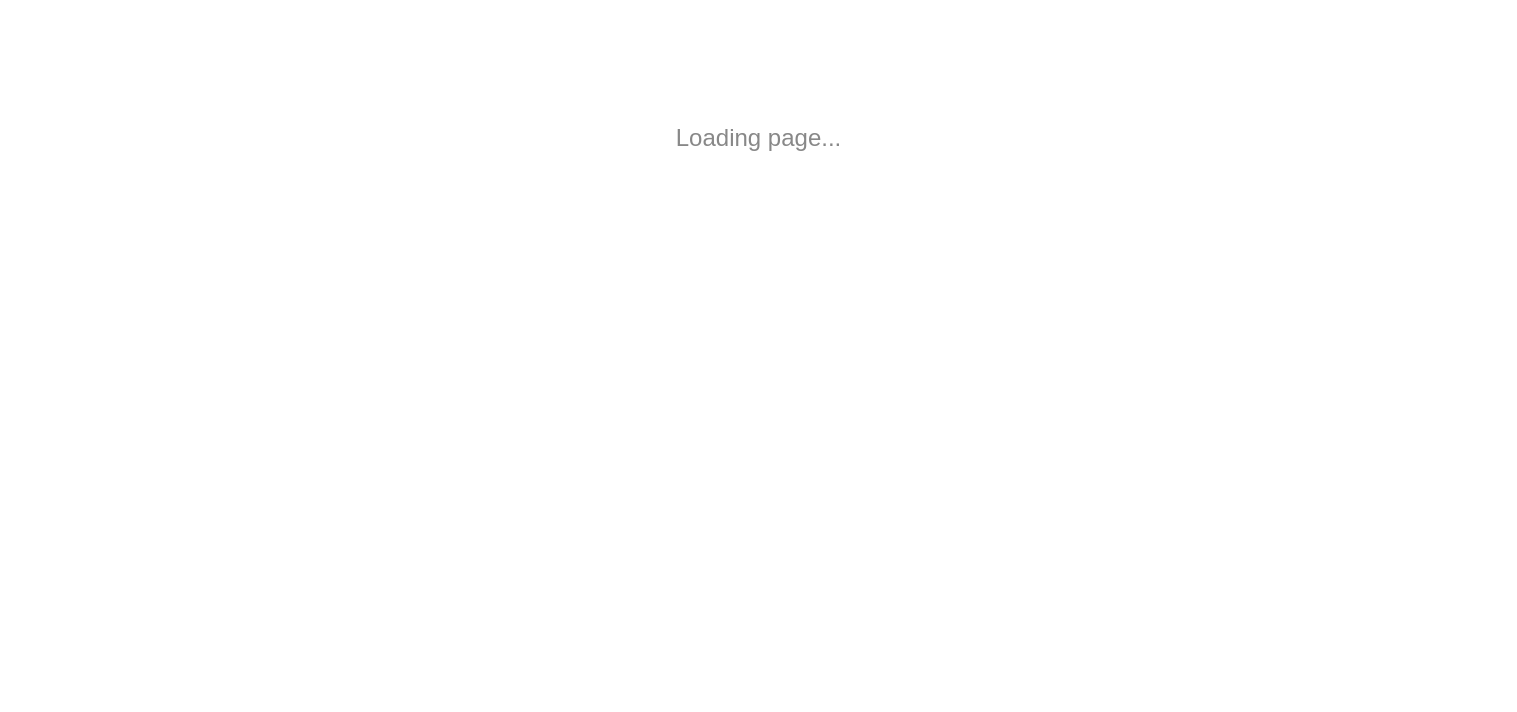 scroll, scrollTop: 0, scrollLeft: 0, axis: both 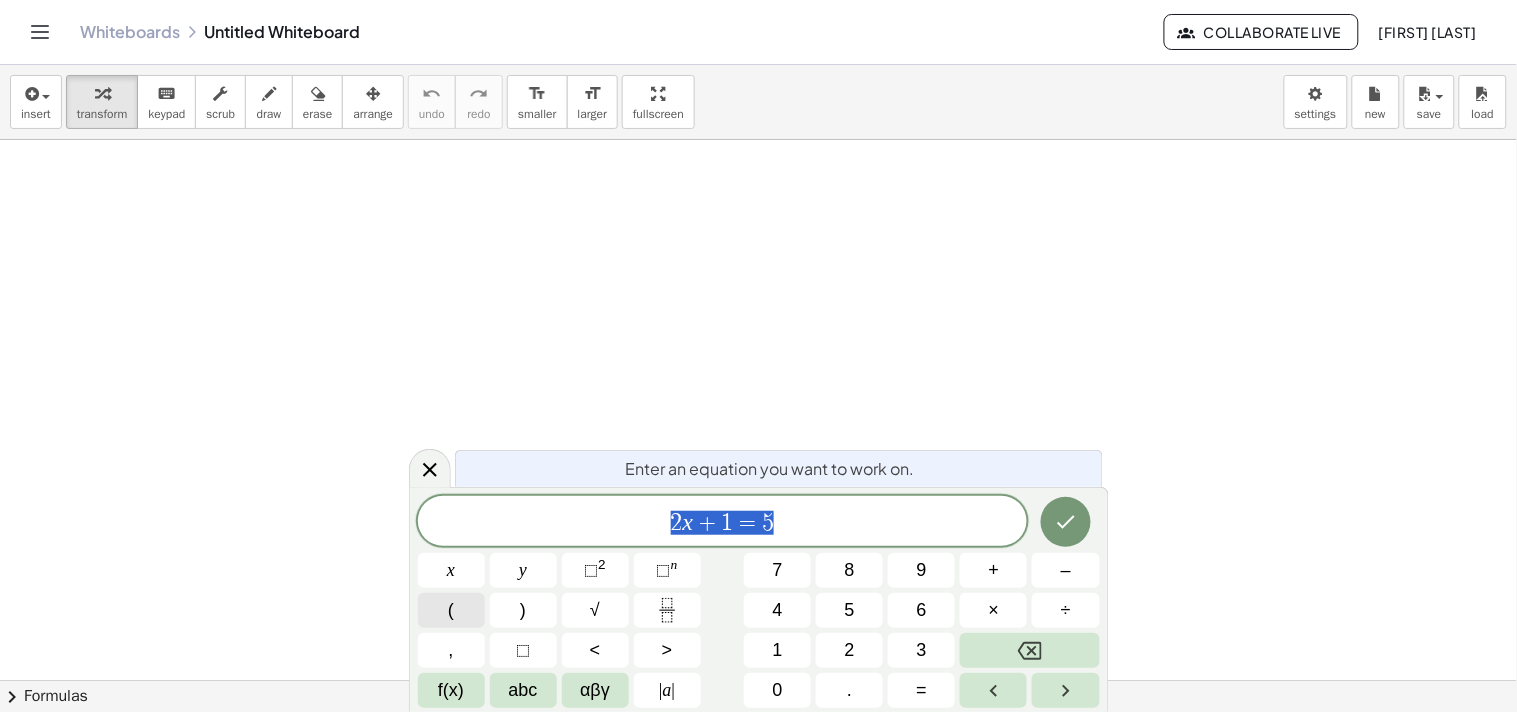 click on "(" at bounding box center [451, 610] 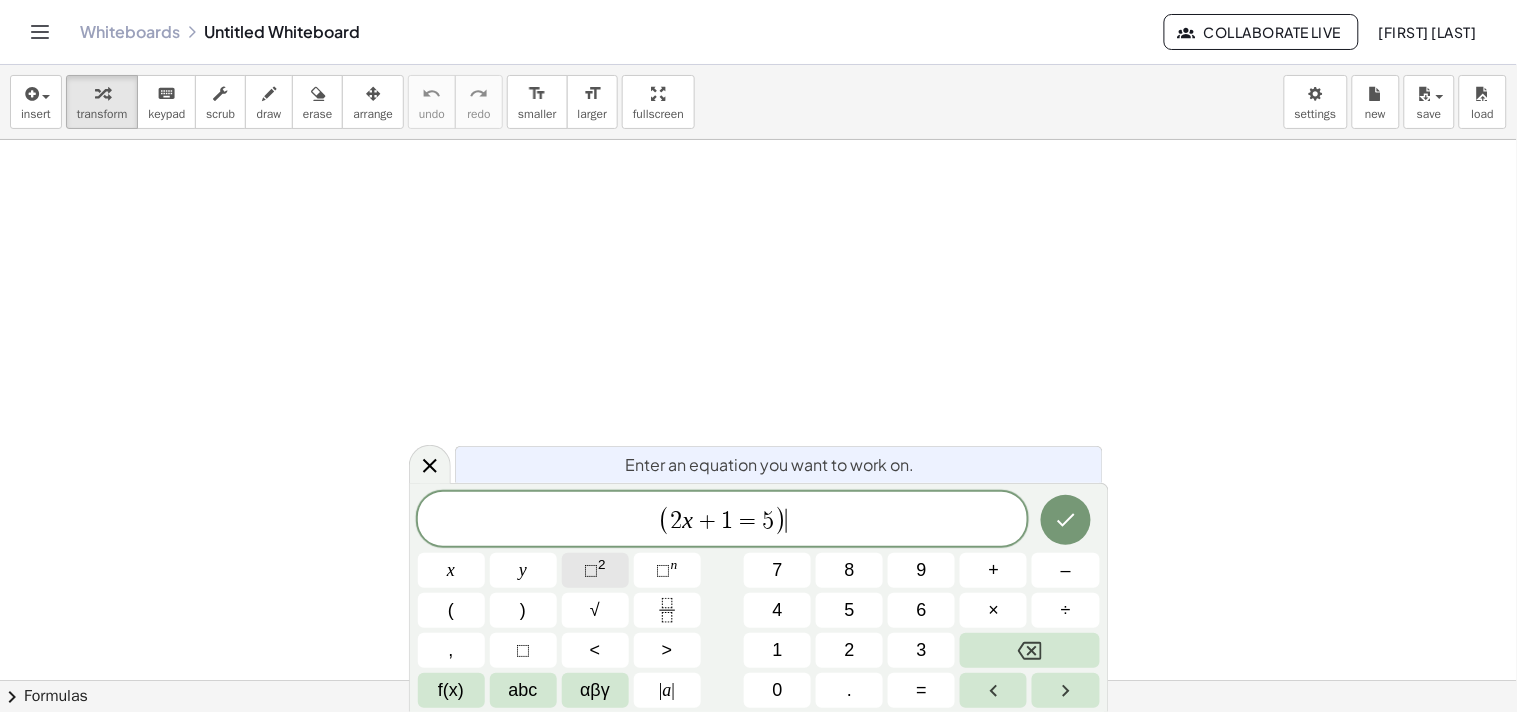 drag, startPoint x: 794, startPoint y: 524, endPoint x: 583, endPoint y: 553, distance: 212.98357 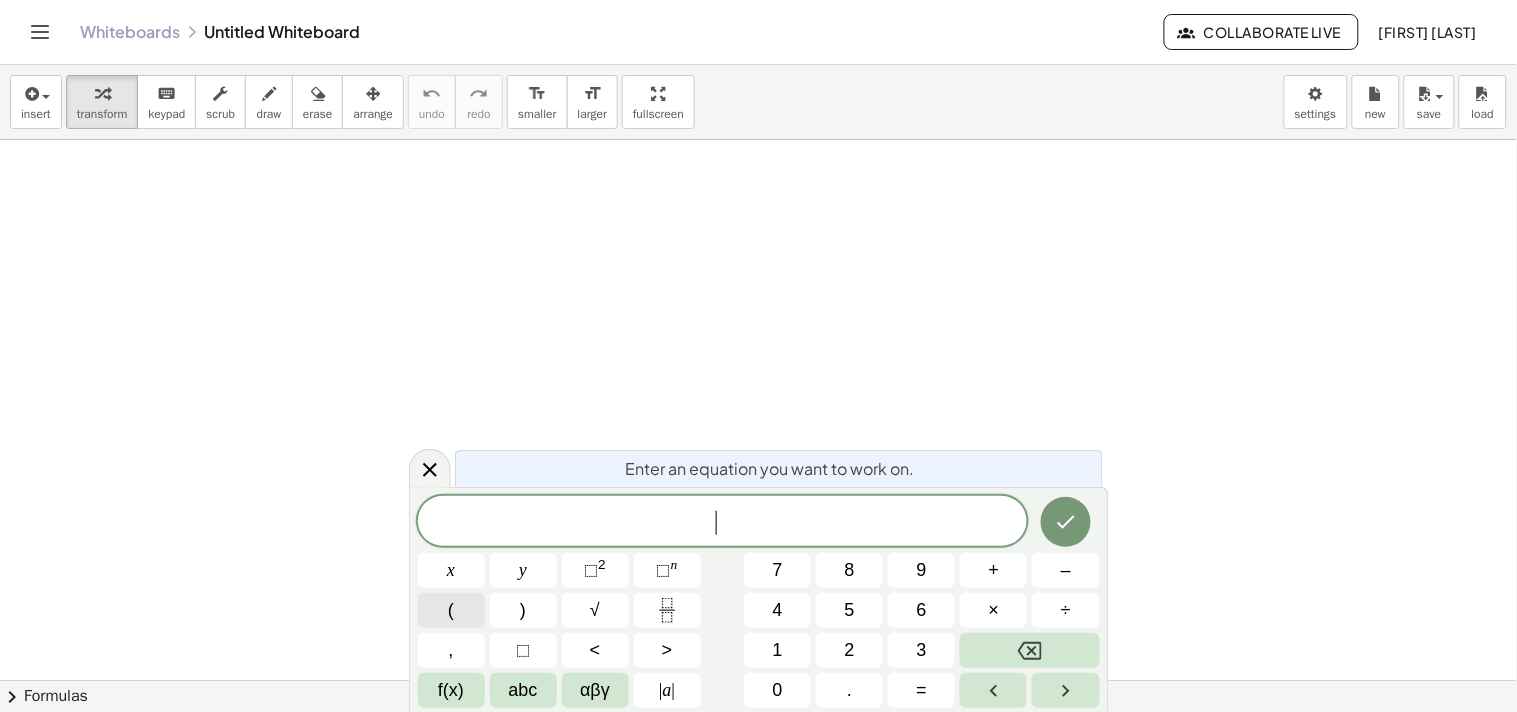 click on "(" at bounding box center [451, 610] 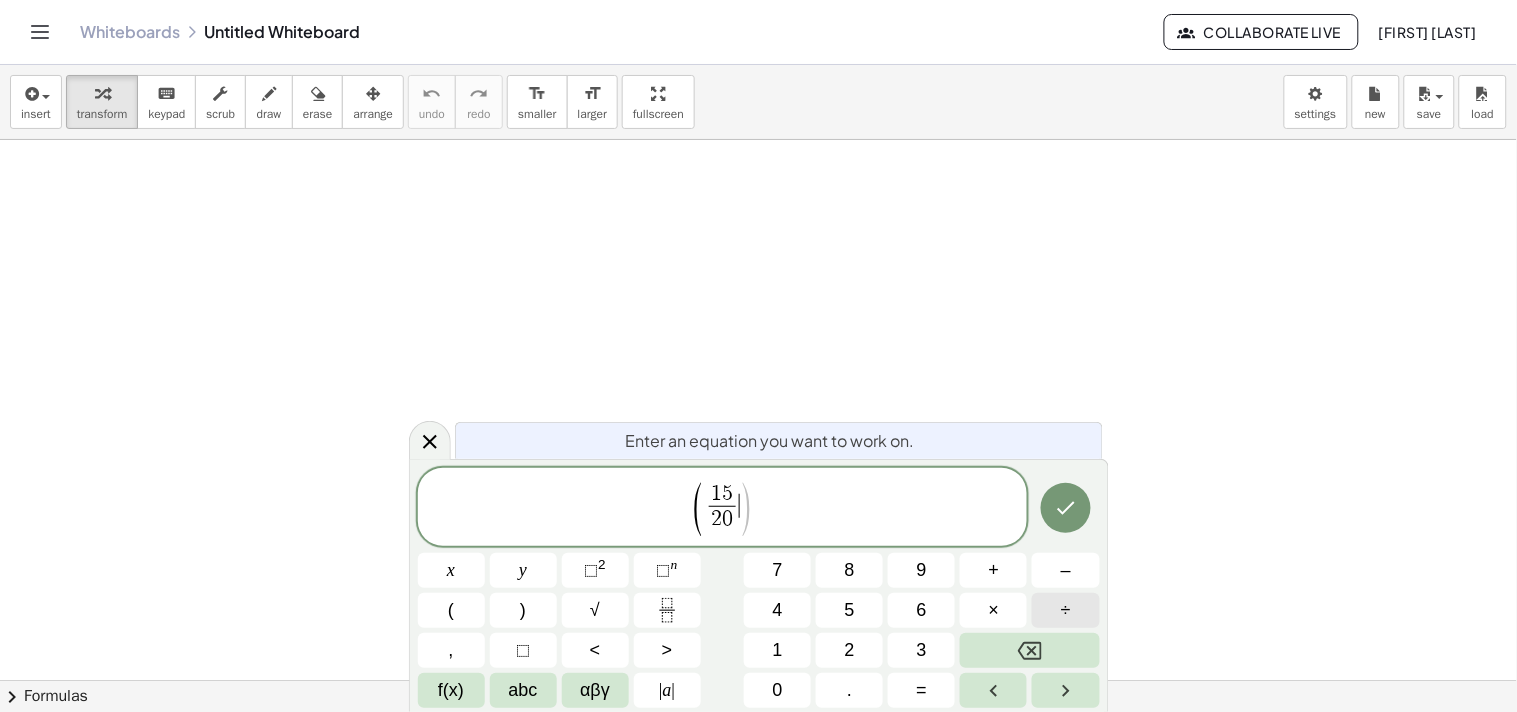 click on "÷" at bounding box center (1065, 610) 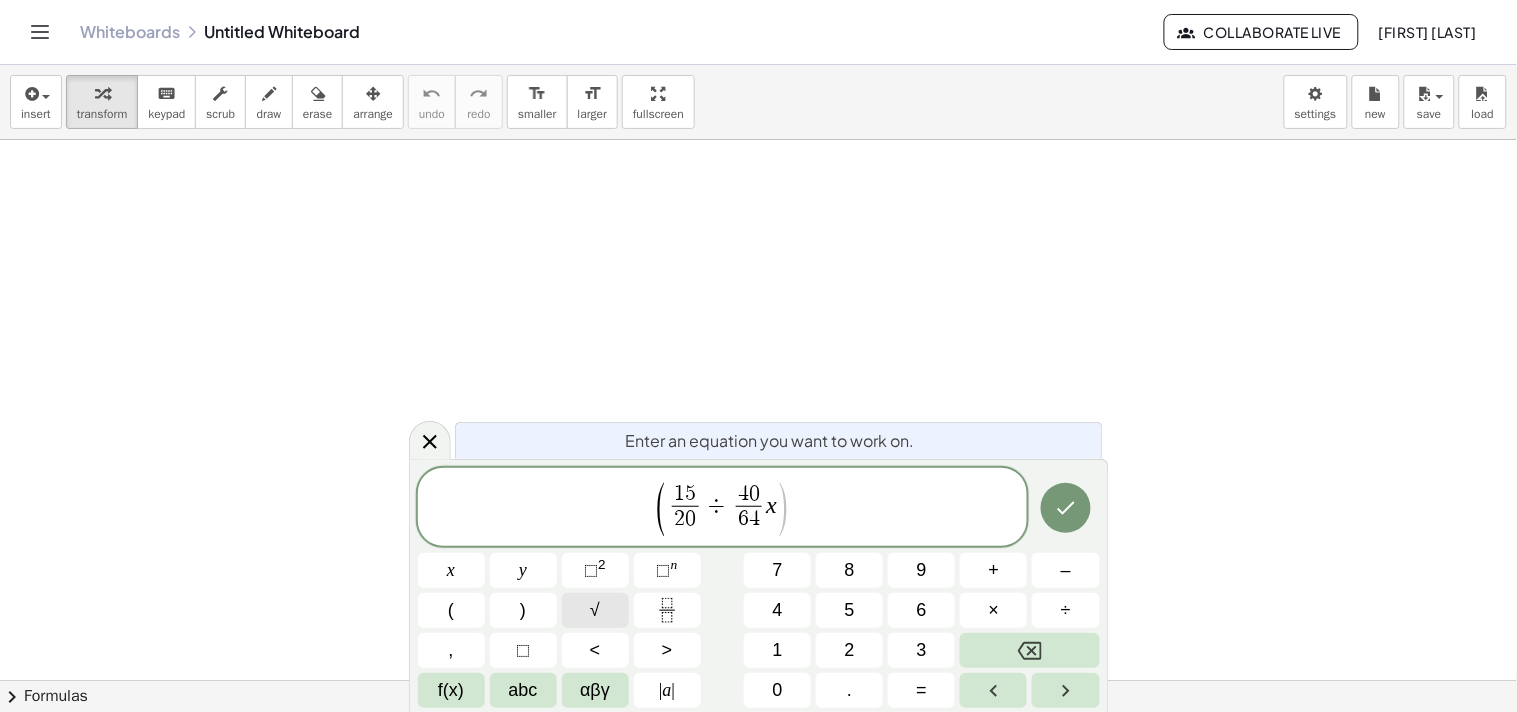 click on "√" at bounding box center (595, 610) 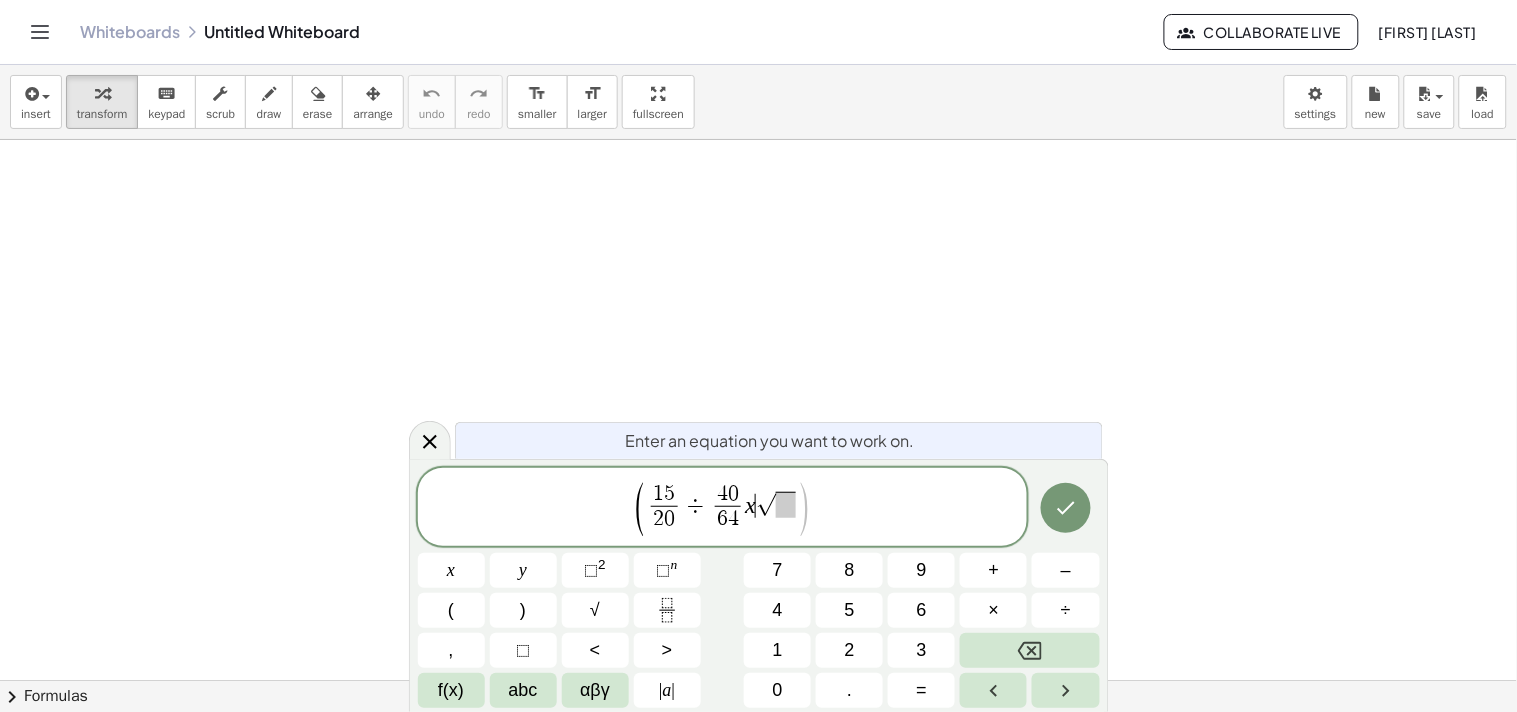 drag, startPoint x: 758, startPoint y: 500, endPoint x: 772, endPoint y: 502, distance: 14.142136 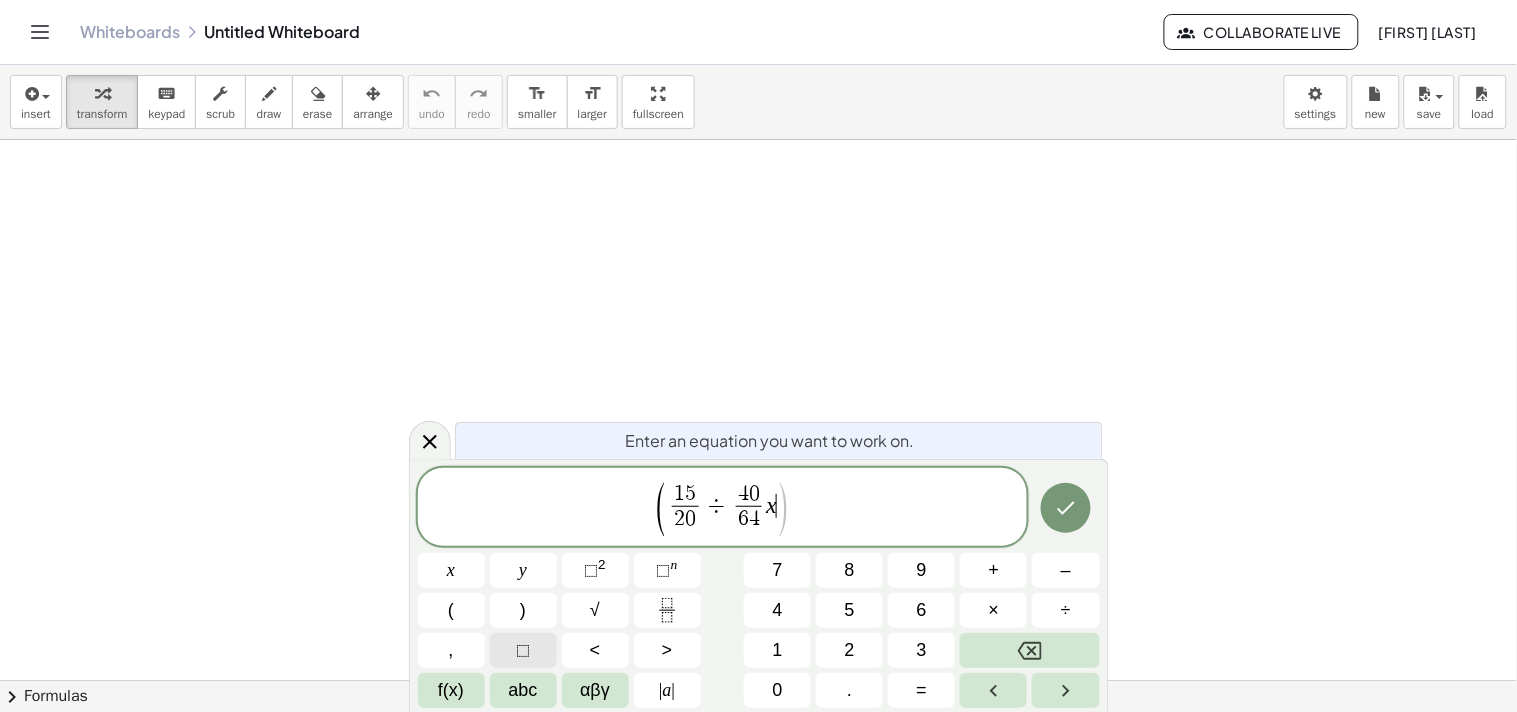 click on "⬚" at bounding box center (523, 650) 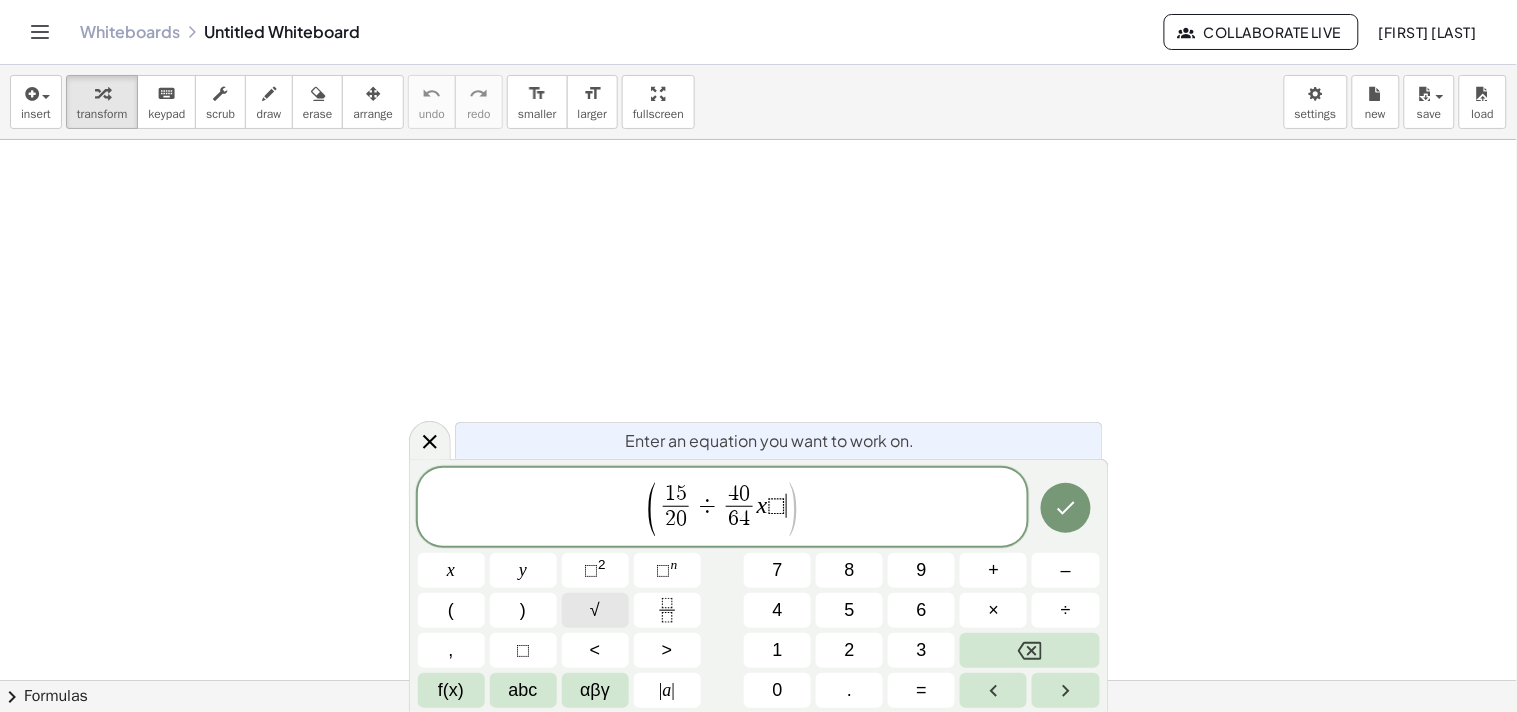 click on "√" at bounding box center (595, 610) 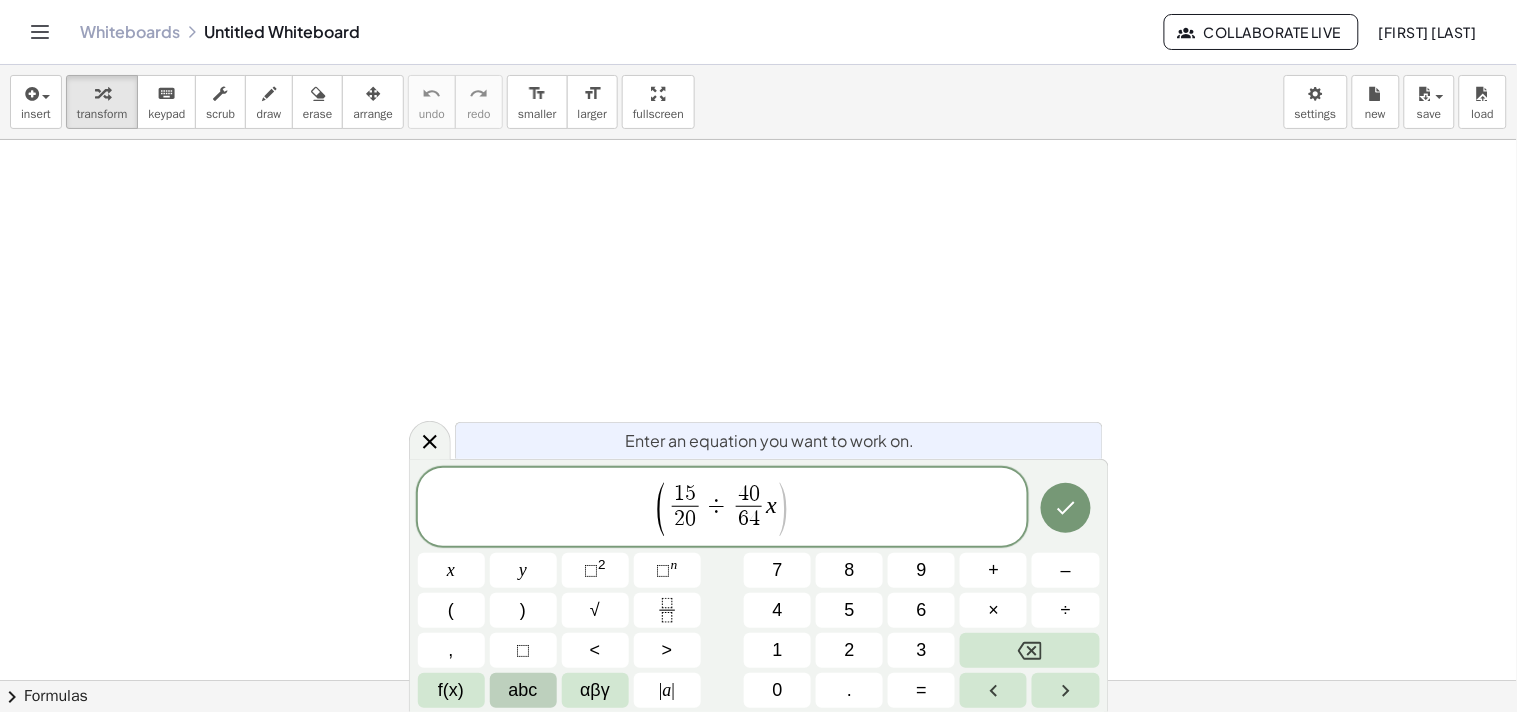 click on "abc" at bounding box center [523, 690] 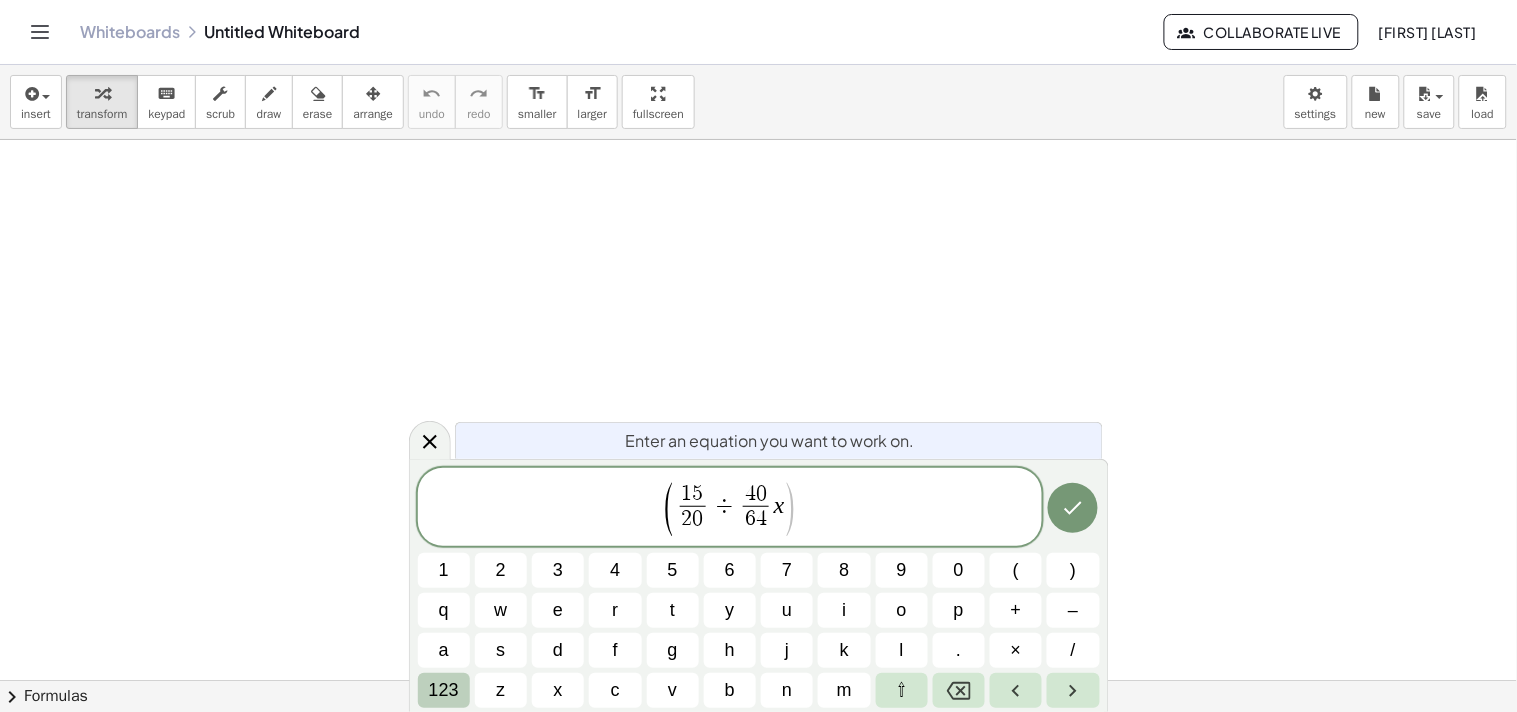 click on "123" at bounding box center (444, 690) 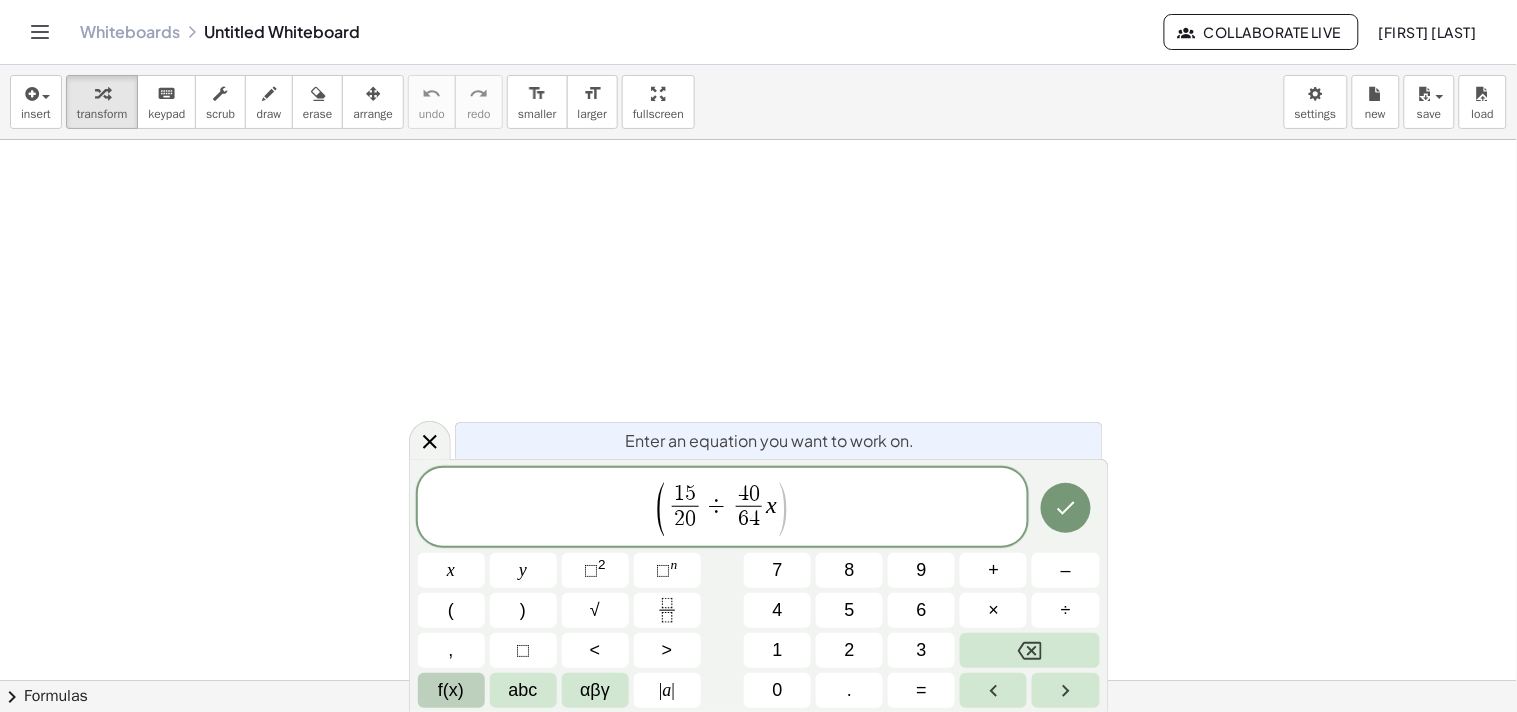 click on "f(x)" at bounding box center [451, 690] 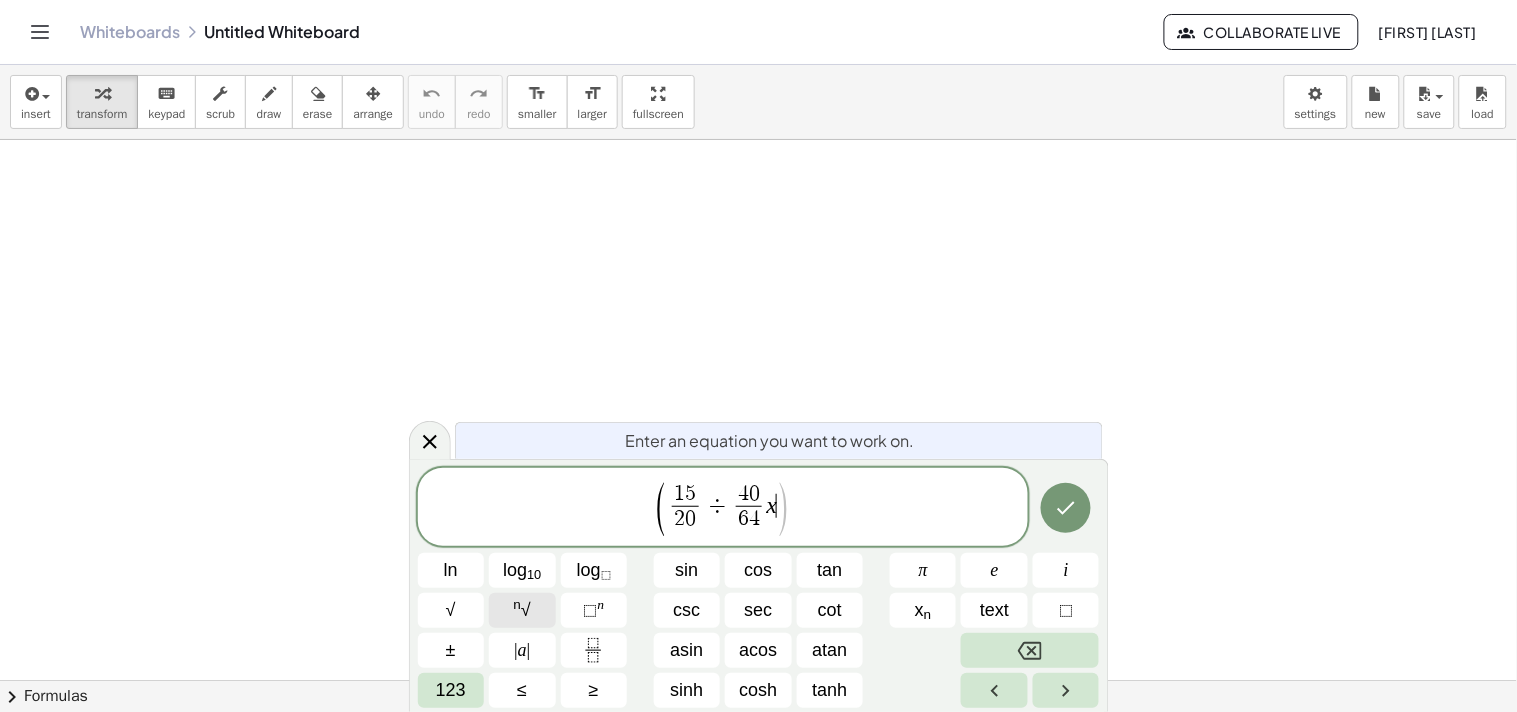 click on "n √" 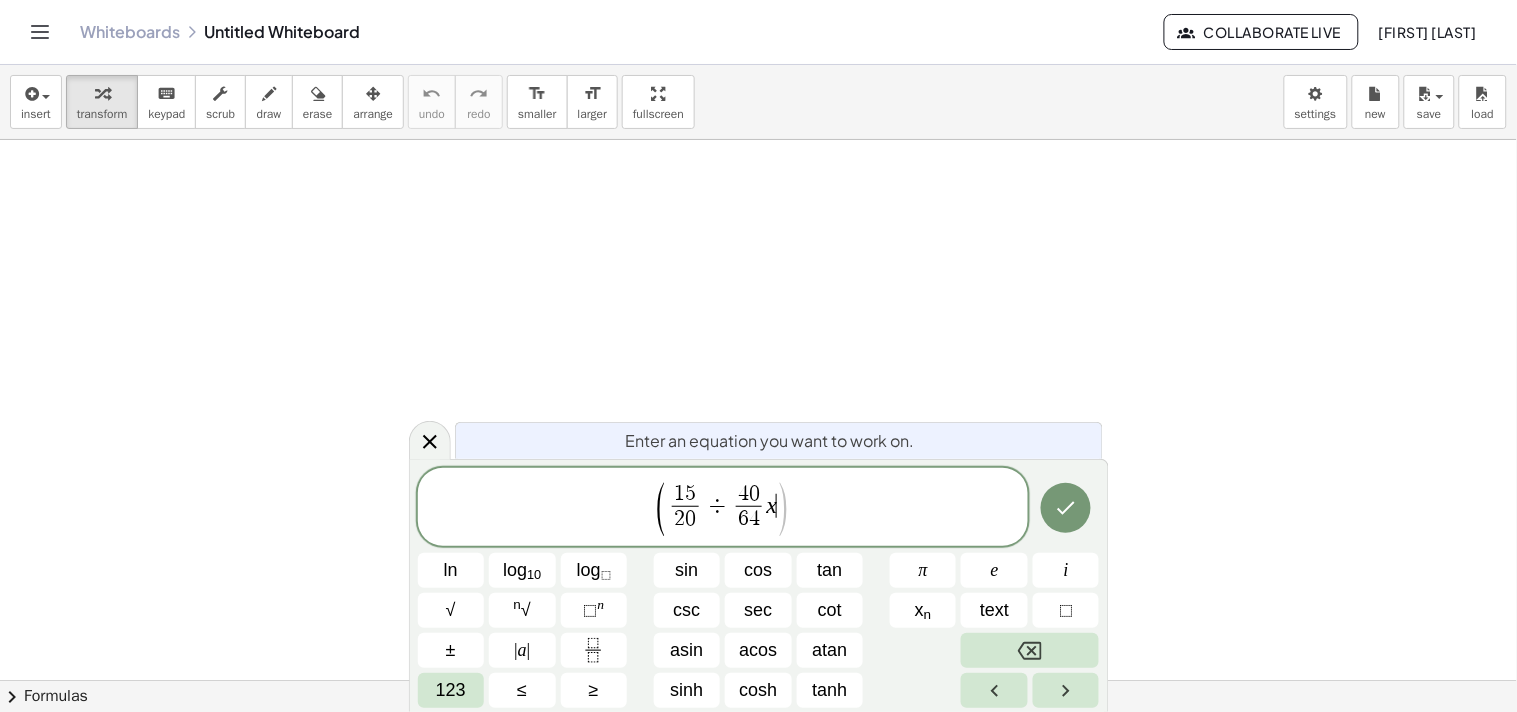 click on ")" at bounding box center [783, 509] 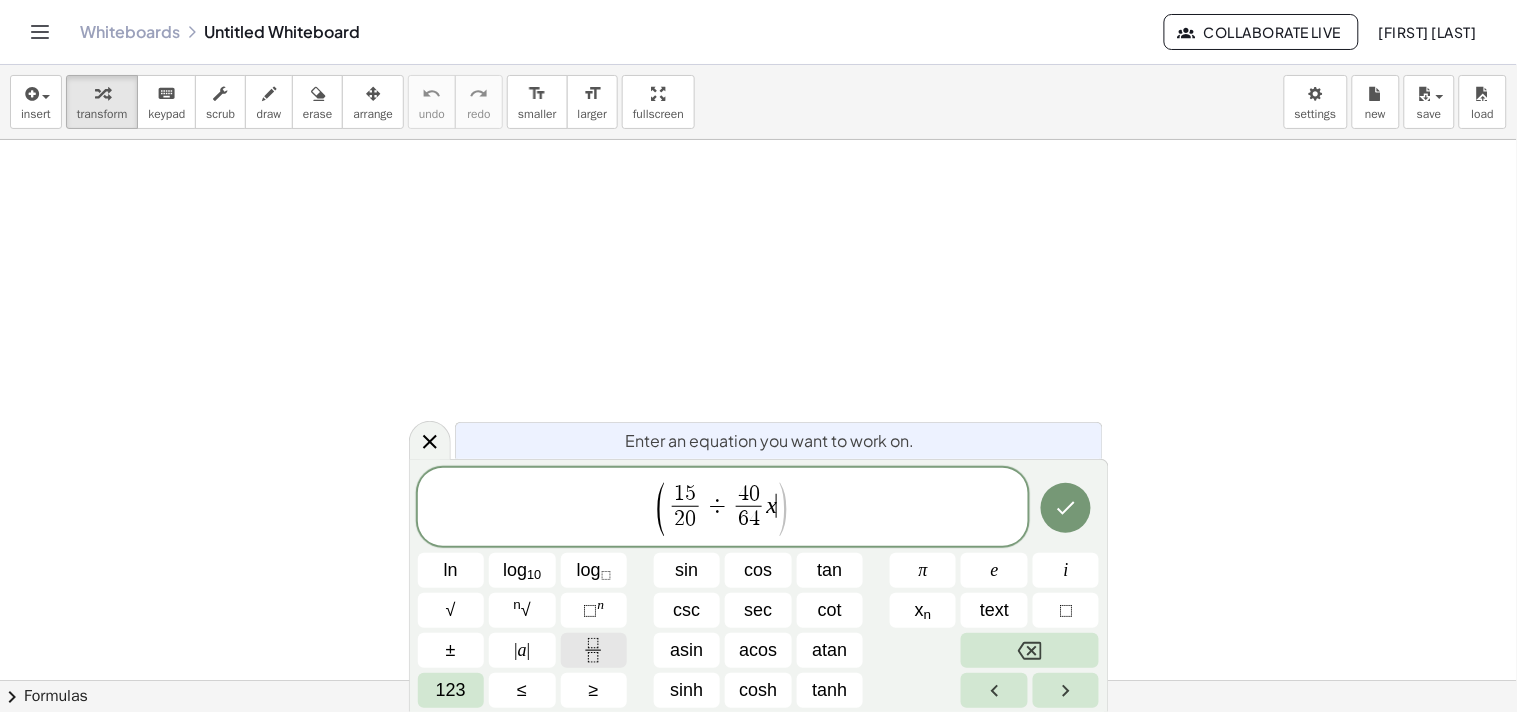 click 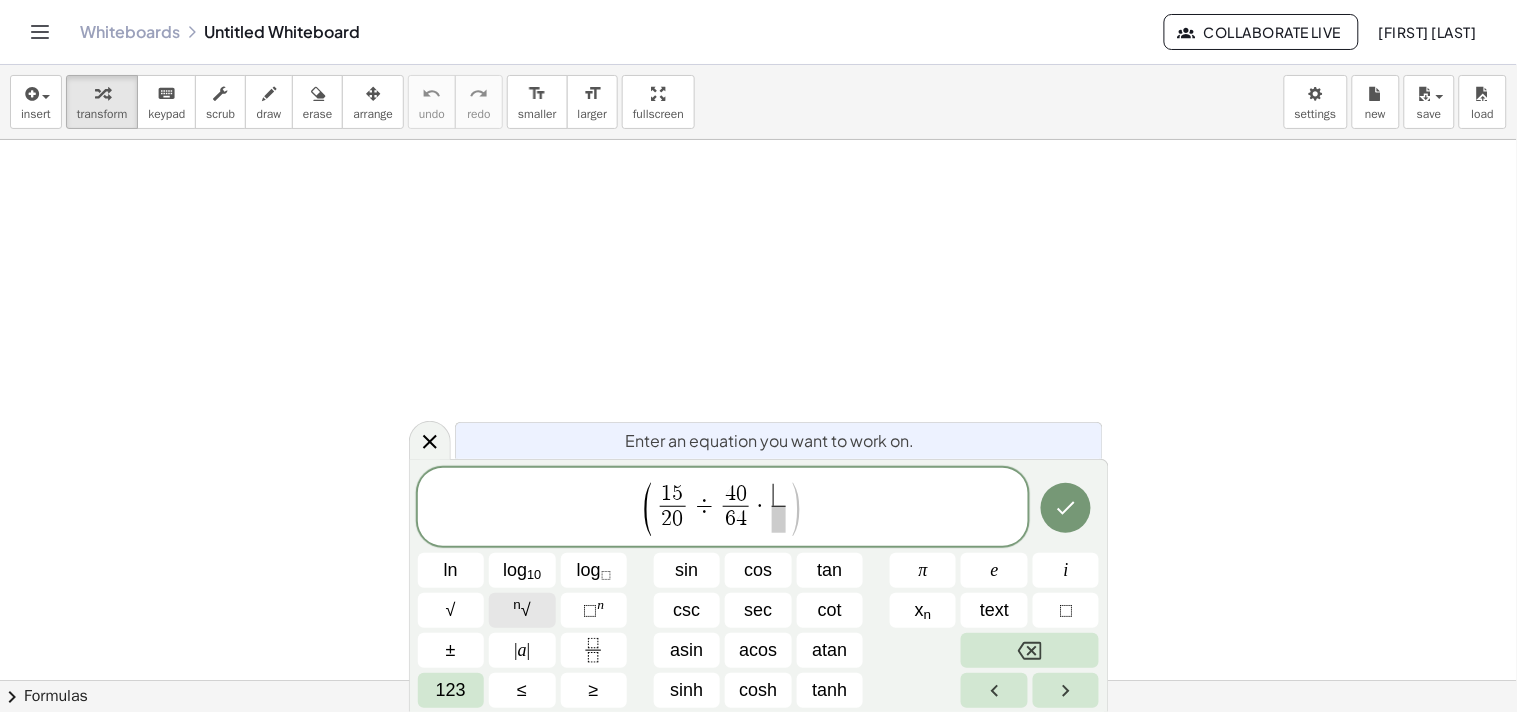 click on "n √" at bounding box center [522, 610] 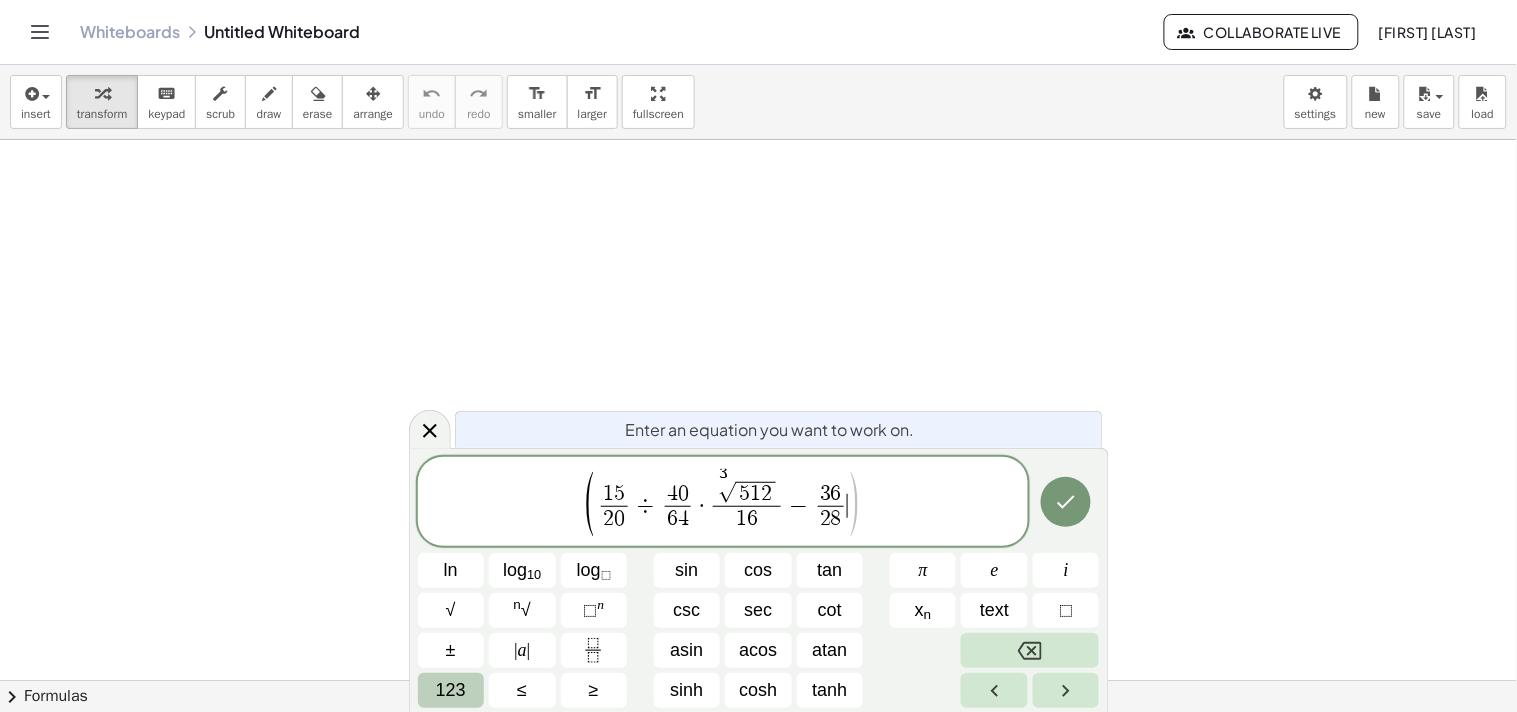 click on "123" at bounding box center [451, 690] 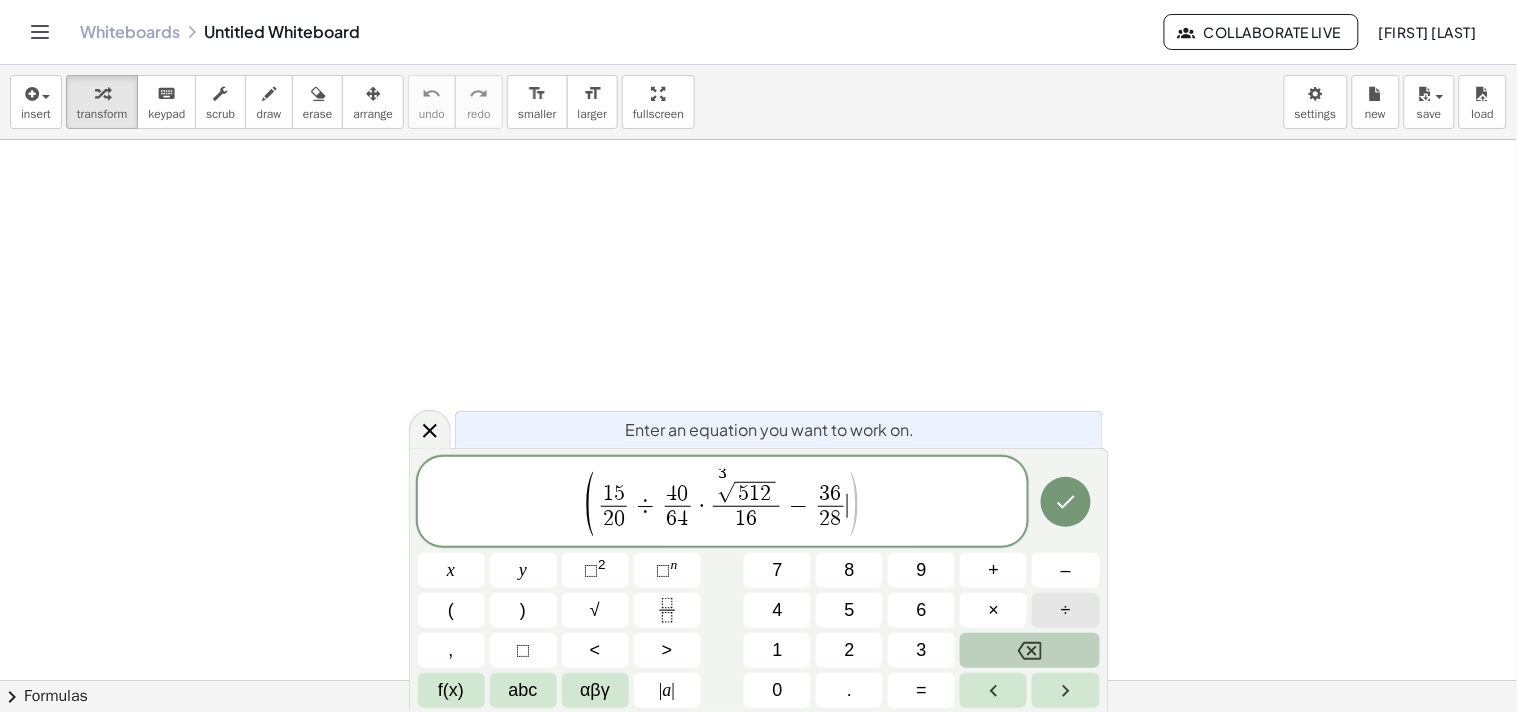 click on "÷" at bounding box center [1065, 610] 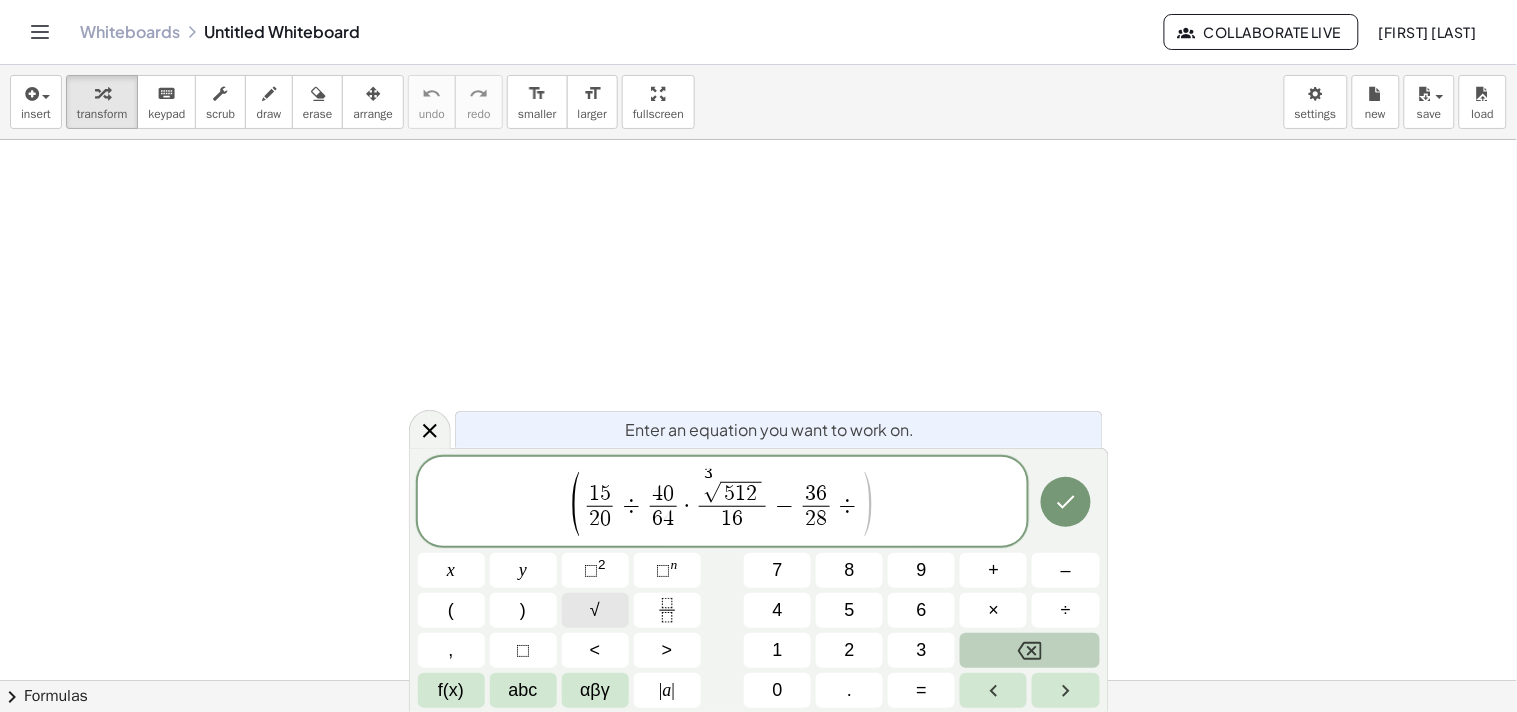 click on "√" at bounding box center [595, 610] 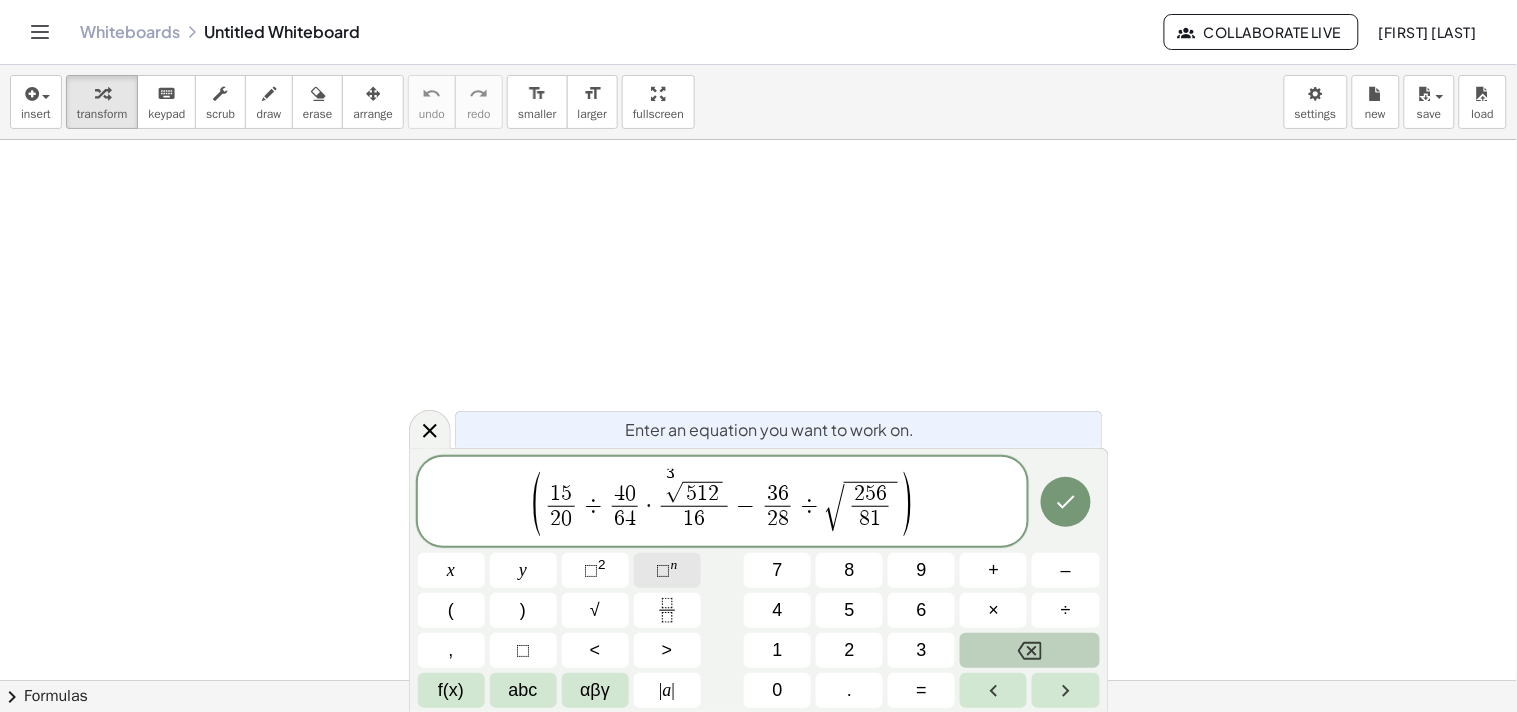 type 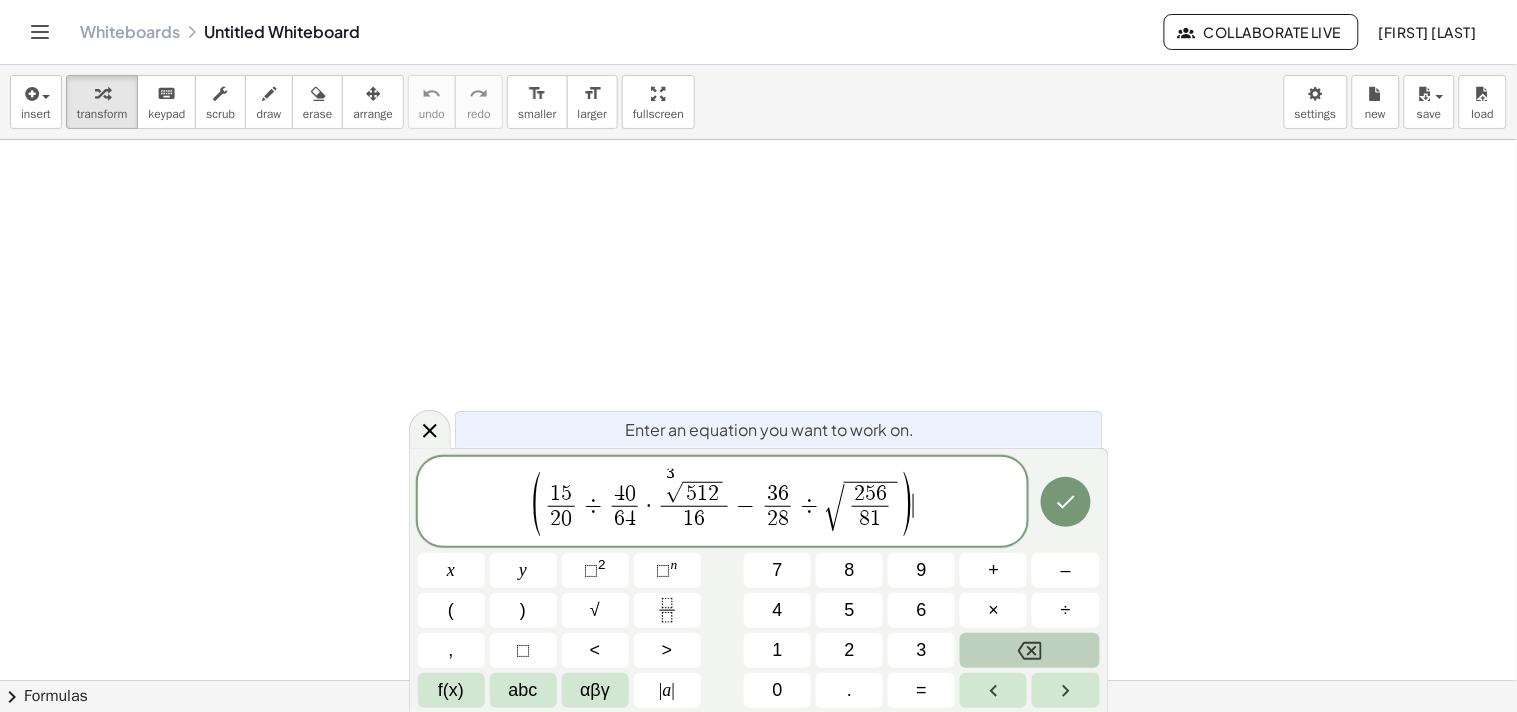 click on "( 1 5 2 0 ​ ÷ 4 0 6 4 ​ · 3 √ 5 1 2 1 6 ​ − 3 6 2 8 ​ ÷ √ 2 5 6 8 1 ​ ) ​" at bounding box center [723, 503] 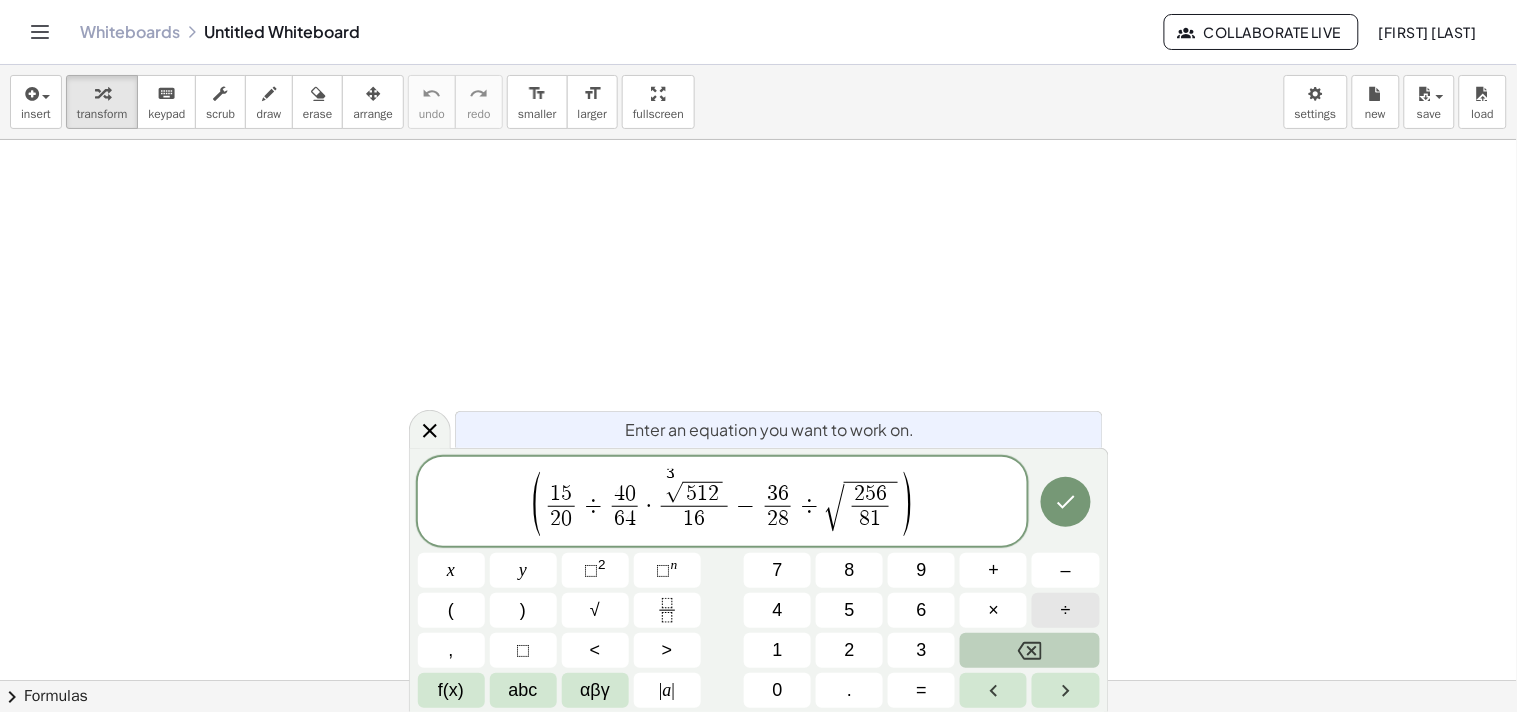 click on "÷" at bounding box center [1066, 610] 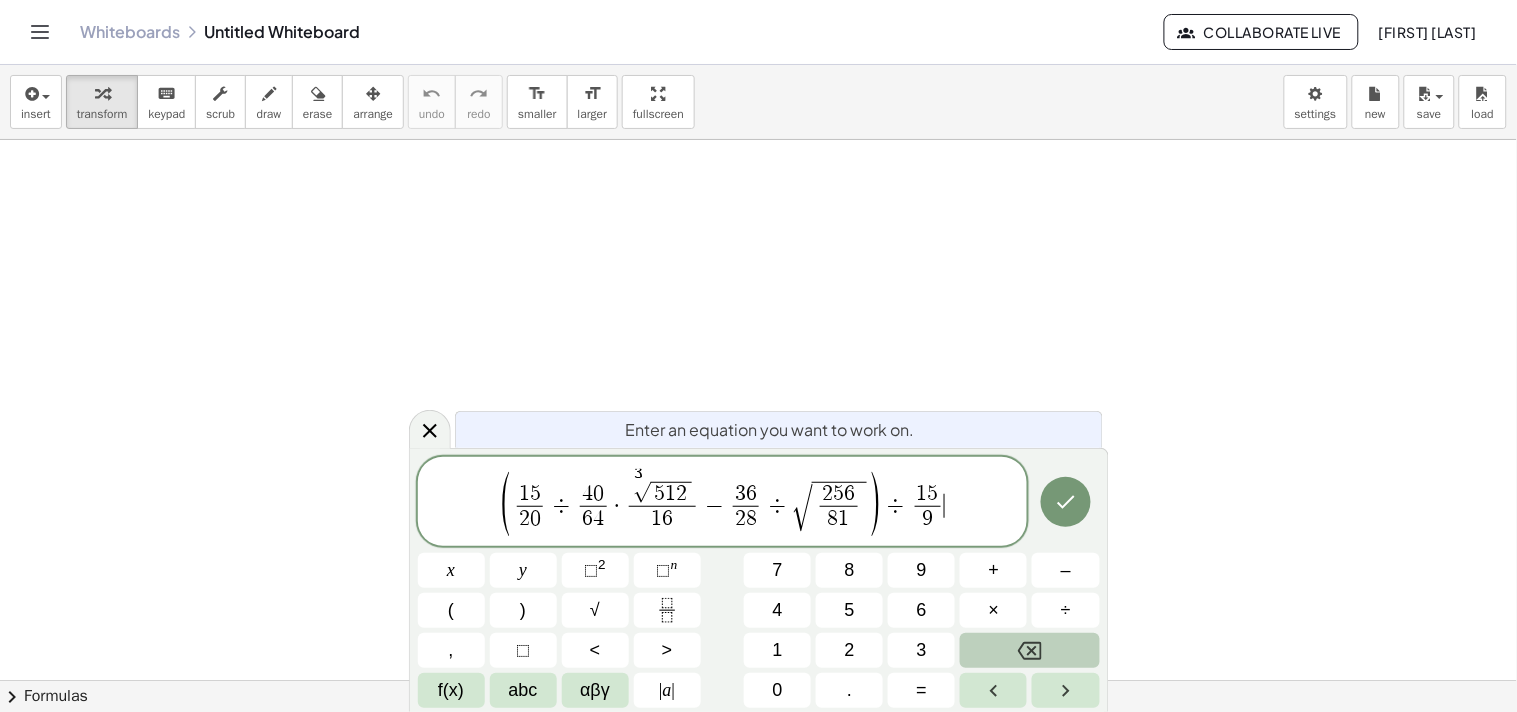 click on "( 1 5 2 0 ​ ÷ 4 0 6 4 ​ · 3 √ 5 1 2 1 6 ​ − 3 6 2 8 ​ ÷ √ 2 5 6 8 1 ​ ) ÷ 1 5 9 ​ ​" at bounding box center (723, 503) 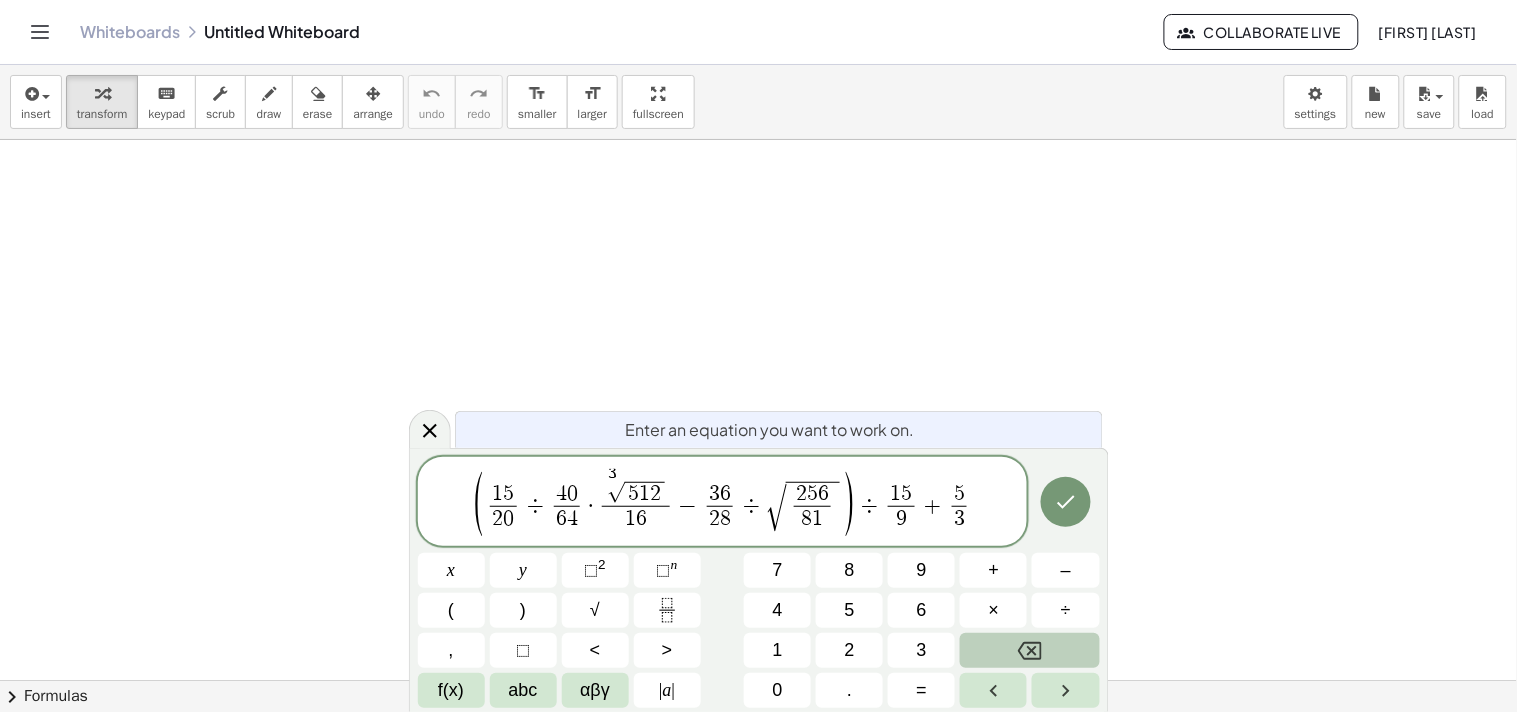 click at bounding box center [758, 745] 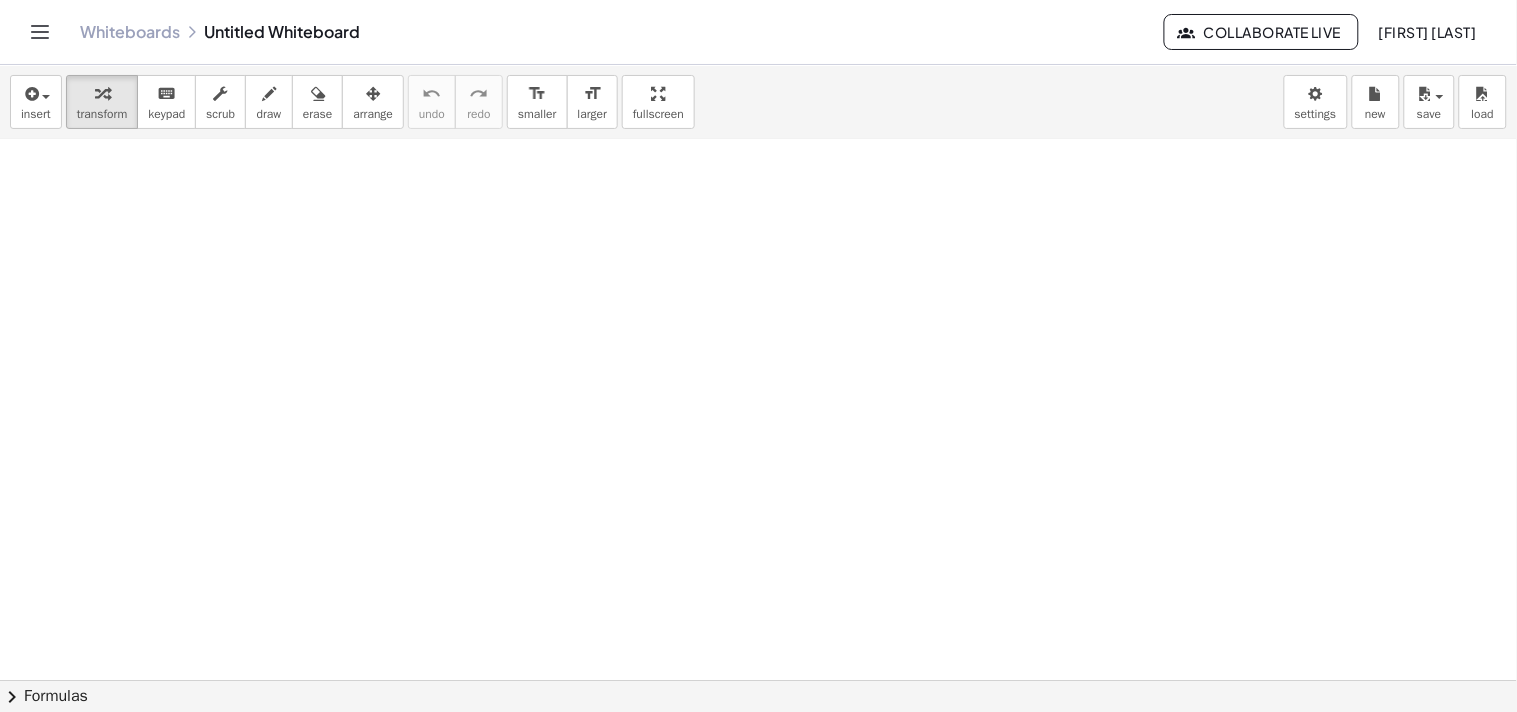 scroll, scrollTop: 0, scrollLeft: 0, axis: both 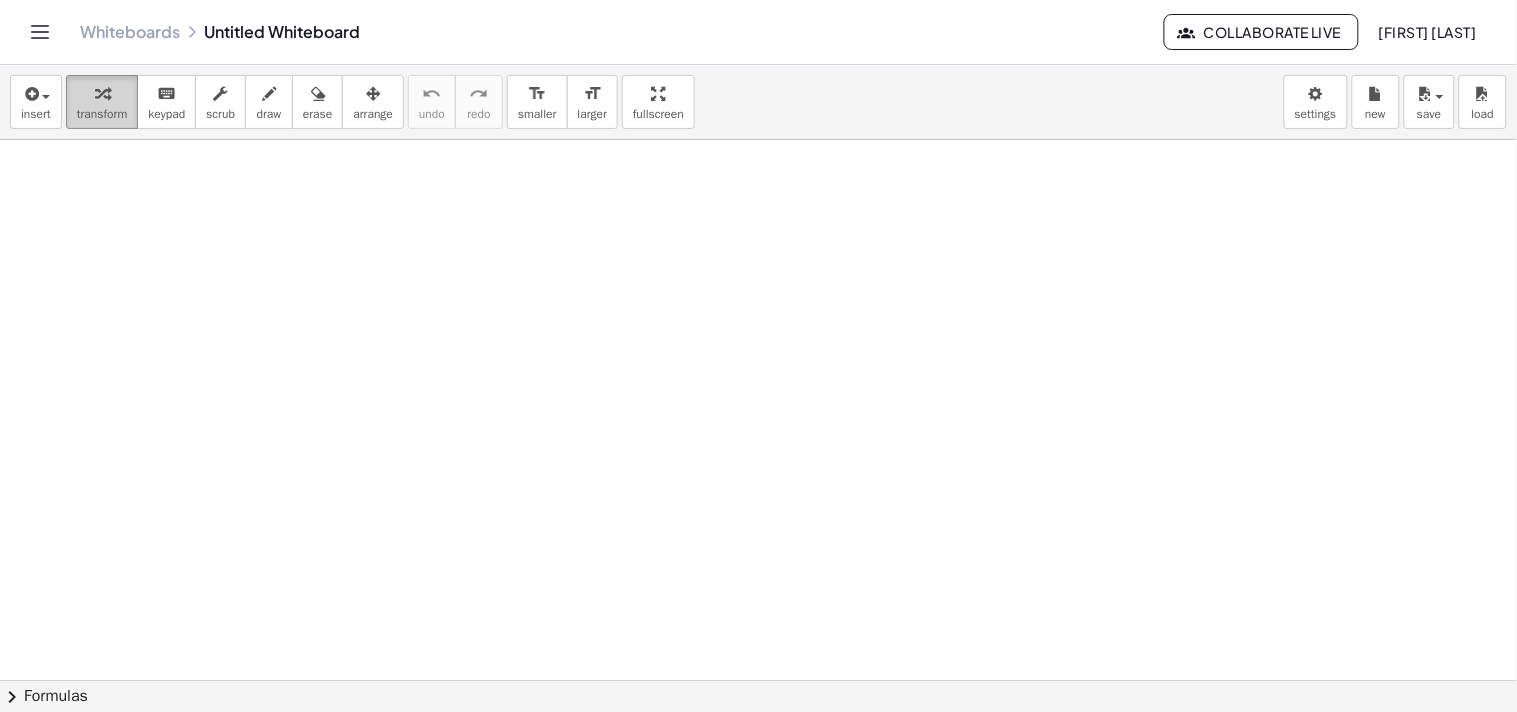 click at bounding box center (102, 94) 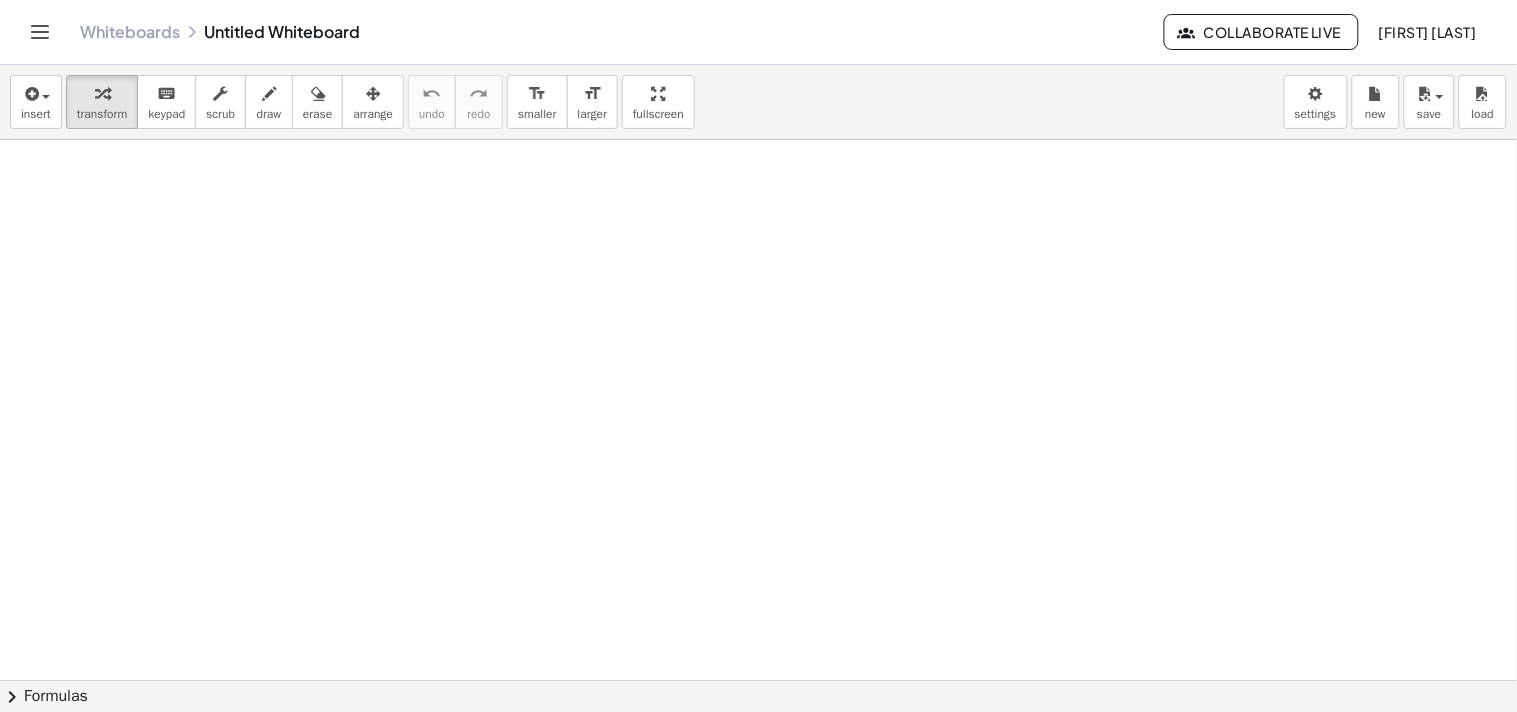 click at bounding box center (758, 680) 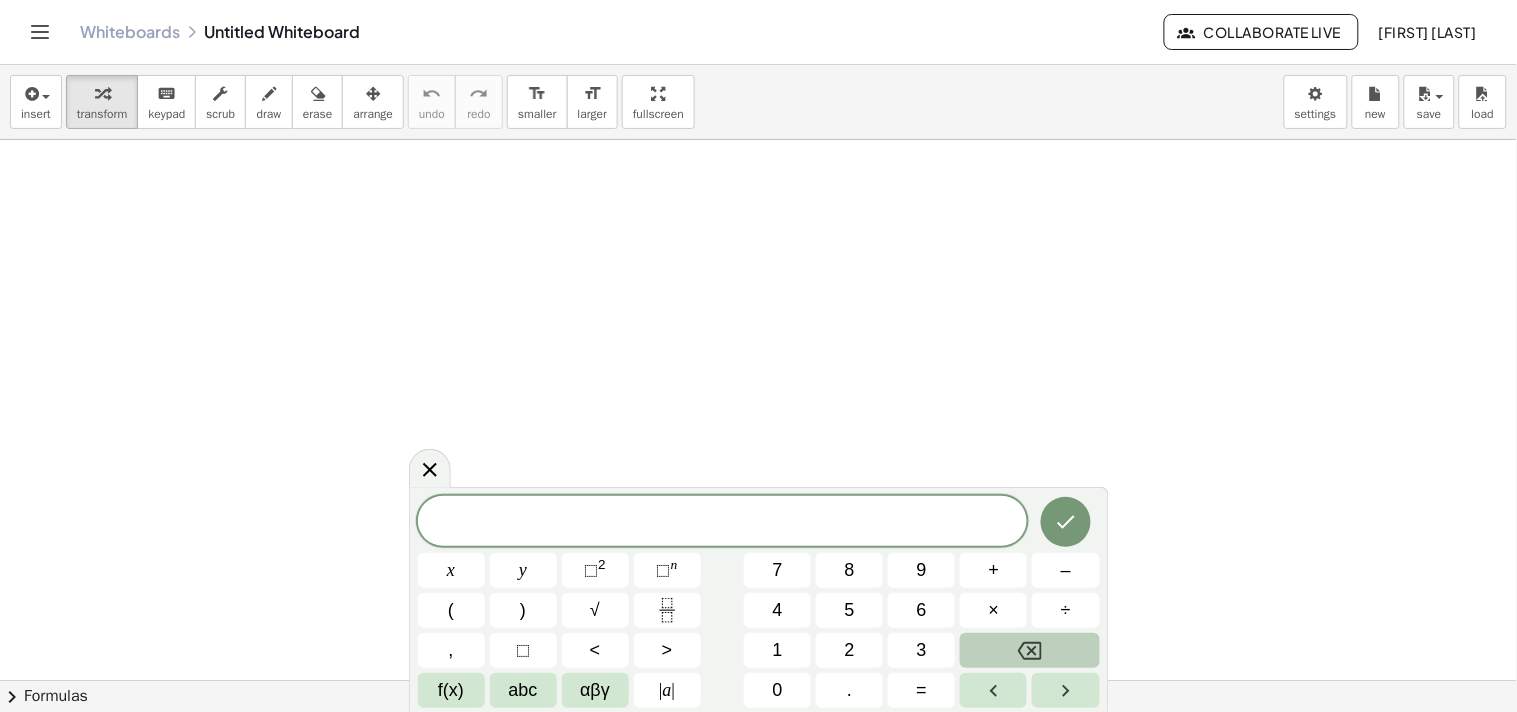 click at bounding box center (758, 680) 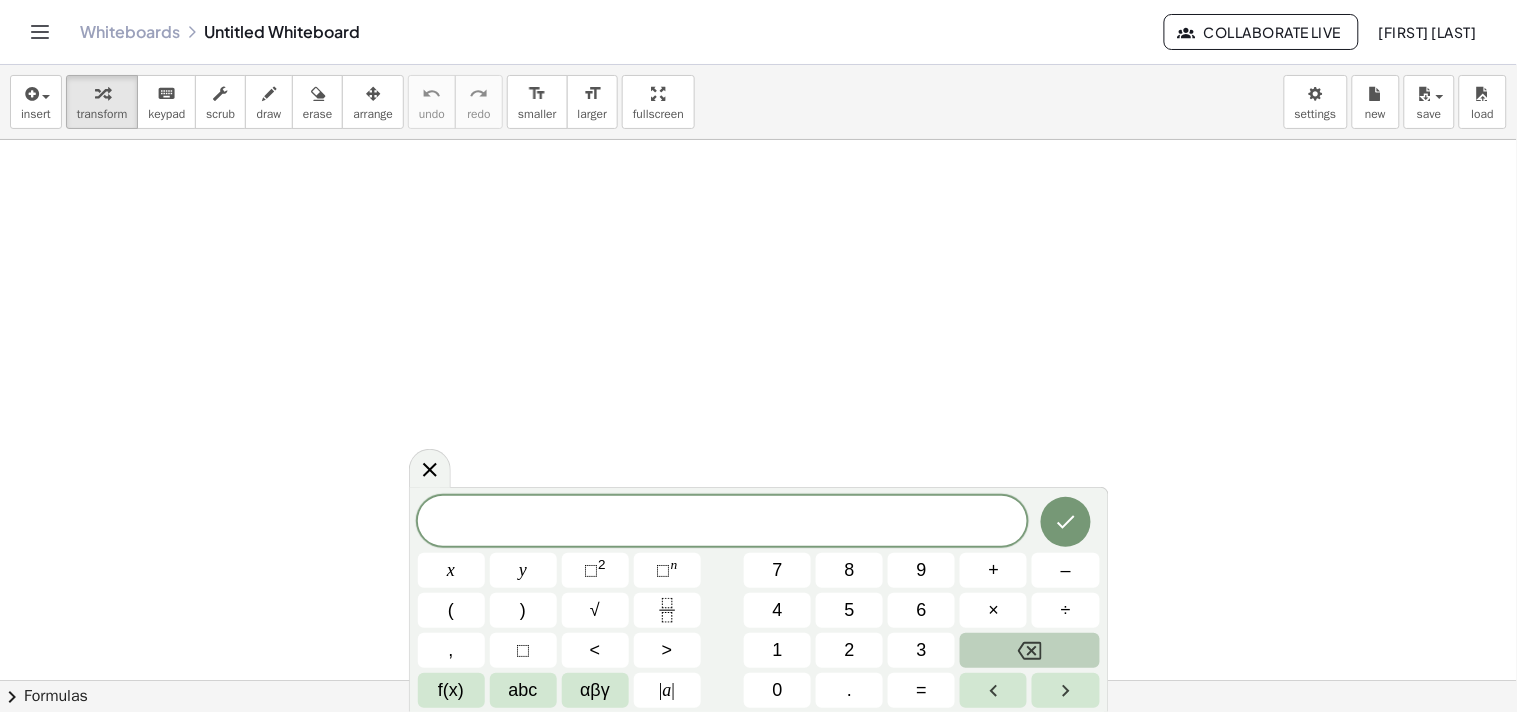 drag, startPoint x: 424, startPoint y: 473, endPoint x: 418, endPoint y: 464, distance: 10.816654 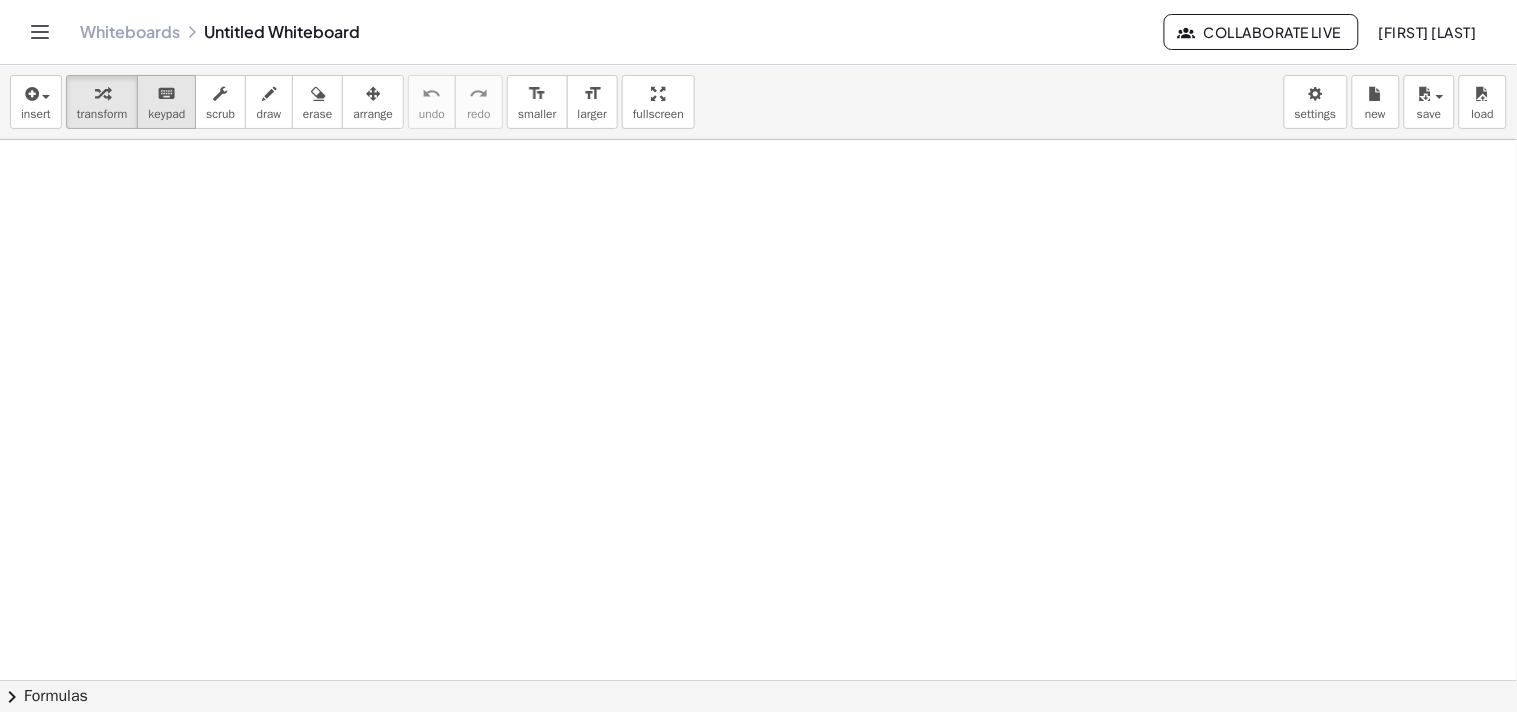 click on "keypad" at bounding box center (166, 114) 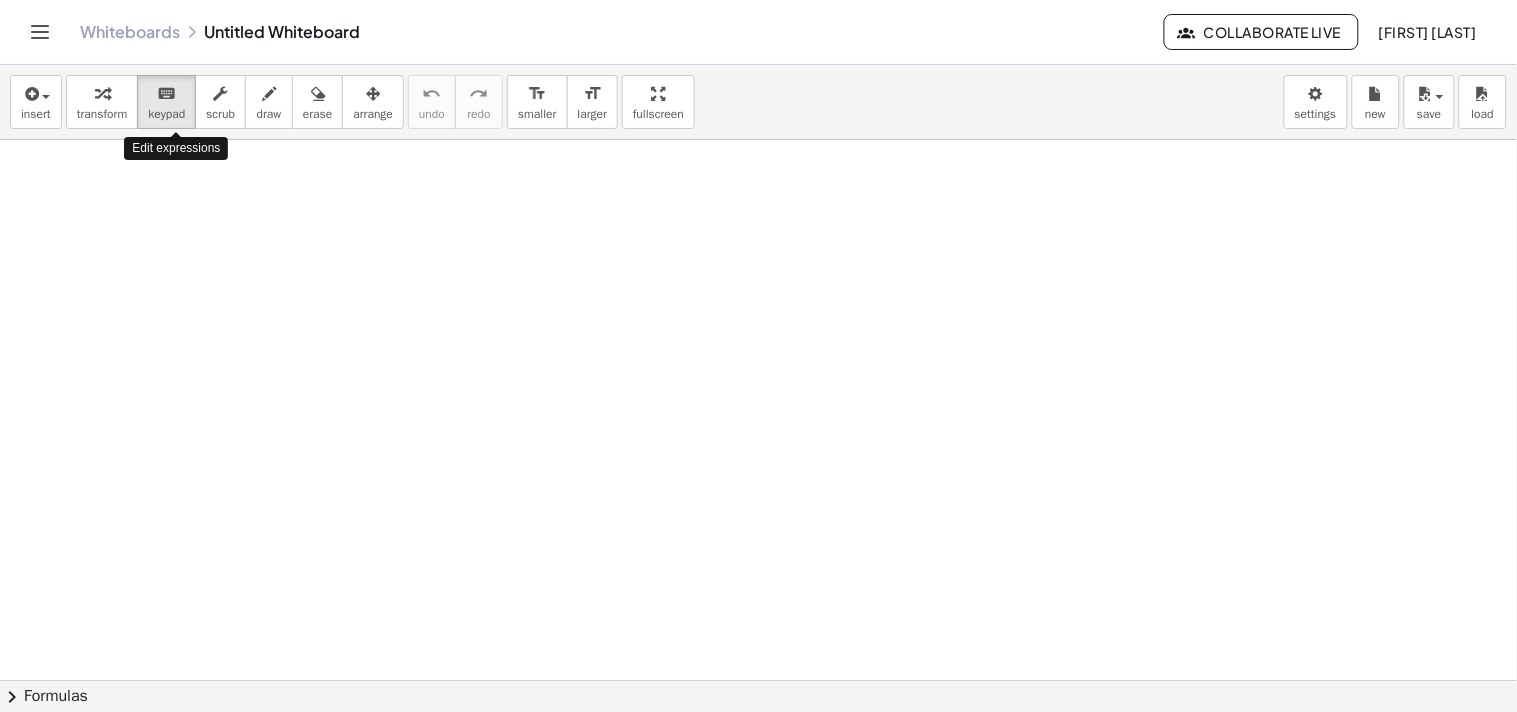 click at bounding box center (758, 680) 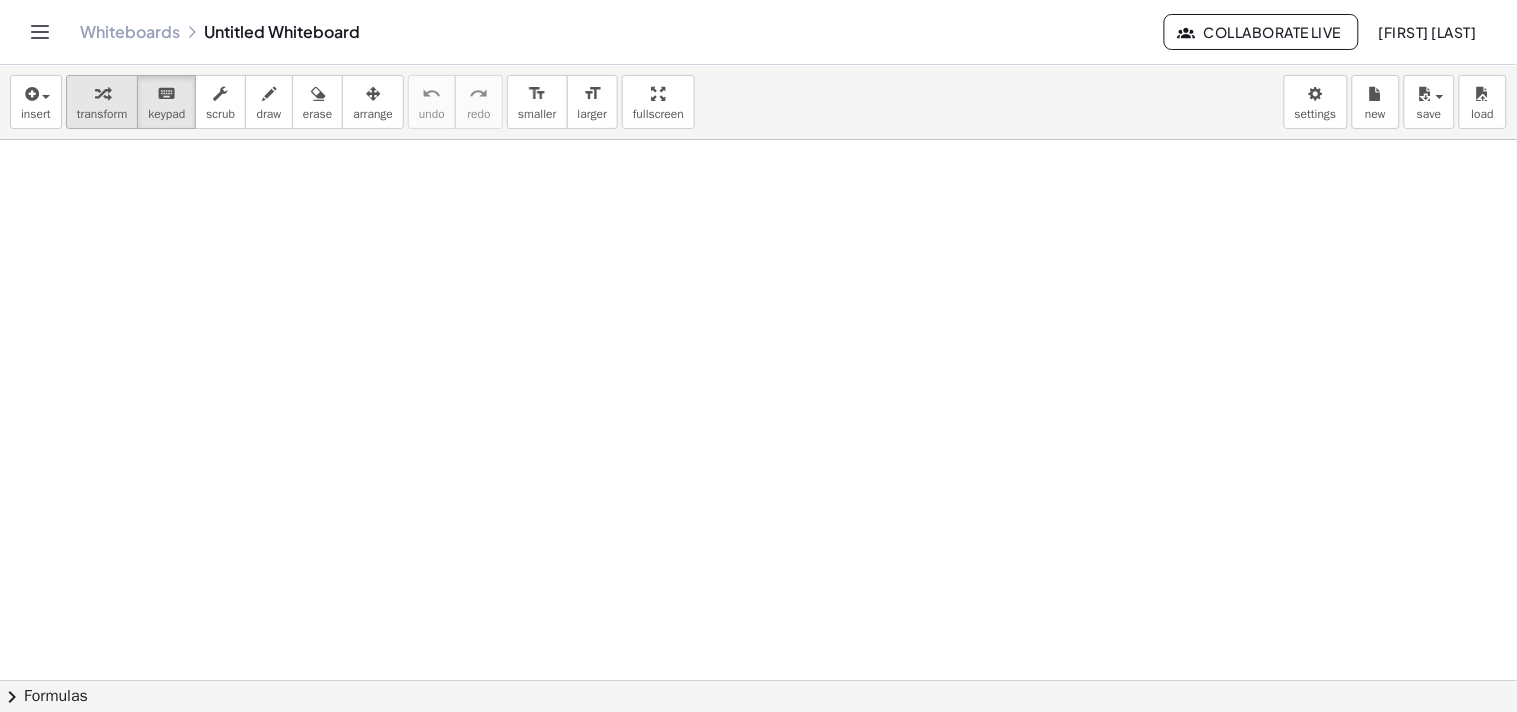click at bounding box center (102, 94) 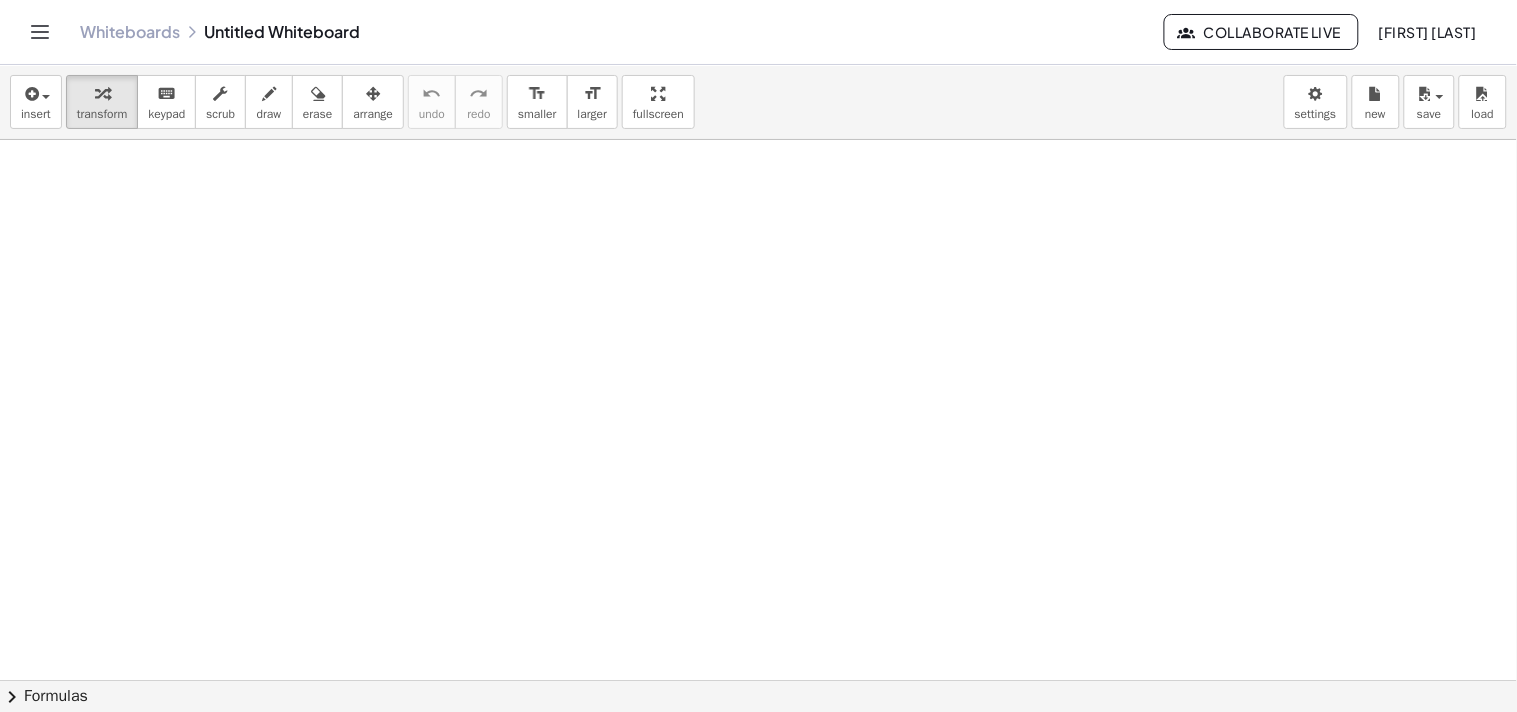 click at bounding box center (758, 680) 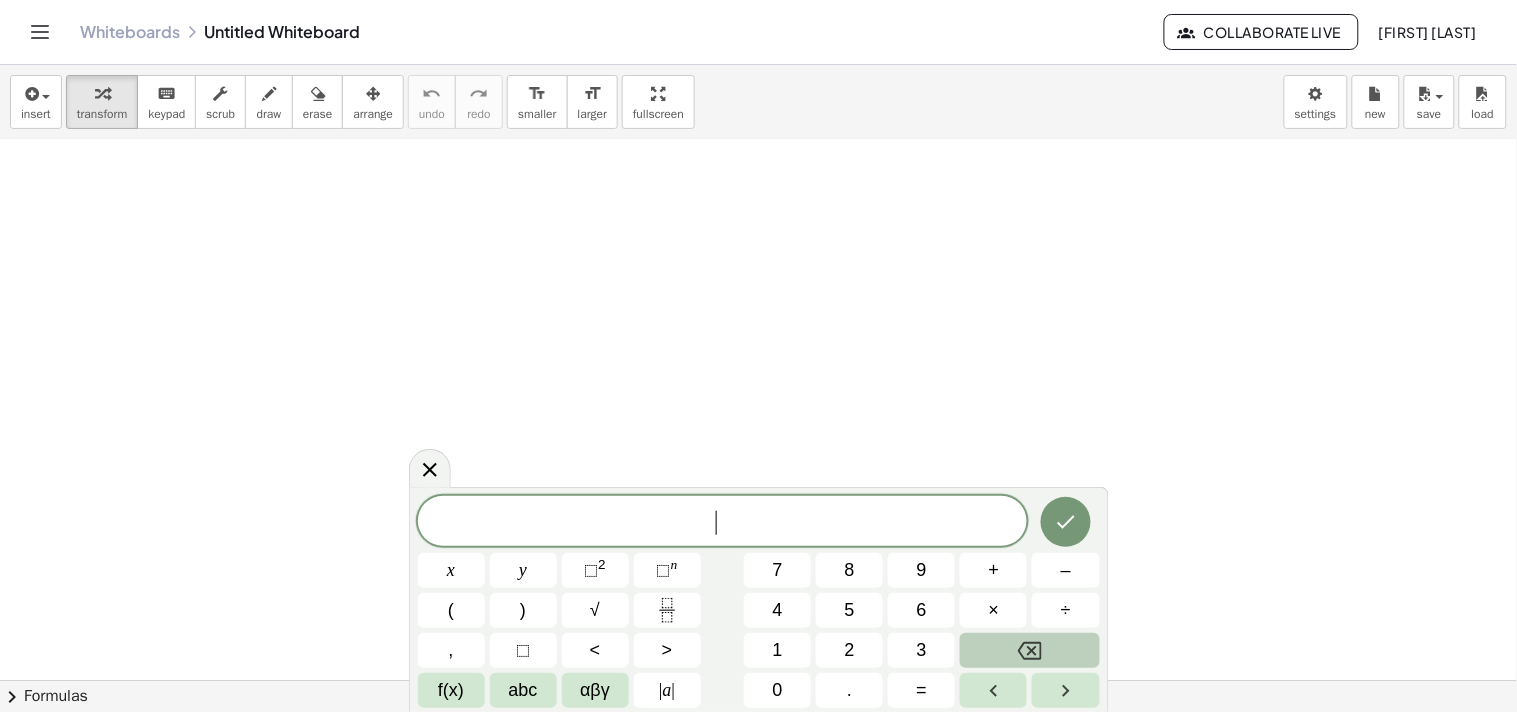 scroll, scrollTop: 1302, scrollLeft: 0, axis: vertical 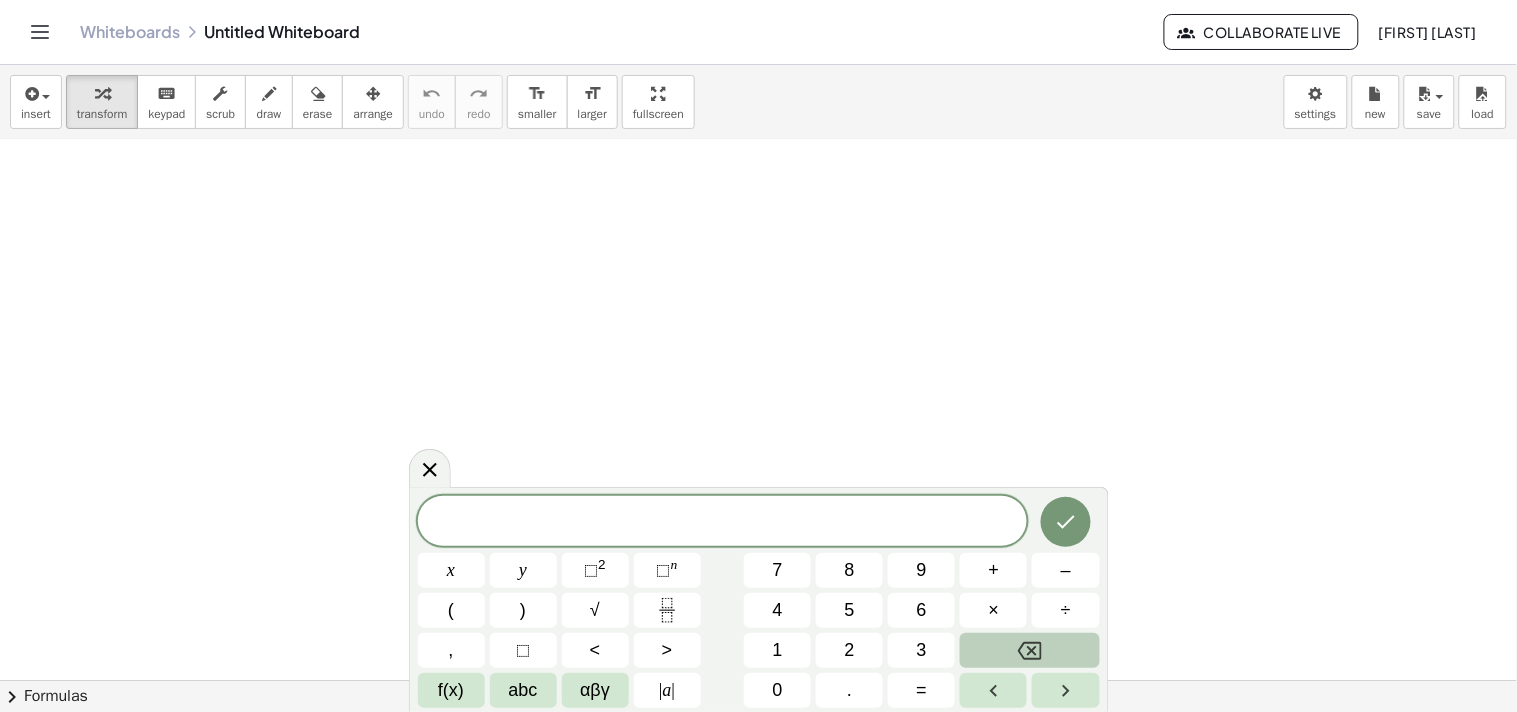 click at bounding box center (758, -83) 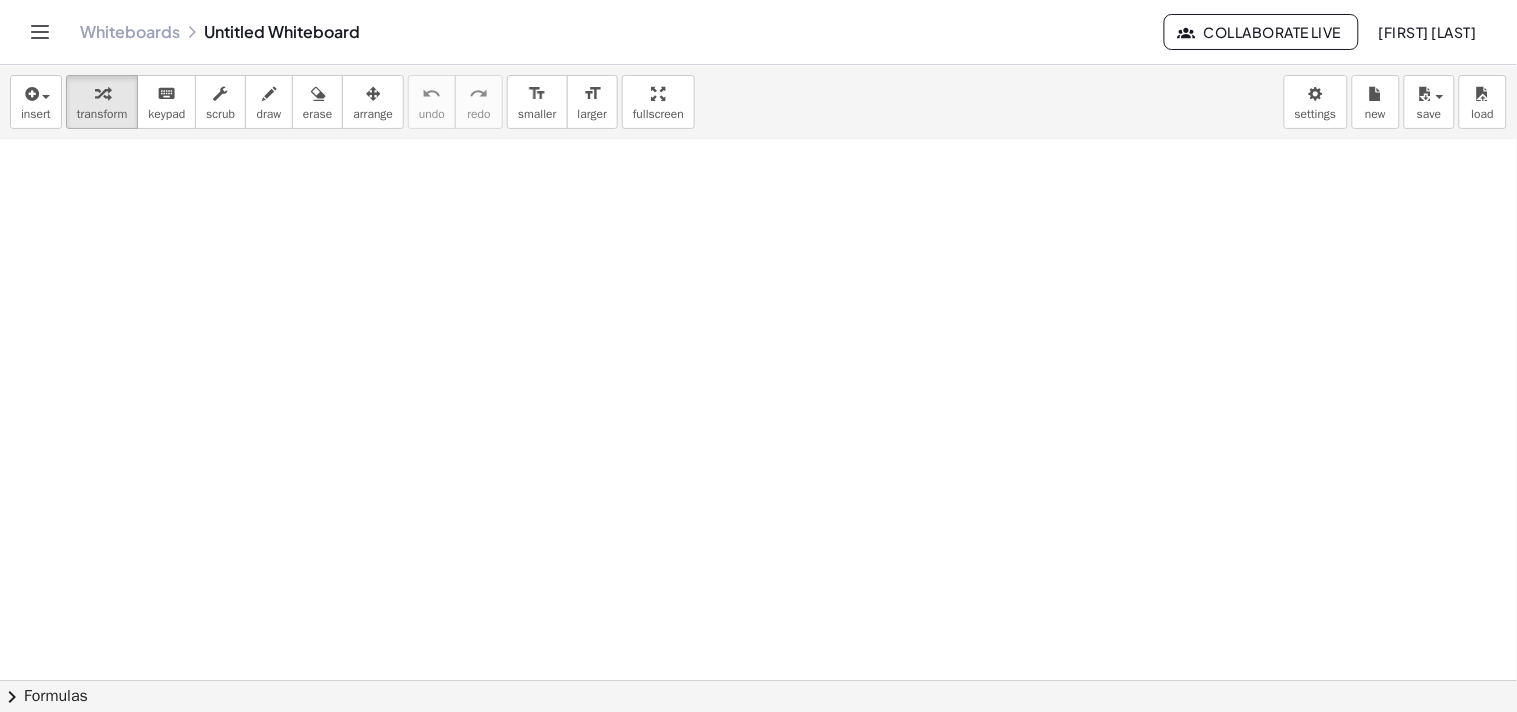 click at bounding box center [758, -83] 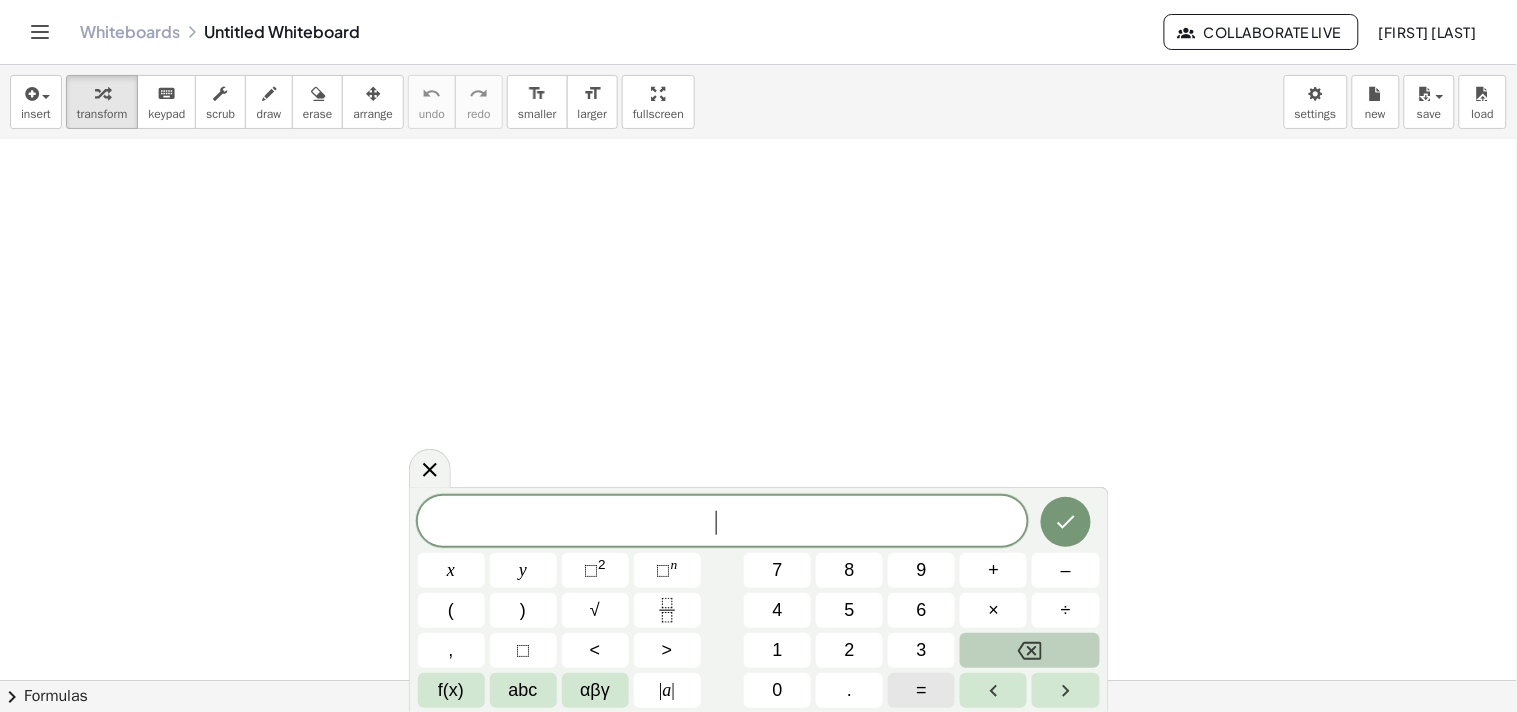 click on "=" at bounding box center (921, 690) 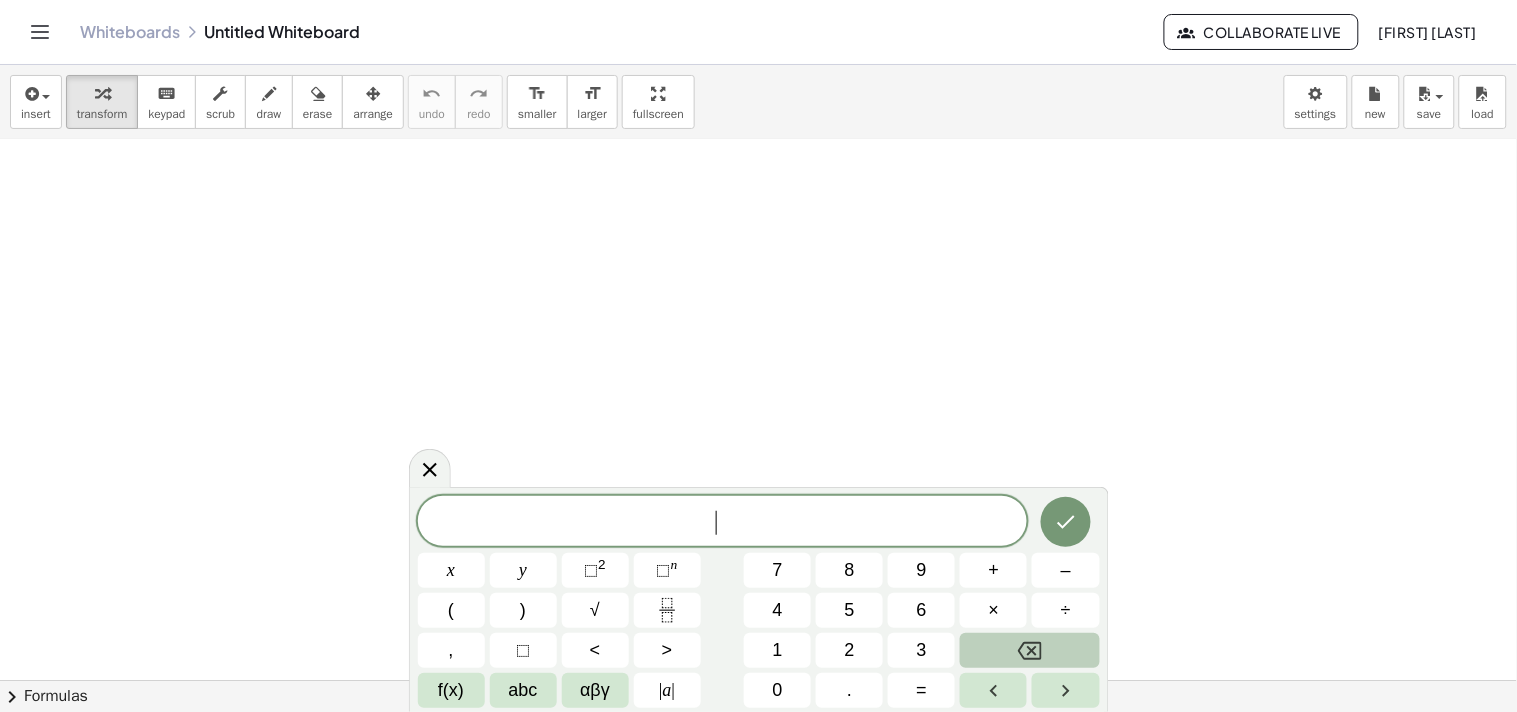 click at bounding box center (758, -83) 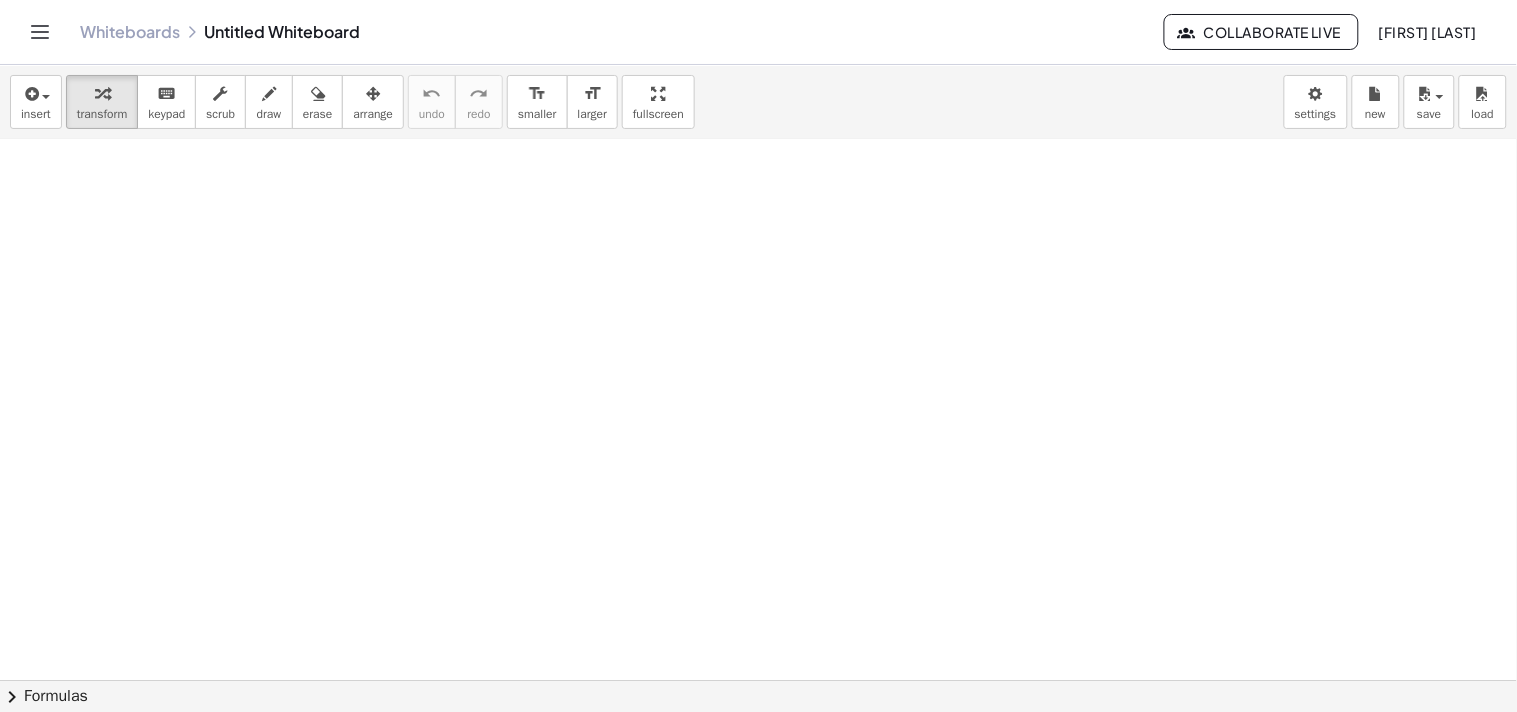 click at bounding box center (758, -83) 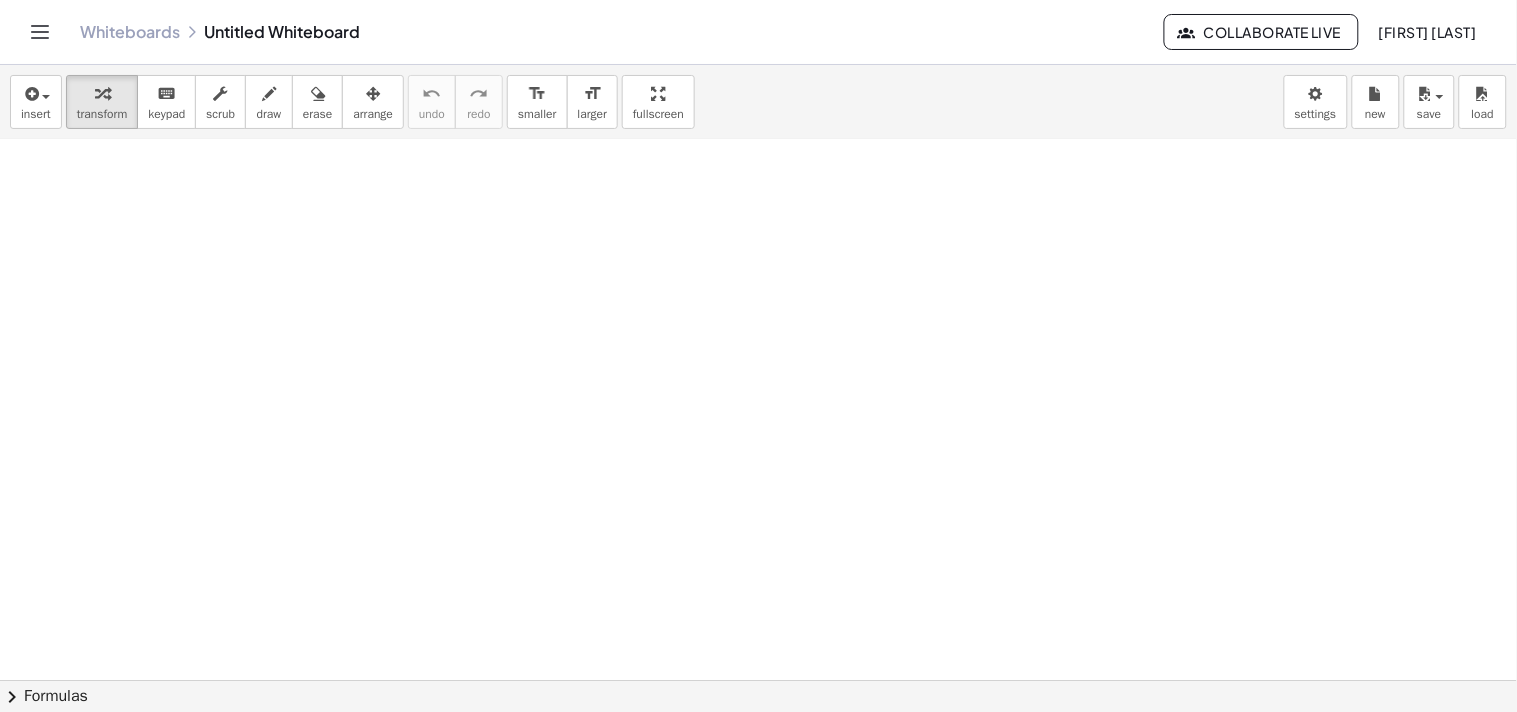 scroll, scrollTop: 0, scrollLeft: 0, axis: both 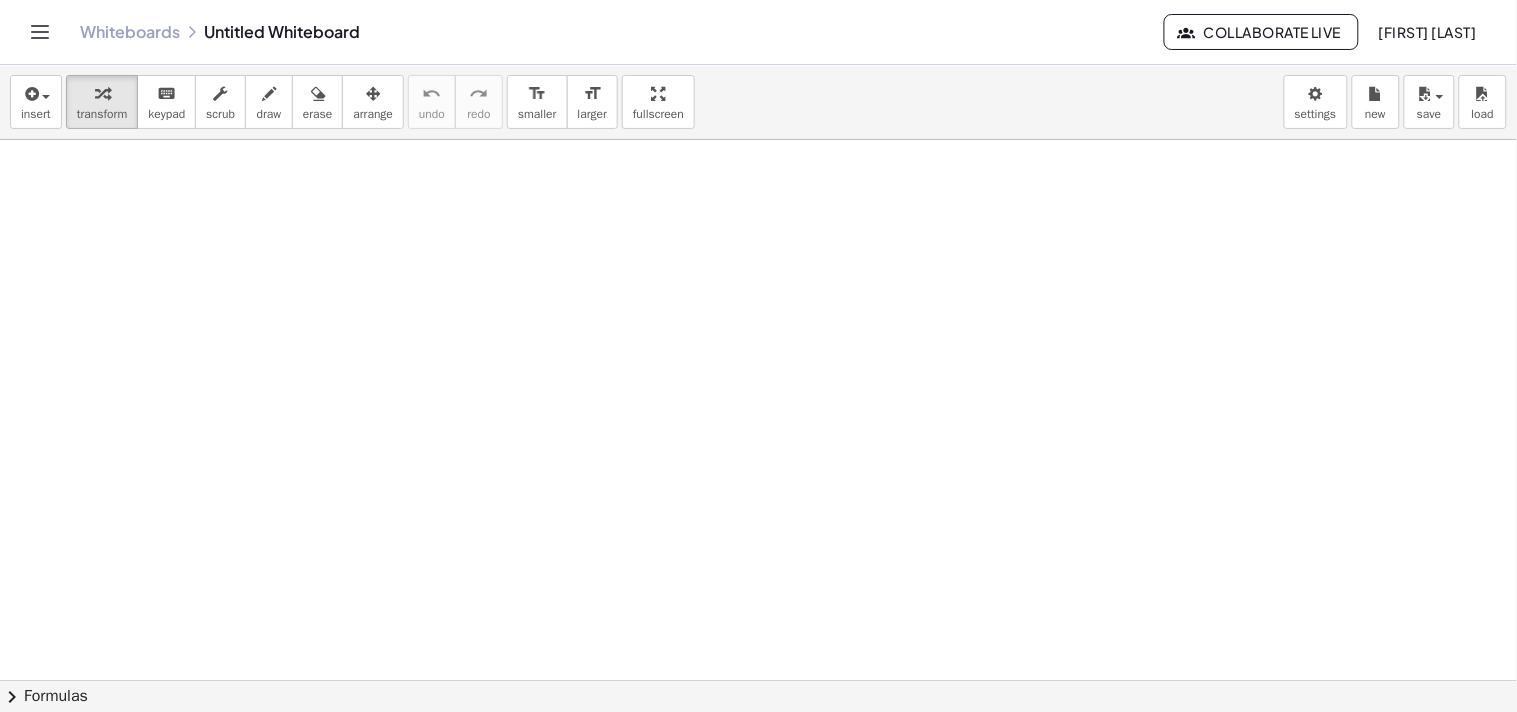 click at bounding box center [758, 680] 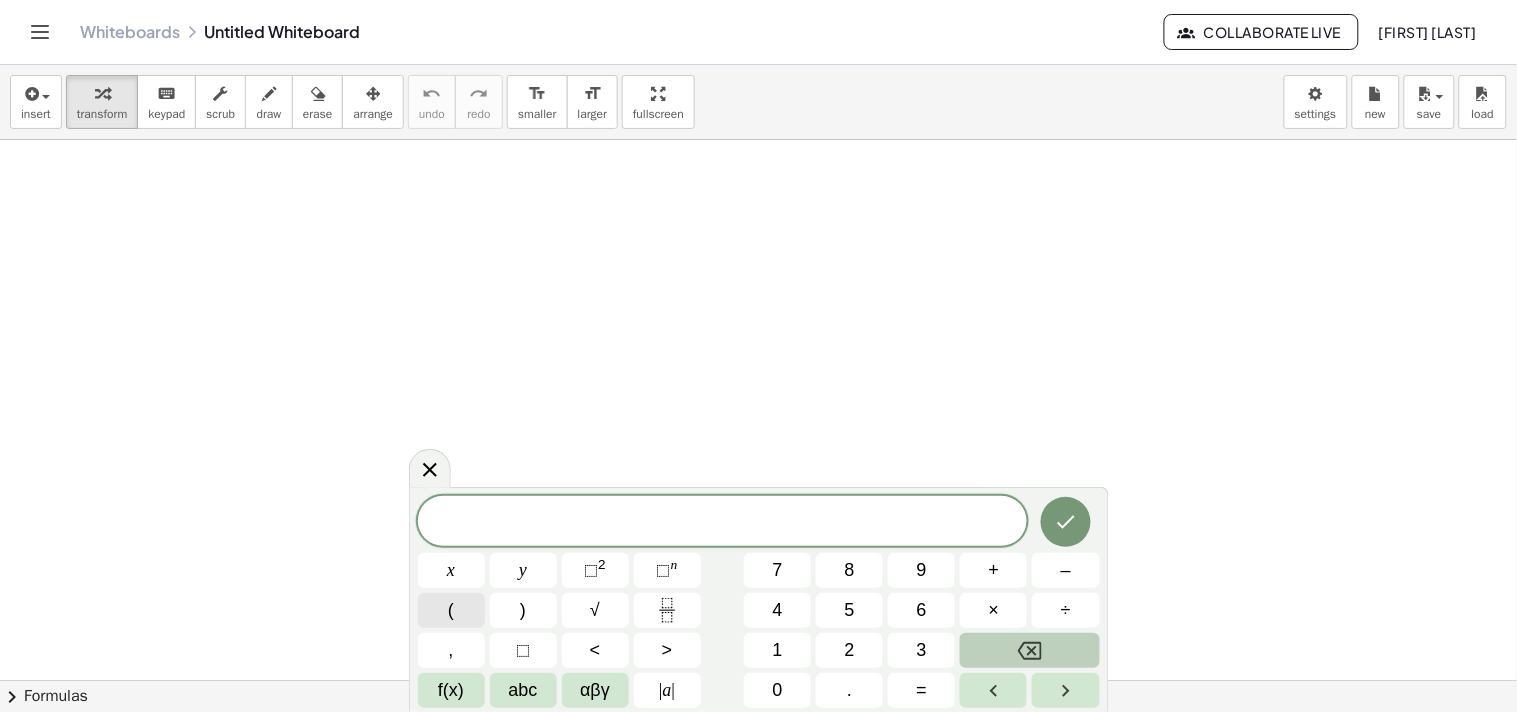 click on "(" at bounding box center [451, 610] 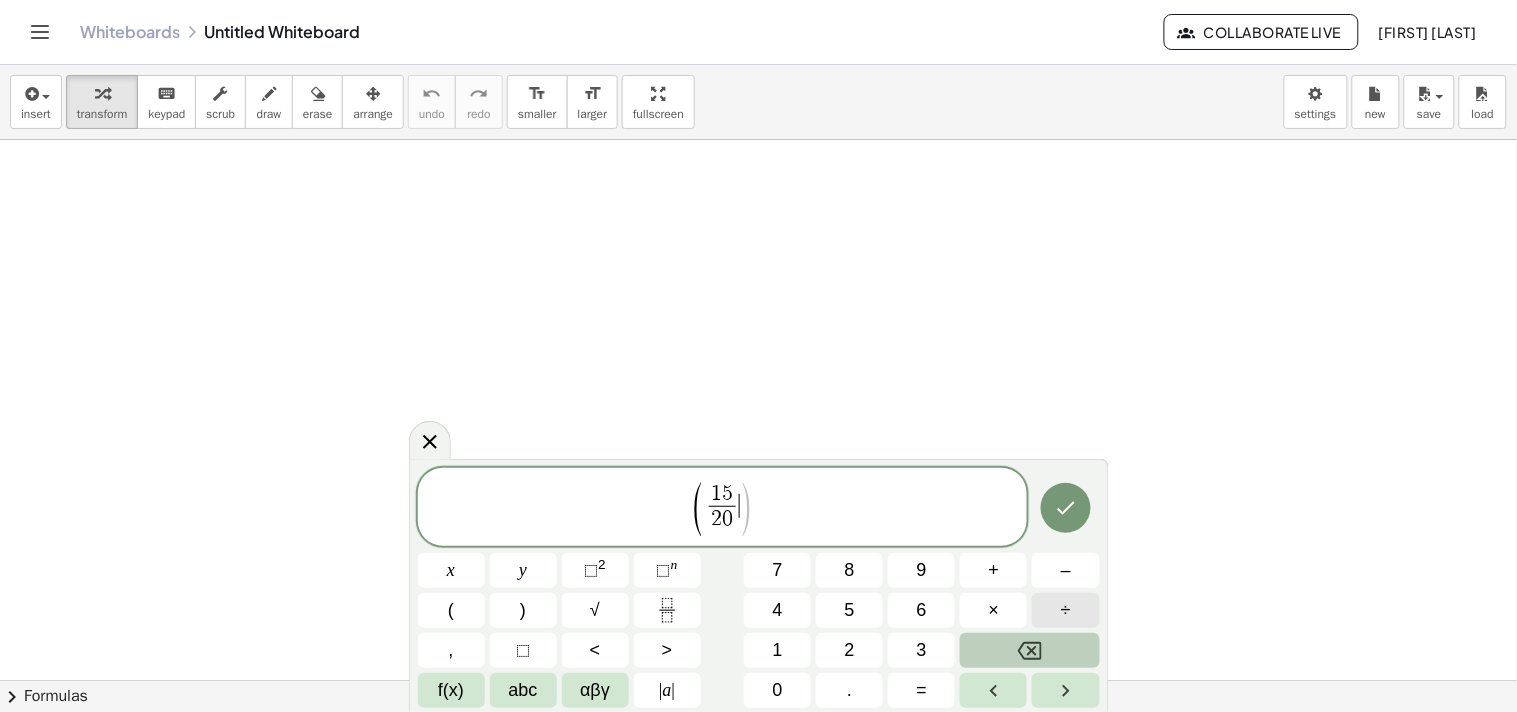 click on "÷" at bounding box center [1065, 610] 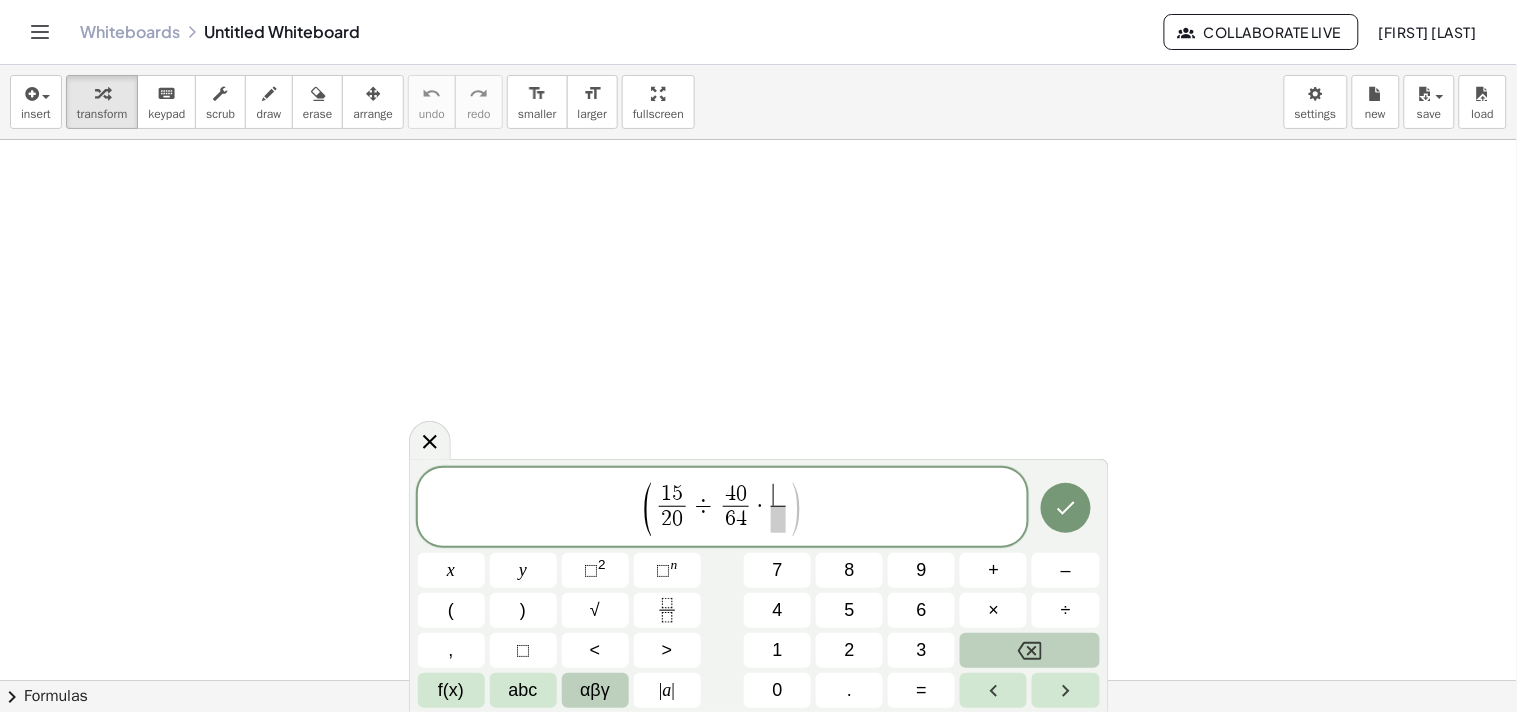 click on "αβγ" at bounding box center [595, 690] 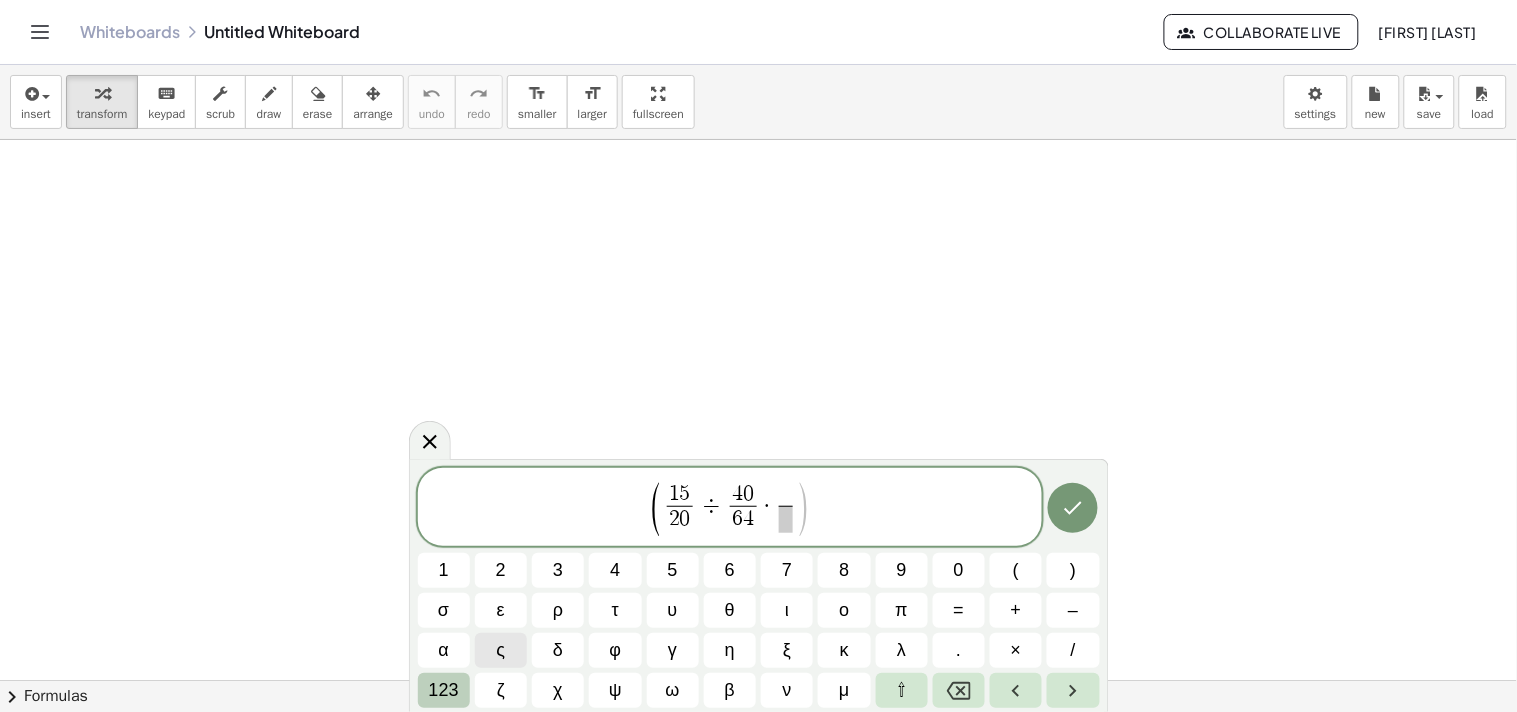 click on "123" at bounding box center (444, 690) 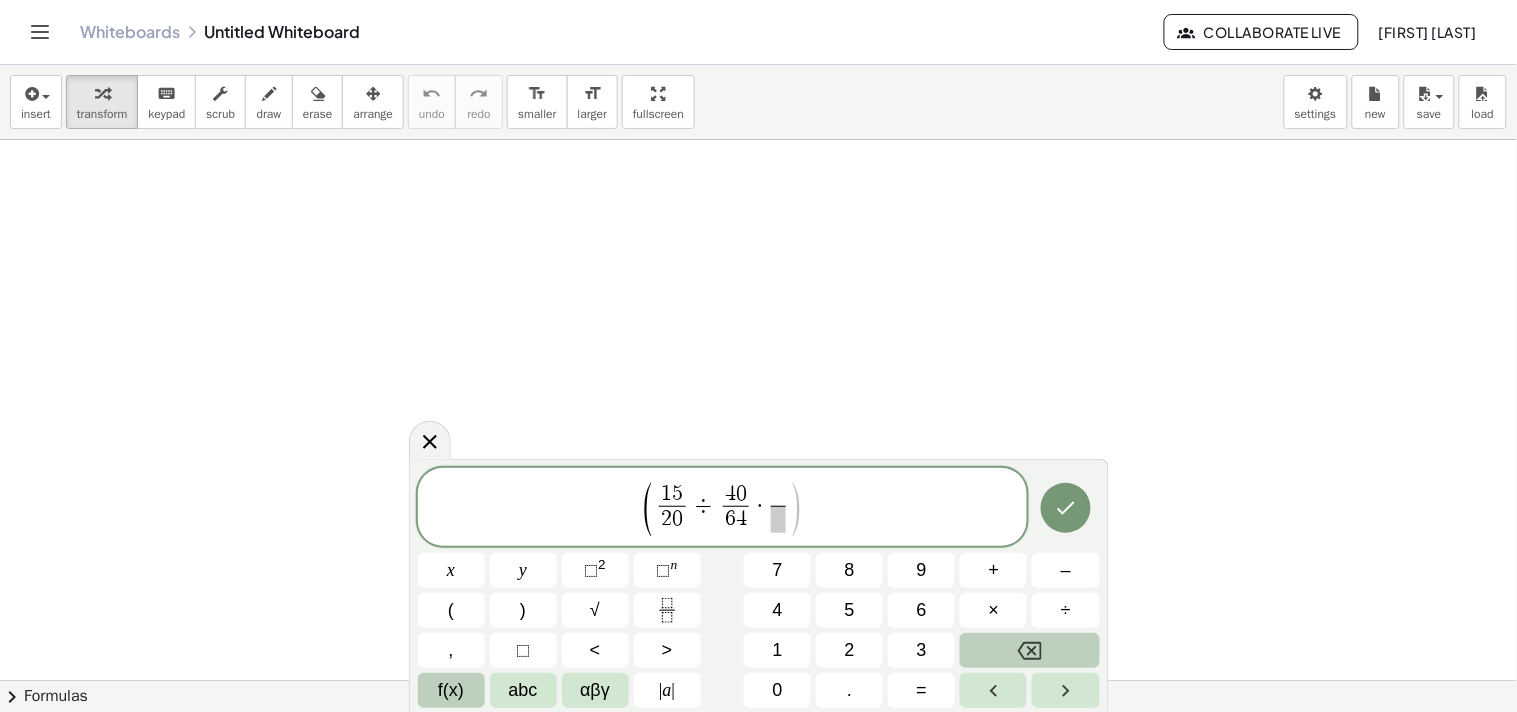 click on "f(x)" at bounding box center [451, 690] 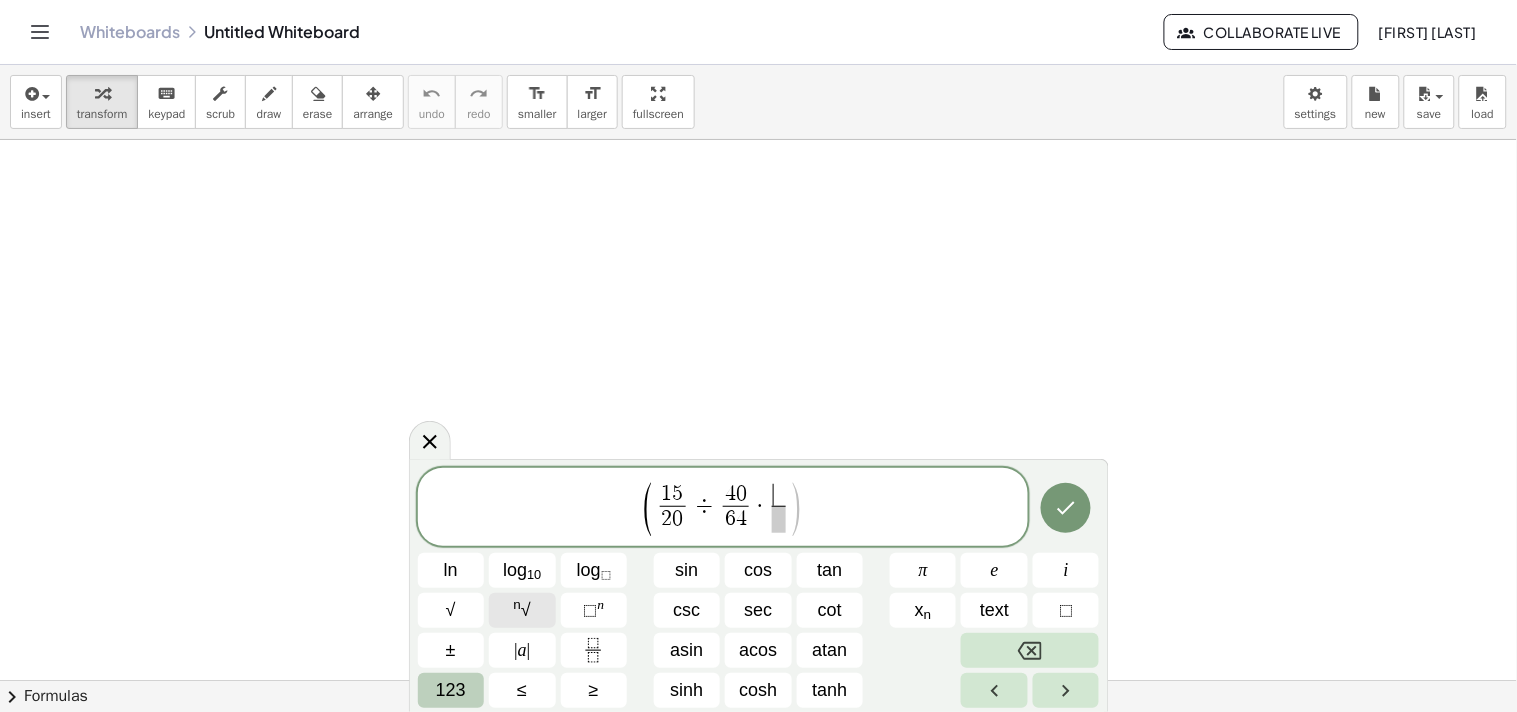 click on "n √" 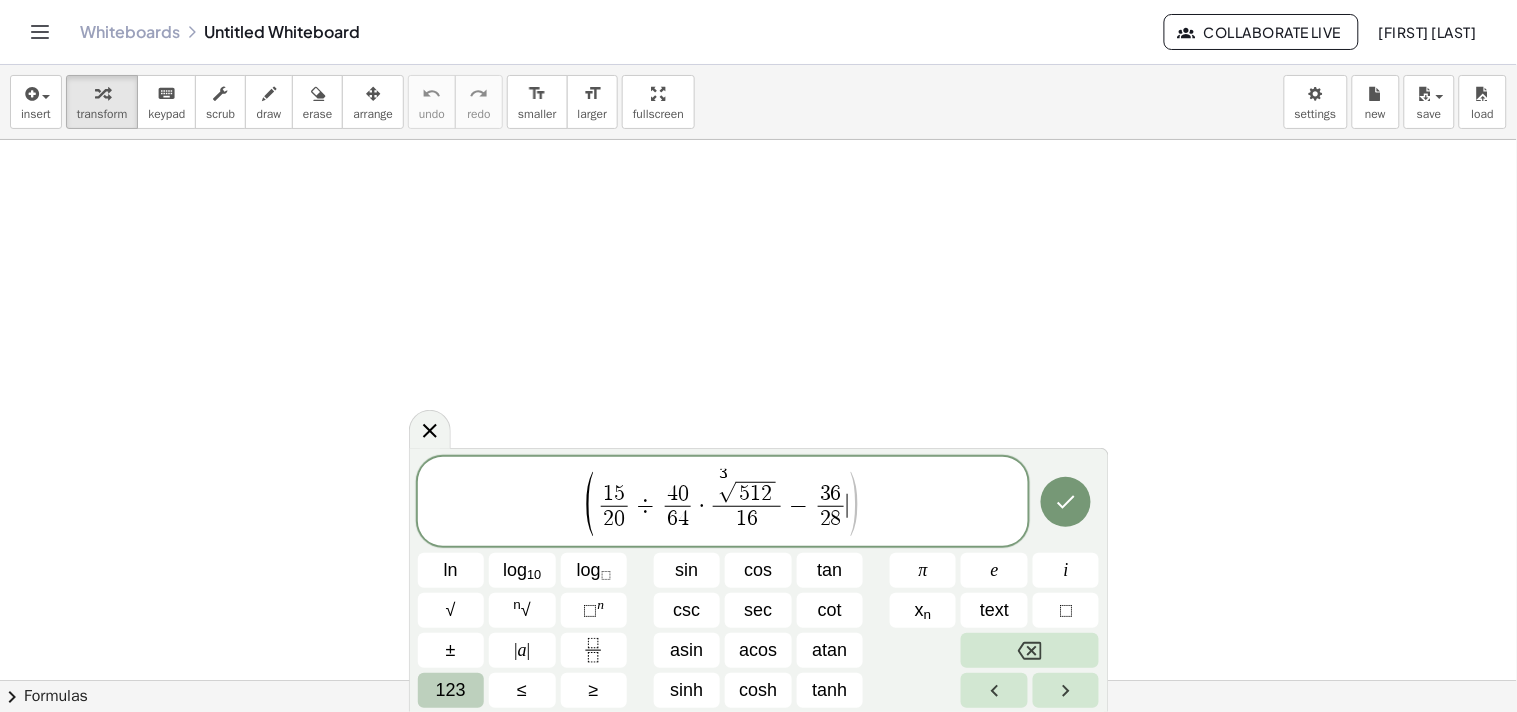 click on "123" at bounding box center [451, 690] 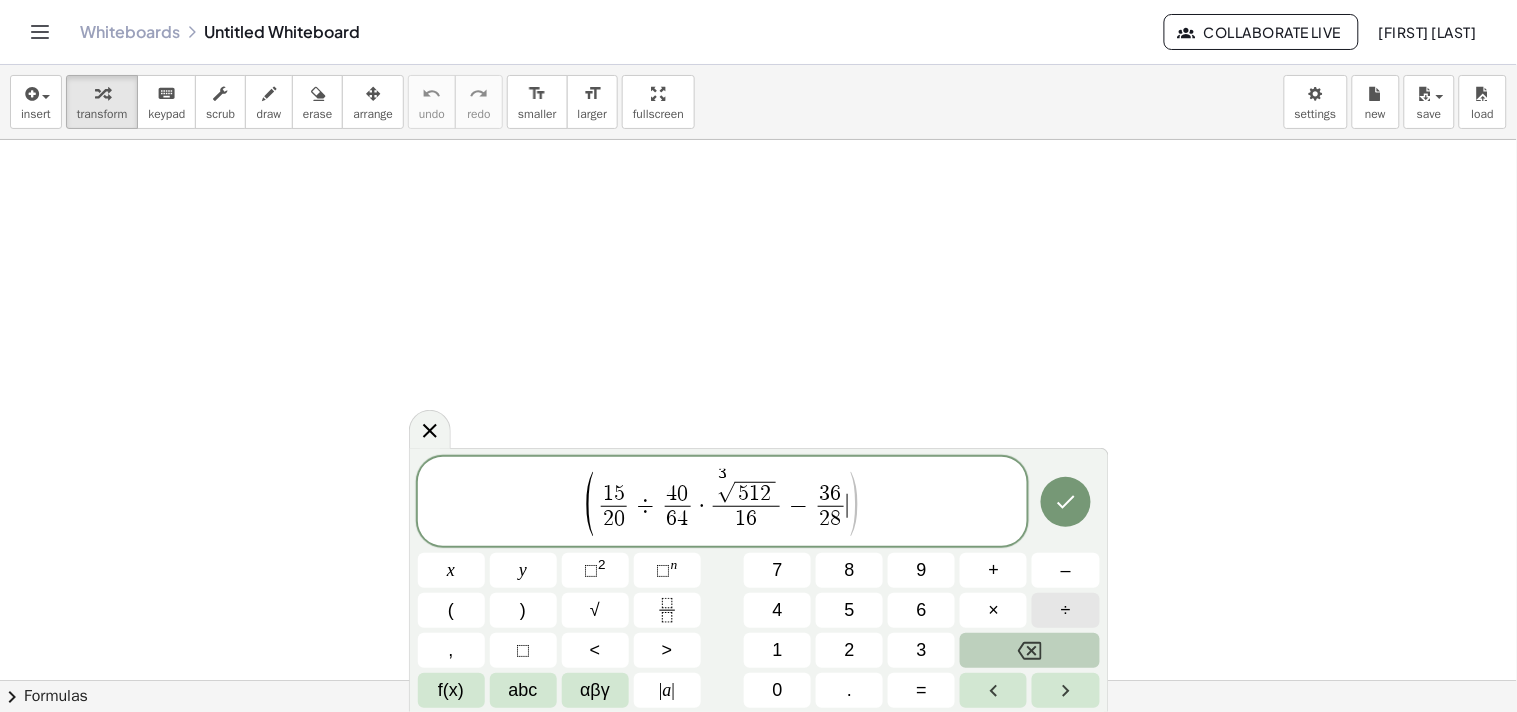 click on "÷" at bounding box center (1065, 610) 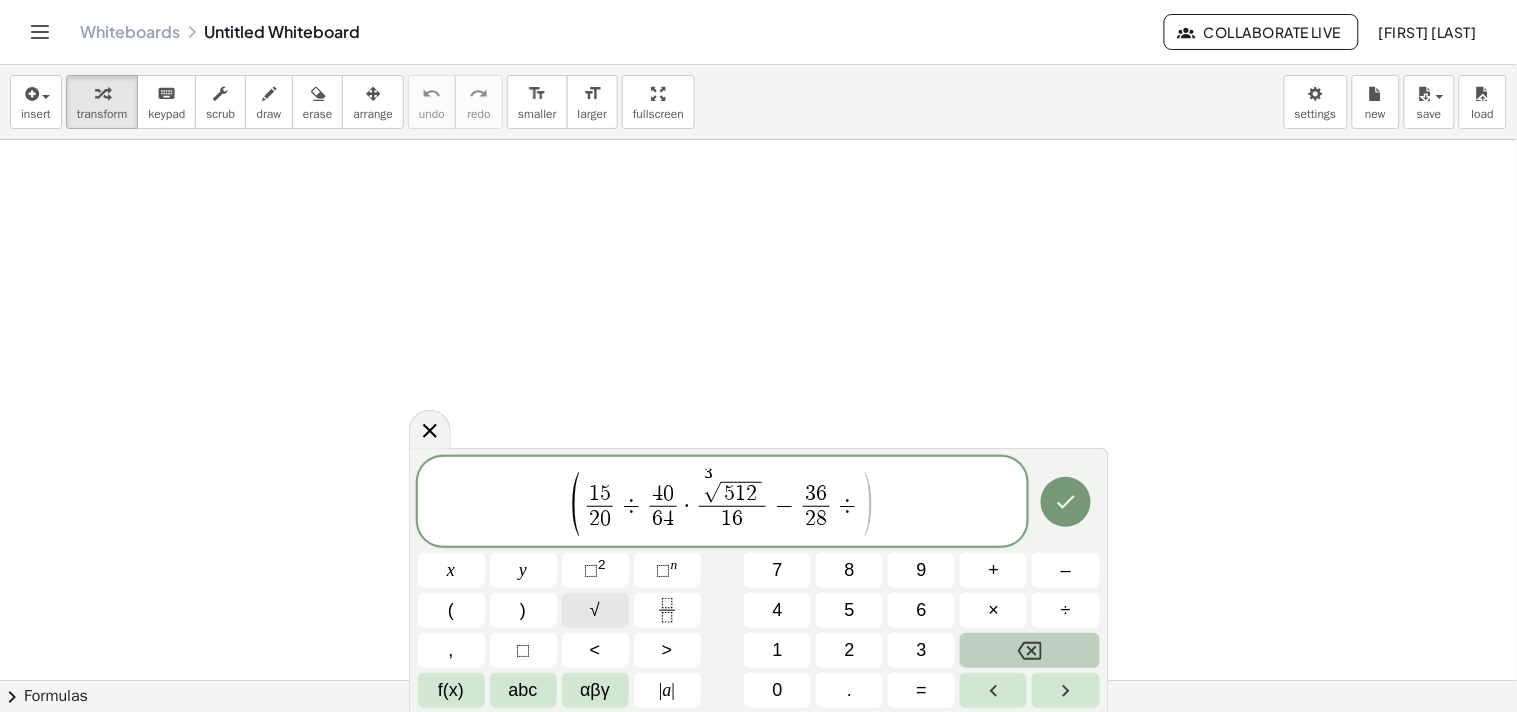 click on "√" at bounding box center [595, 610] 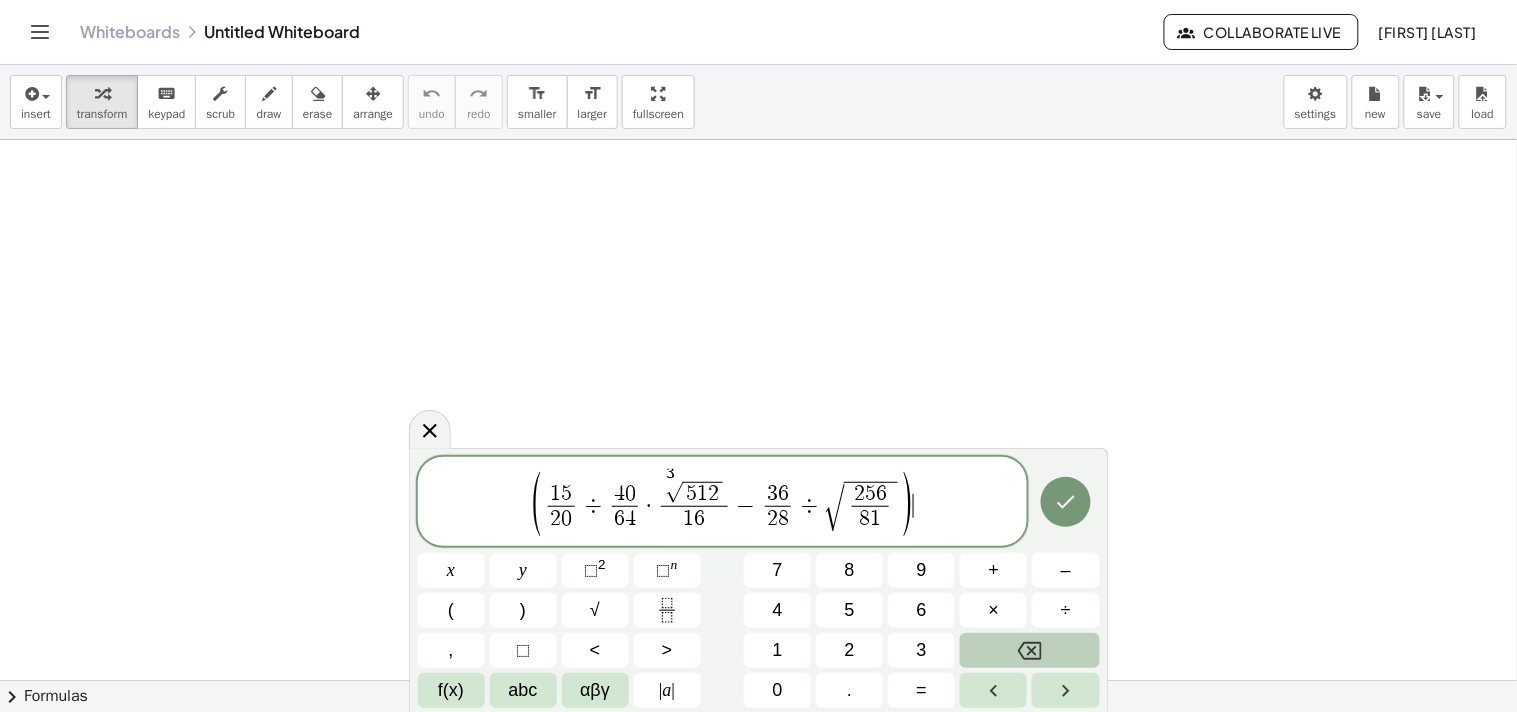click on "( 1 5 2 0 ​ ÷ 4 0 6 4 ​ · 3 √ 5 1 2 1 6 ​ − 3 6 2 8 ​ ÷ √ 2 5 6 8 1 ​ ) ​" at bounding box center [723, 503] 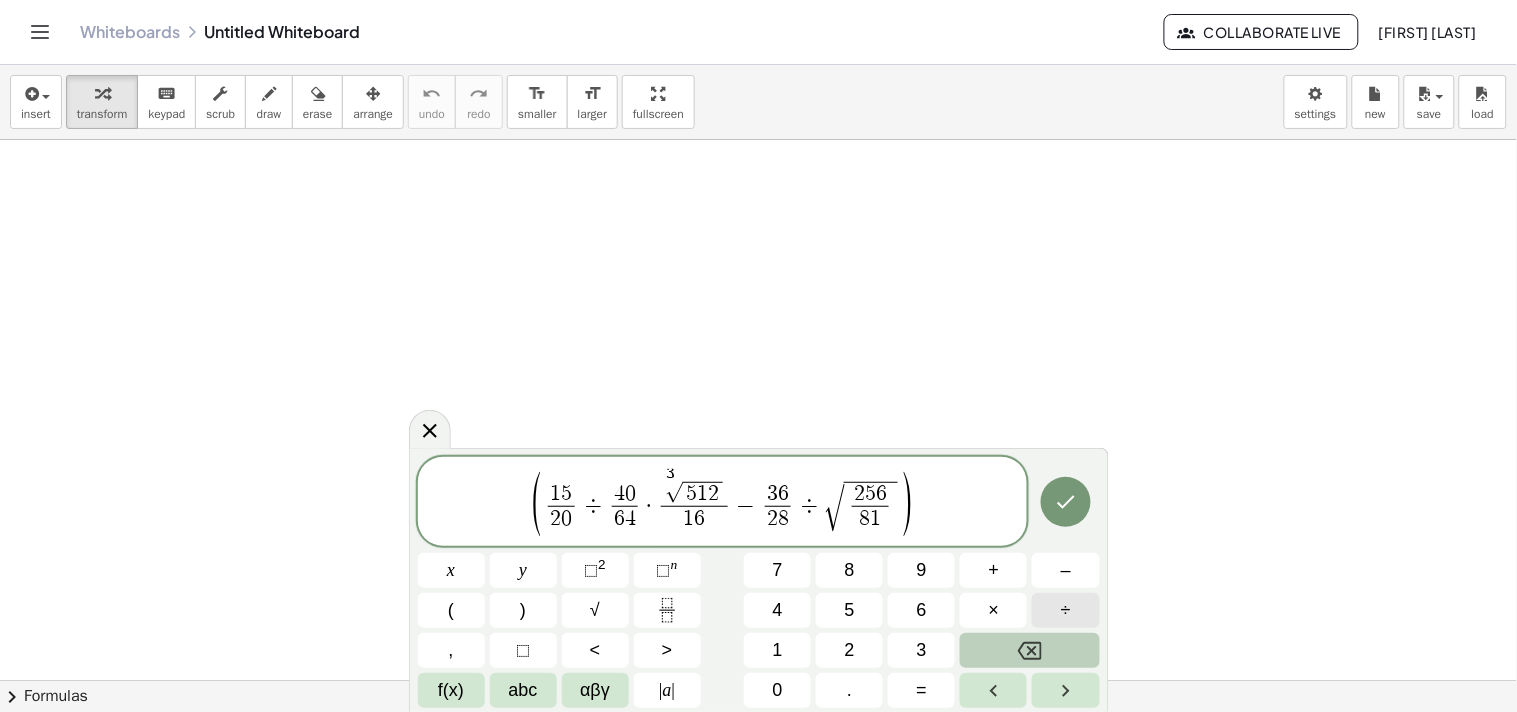 click on "÷" at bounding box center [1065, 610] 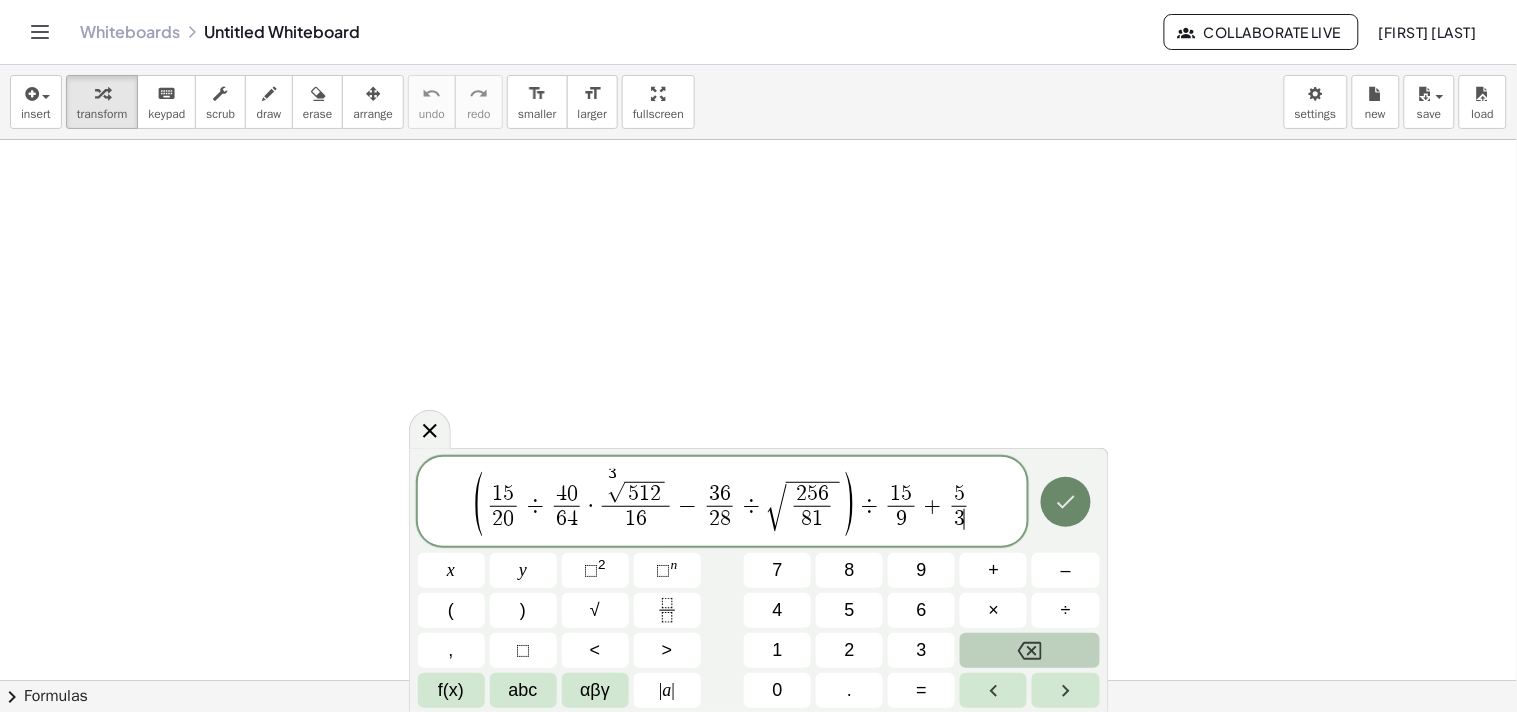 click at bounding box center (1066, 502) 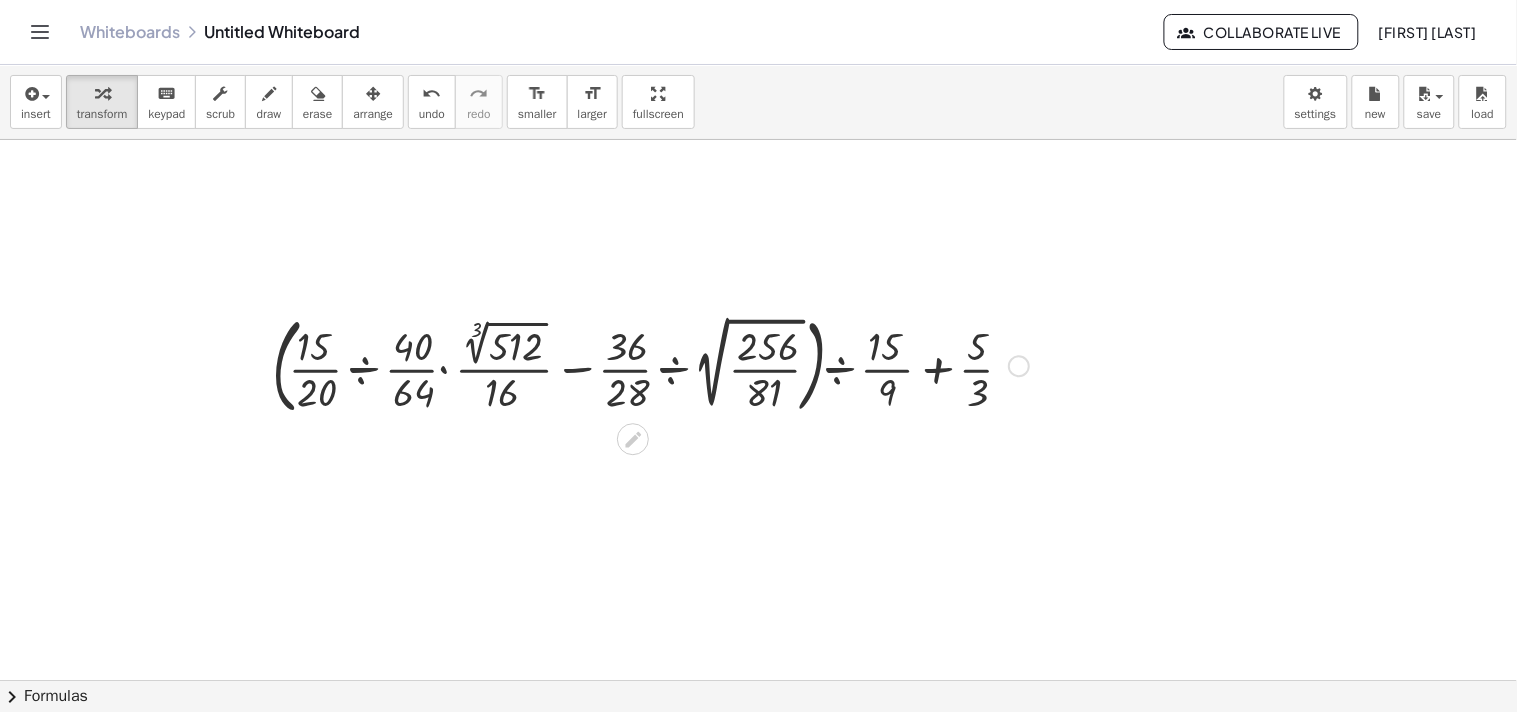 click at bounding box center [650, 364] 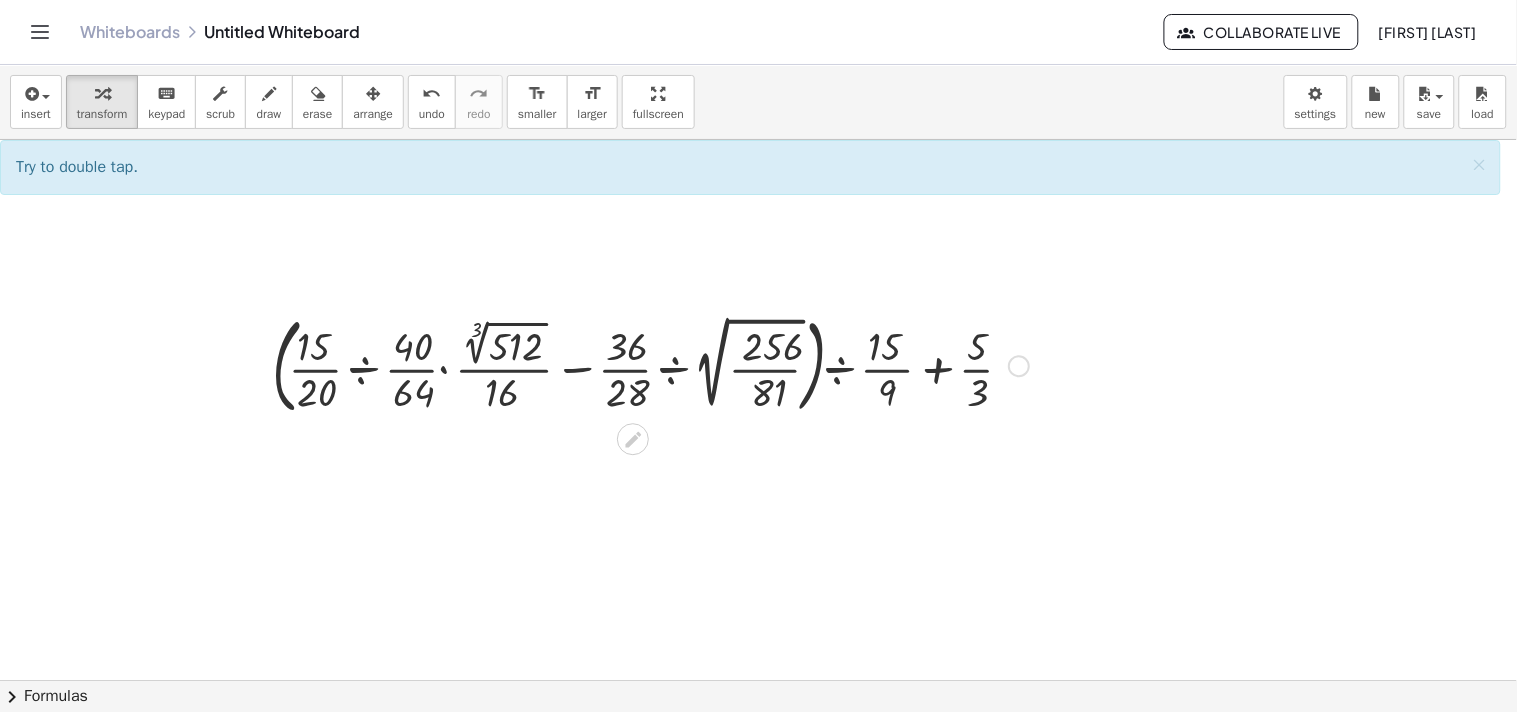 click at bounding box center (650, 364) 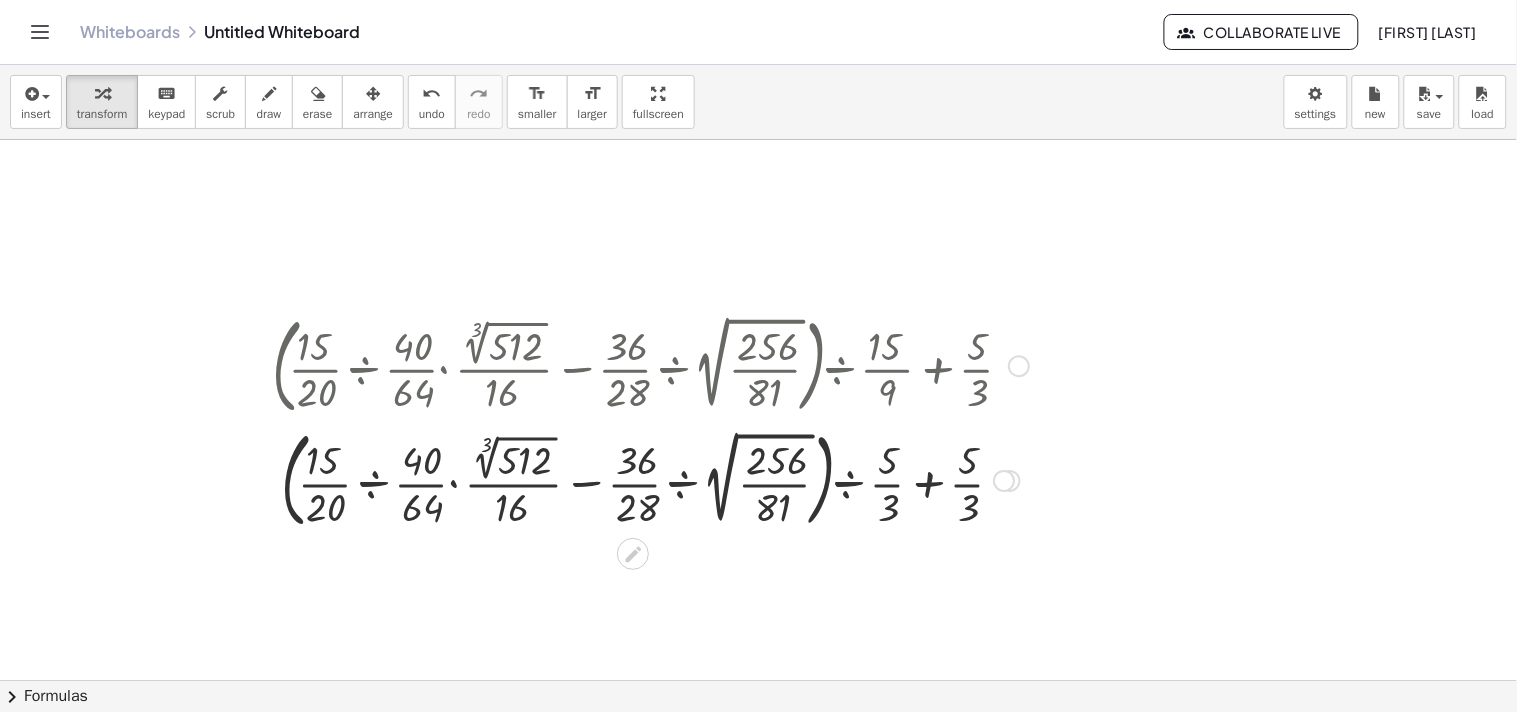 click at bounding box center [650, 479] 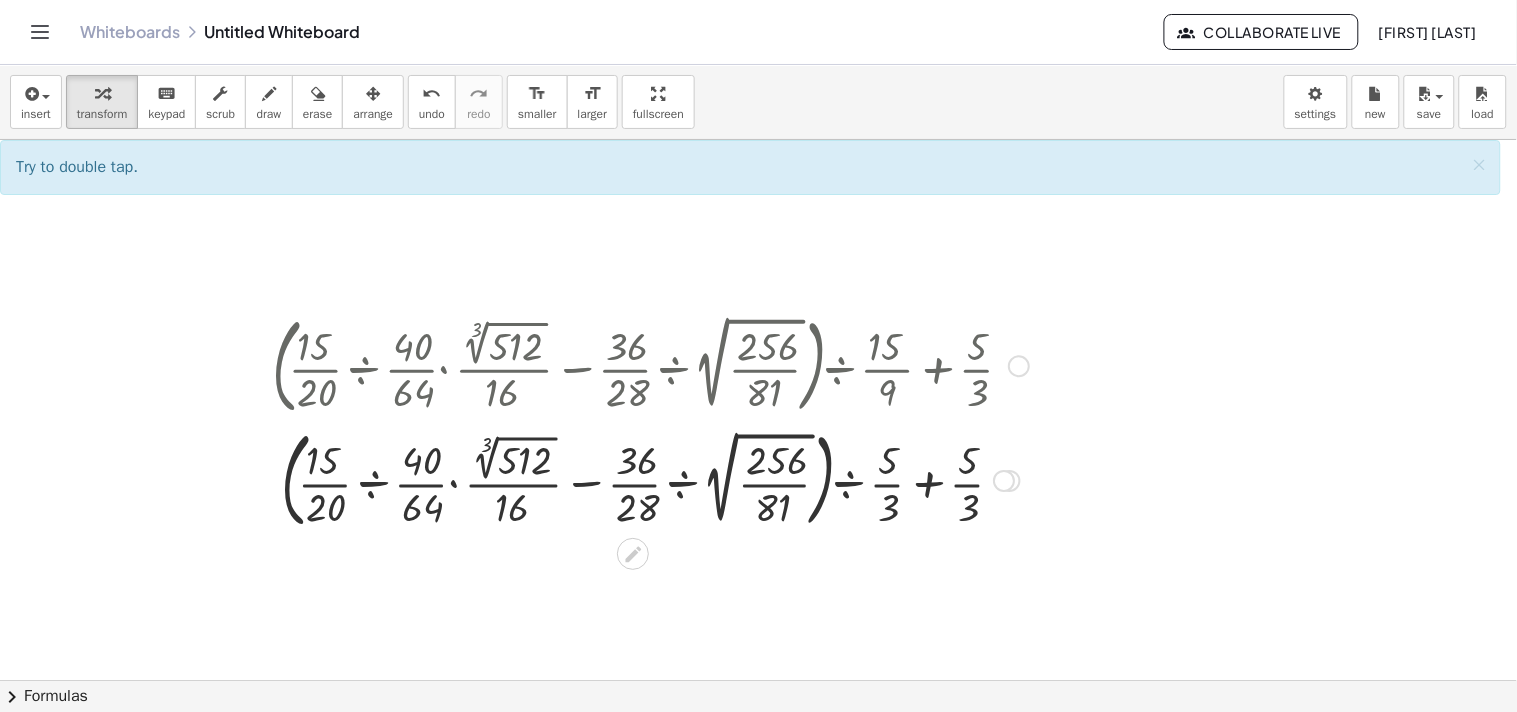 click at bounding box center [650, 479] 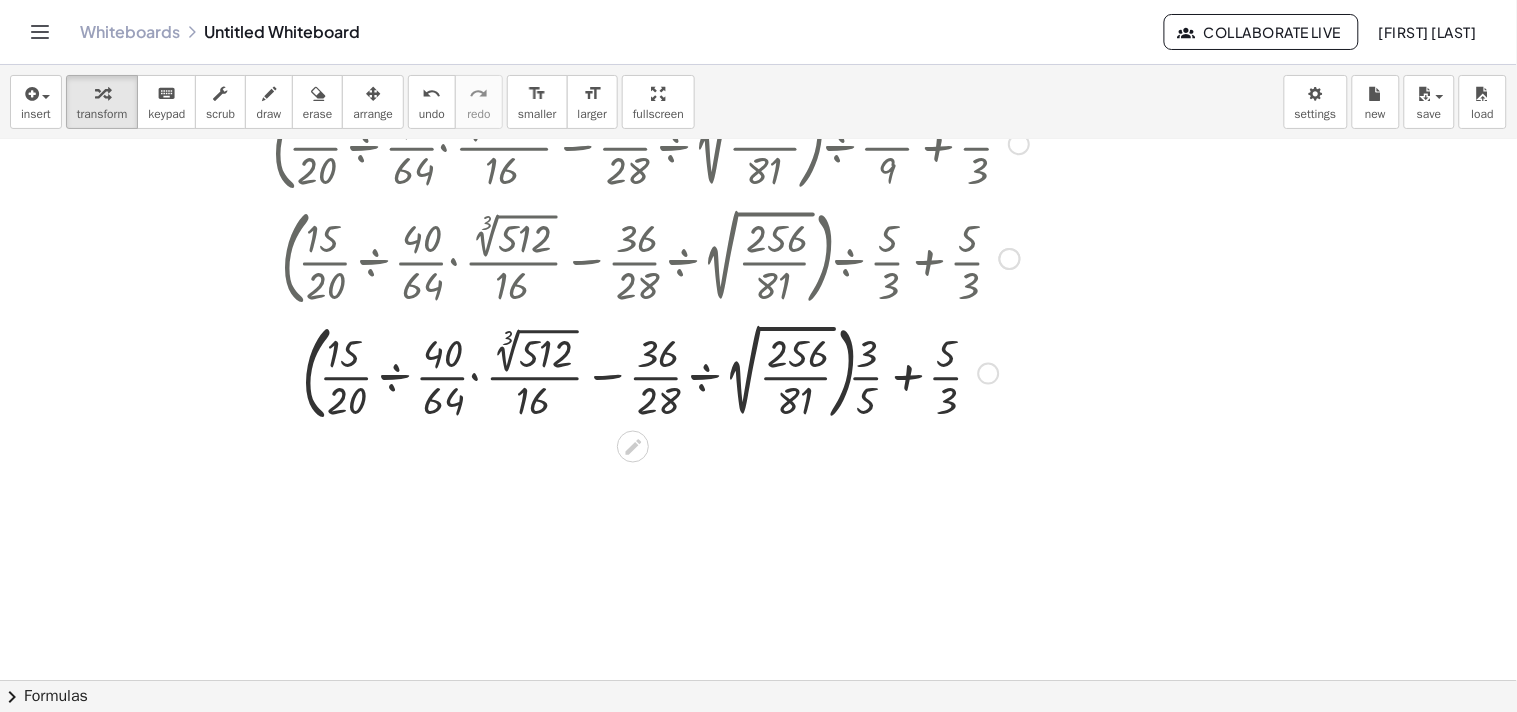 scroll, scrollTop: 333, scrollLeft: 0, axis: vertical 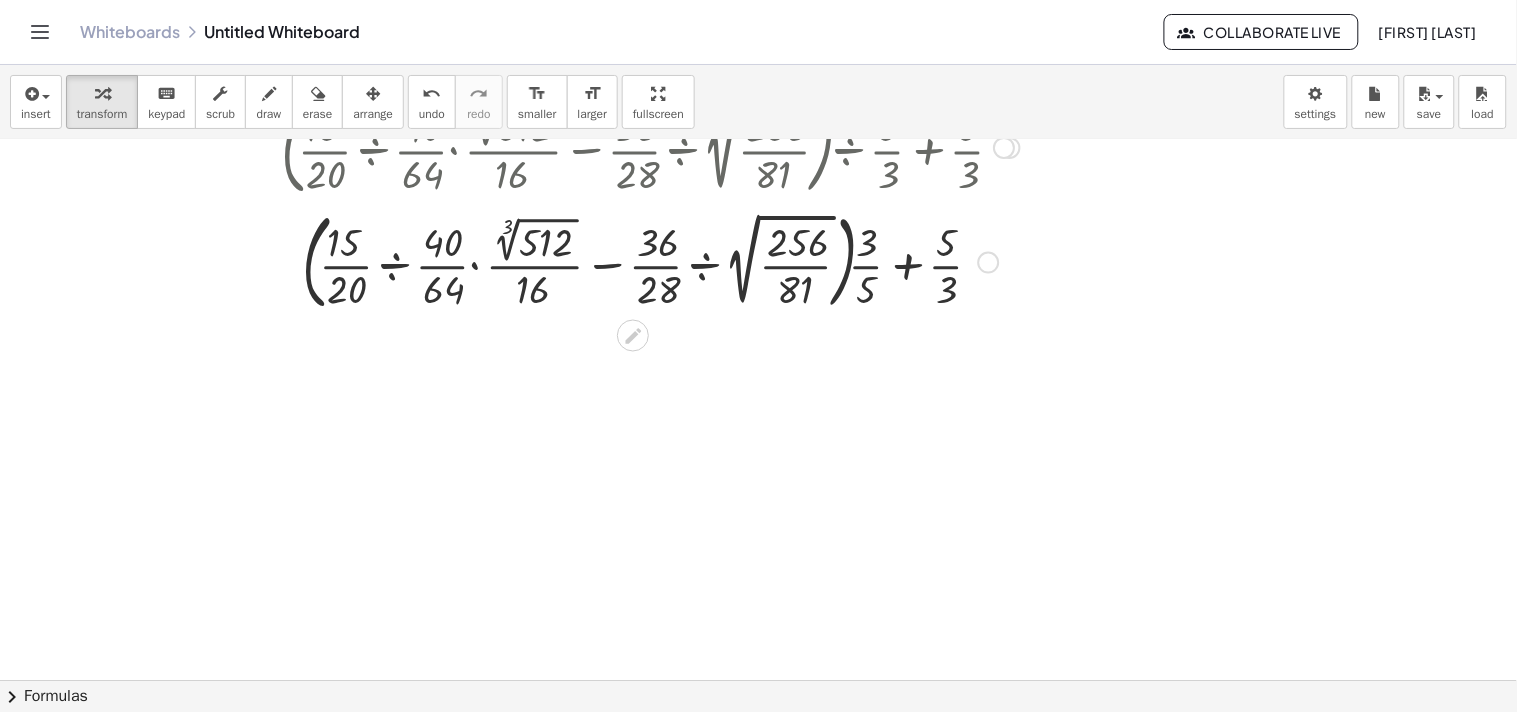 click at bounding box center (650, 261) 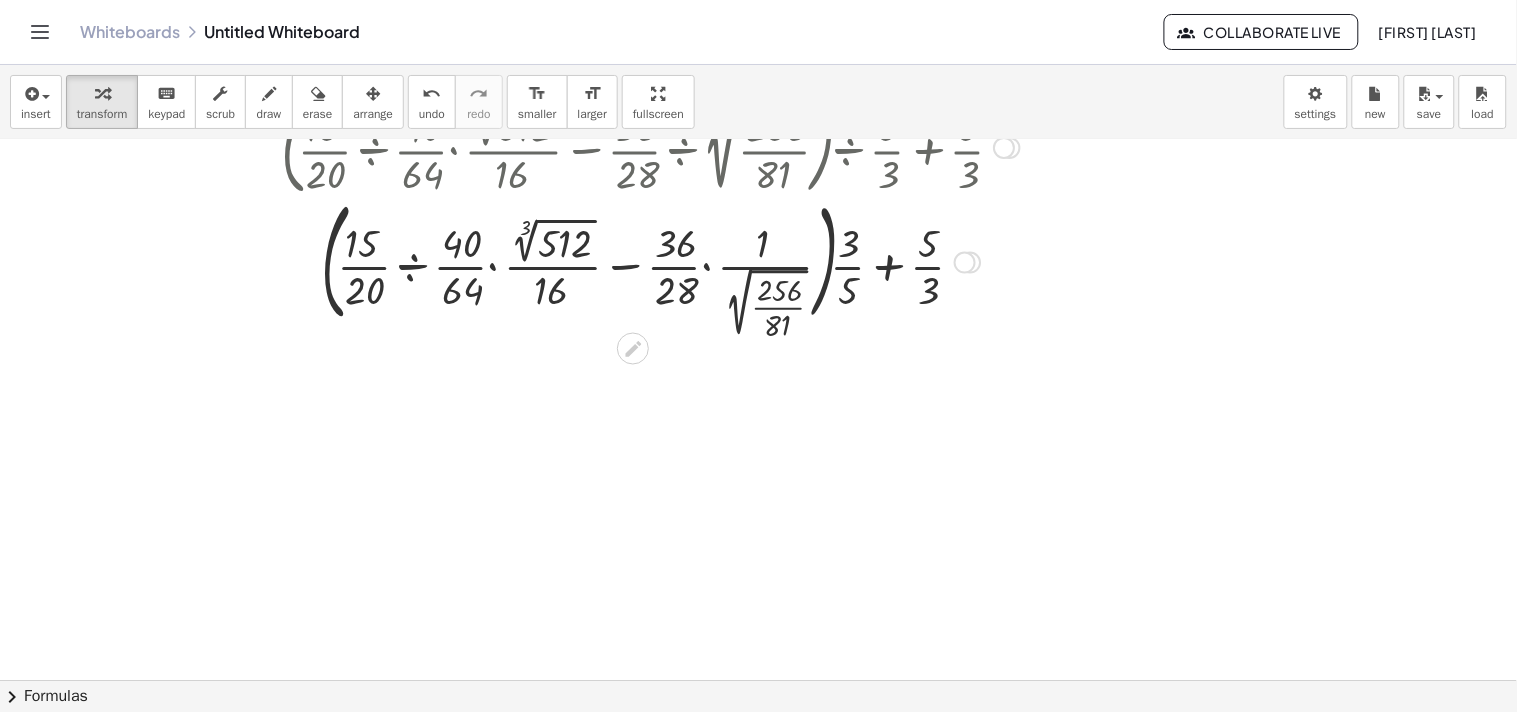 click at bounding box center [650, 261] 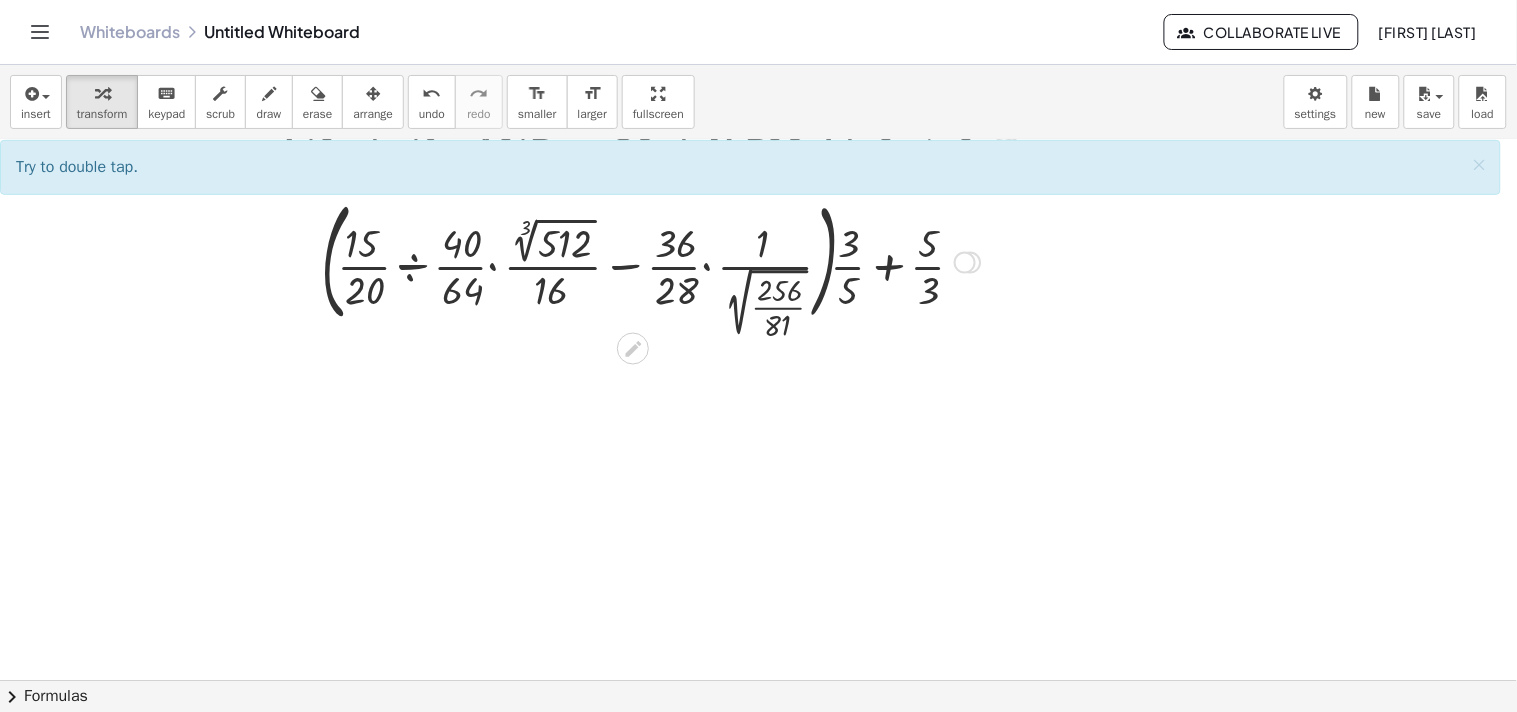 click at bounding box center [650, 261] 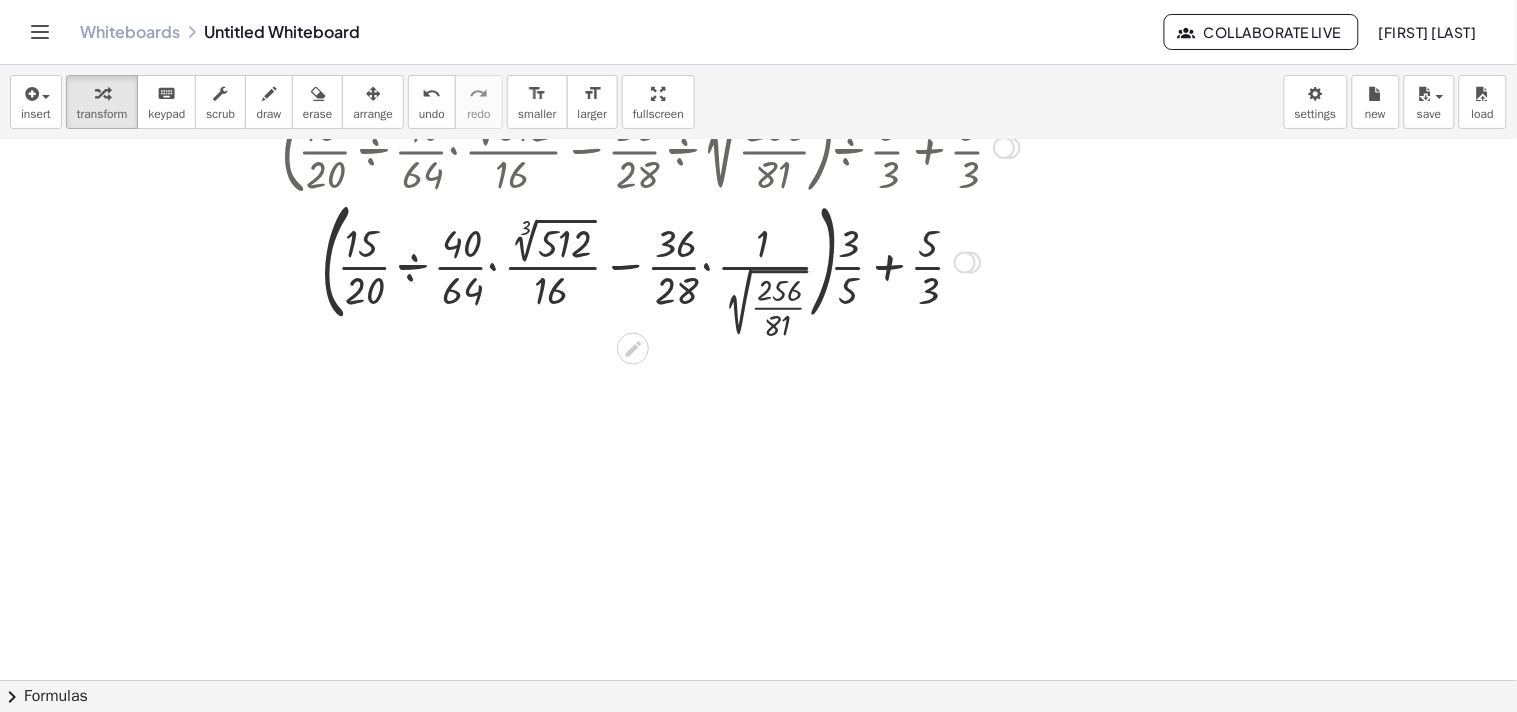 click at bounding box center [650, 261] 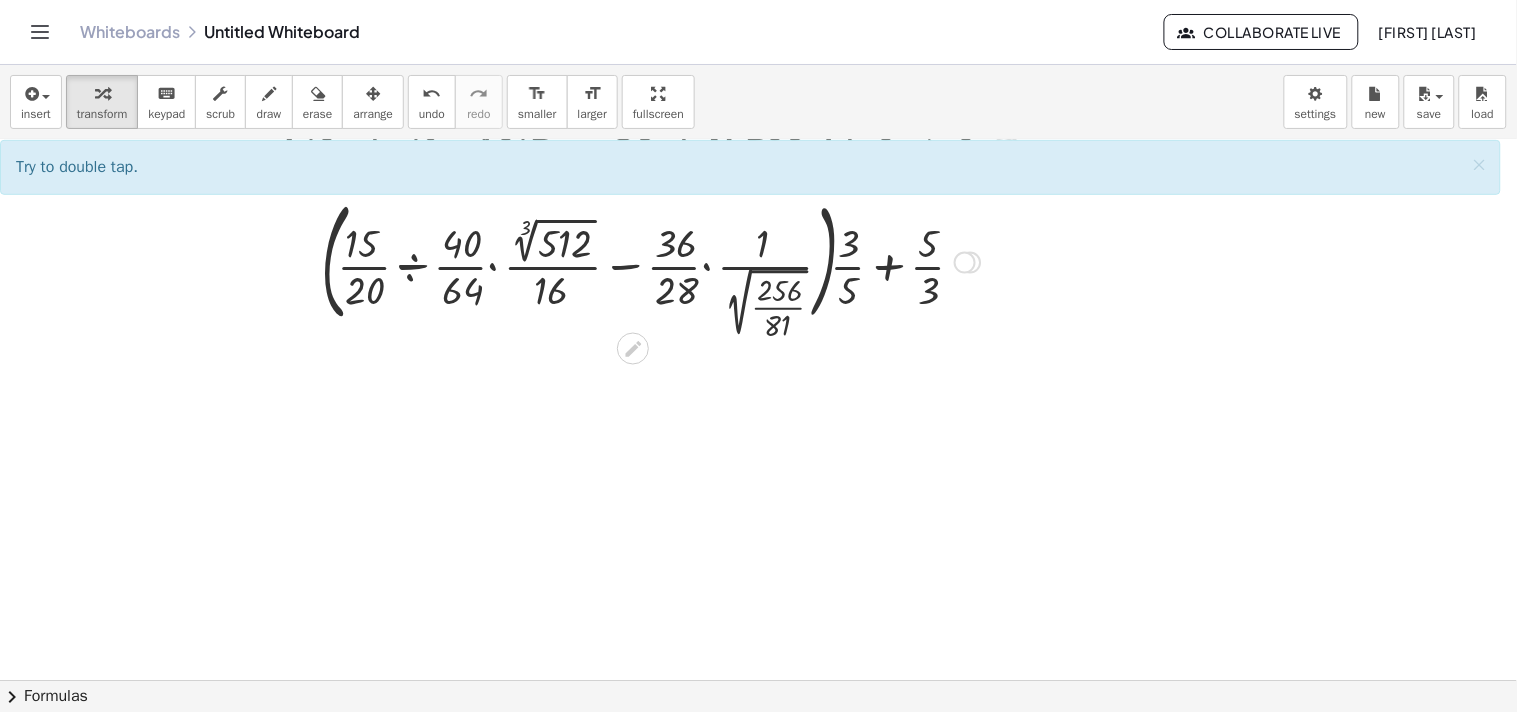 click at bounding box center (650, 261) 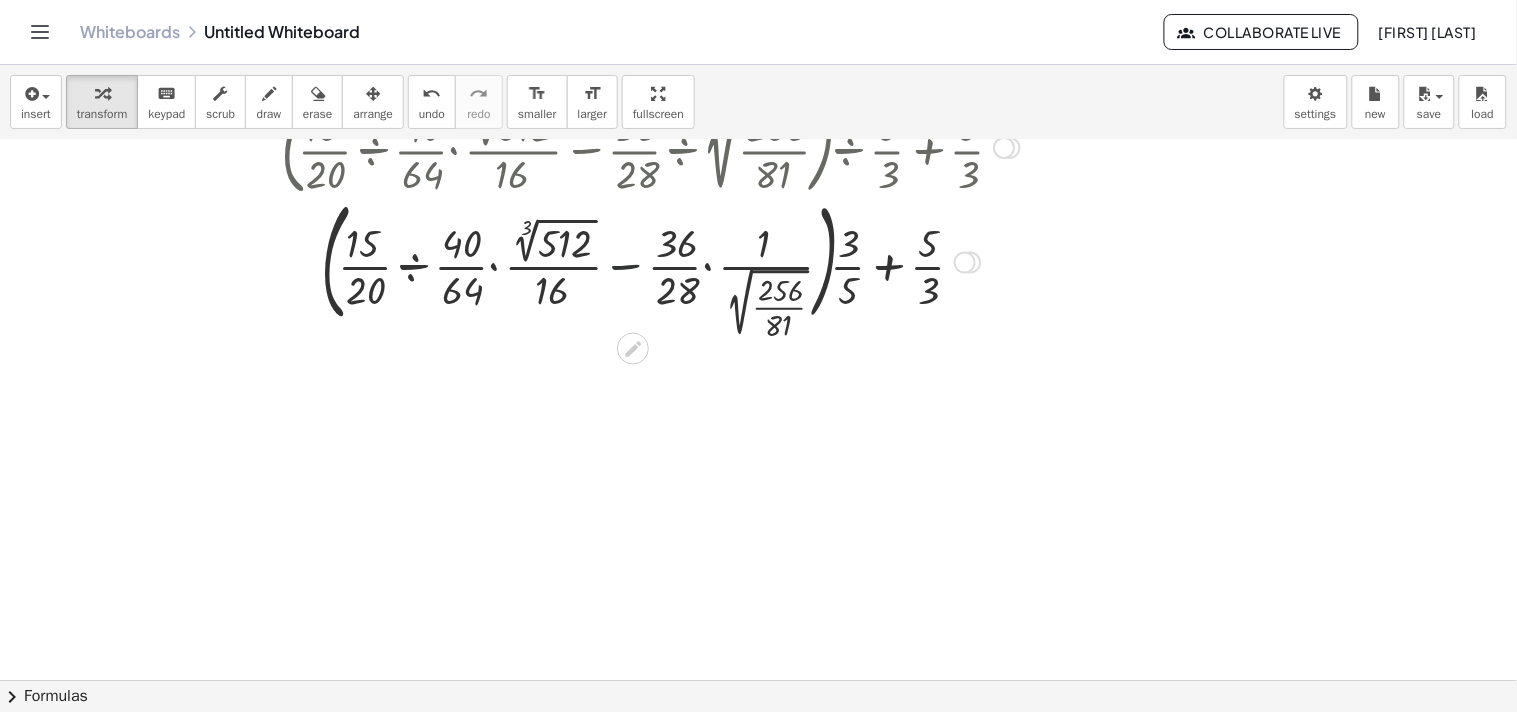 click at bounding box center [650, 261] 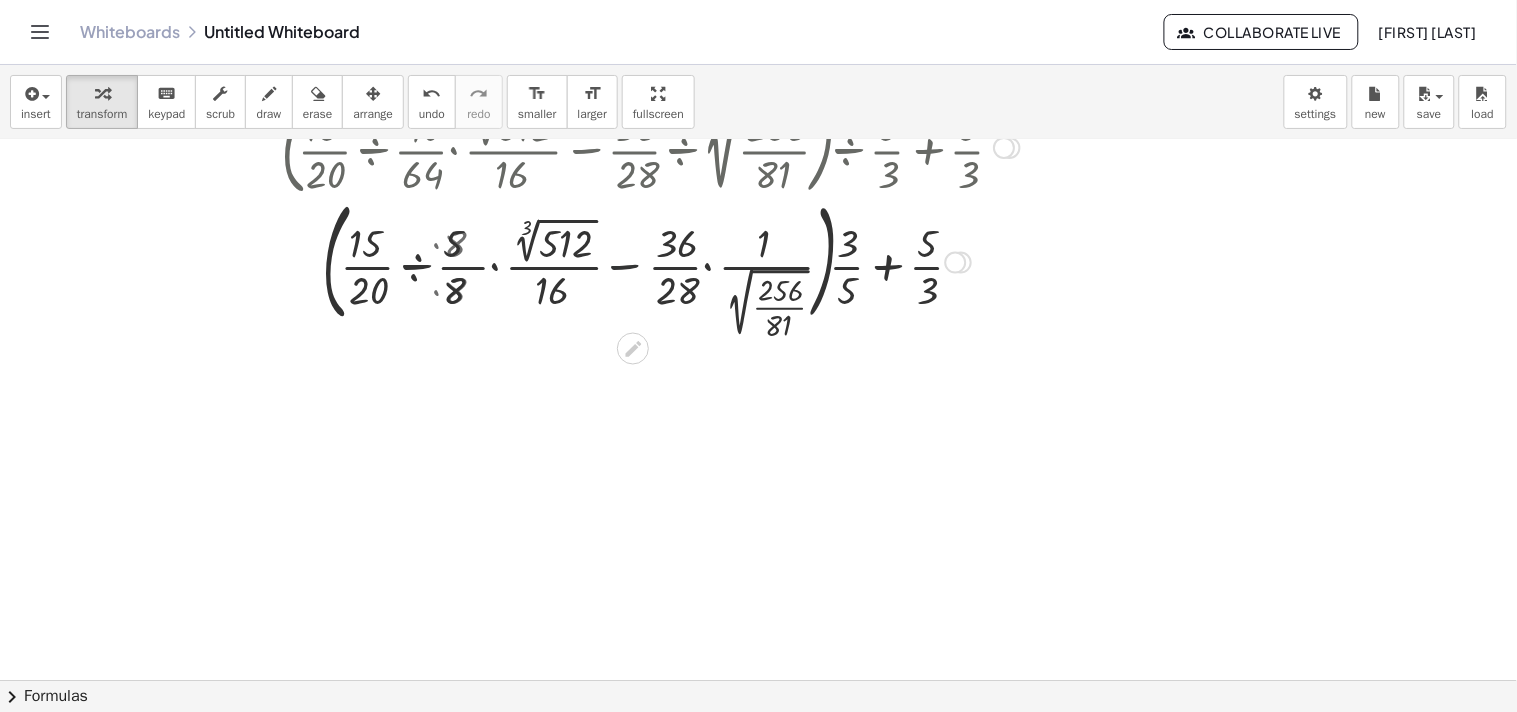 click at bounding box center [650, 261] 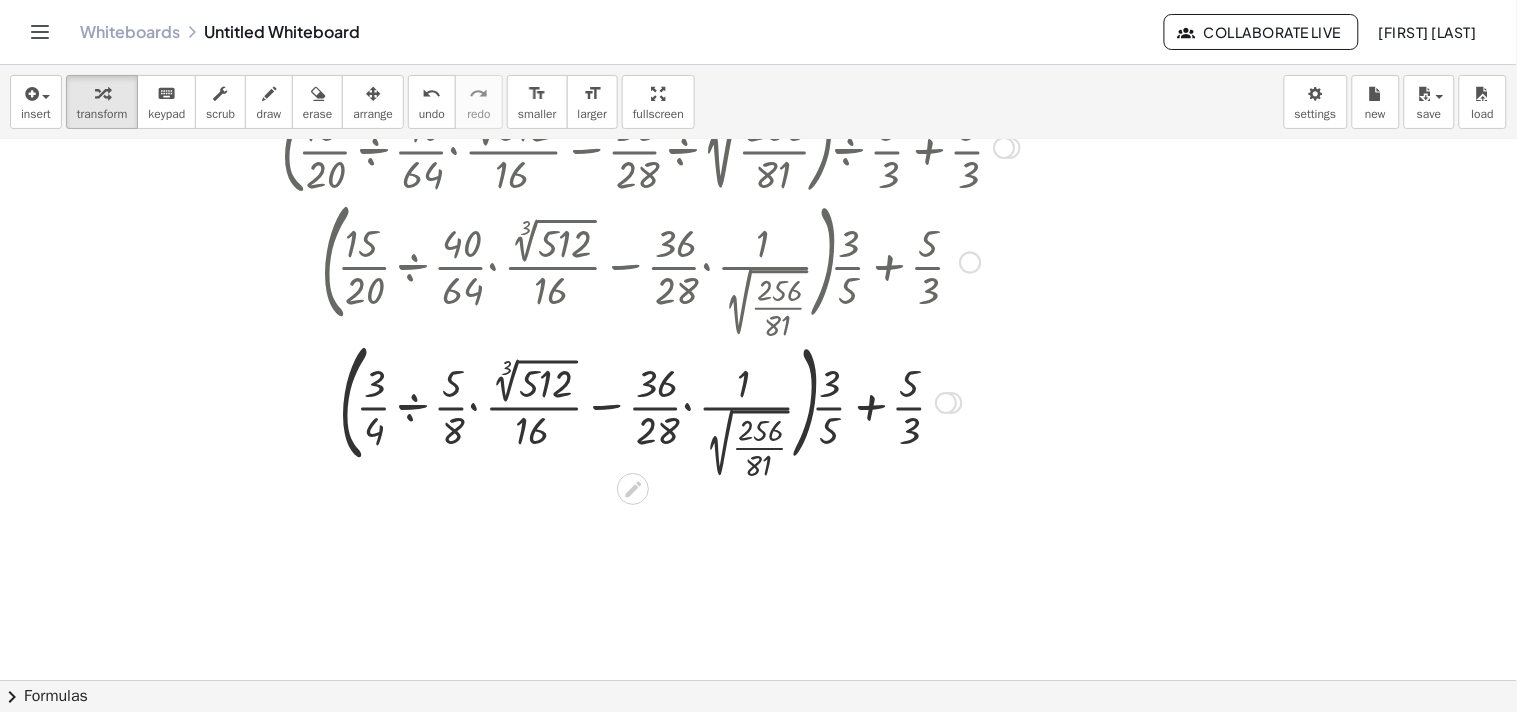 scroll, scrollTop: 444, scrollLeft: 0, axis: vertical 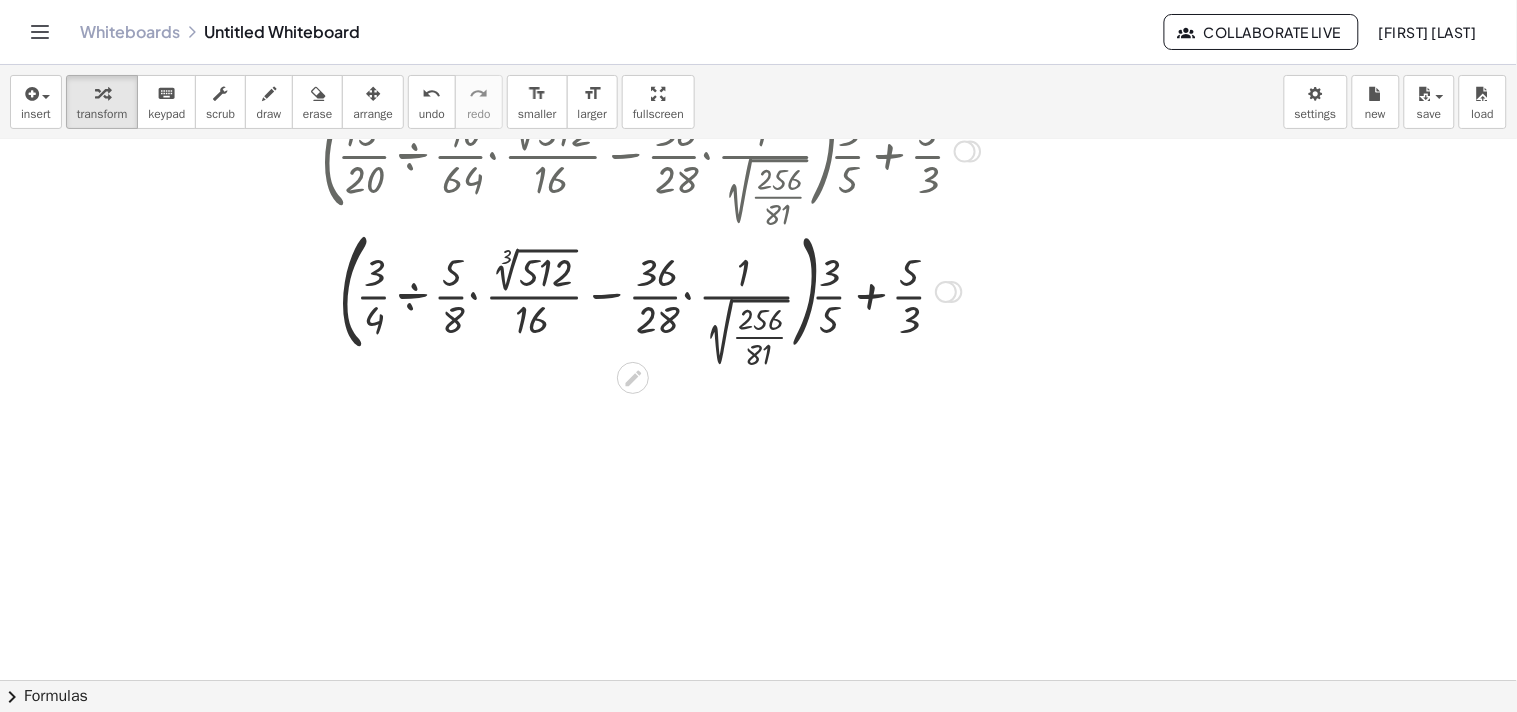 click at bounding box center [650, 290] 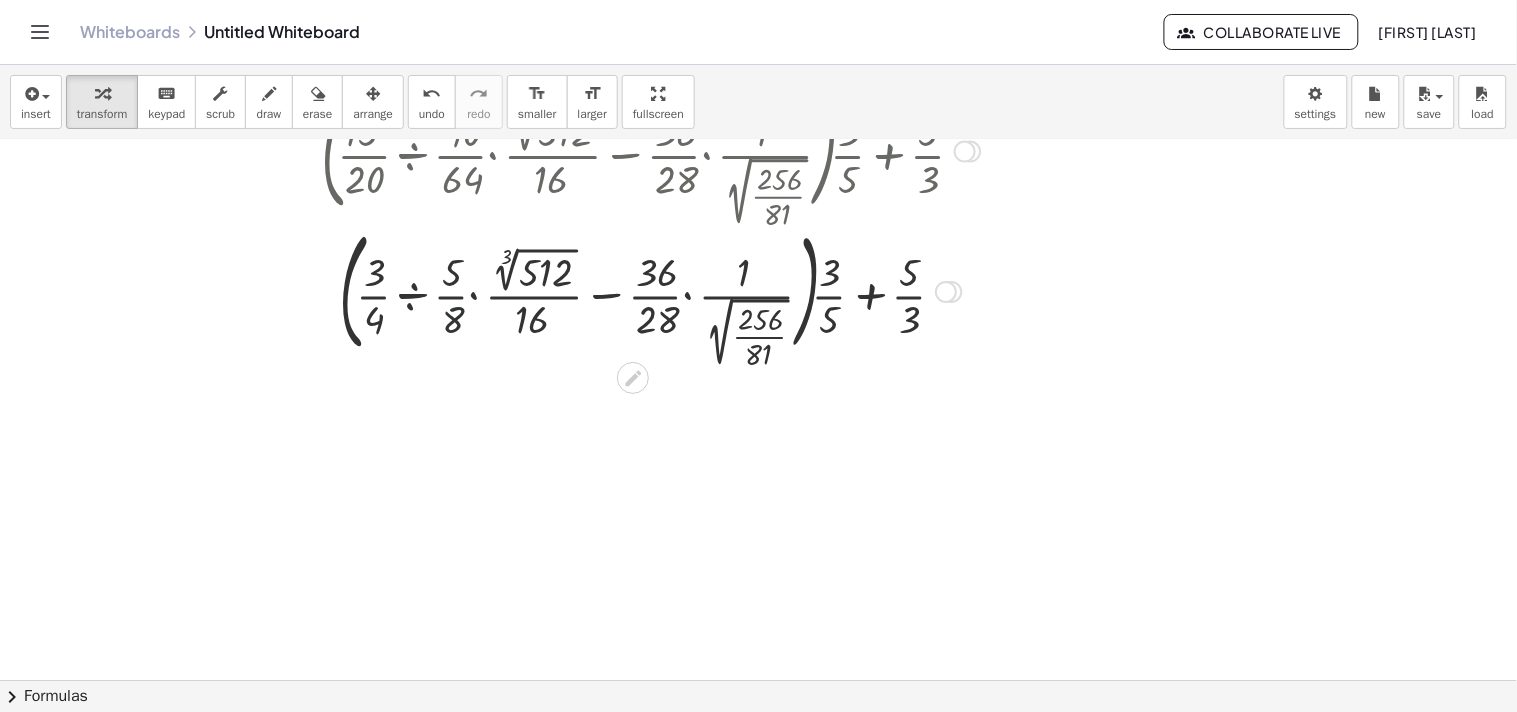 click at bounding box center (650, 290) 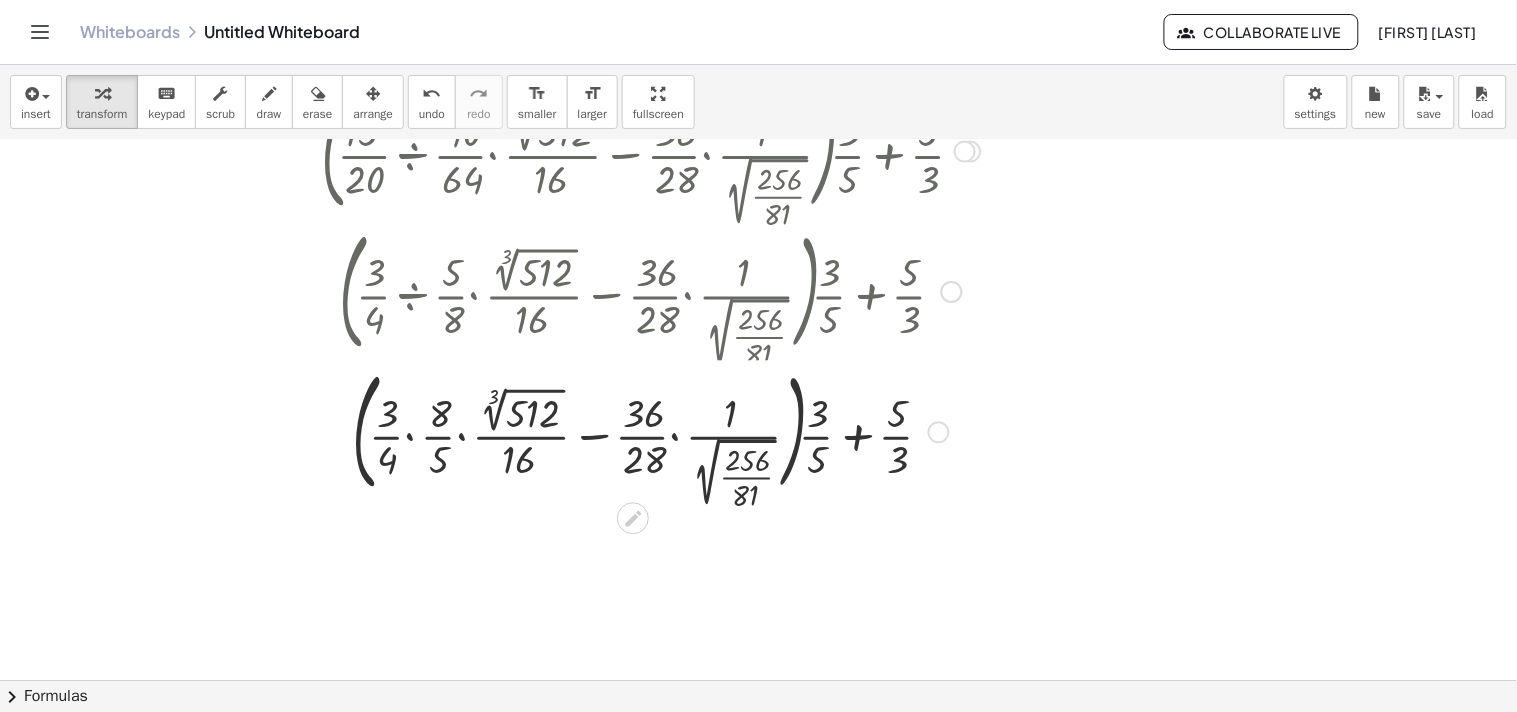 click at bounding box center (650, 290) 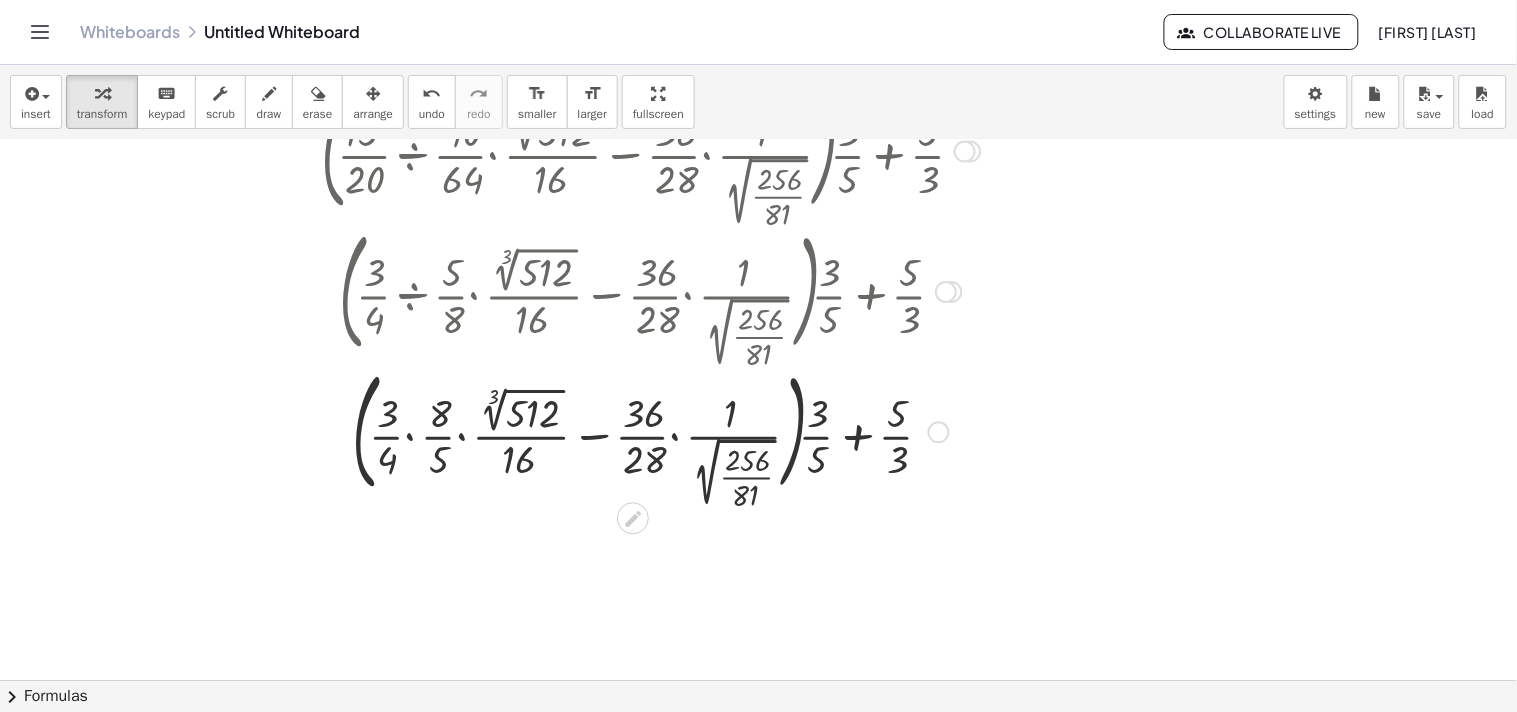 click at bounding box center (650, 431) 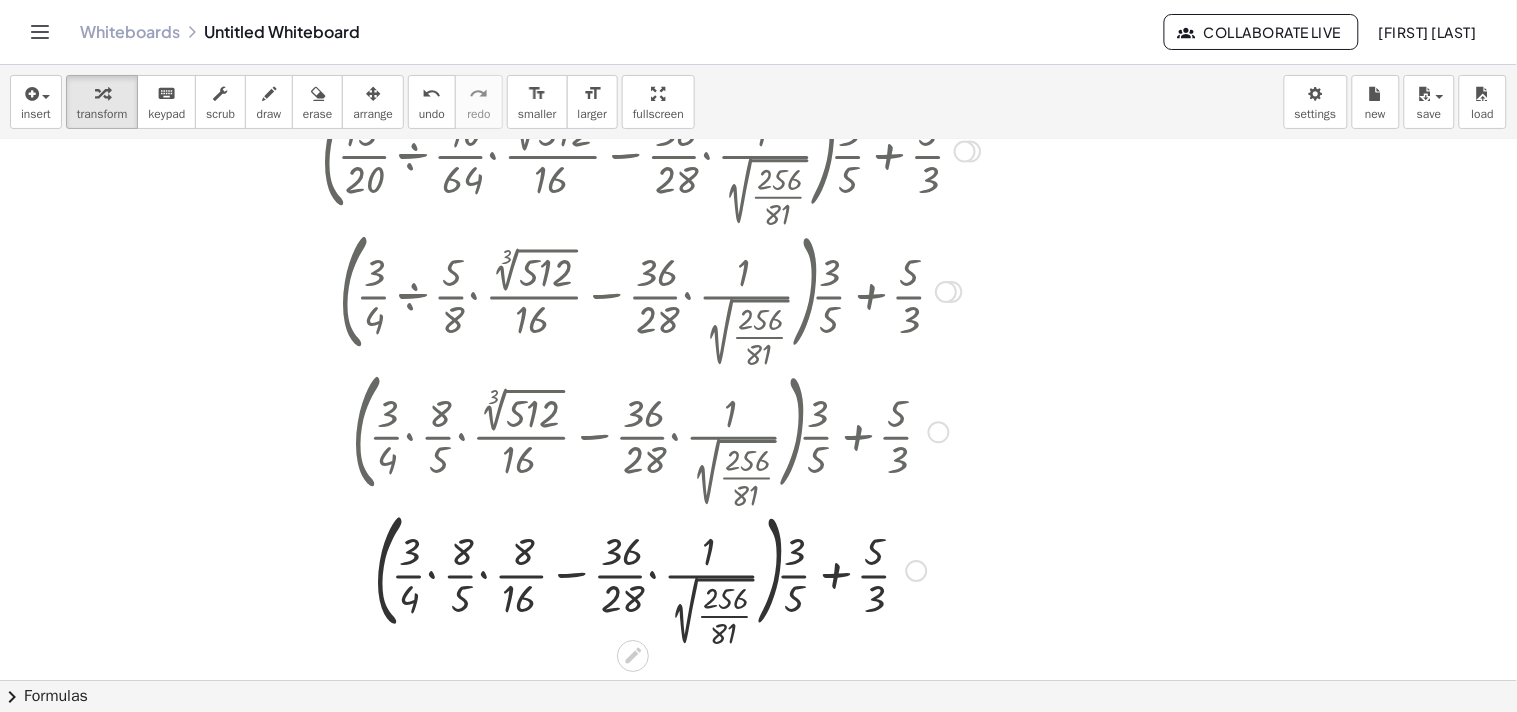 click at bounding box center [650, 569] 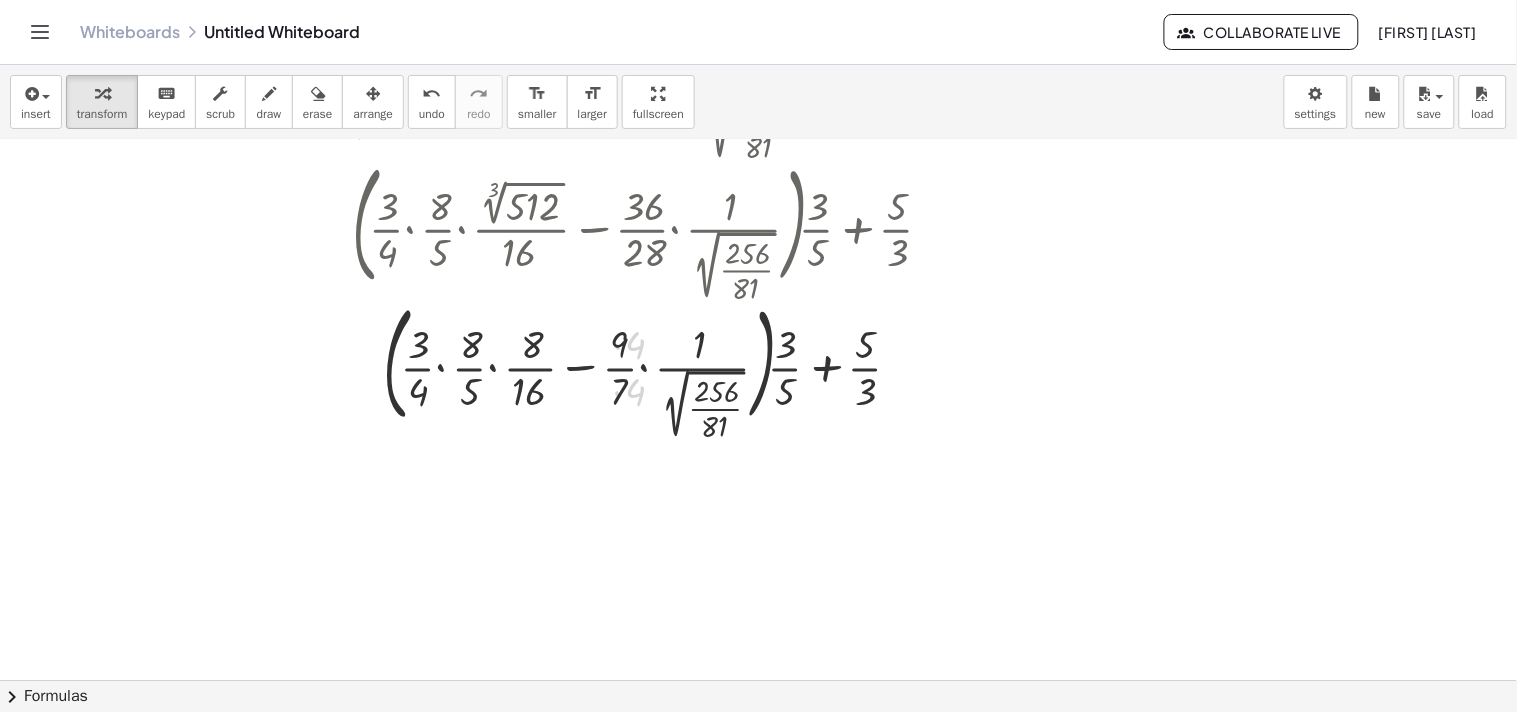 scroll, scrollTop: 762, scrollLeft: 0, axis: vertical 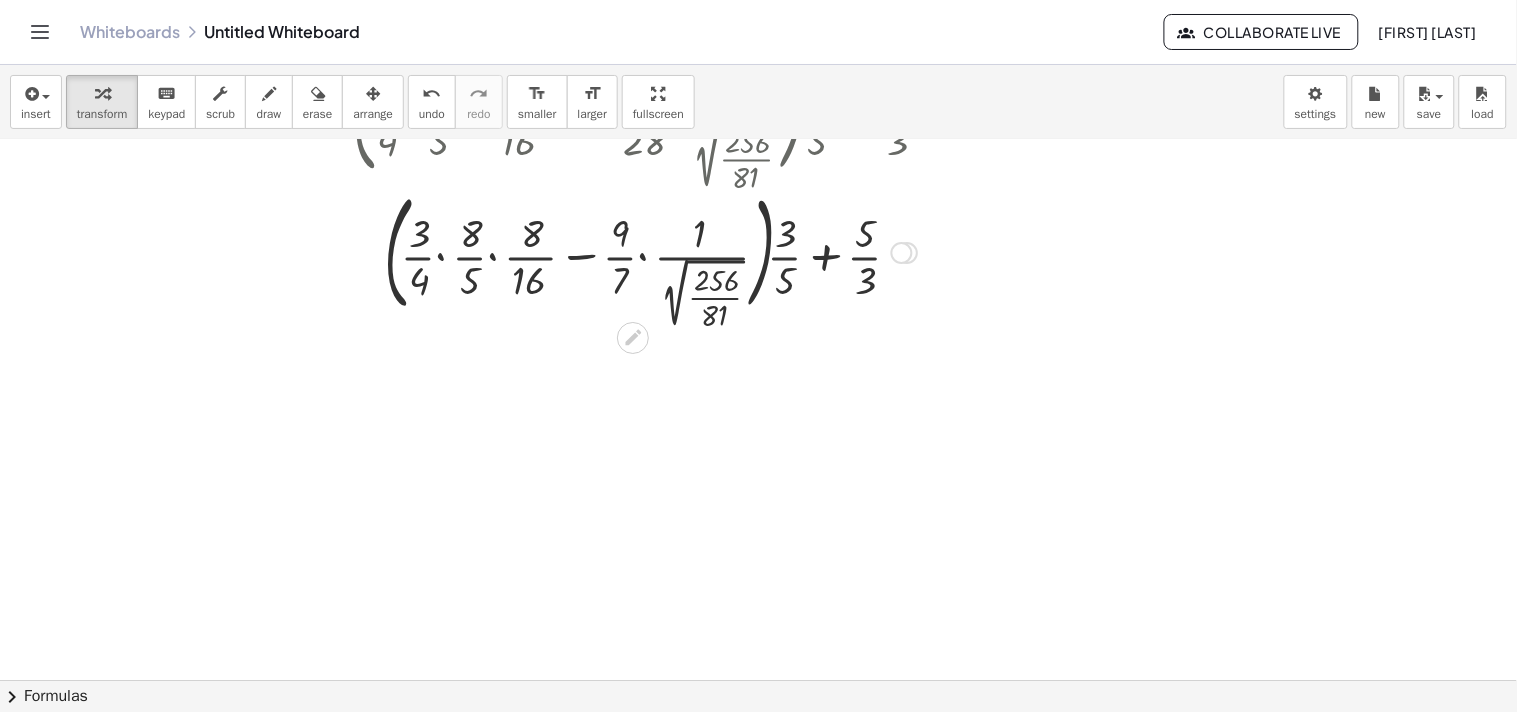 click at bounding box center (650, 251) 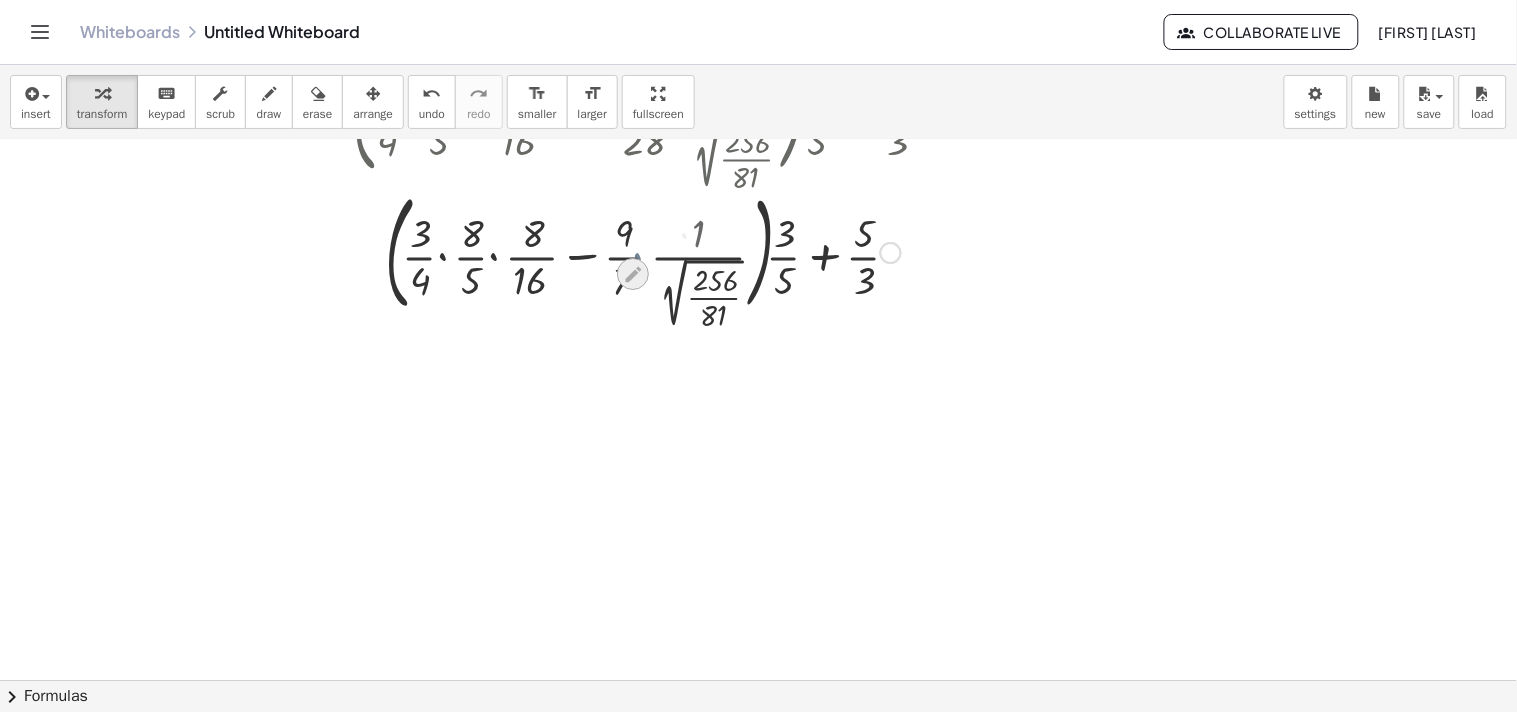 click at bounding box center [633, 275] 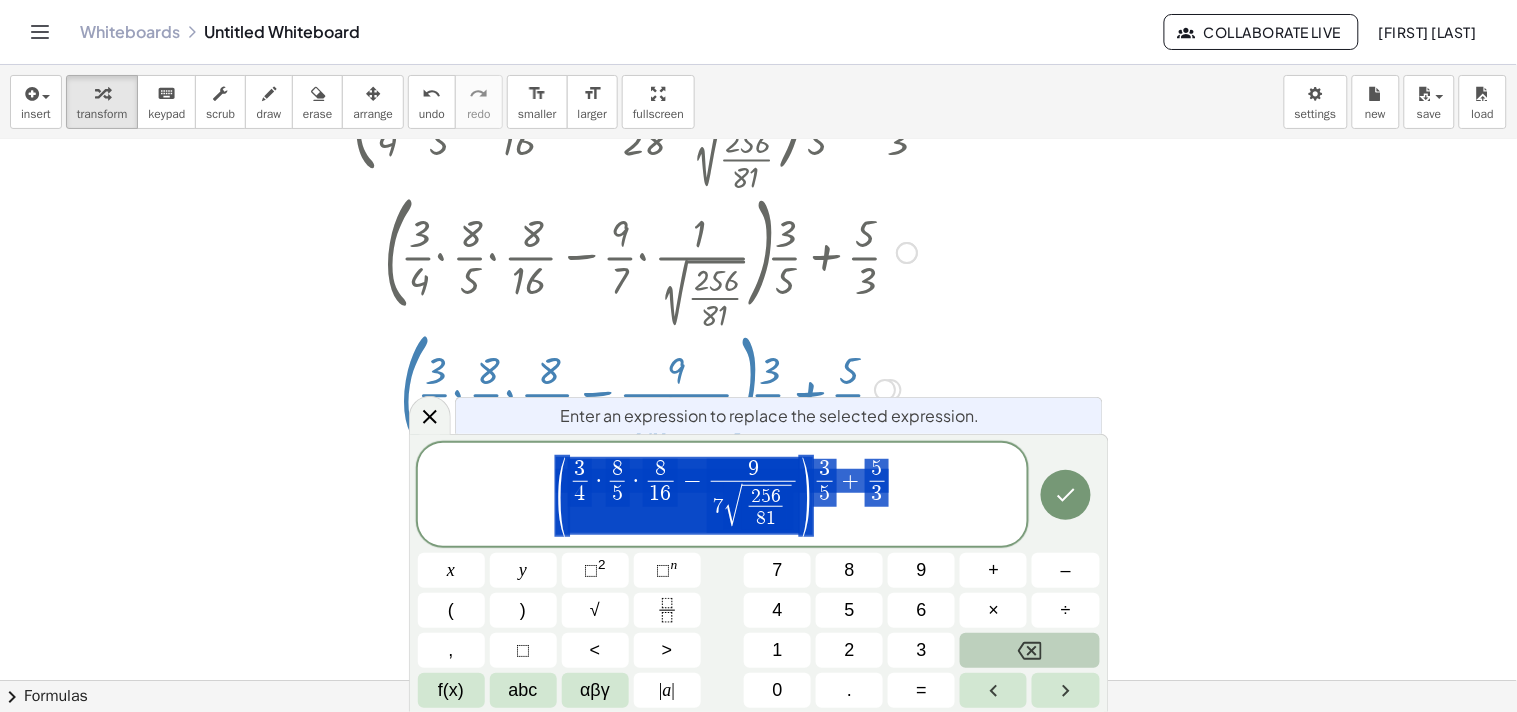click at bounding box center (758, 187) 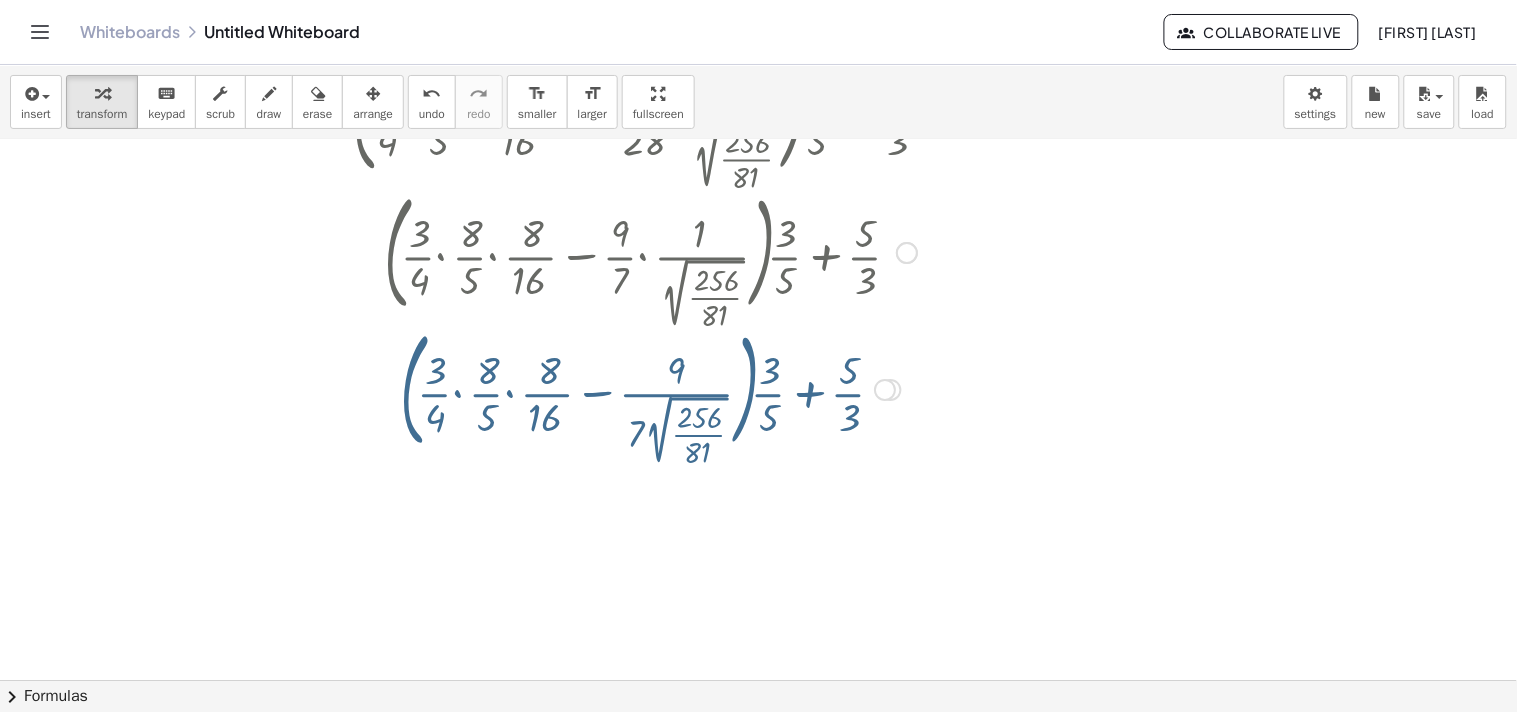 scroll, scrollTop: 873, scrollLeft: 0, axis: vertical 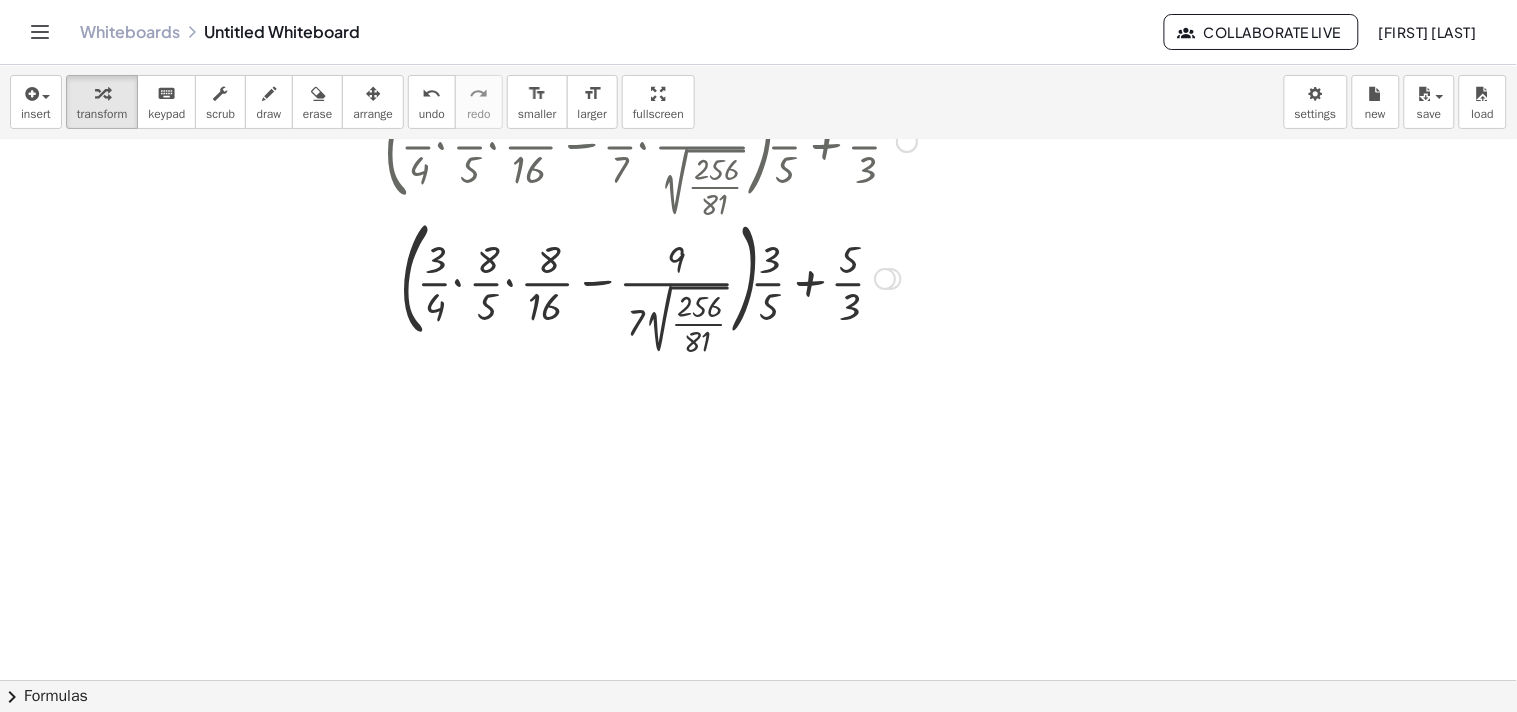 click at bounding box center [758, 76] 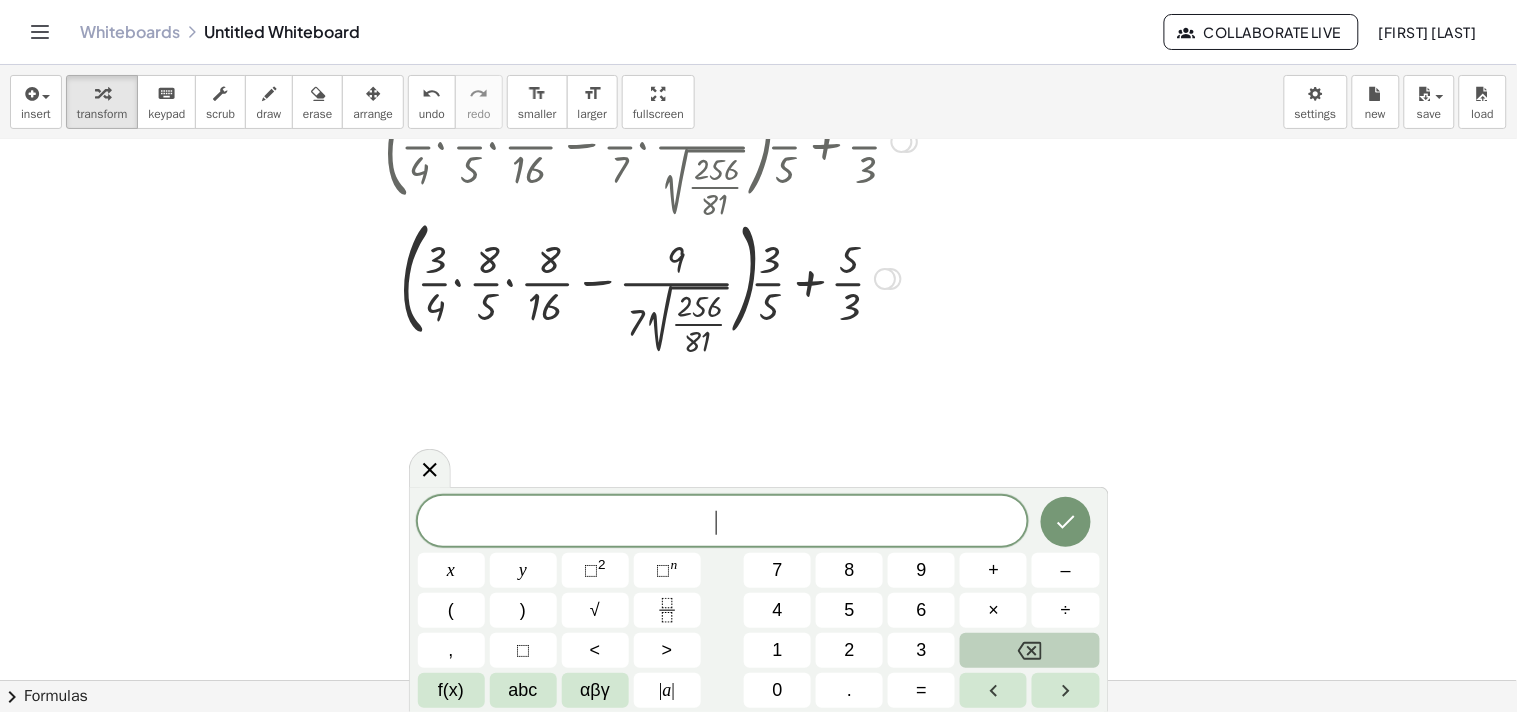 click at bounding box center (650, 277) 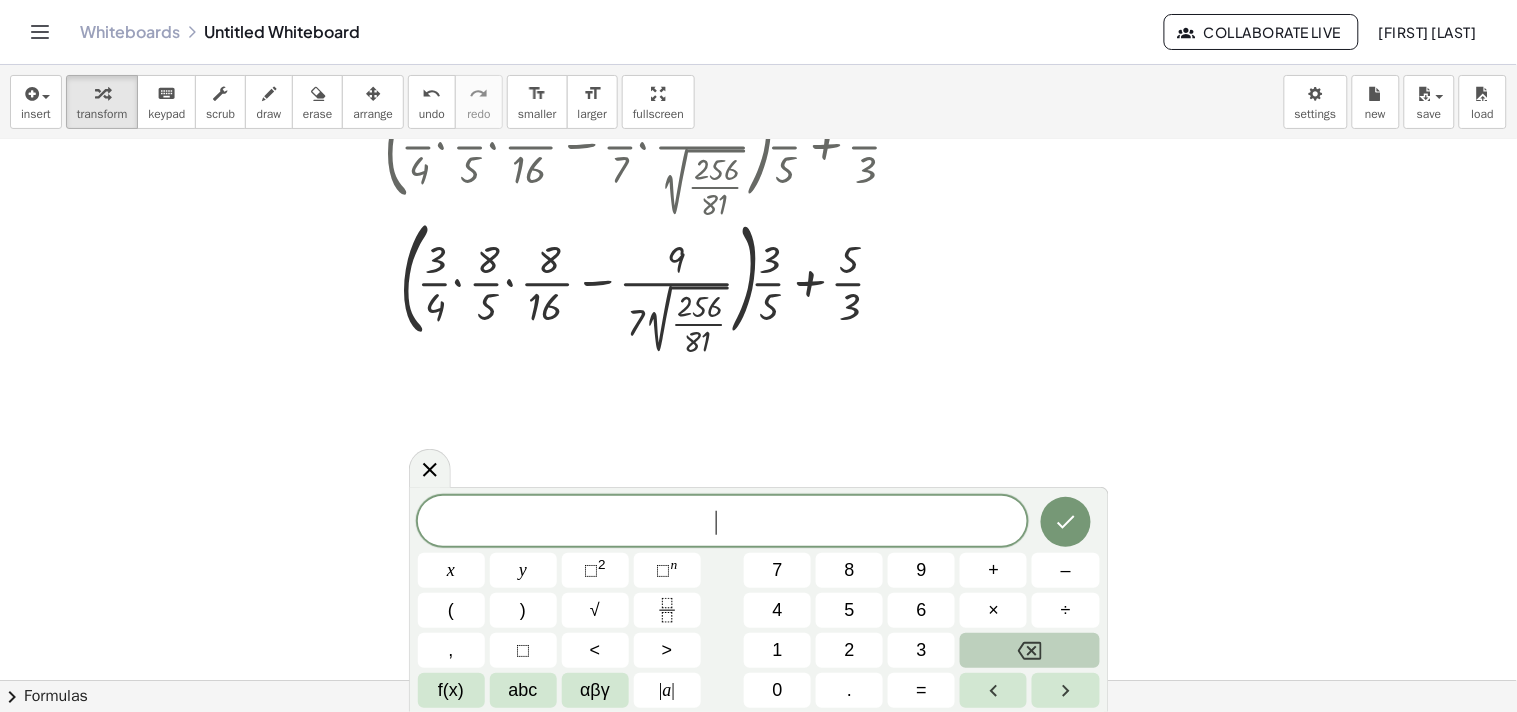 click at bounding box center (758, 76) 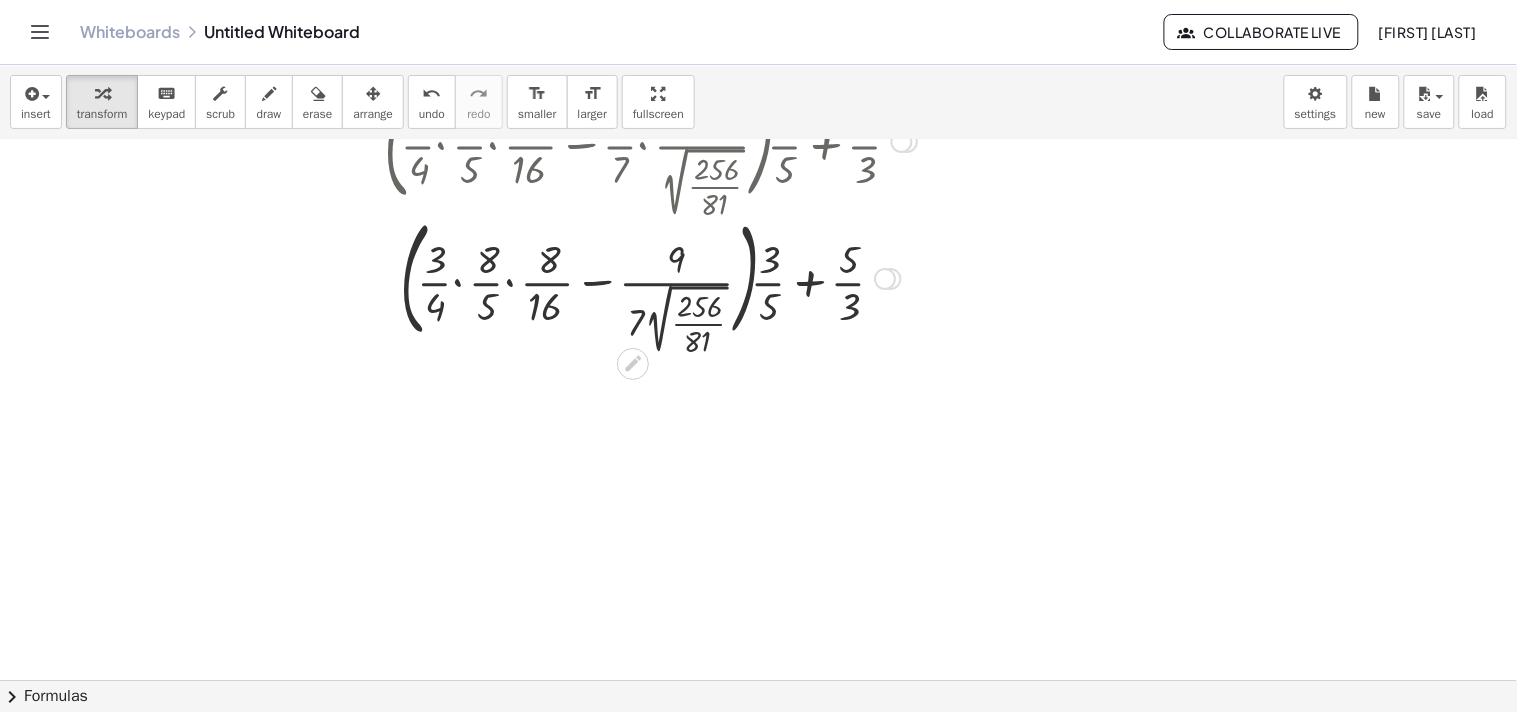 click at bounding box center [650, 277] 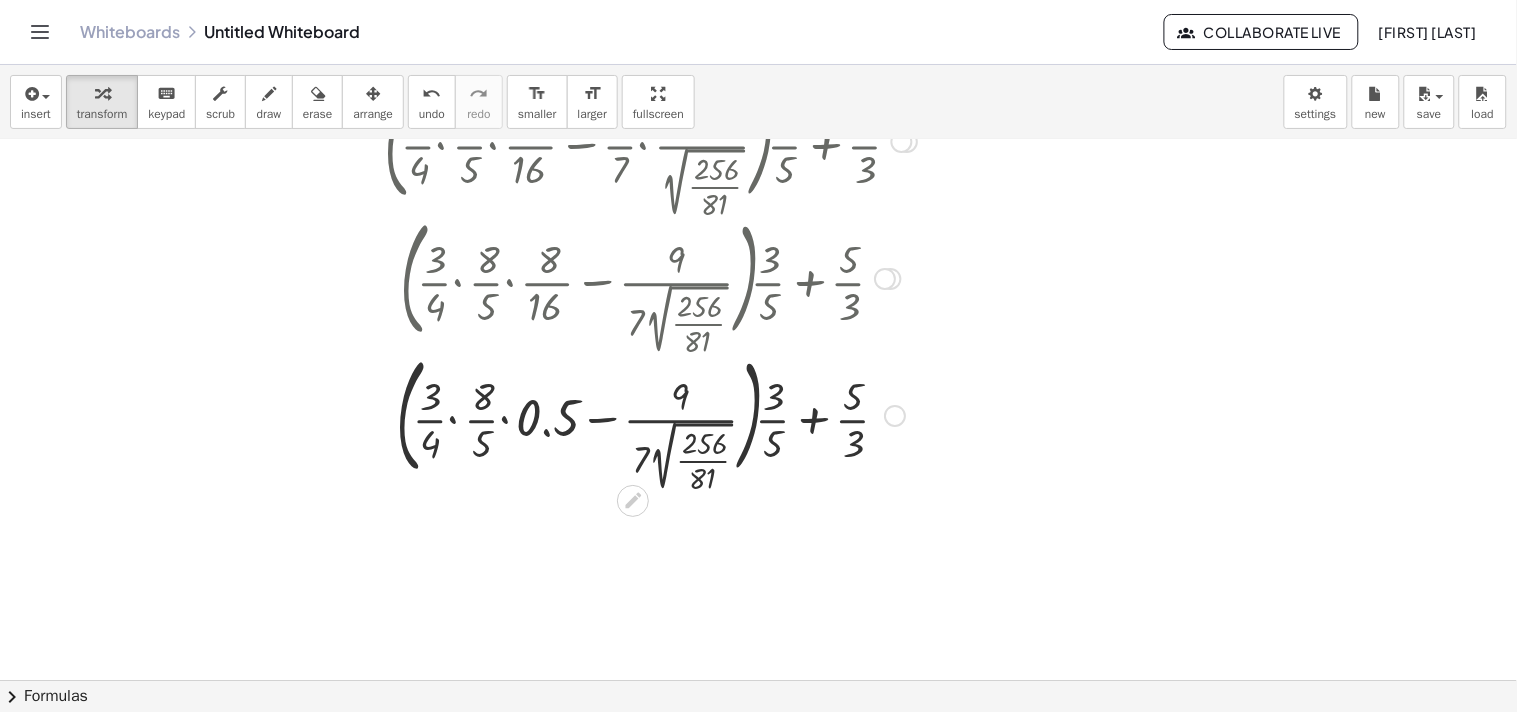 click at bounding box center (650, 414) 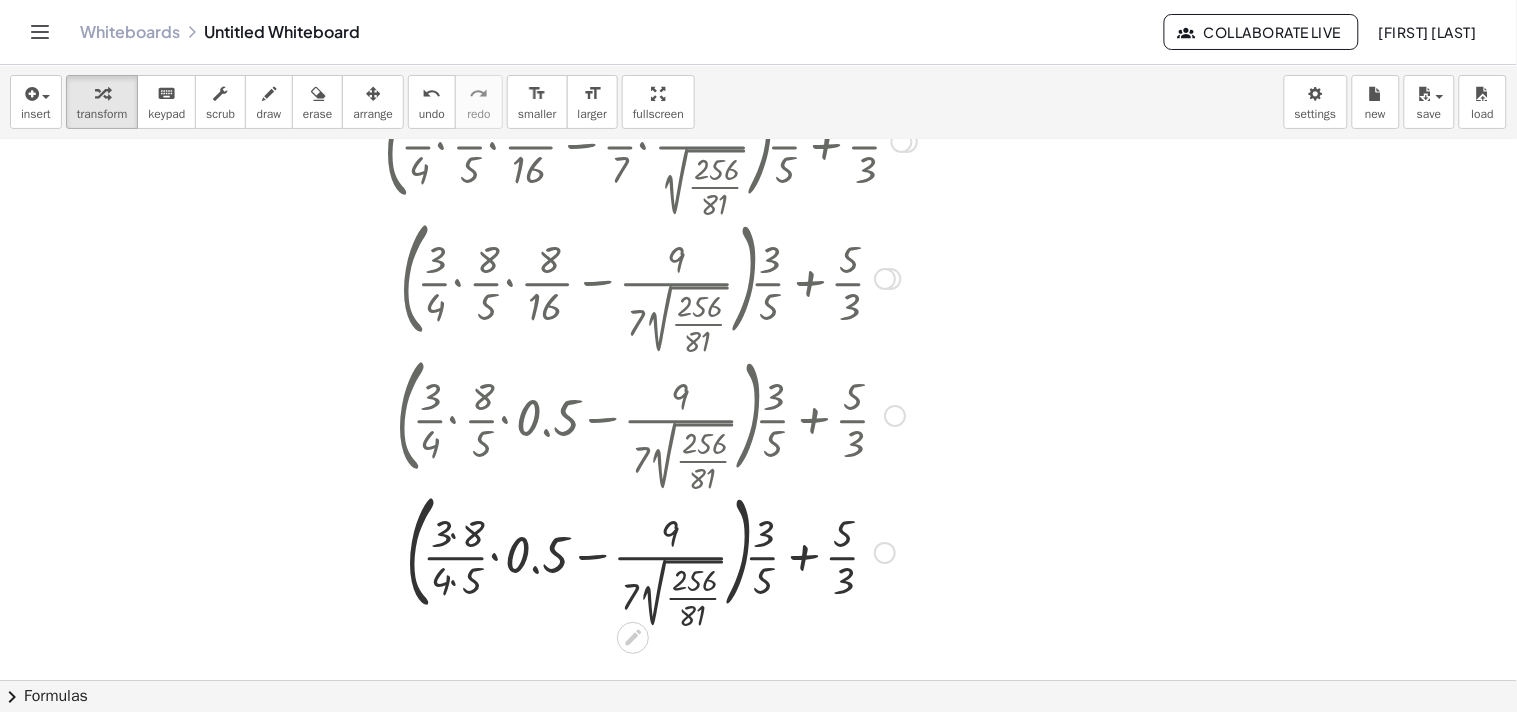 click at bounding box center (650, 551) 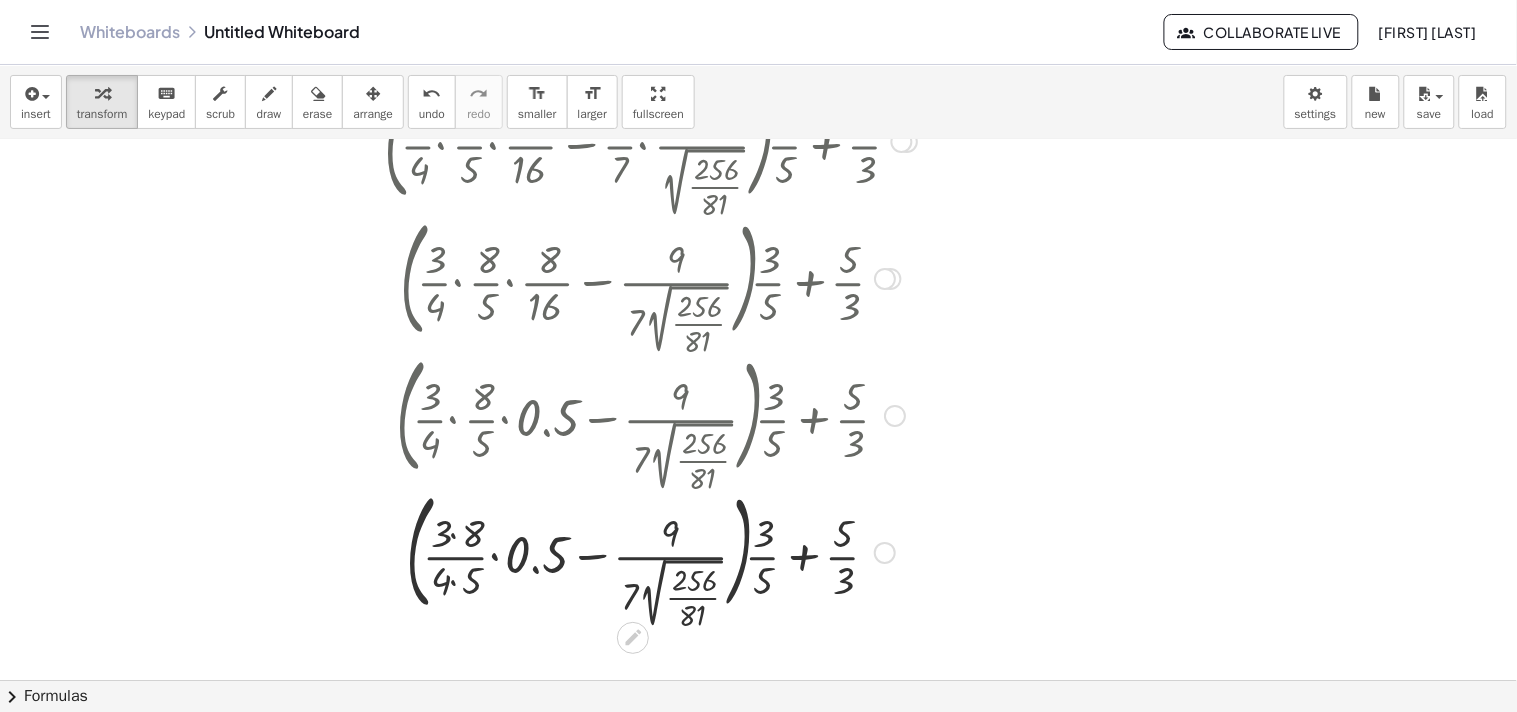 click at bounding box center (650, 551) 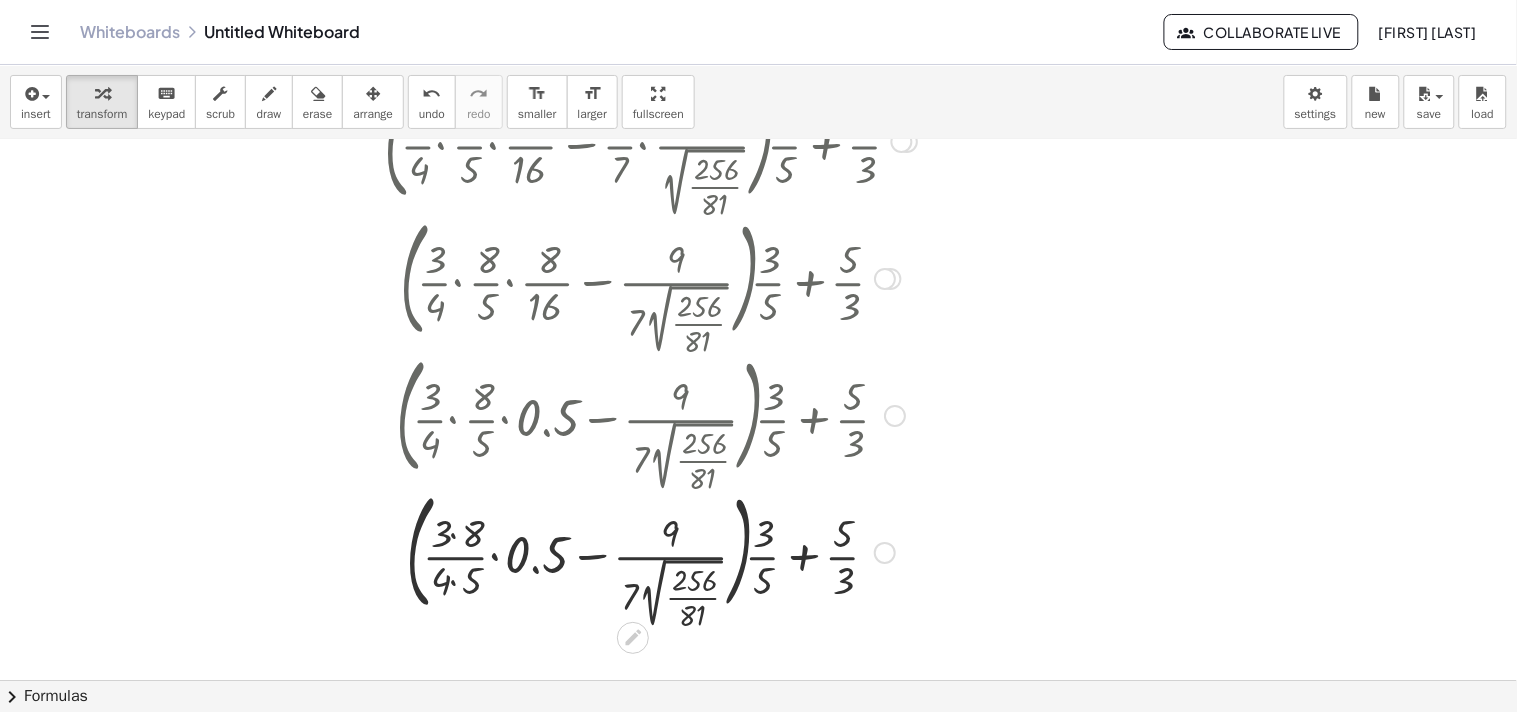 click at bounding box center (650, 551) 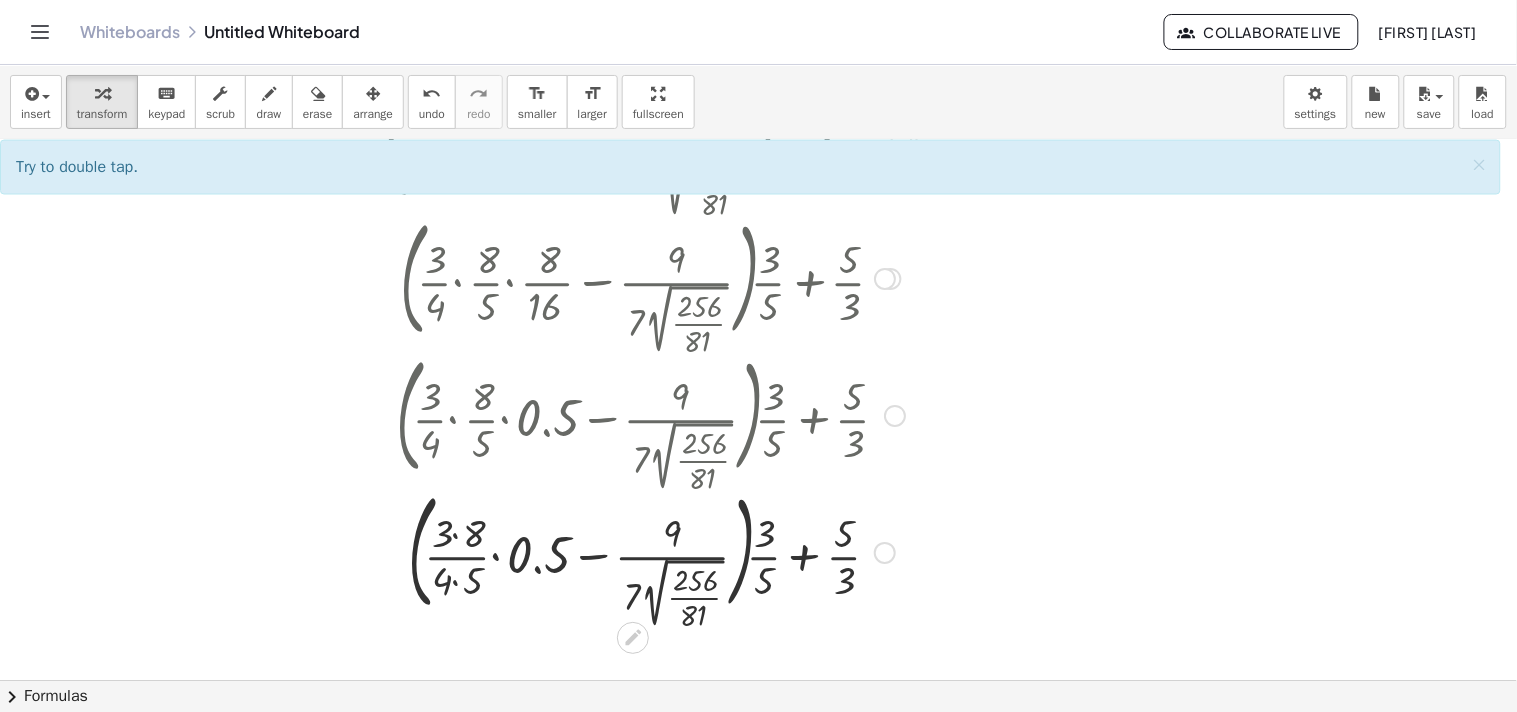 click at bounding box center [650, 551] 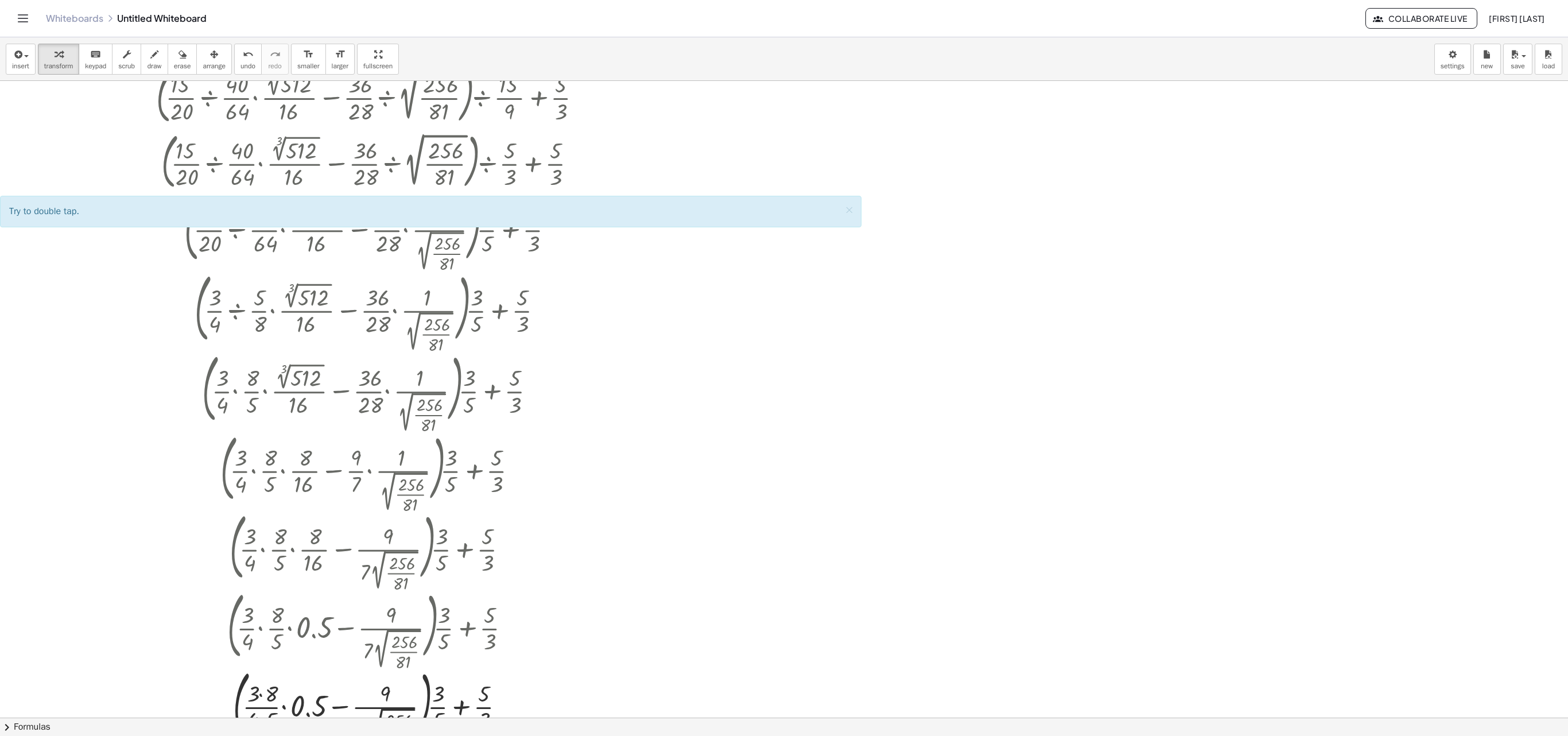 scroll, scrollTop: 230, scrollLeft: 0, axis: vertical 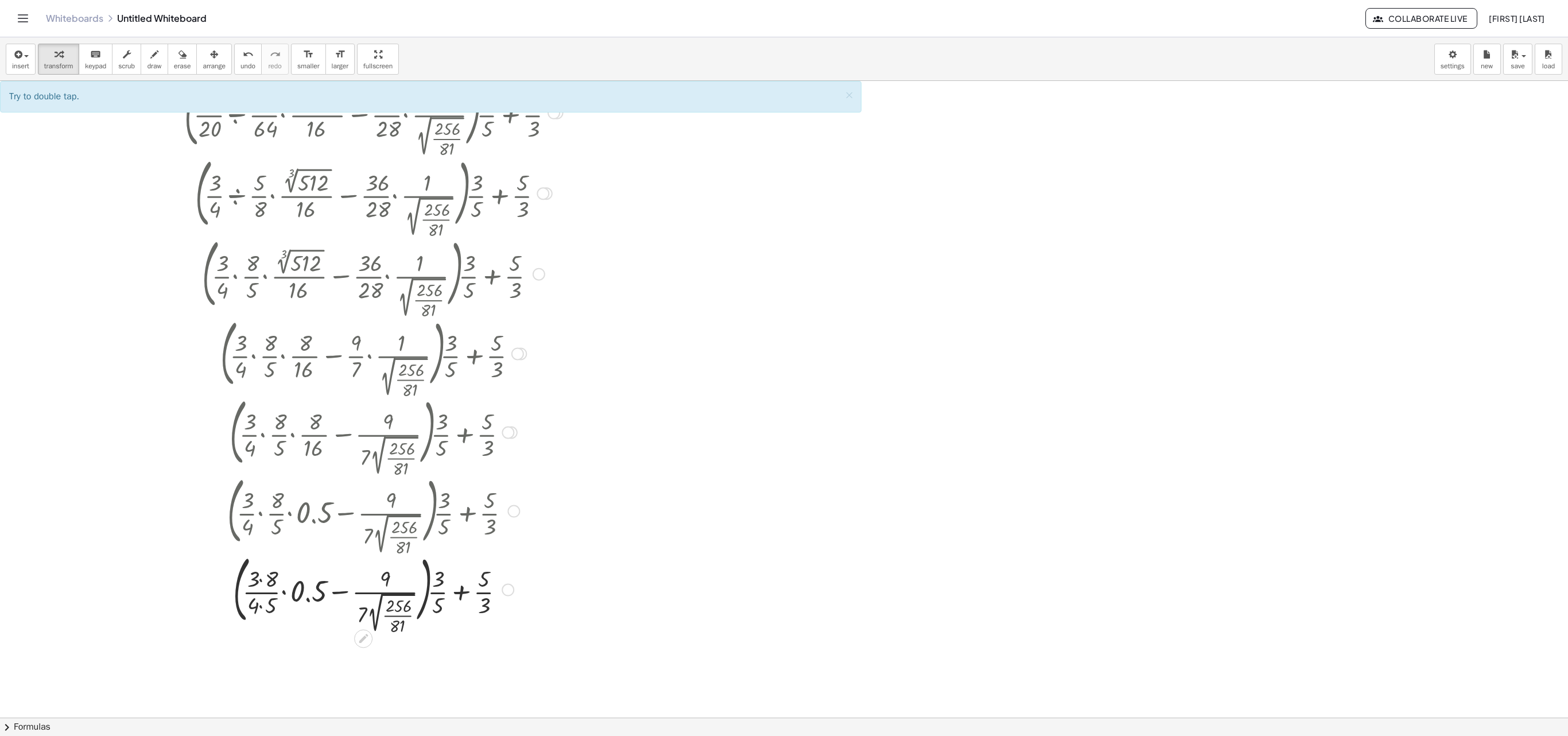 drag, startPoint x: 426, startPoint y: 598, endPoint x: 141, endPoint y: 148, distance: 532.6584 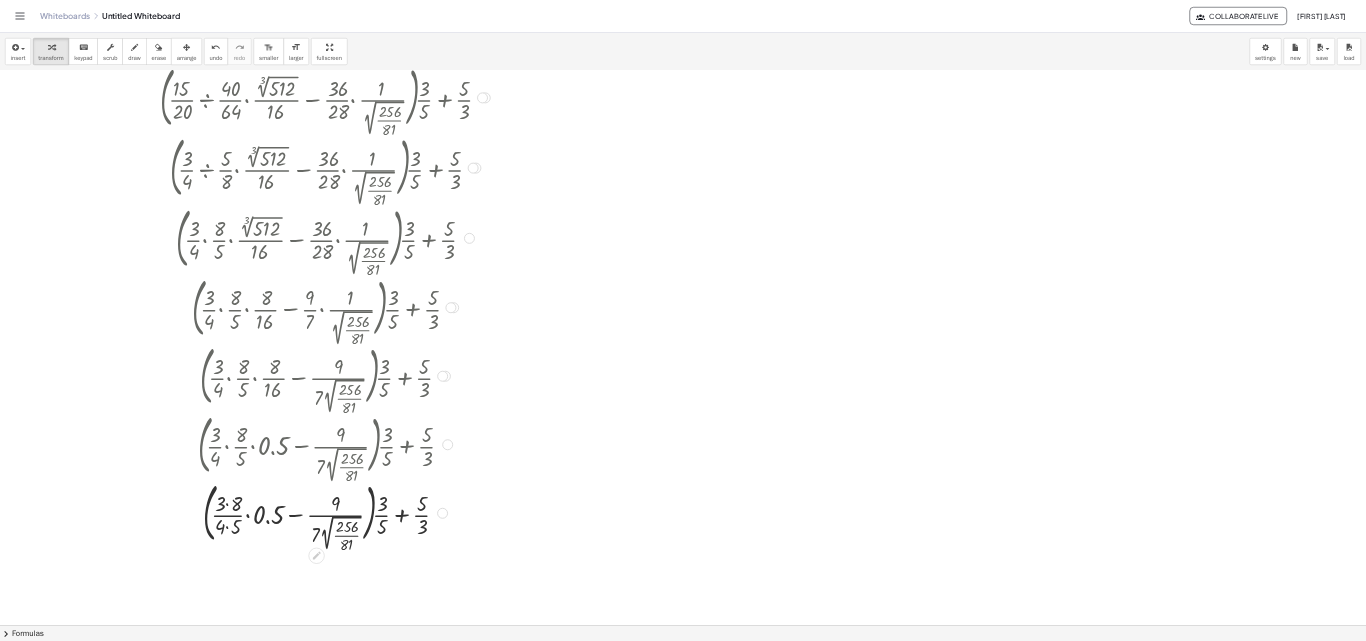 scroll, scrollTop: 0, scrollLeft: 0, axis: both 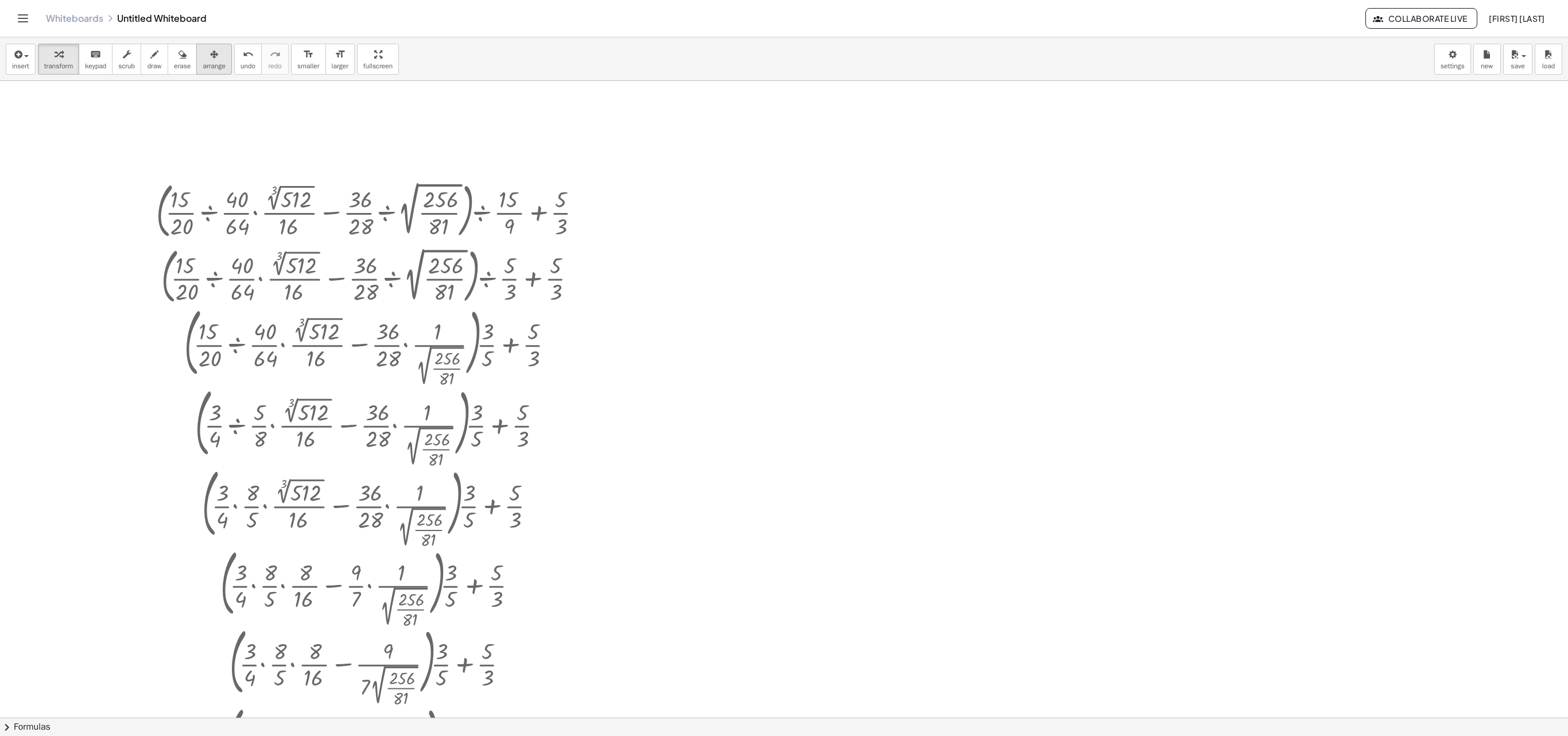 click on "arrange" at bounding box center (214, 59) 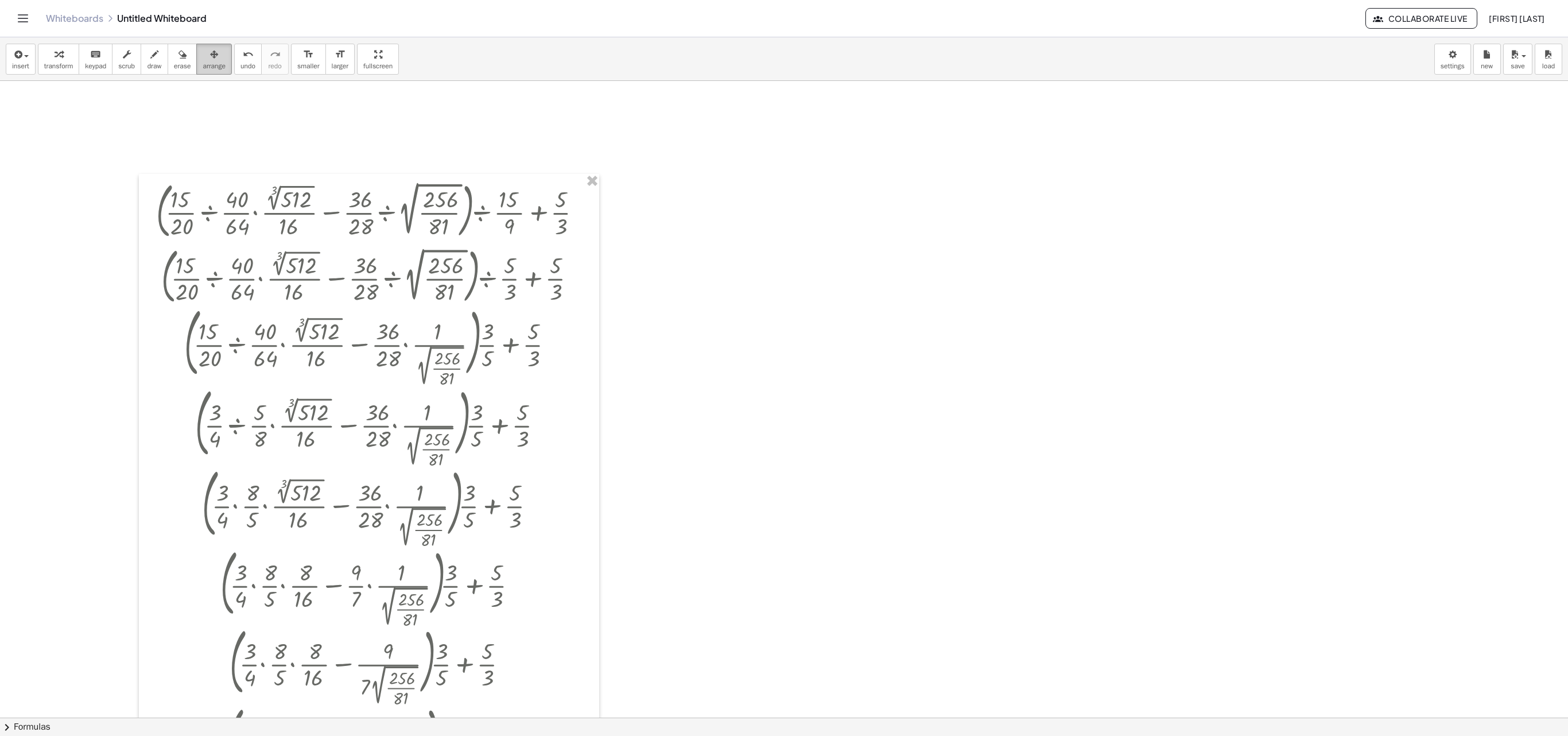 click at bounding box center [214, 55] 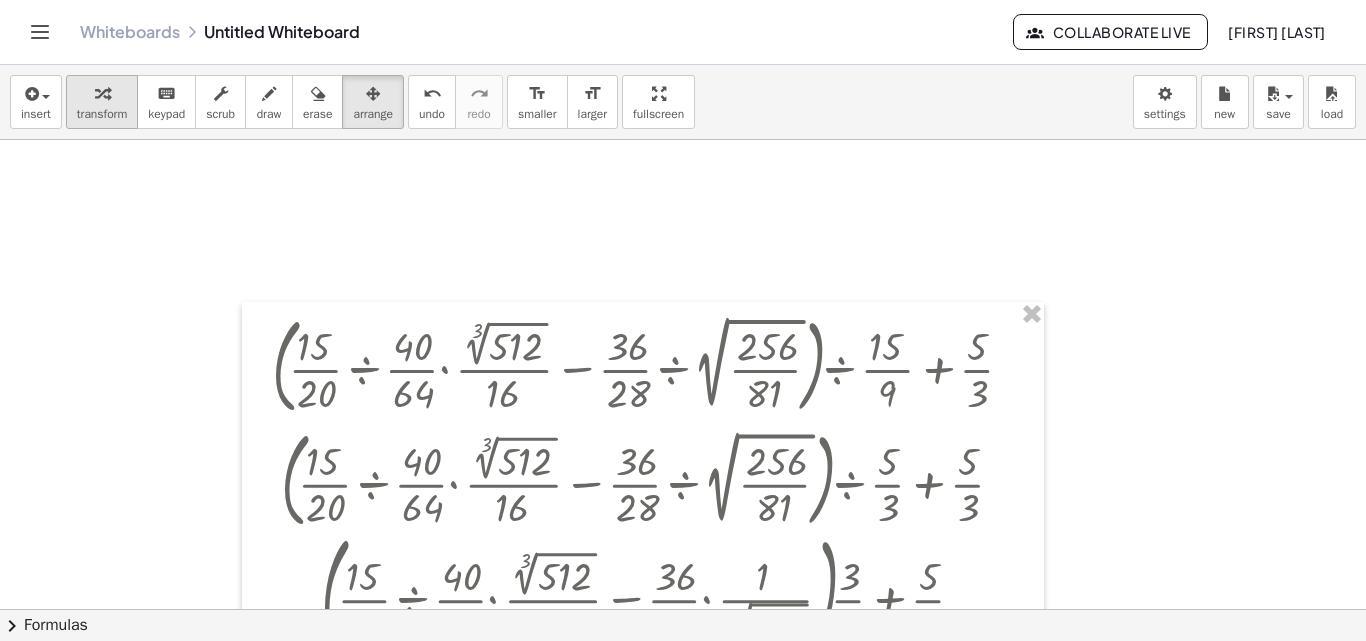 click on "transform" at bounding box center [102, 114] 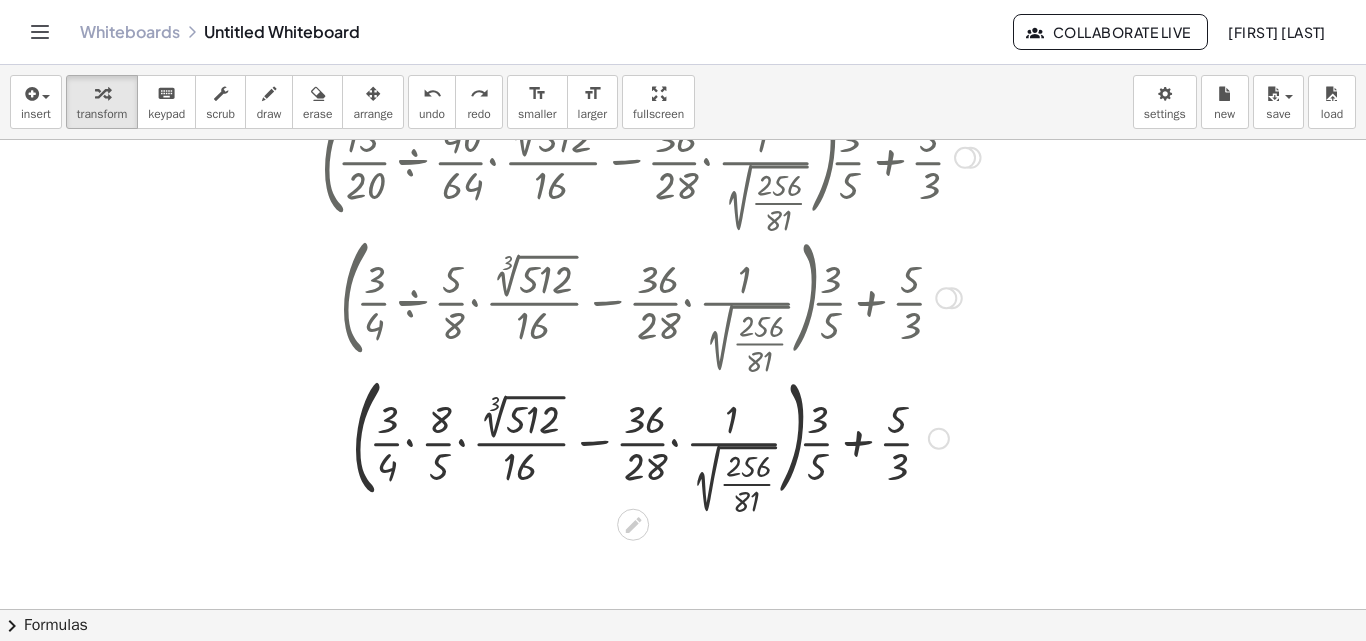 scroll, scrollTop: 38, scrollLeft: 0, axis: vertical 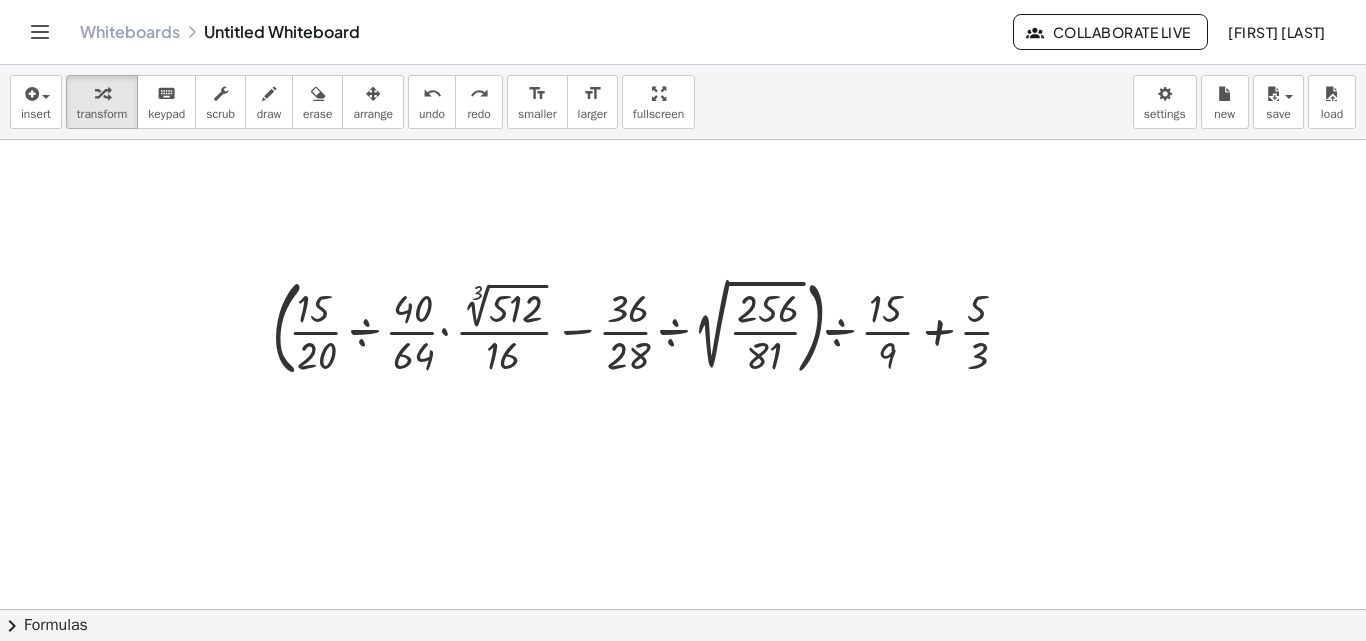click at bounding box center (683, 571) 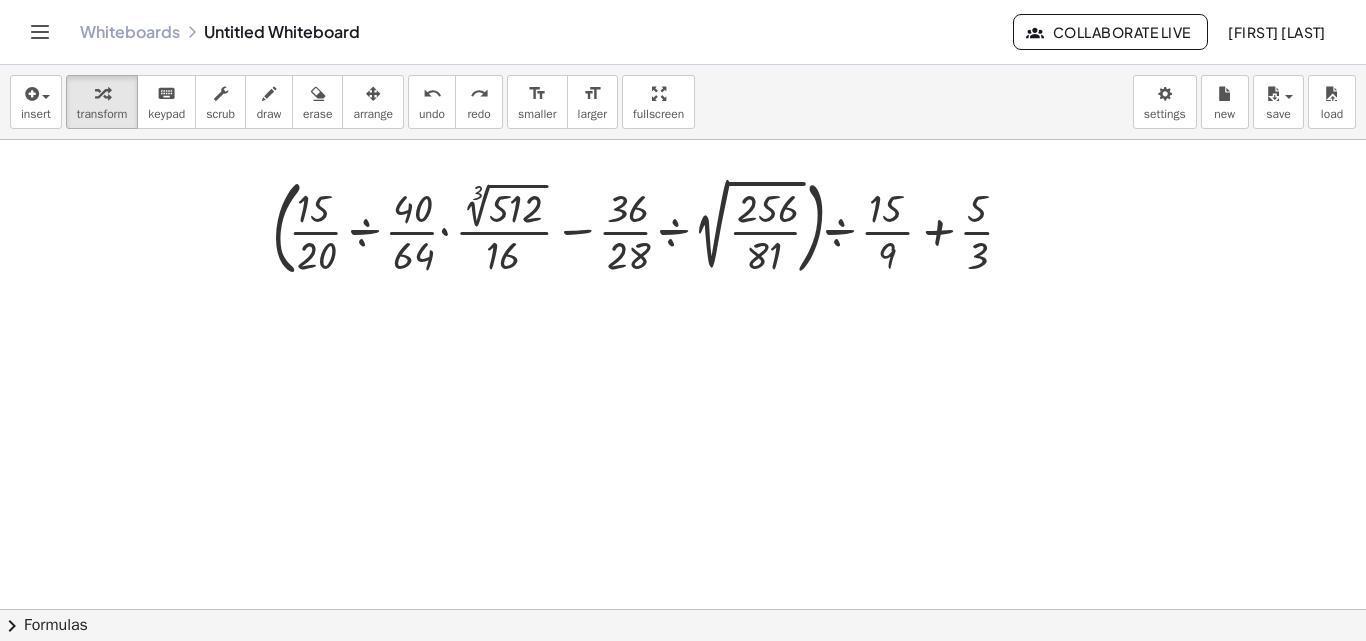 click at bounding box center [683, 471] 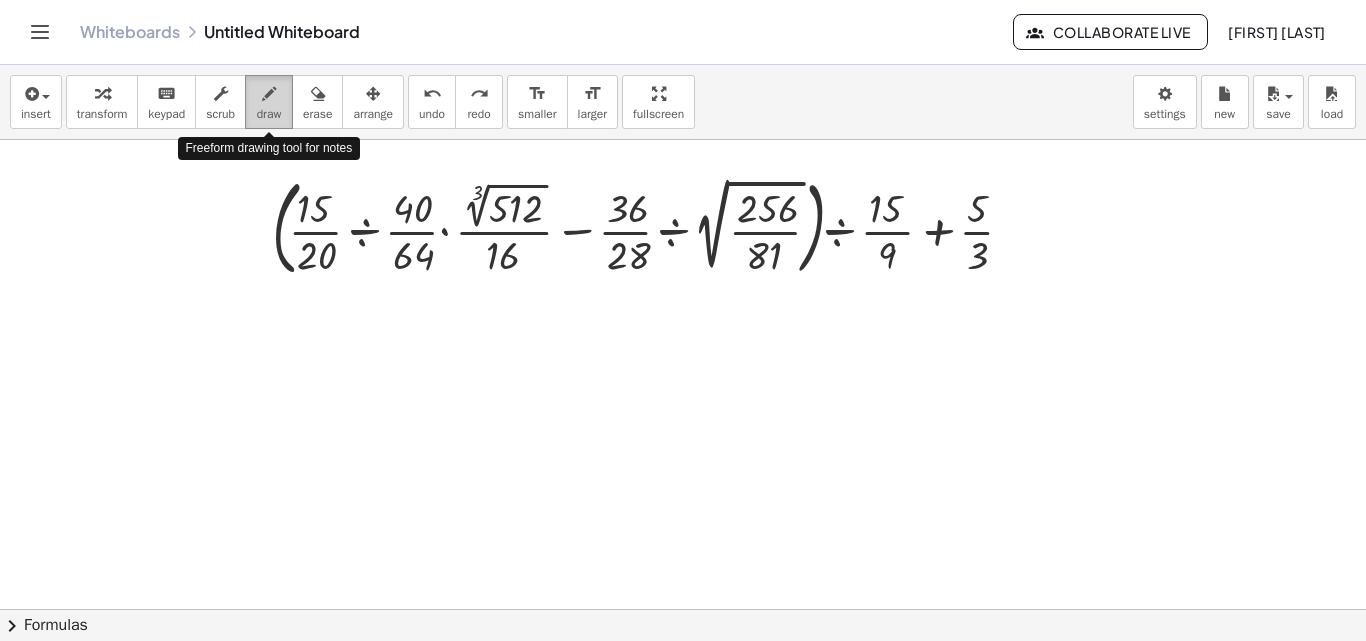 click on "draw" at bounding box center (269, 114) 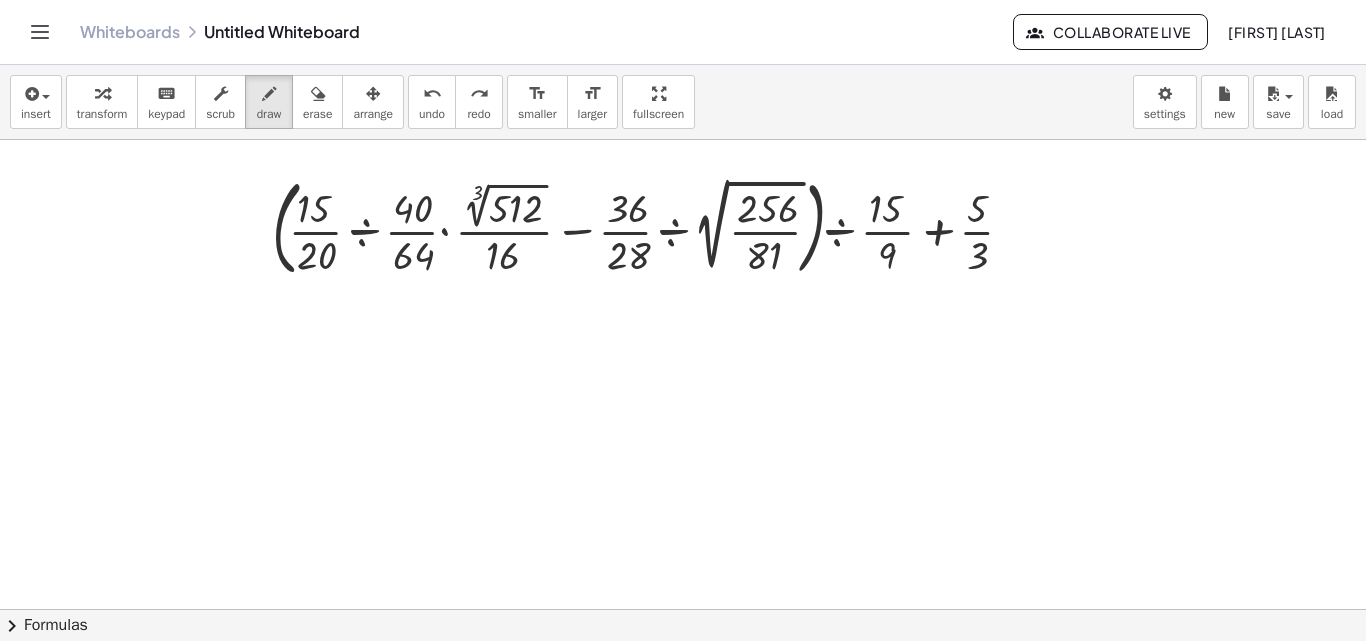 scroll, scrollTop: 38, scrollLeft: 0, axis: vertical 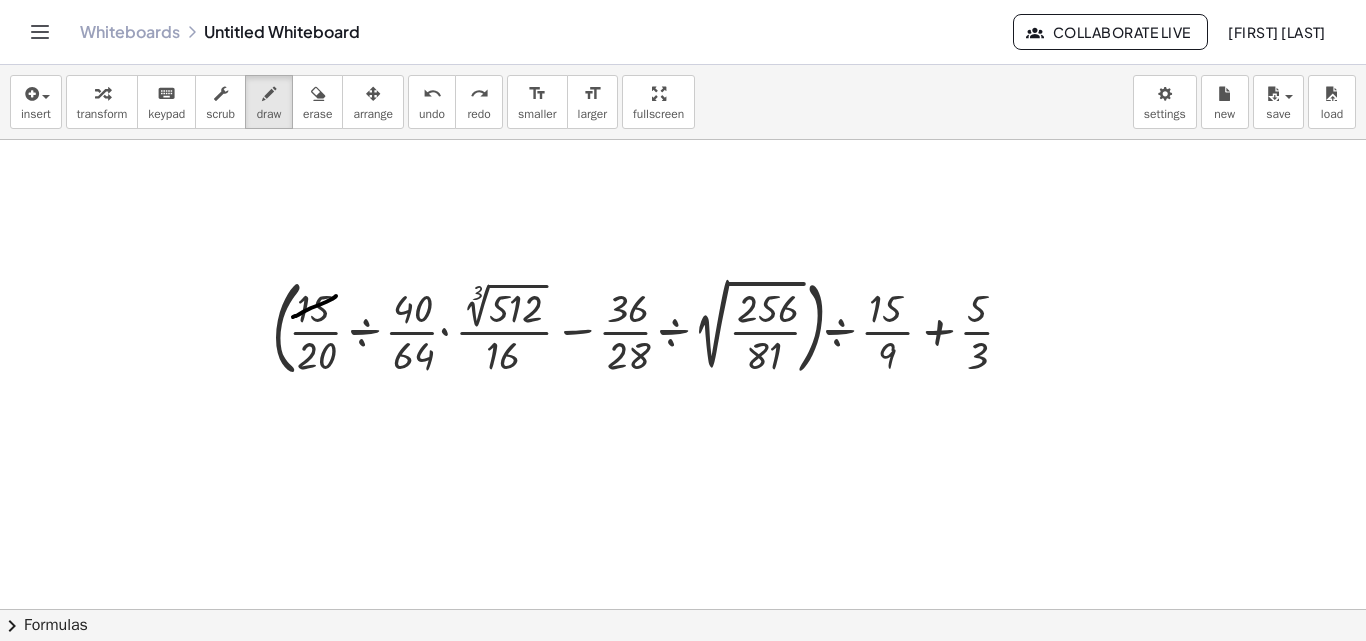 drag, startPoint x: 293, startPoint y: 317, endPoint x: 336, endPoint y: 296, distance: 47.853943 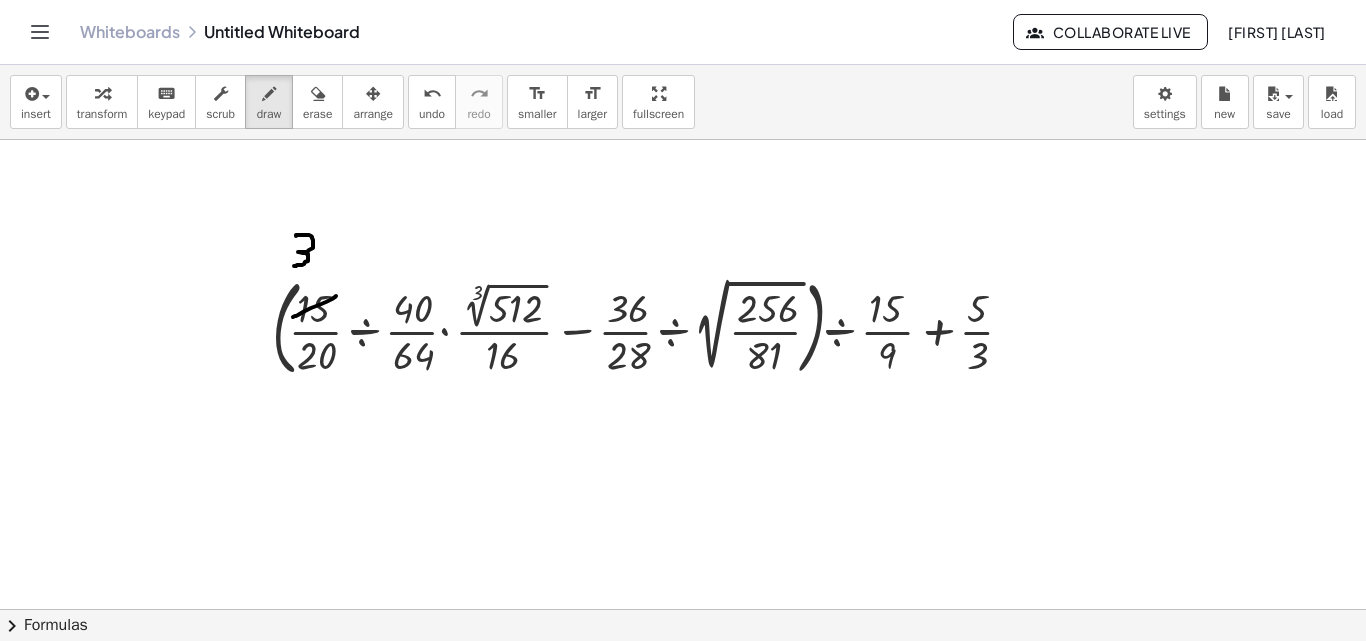 drag, startPoint x: 296, startPoint y: 236, endPoint x: 294, endPoint y: 266, distance: 30.066593 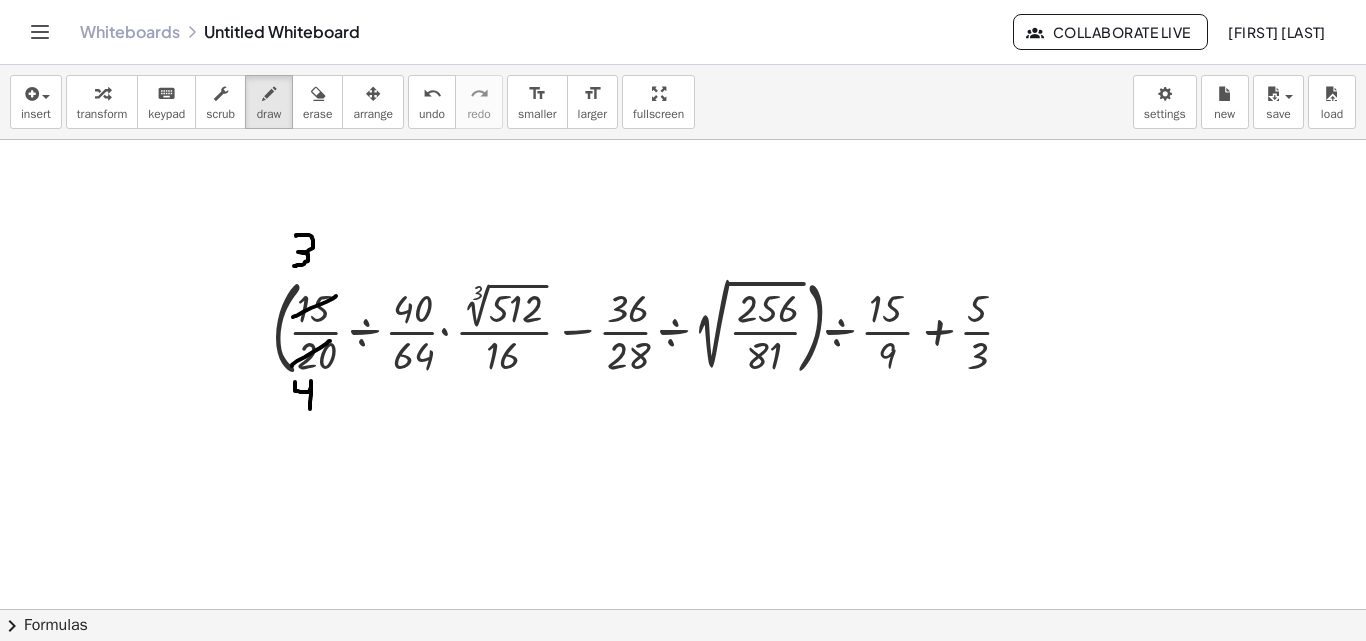 drag, startPoint x: 295, startPoint y: 382, endPoint x: 310, endPoint y: 409, distance: 30.88689 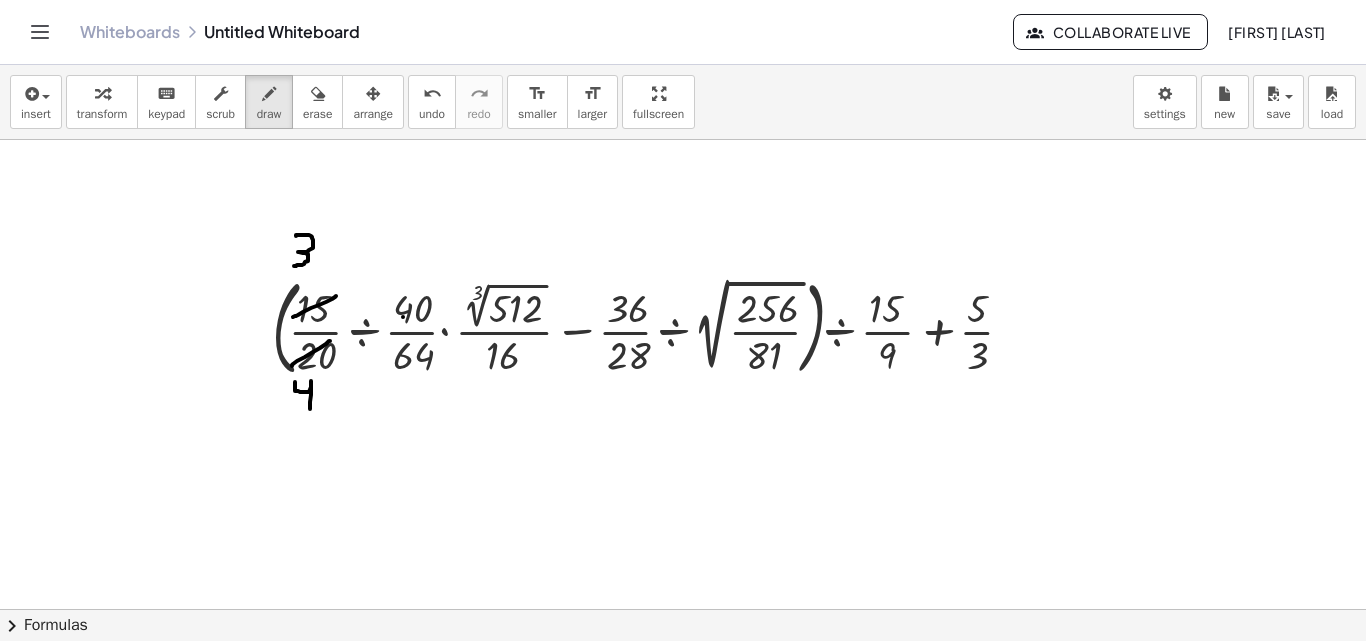 drag, startPoint x: 403, startPoint y: 317, endPoint x: 416, endPoint y: 301, distance: 20.615528 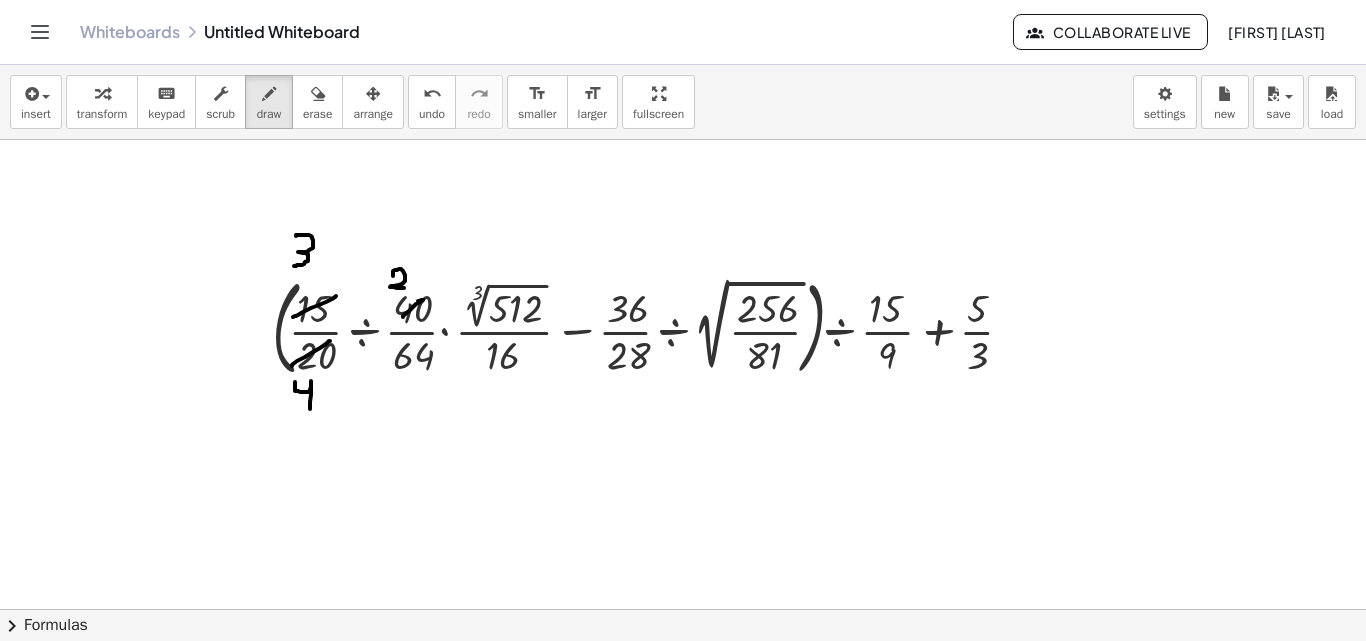 drag, startPoint x: 393, startPoint y: 275, endPoint x: 415, endPoint y: 275, distance: 22 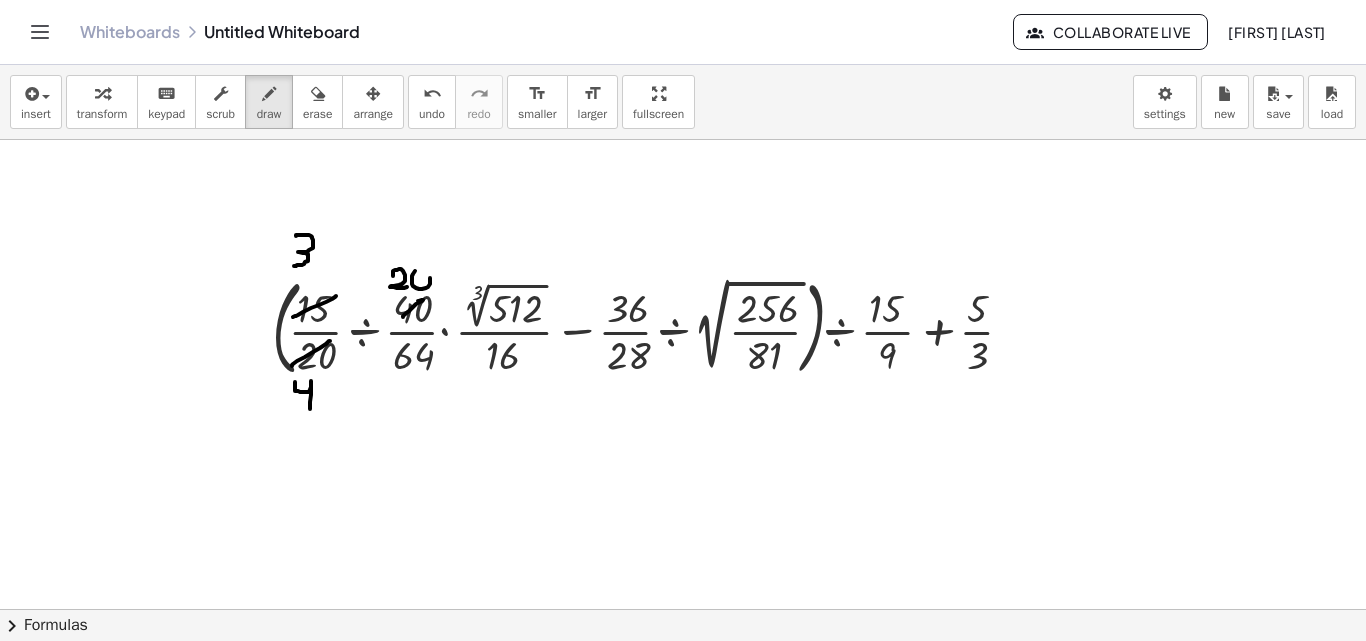 drag, startPoint x: 415, startPoint y: 271, endPoint x: 422, endPoint y: 310, distance: 39.623226 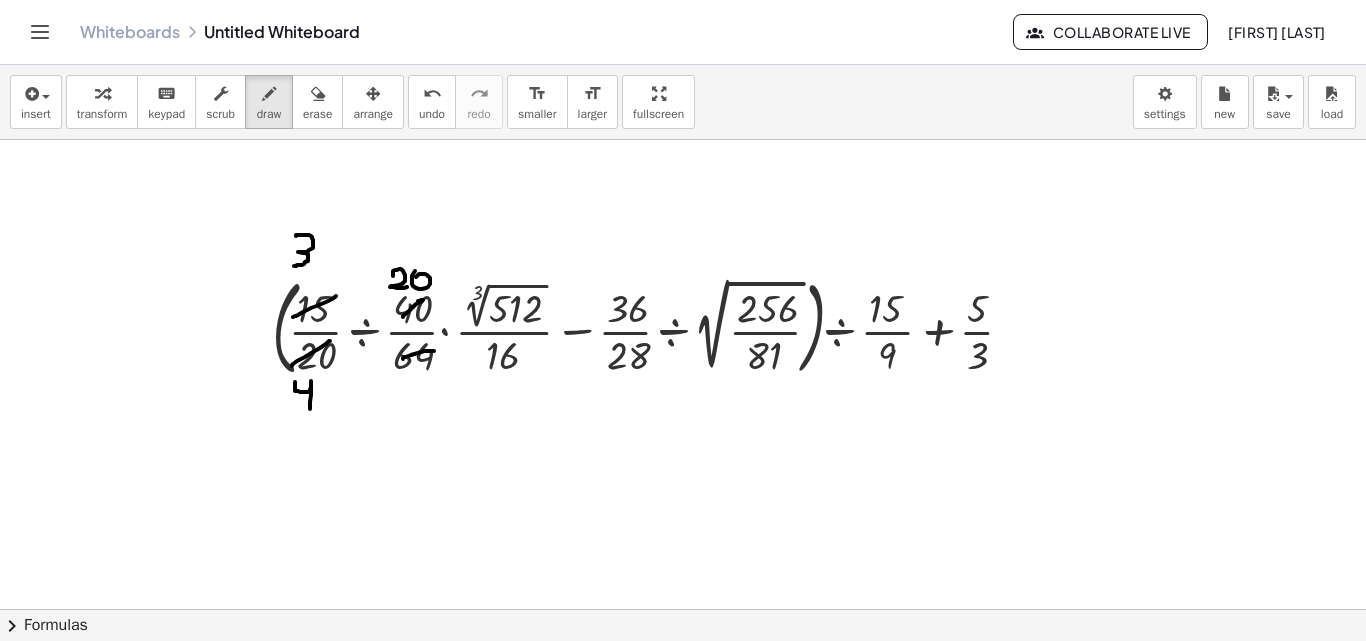 drag, startPoint x: 403, startPoint y: 359, endPoint x: 434, endPoint y: 351, distance: 32.01562 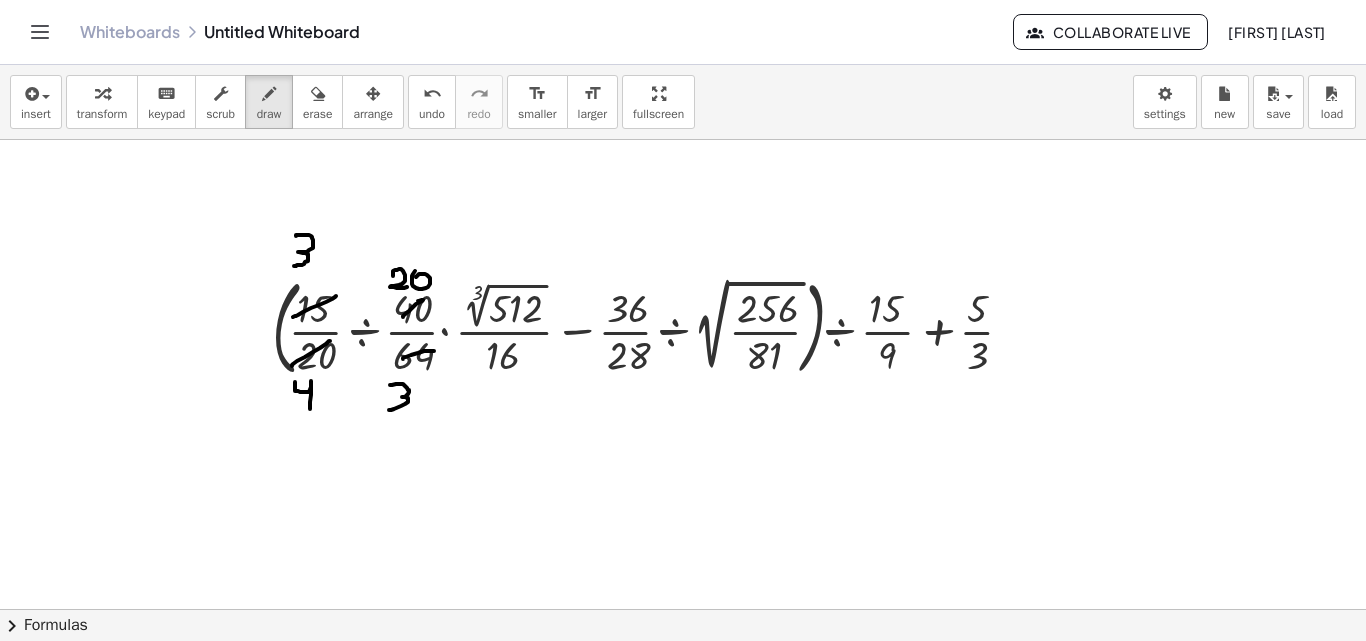 drag, startPoint x: 407, startPoint y: 388, endPoint x: 397, endPoint y: 402, distance: 17.20465 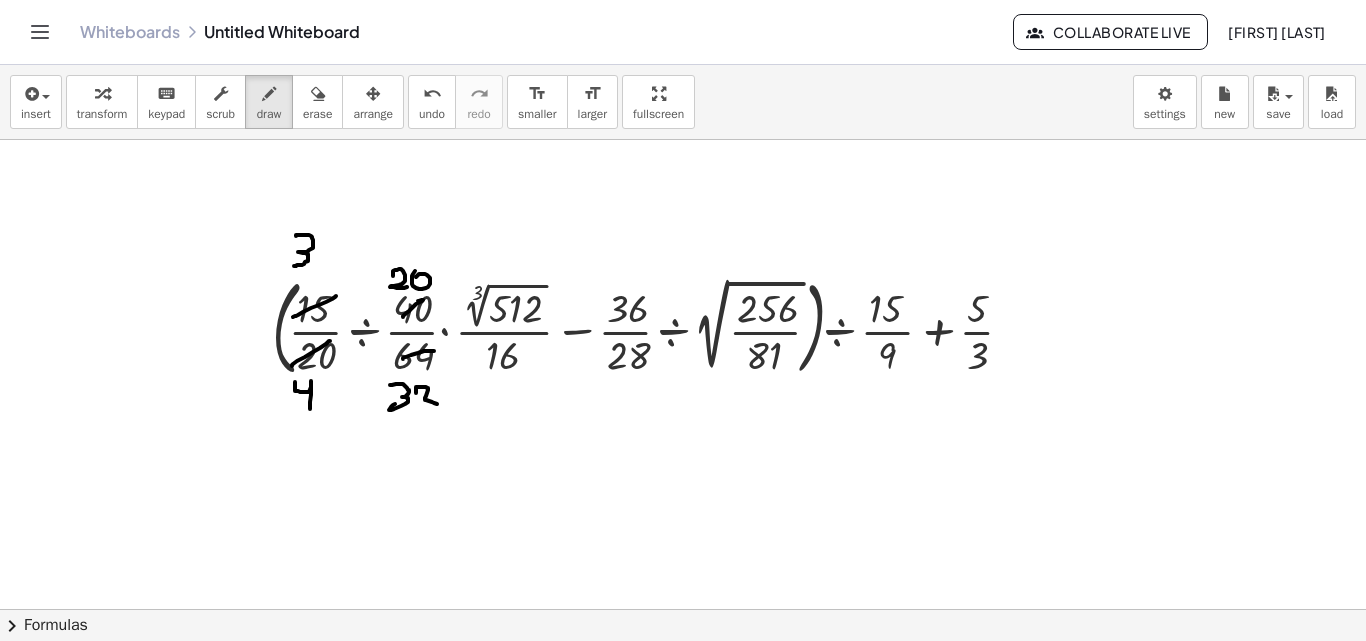 drag, startPoint x: 416, startPoint y: 393, endPoint x: 439, endPoint y: 405, distance: 25.942244 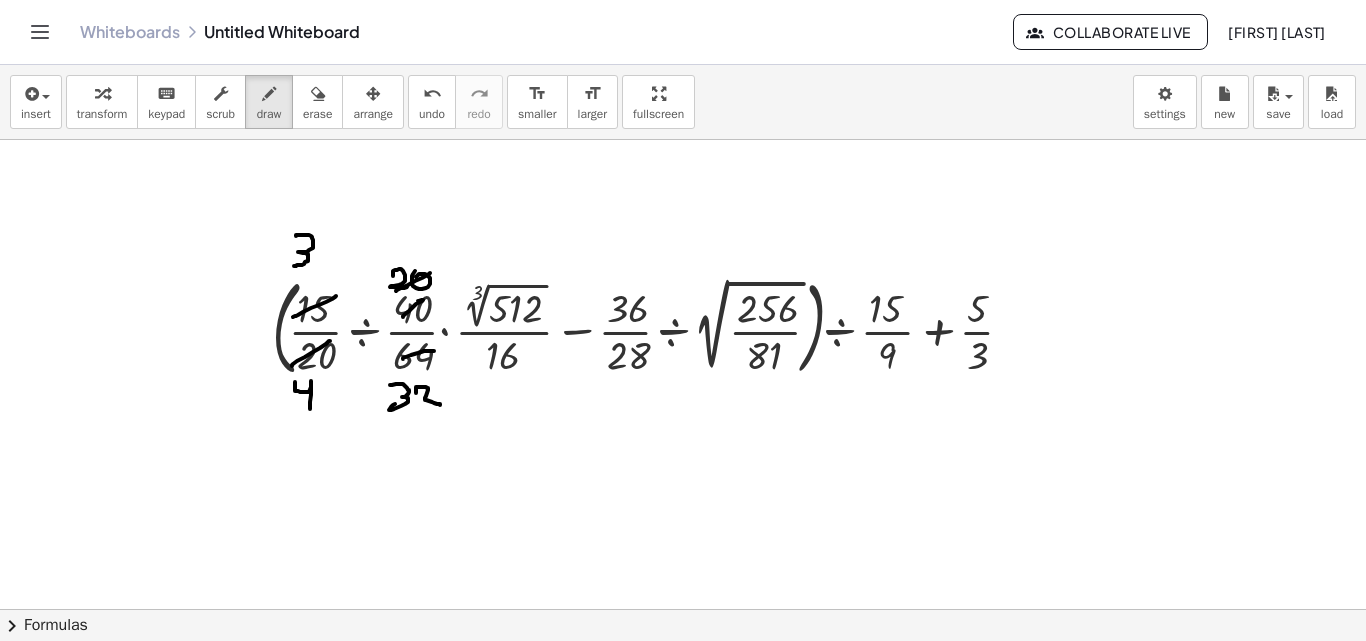 drag, startPoint x: 430, startPoint y: 273, endPoint x: 396, endPoint y: 291, distance: 38.470768 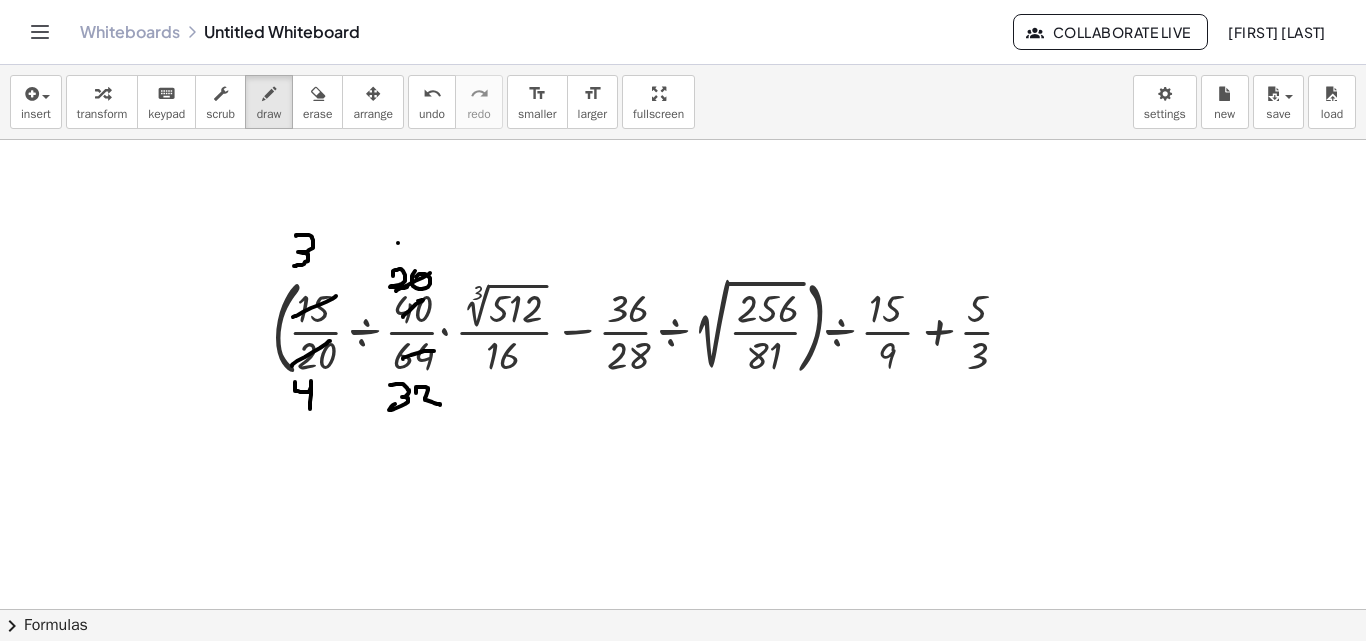 drag, startPoint x: 398, startPoint y: 243, endPoint x: 402, endPoint y: 264, distance: 21.377558 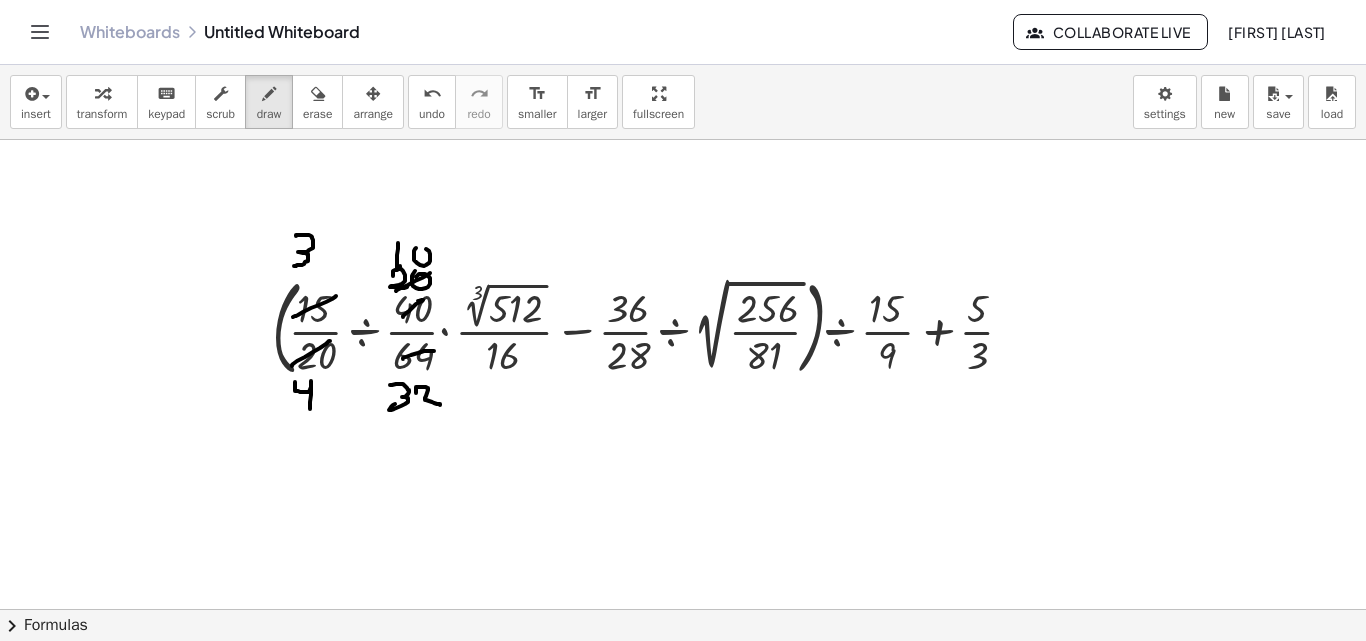 drag, startPoint x: 416, startPoint y: 248, endPoint x: 433, endPoint y: 293, distance: 48.104053 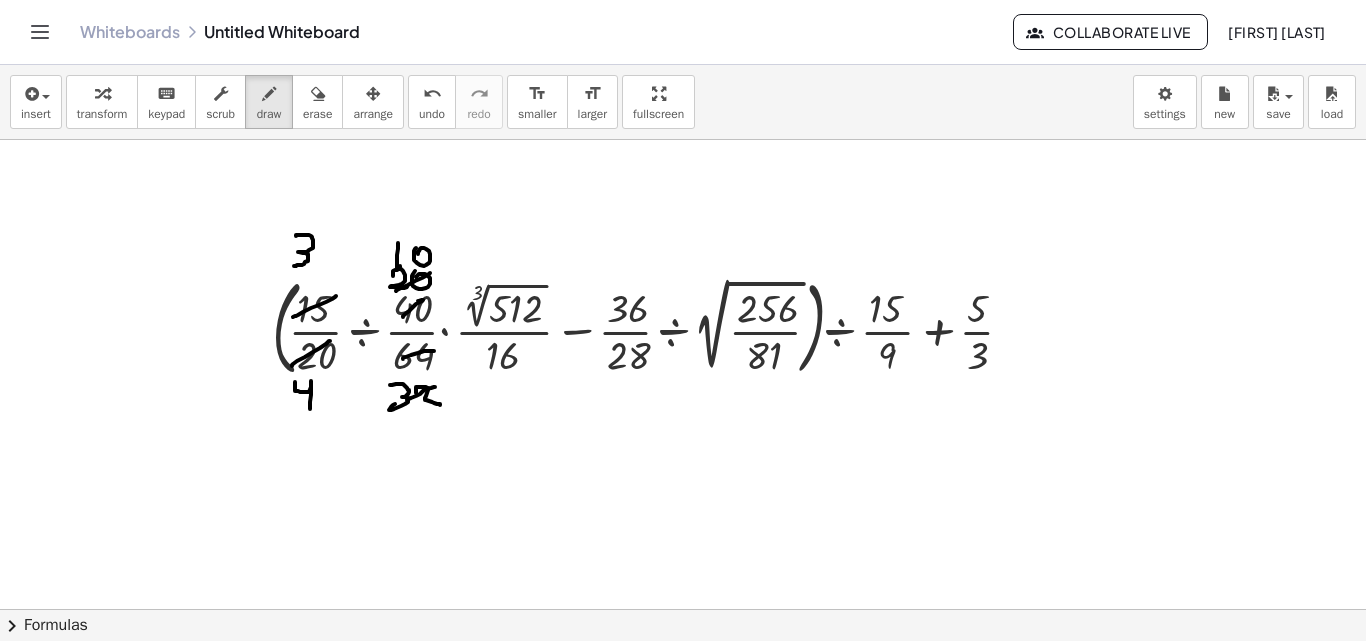 click at bounding box center (683, 571) 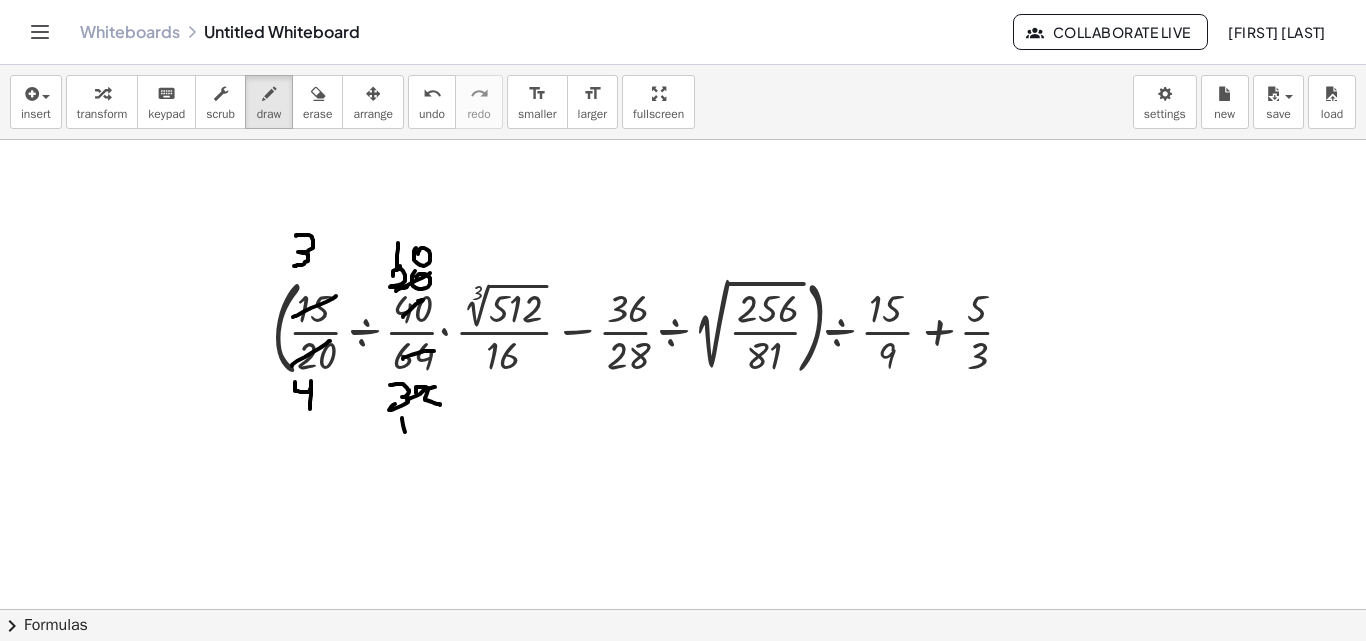 click at bounding box center [683, 571] 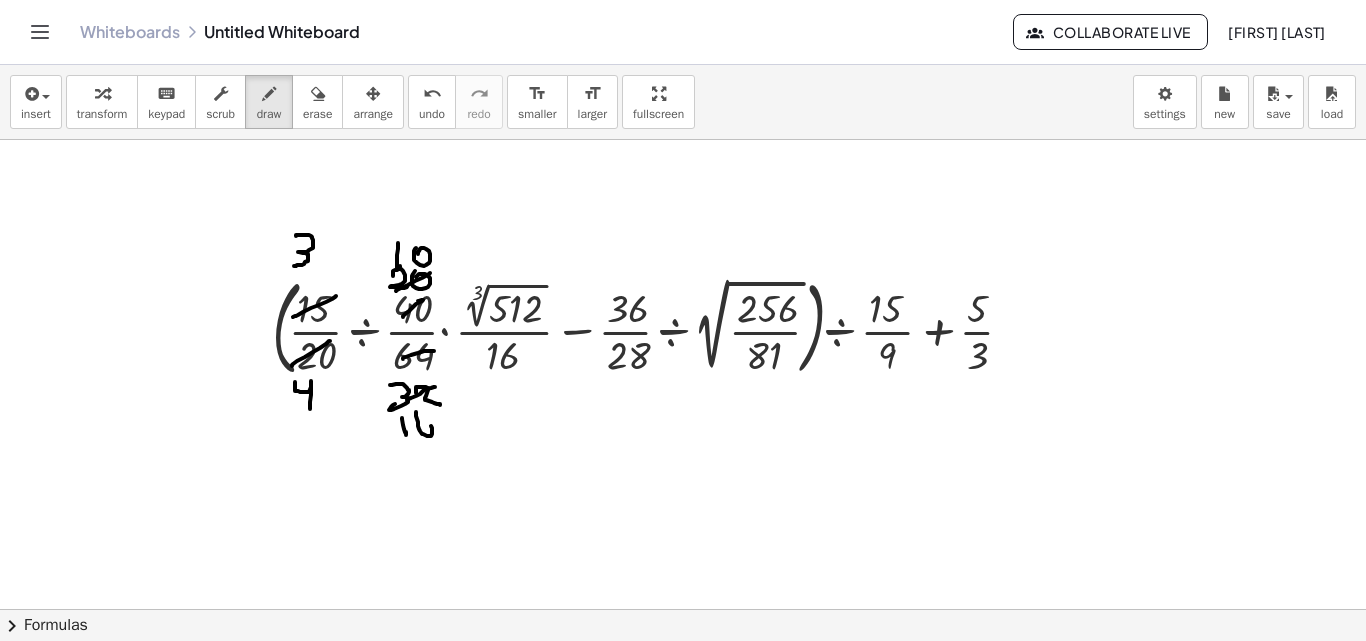 drag, startPoint x: 416, startPoint y: 416, endPoint x: 420, endPoint y: 430, distance: 14.56022 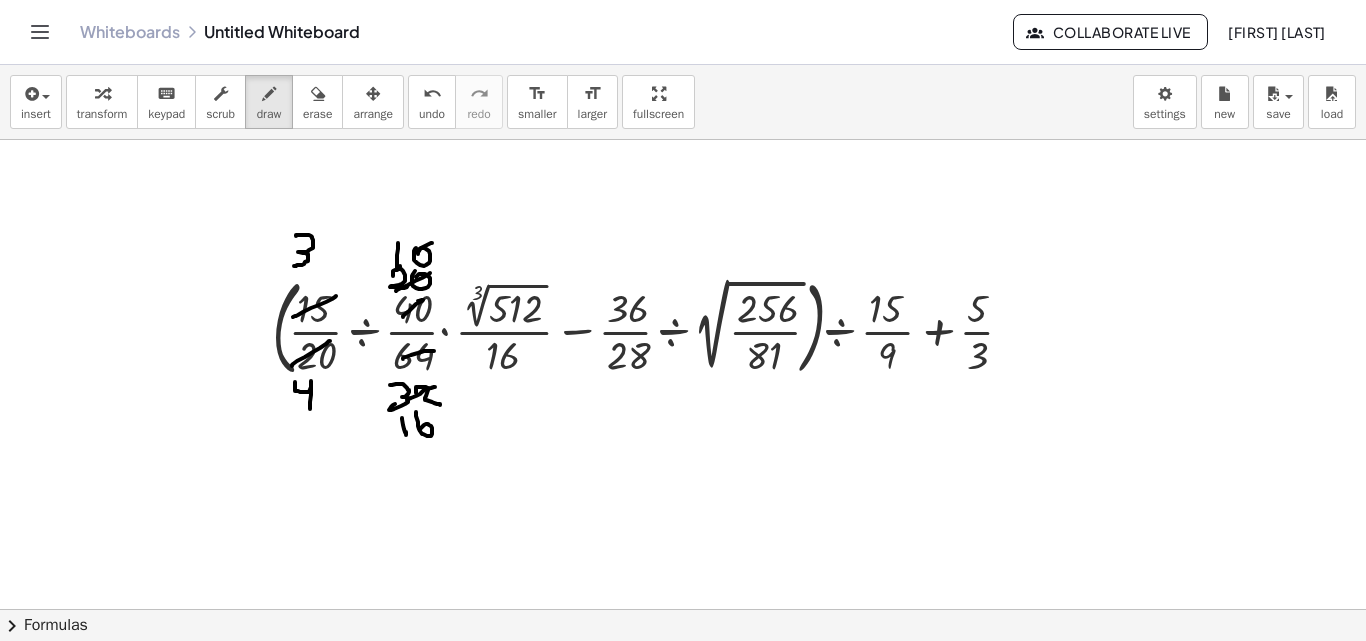 drag, startPoint x: 431, startPoint y: 243, endPoint x: 409, endPoint y: 256, distance: 25.553865 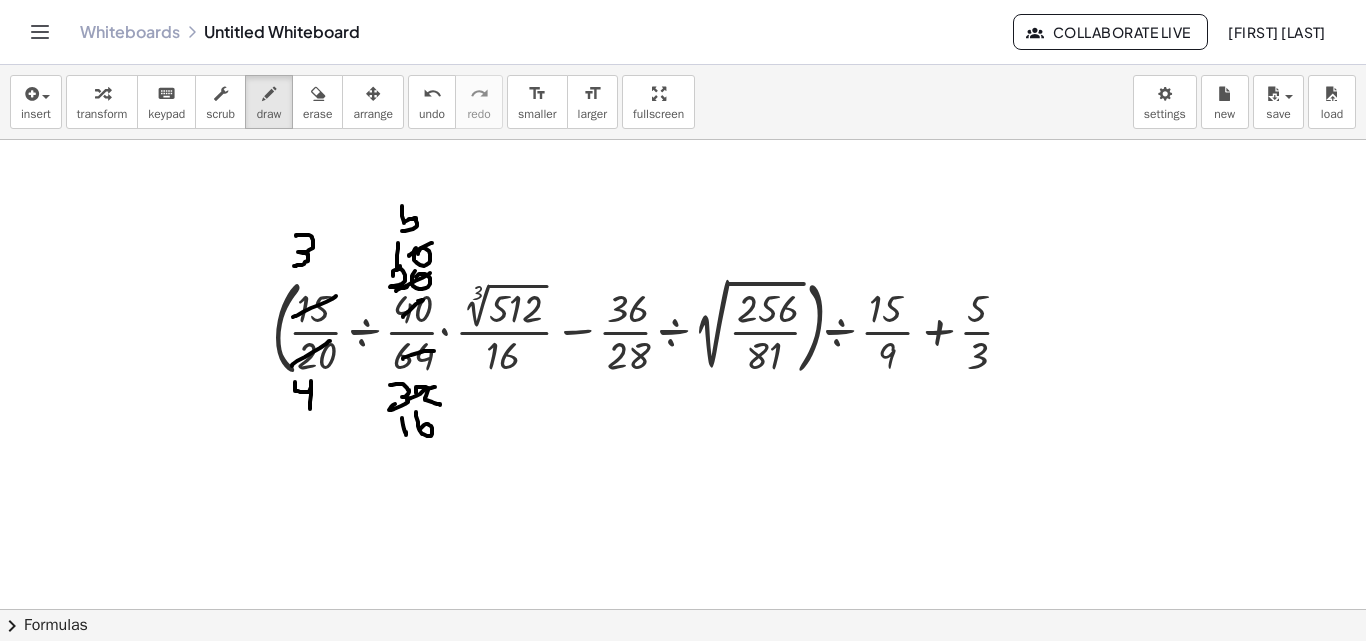 drag, startPoint x: 402, startPoint y: 206, endPoint x: 404, endPoint y: 224, distance: 18.110771 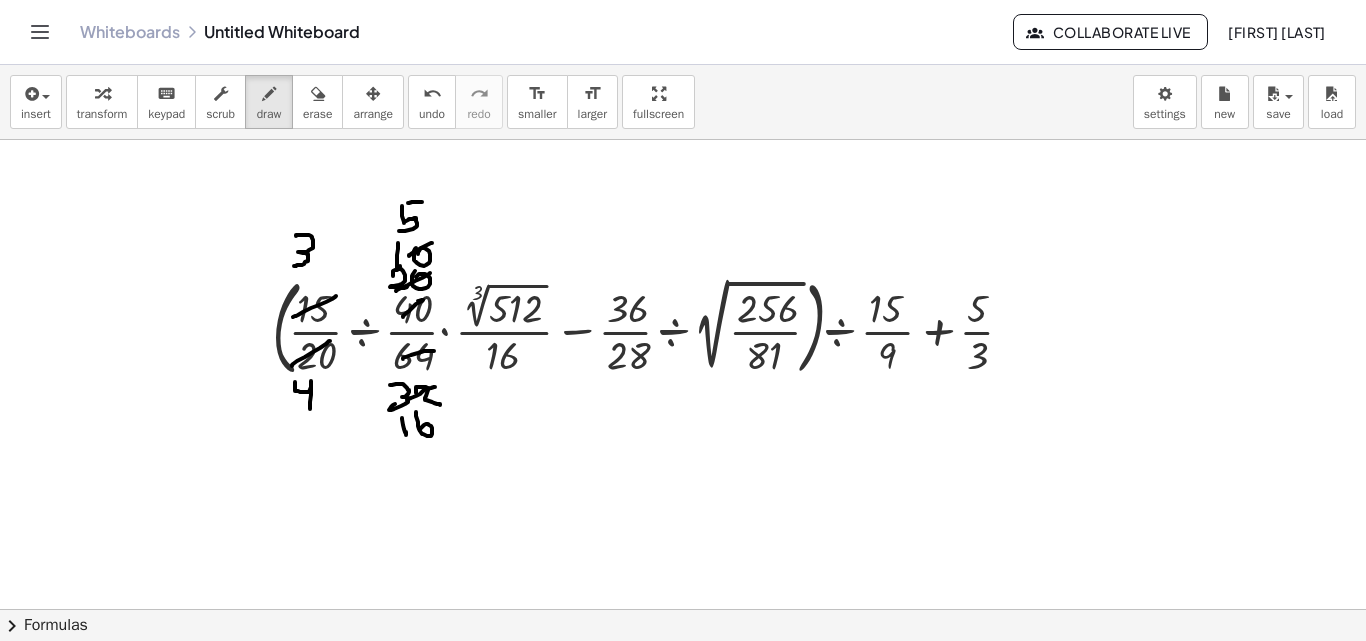 drag, startPoint x: 408, startPoint y: 203, endPoint x: 422, endPoint y: 202, distance: 14.035668 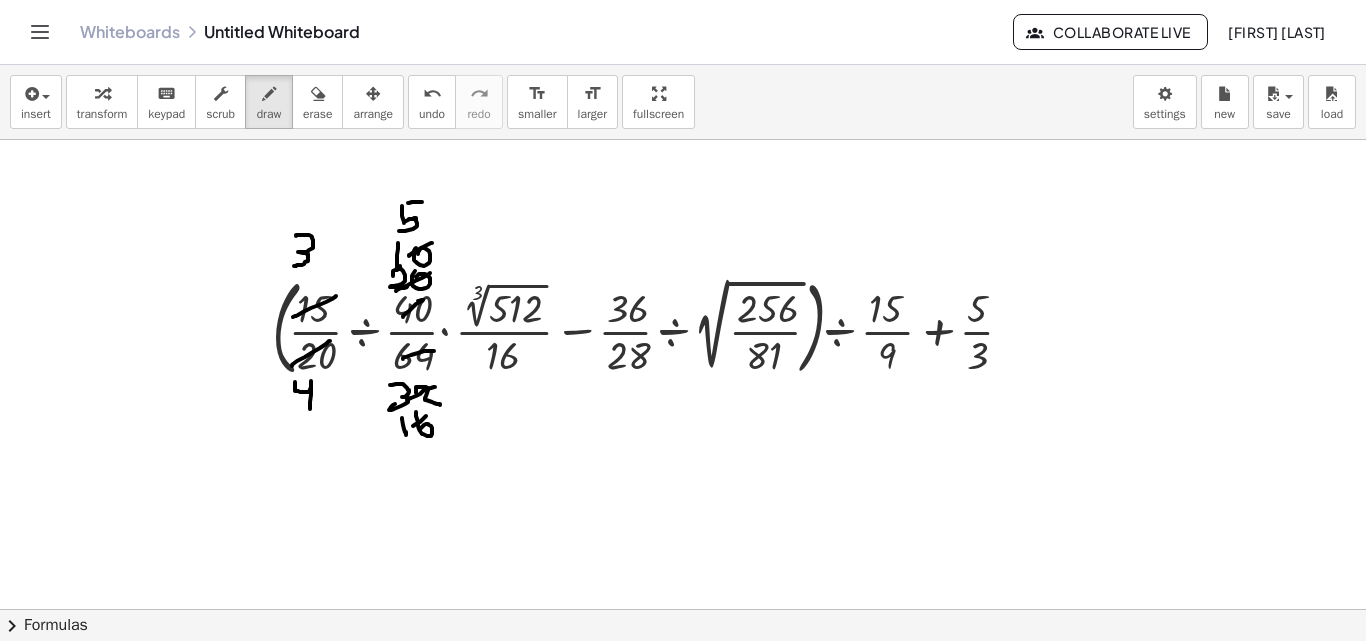 drag, startPoint x: 426, startPoint y: 416, endPoint x: 402, endPoint y: 435, distance: 30.610456 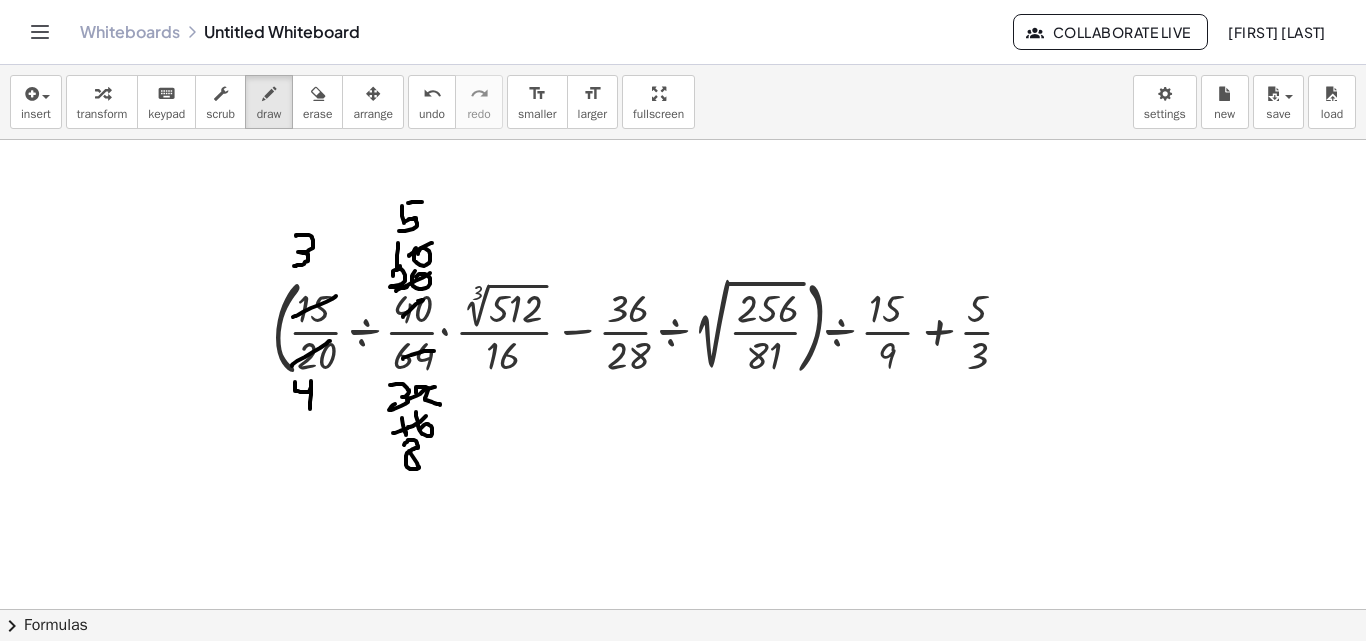 drag, startPoint x: 418, startPoint y: 466, endPoint x: 406, endPoint y: 455, distance: 16.27882 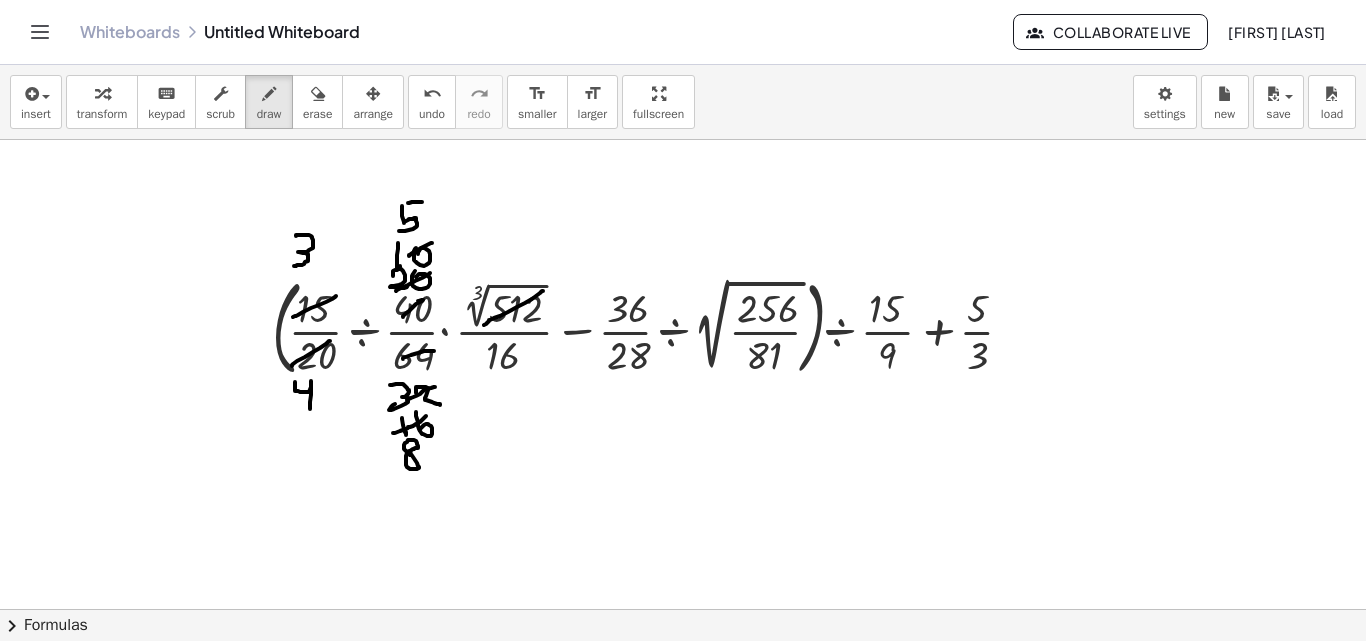 drag, startPoint x: 543, startPoint y: 291, endPoint x: 484, endPoint y: 325, distance: 68.09552 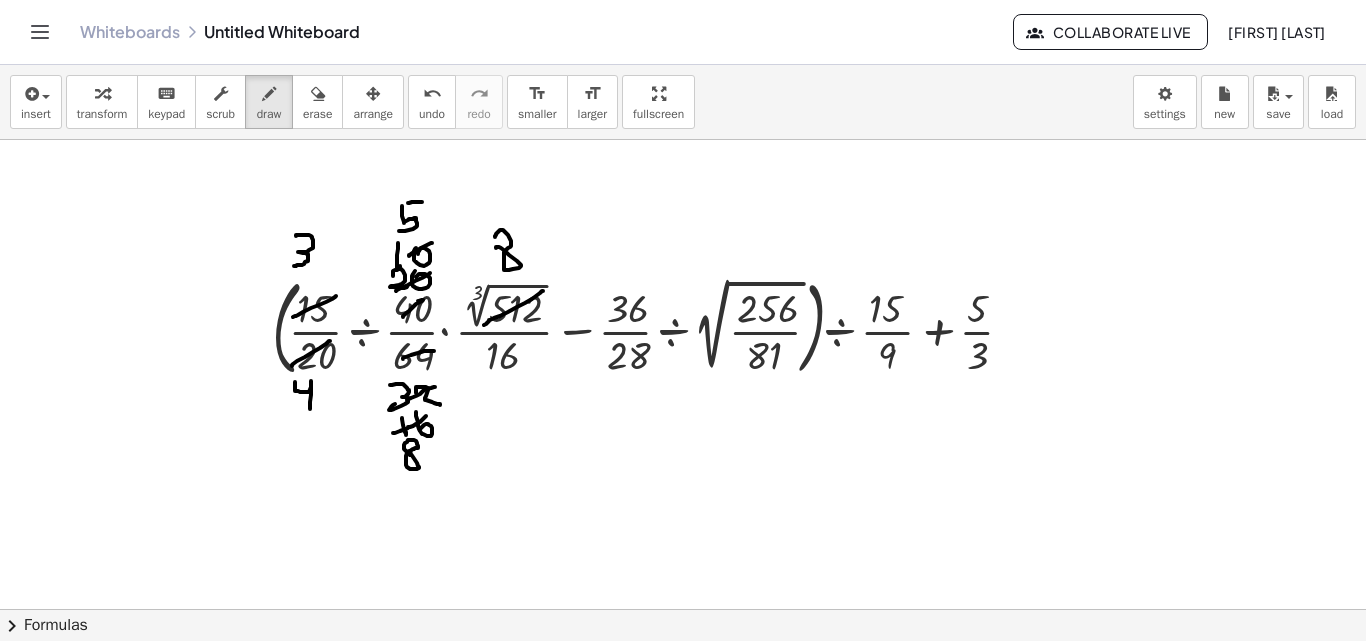 click at bounding box center (683, 571) 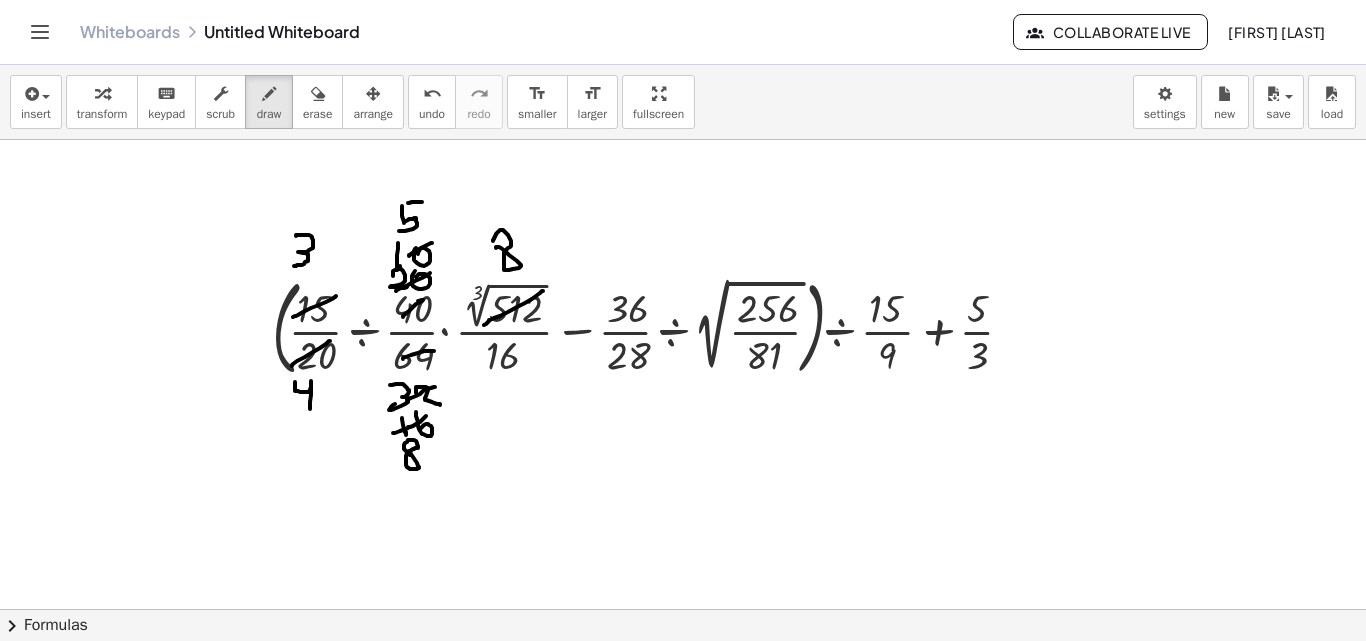 click at bounding box center [683, 571] 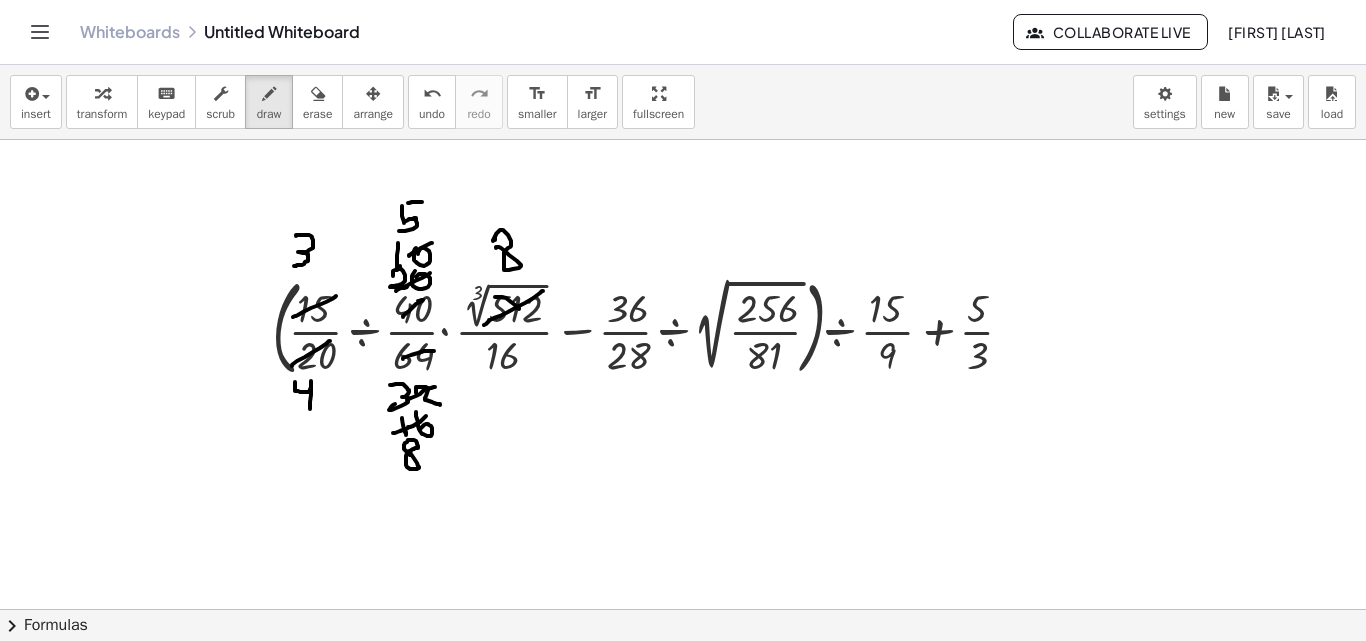 drag, startPoint x: 495, startPoint y: 237, endPoint x: 495, endPoint y: 248, distance: 11 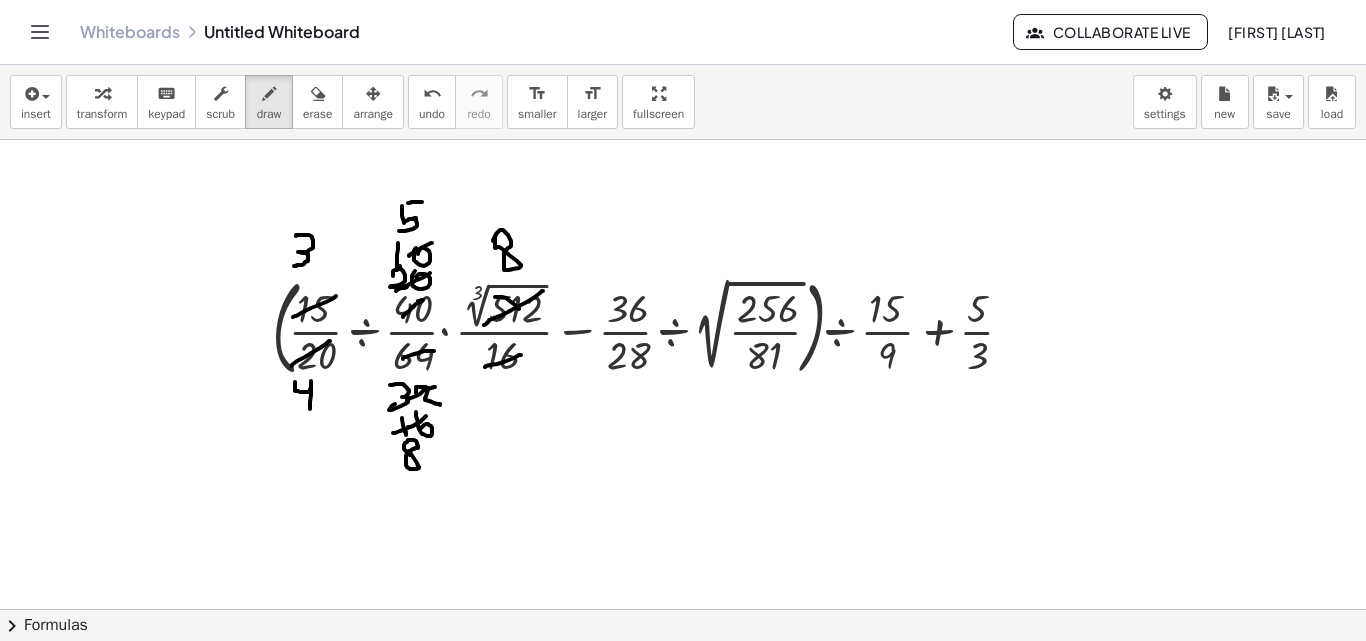 drag, startPoint x: 521, startPoint y: 355, endPoint x: 492, endPoint y: 371, distance: 33.12099 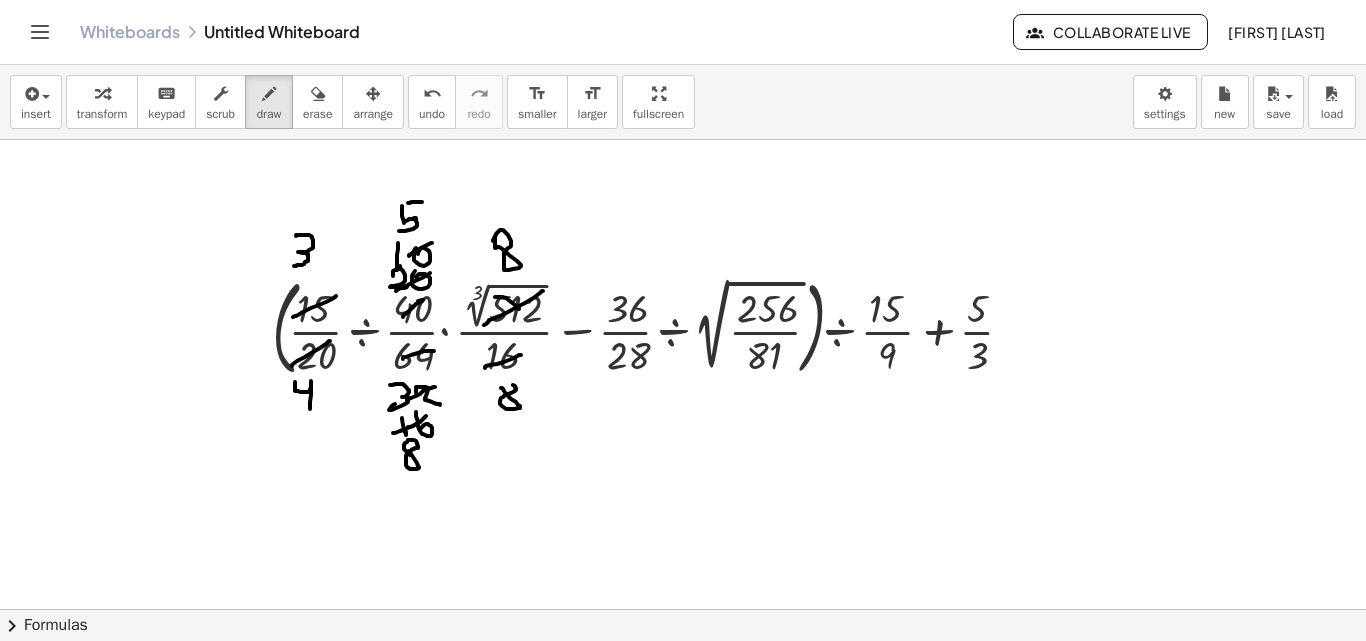 click at bounding box center (683, 571) 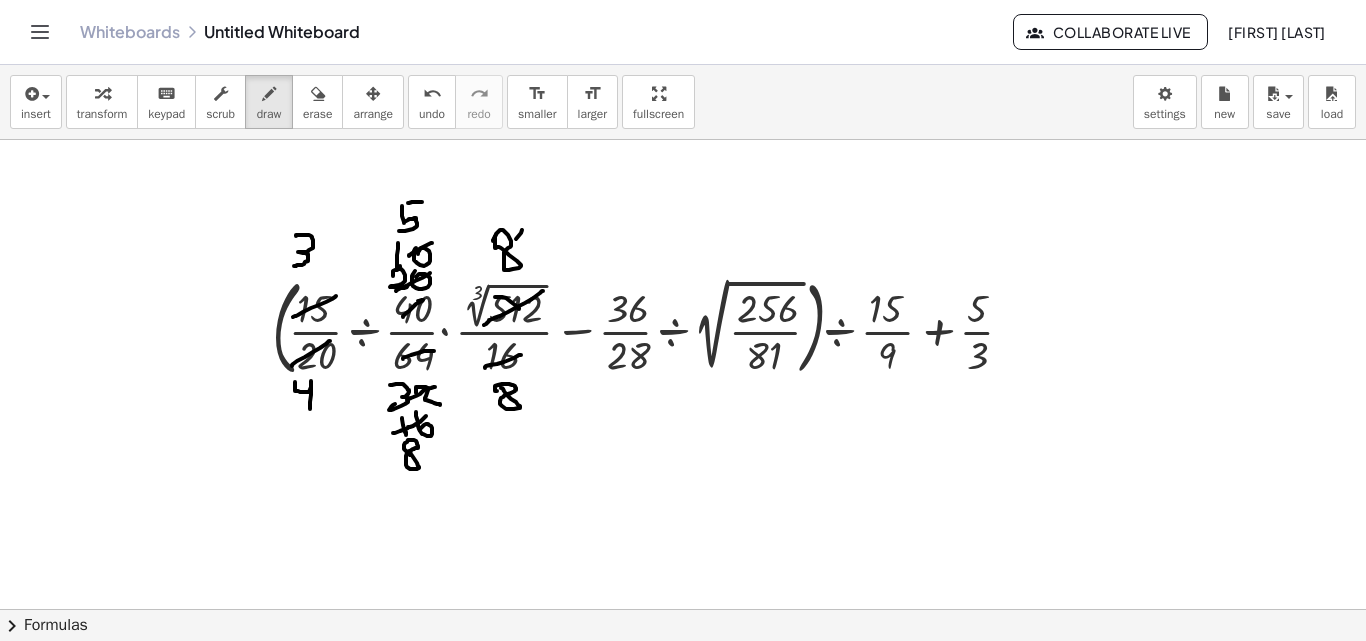 drag, startPoint x: 522, startPoint y: 230, endPoint x: 499, endPoint y: 246, distance: 28.01785 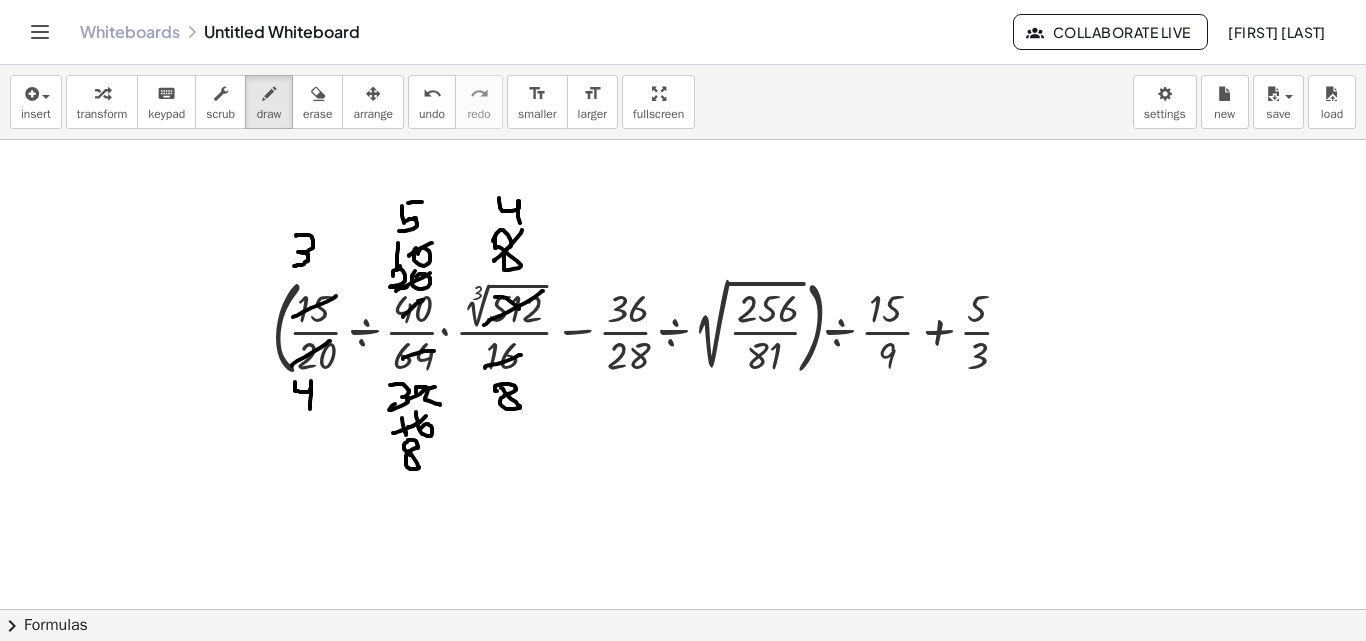 drag, startPoint x: 499, startPoint y: 198, endPoint x: 521, endPoint y: 229, distance: 38.013157 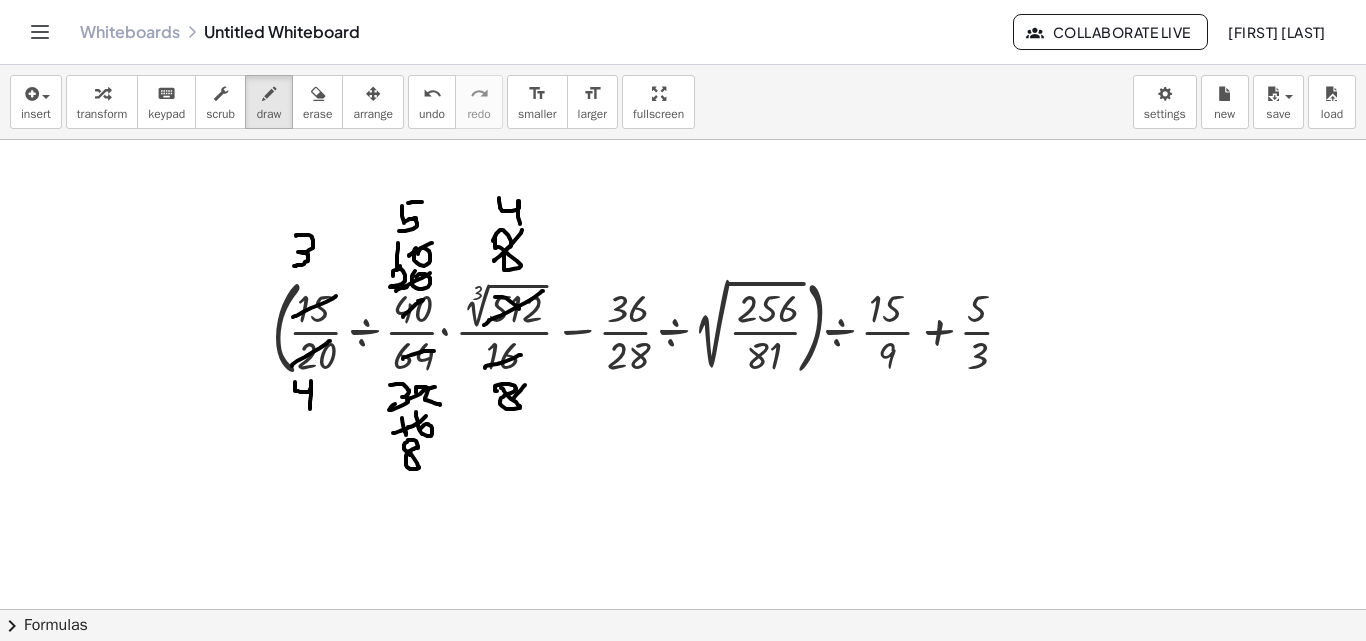 drag, startPoint x: 513, startPoint y: 399, endPoint x: 497, endPoint y: 415, distance: 22.627417 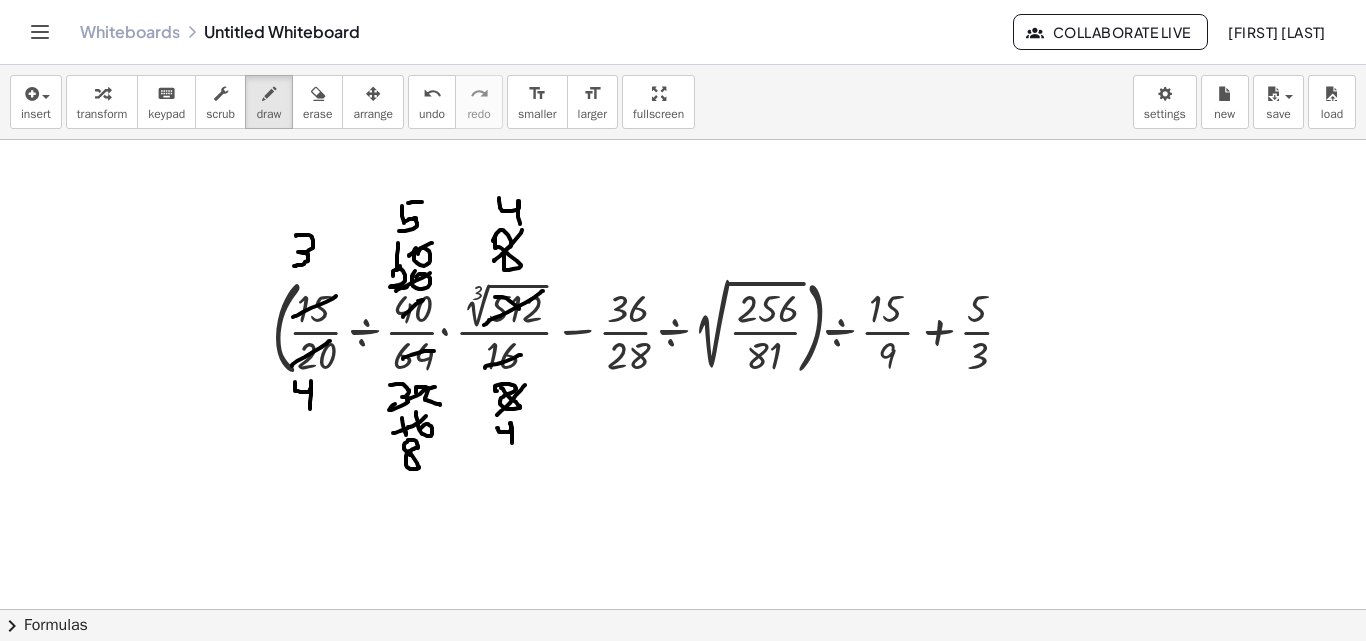 drag, startPoint x: 497, startPoint y: 428, endPoint x: 527, endPoint y: 395, distance: 44.598206 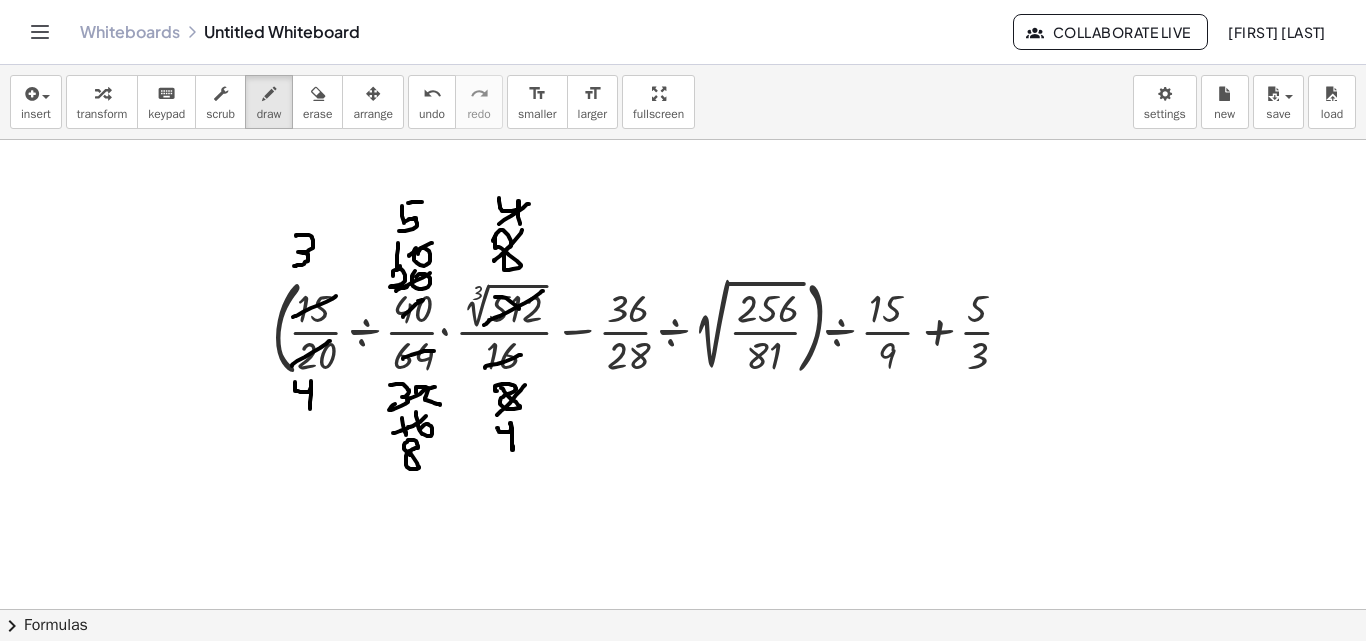 drag, startPoint x: 504, startPoint y: 220, endPoint x: 488, endPoint y: 230, distance: 18.867962 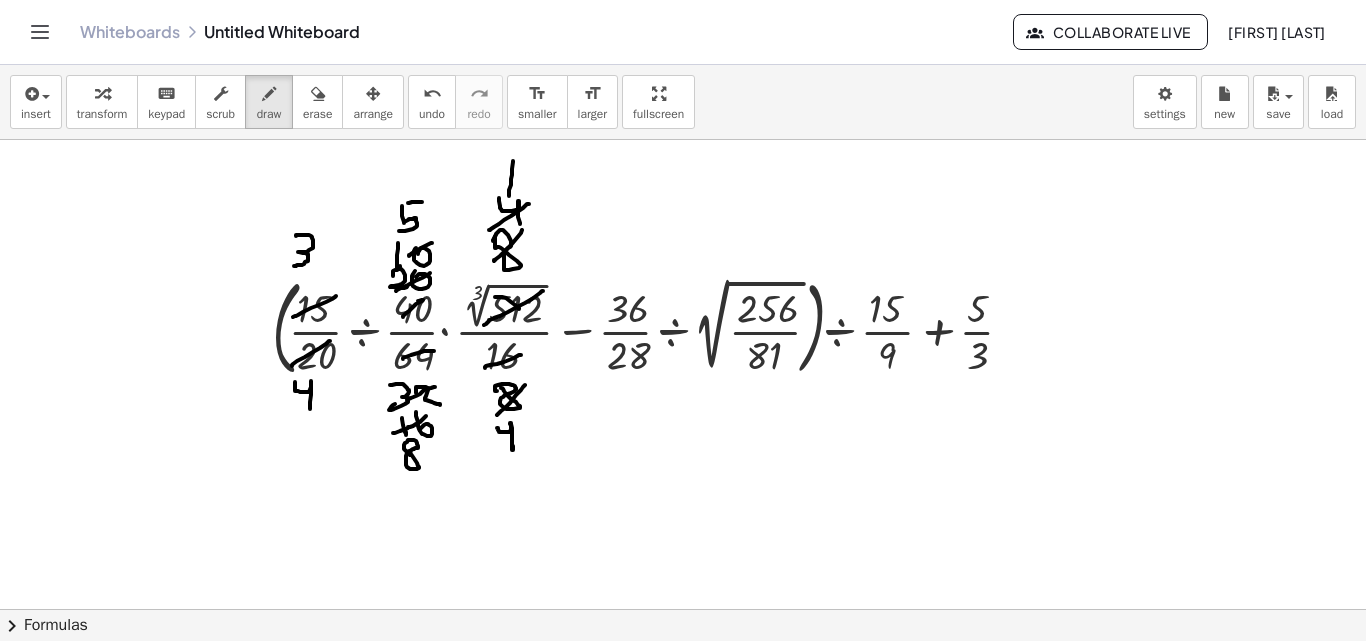 drag, startPoint x: 513, startPoint y: 161, endPoint x: 509, endPoint y: 196, distance: 35.22783 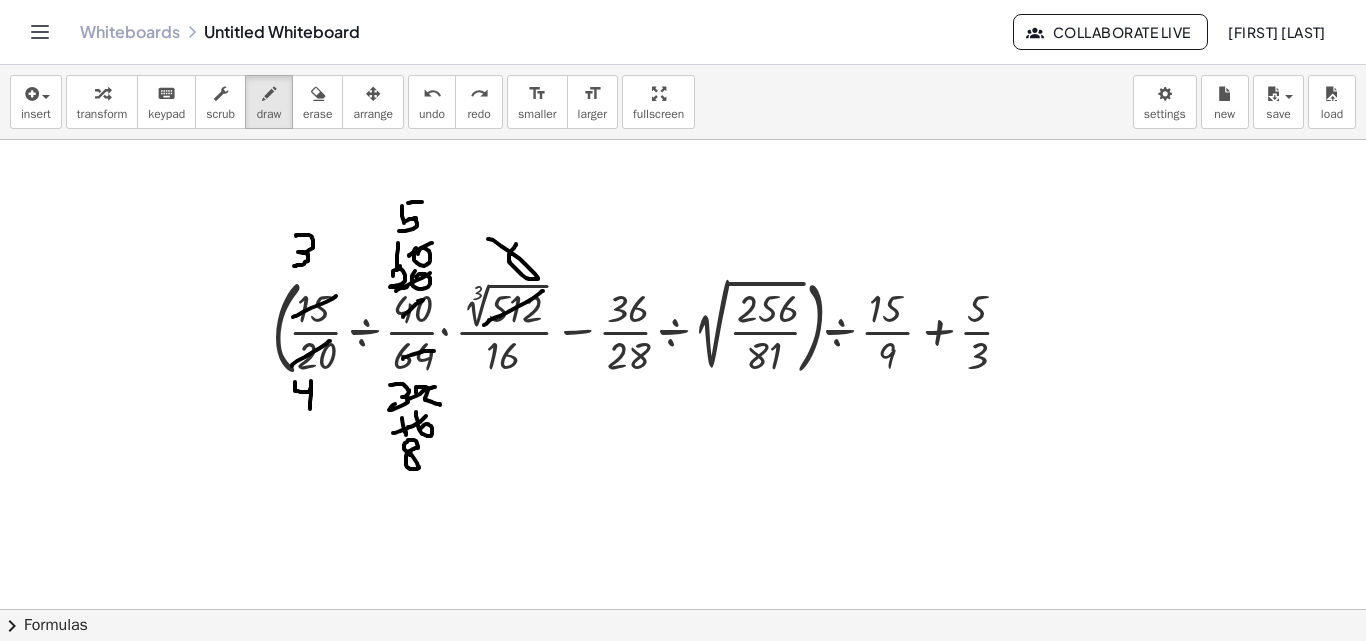 drag, startPoint x: 488, startPoint y: 239, endPoint x: 522, endPoint y: 238, distance: 34.0147 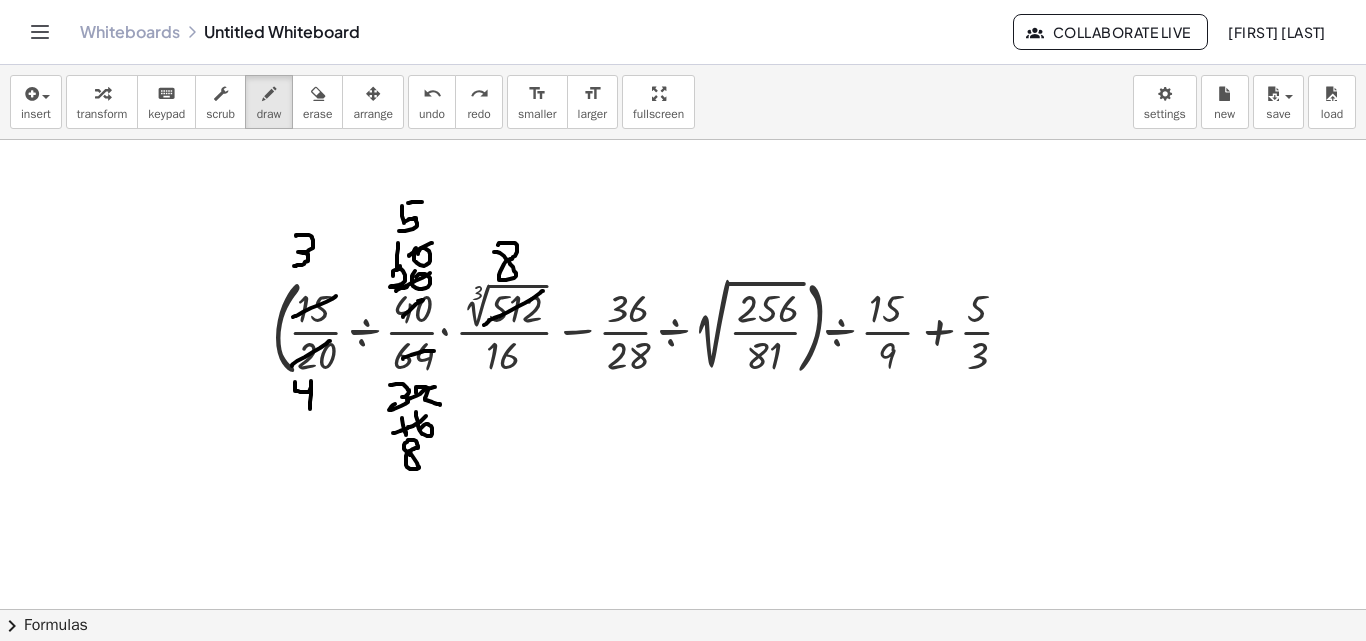 click at bounding box center [683, 571] 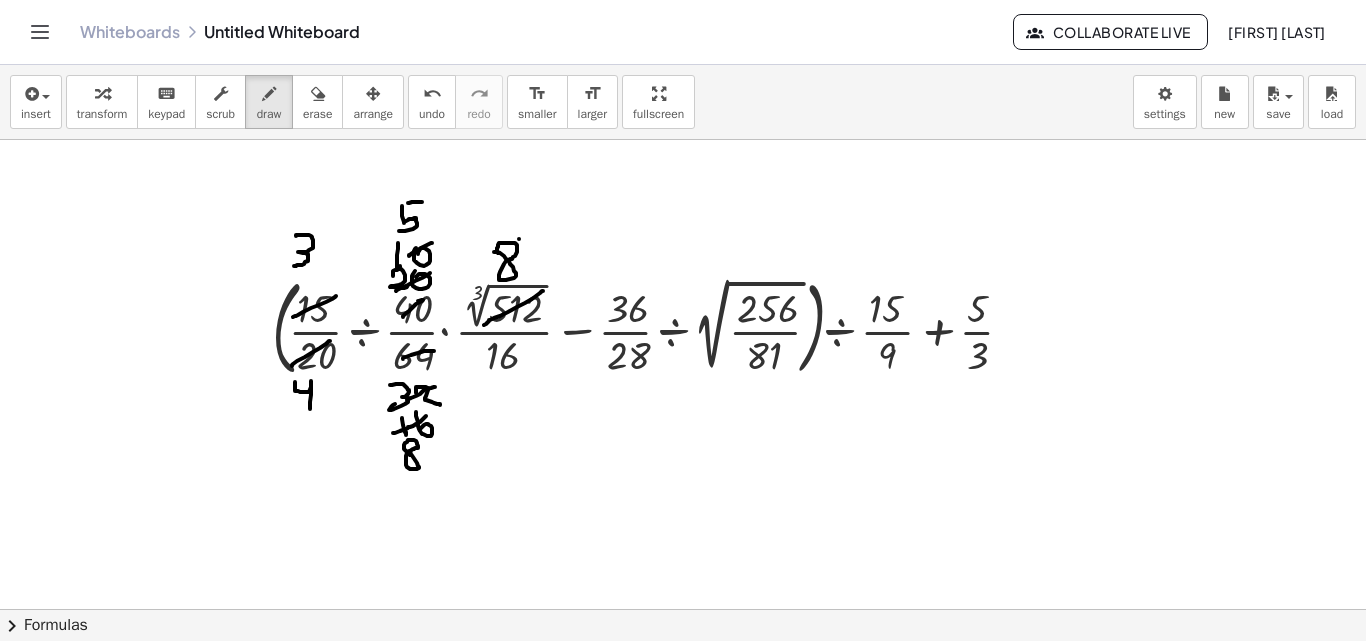 drag, startPoint x: 519, startPoint y: 239, endPoint x: 487, endPoint y: 267, distance: 42.520584 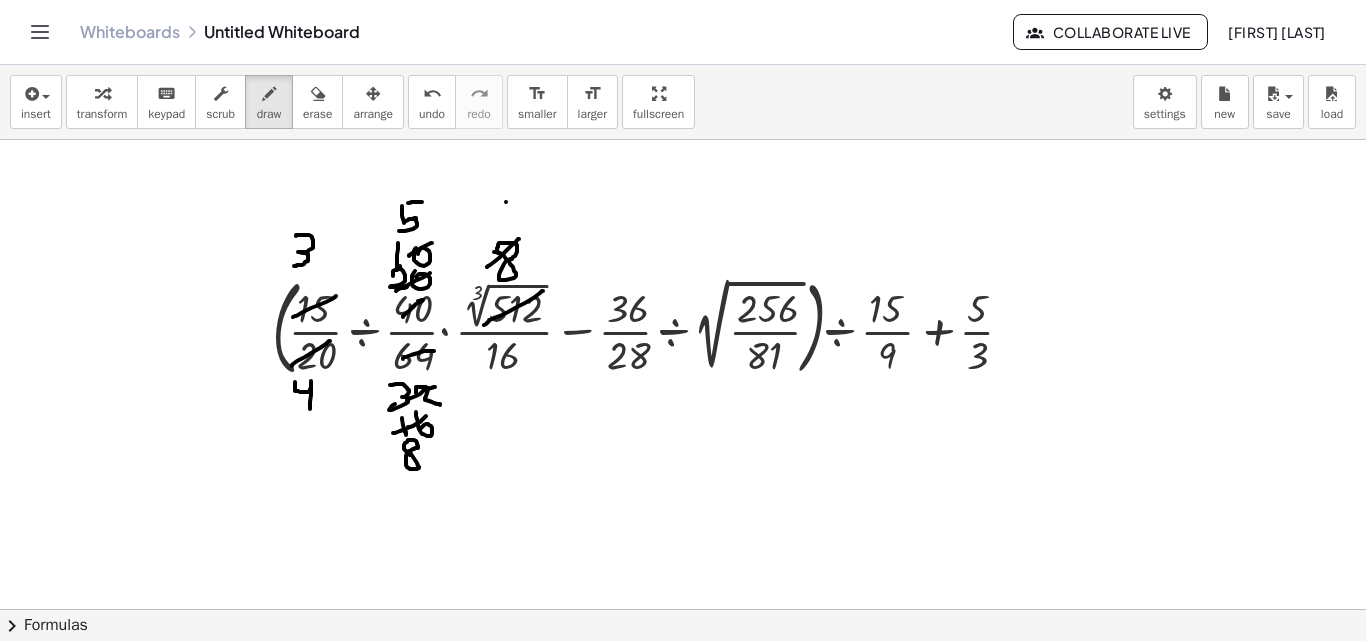 drag, startPoint x: 506, startPoint y: 202, endPoint x: 506, endPoint y: 223, distance: 21 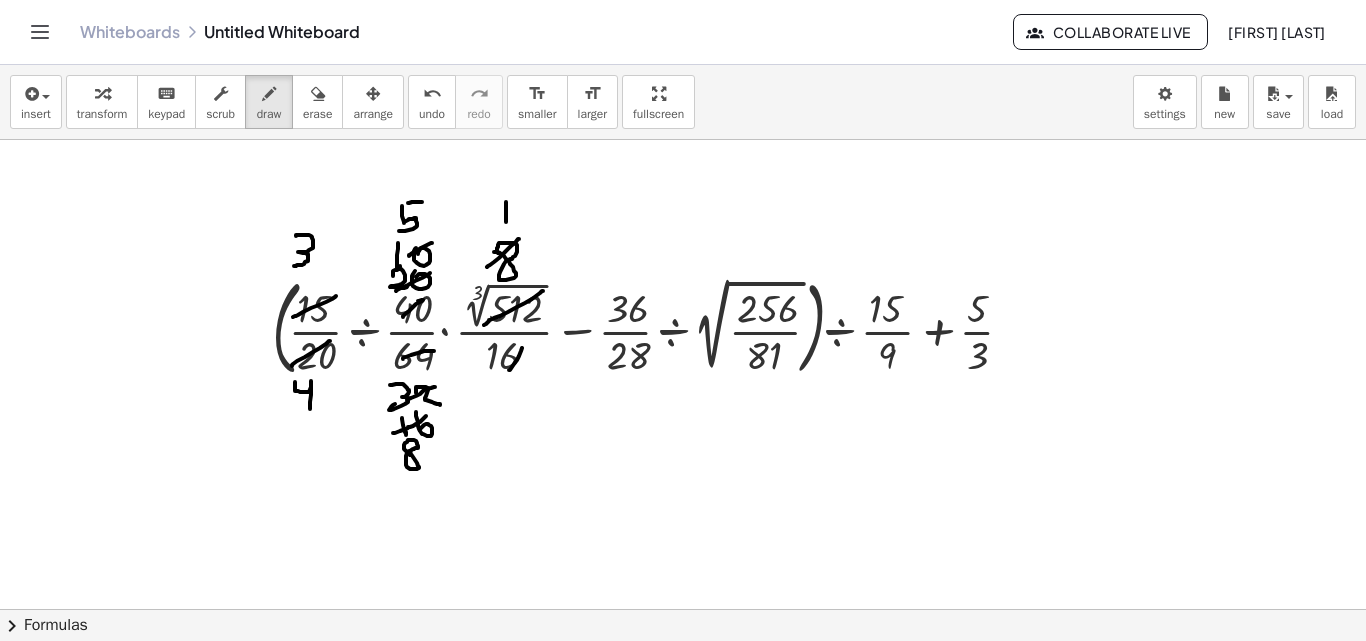 drag, startPoint x: 510, startPoint y: 370, endPoint x: 495, endPoint y: 375, distance: 15.811388 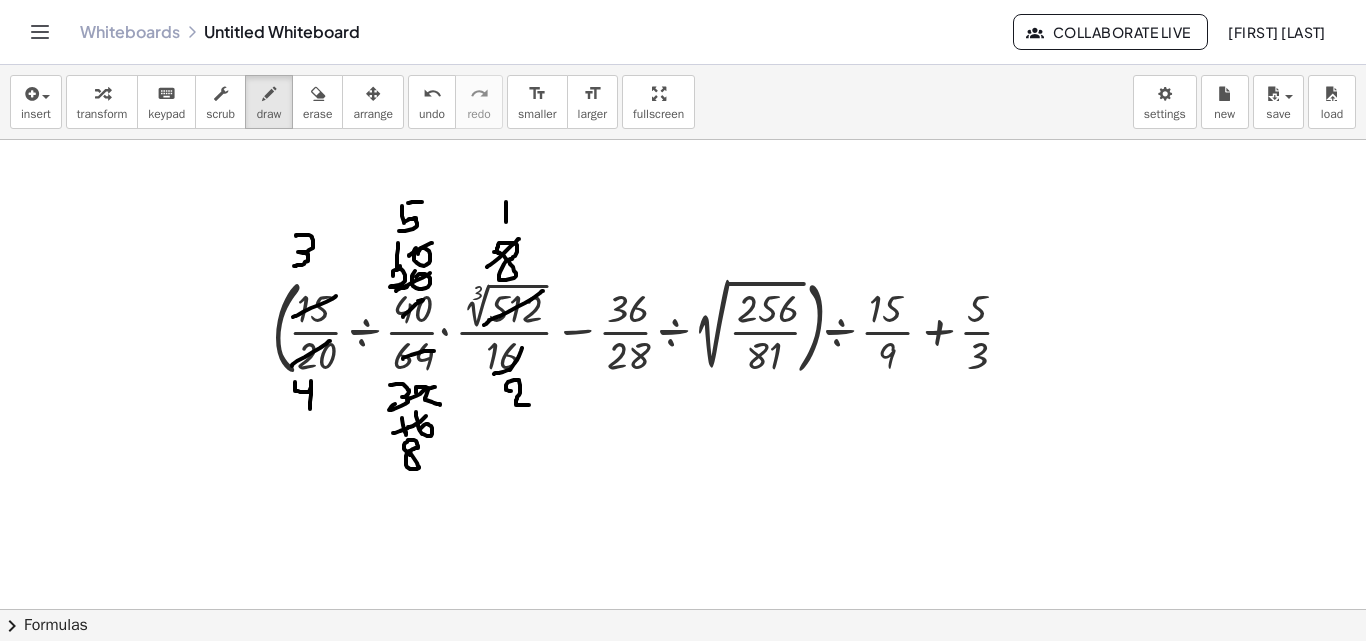 drag, startPoint x: 510, startPoint y: 391, endPoint x: 534, endPoint y: 405, distance: 27.784887 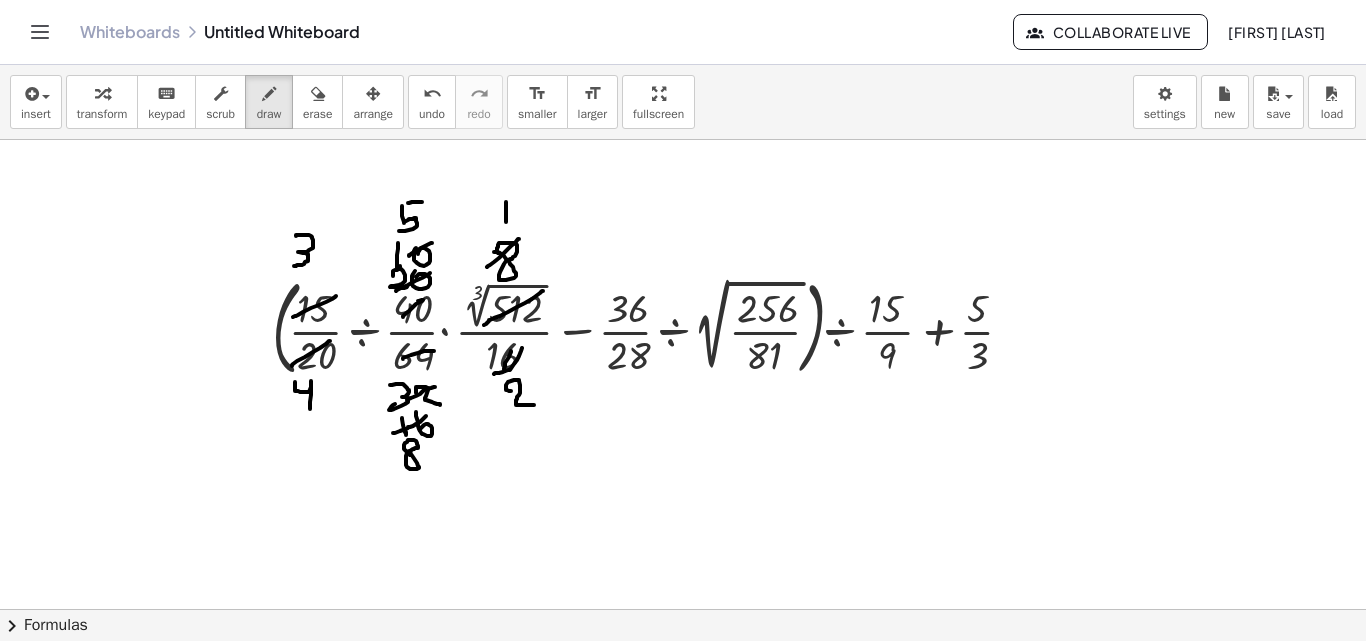 drag, startPoint x: 505, startPoint y: 366, endPoint x: 499, endPoint y: 375, distance: 10.816654 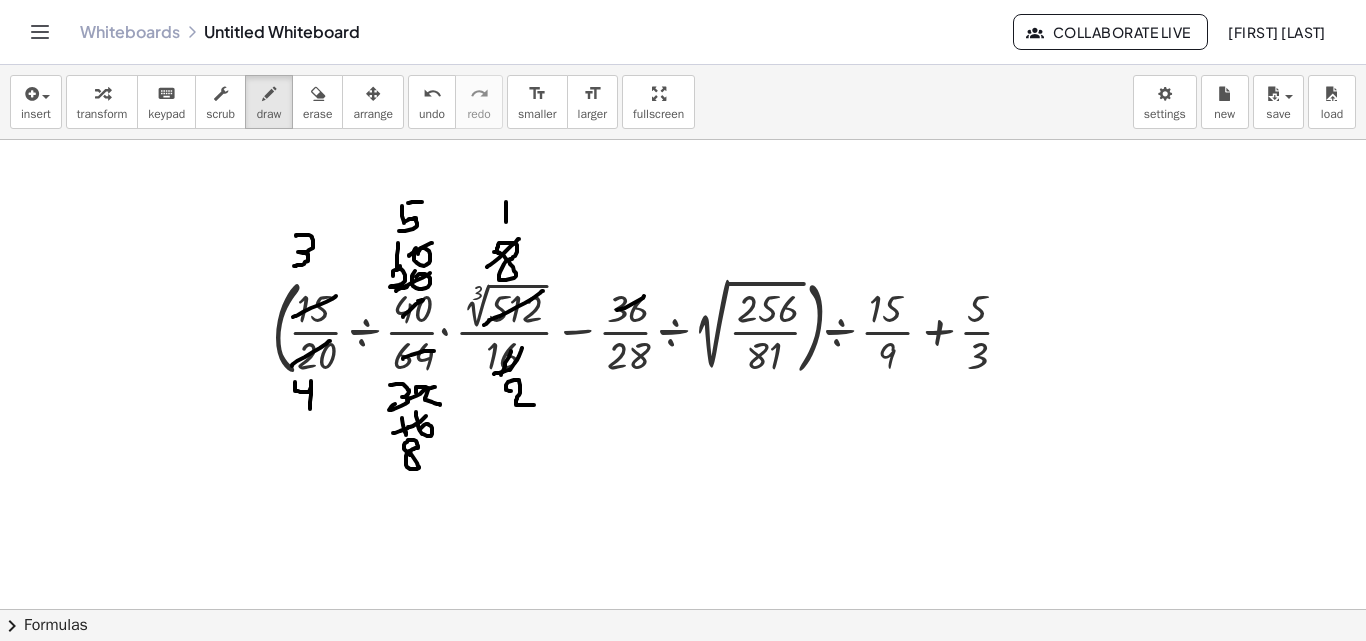 drag, startPoint x: 644, startPoint y: 296, endPoint x: 610, endPoint y: 314, distance: 38.470768 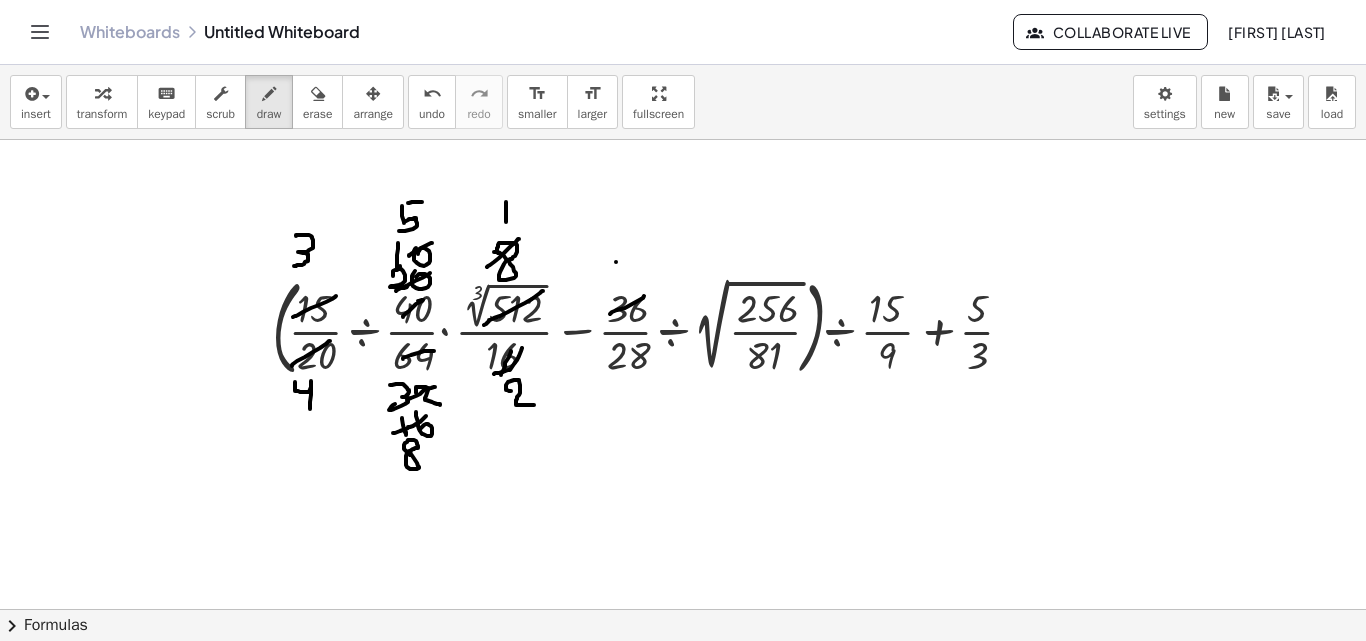 drag, startPoint x: 616, startPoint y: 262, endPoint x: 621, endPoint y: 275, distance: 13.928389 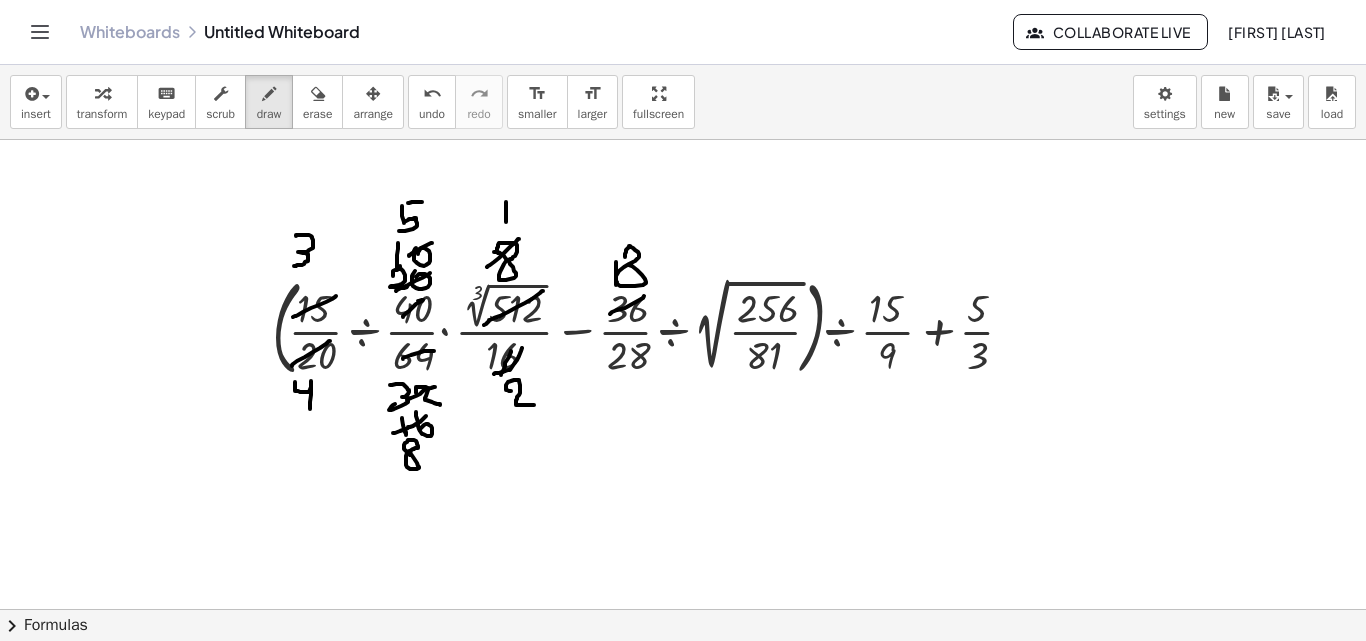 click at bounding box center [683, 571] 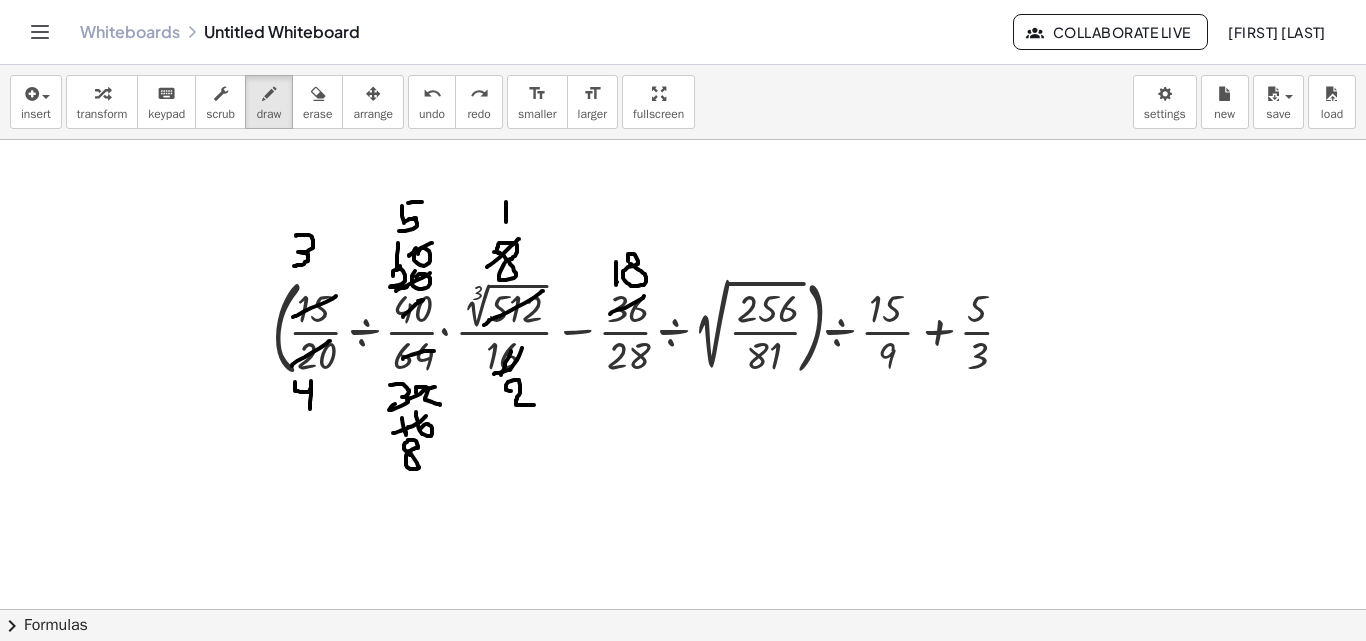 drag, startPoint x: 630, startPoint y: 264, endPoint x: 645, endPoint y: 262, distance: 15.132746 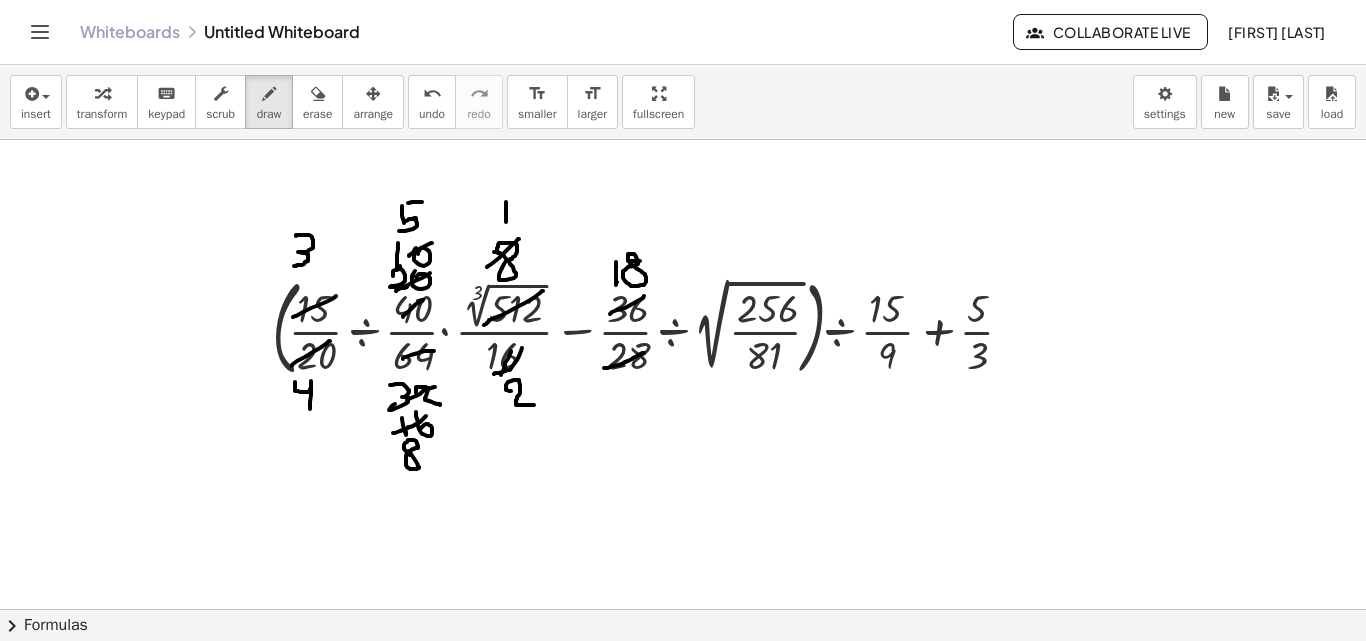 drag, startPoint x: 604, startPoint y: 368, endPoint x: 650, endPoint y: 351, distance: 49.0408 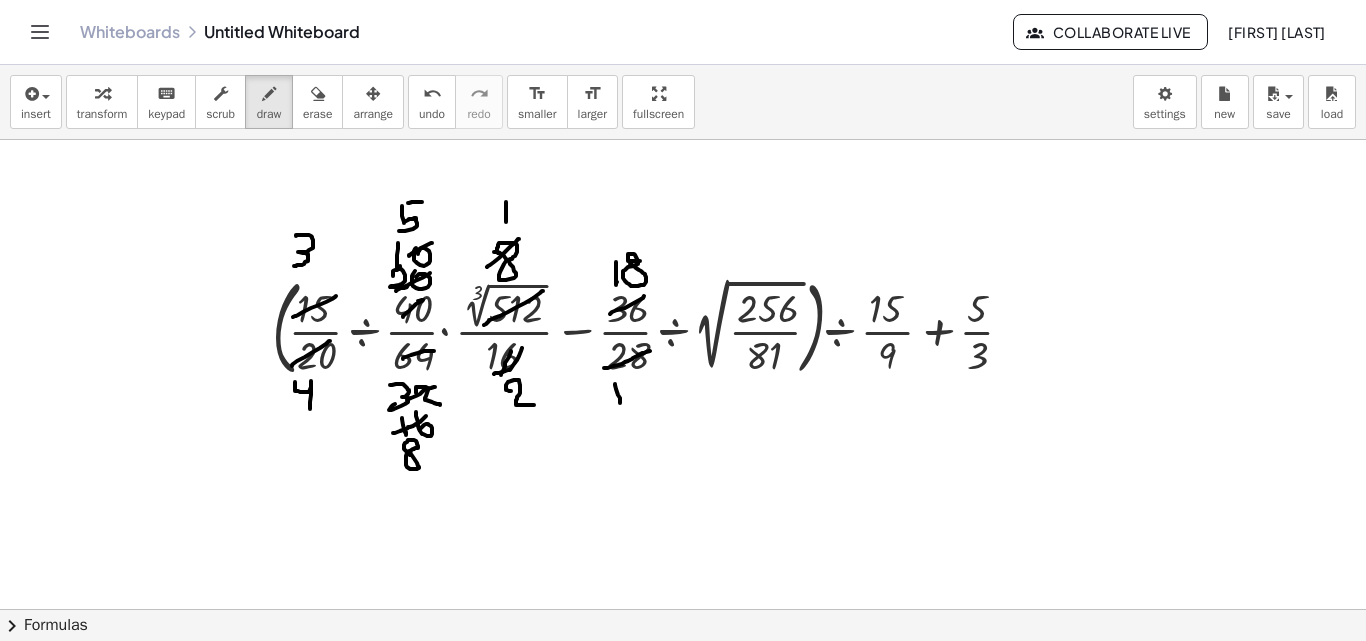 click at bounding box center (683, 571) 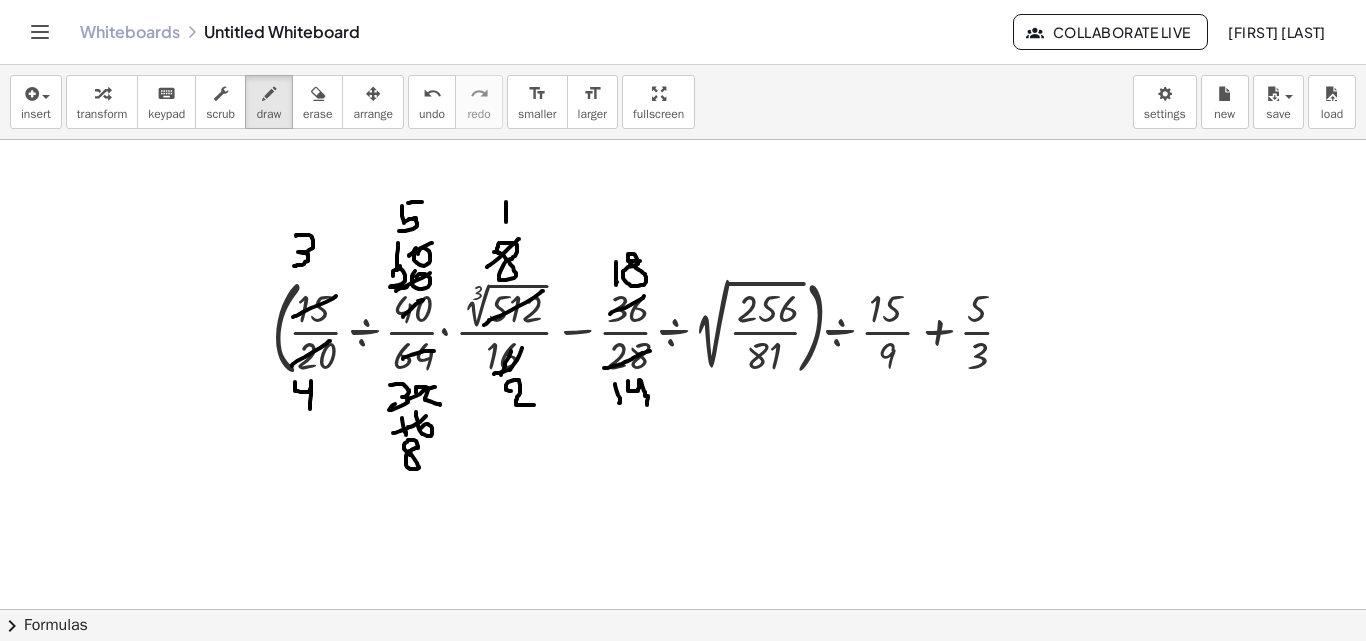 drag, startPoint x: 628, startPoint y: 387, endPoint x: 647, endPoint y: 405, distance: 26.172504 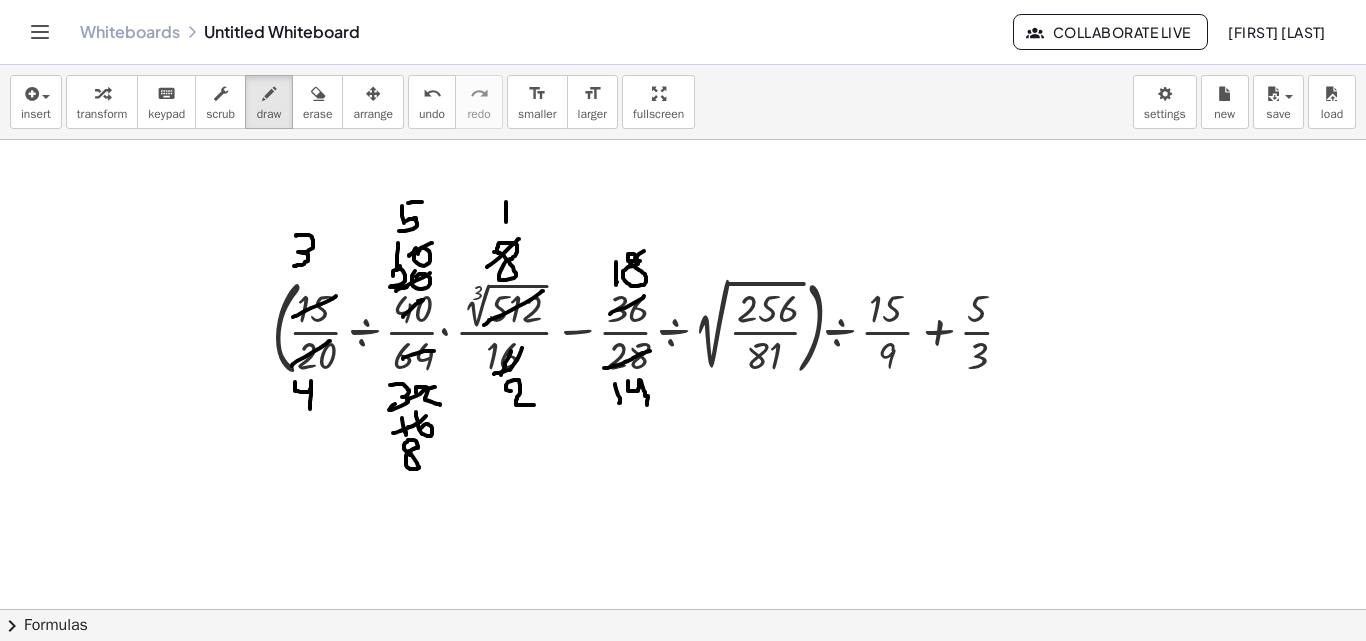 drag, startPoint x: 635, startPoint y: 258, endPoint x: 616, endPoint y: 268, distance: 21.470911 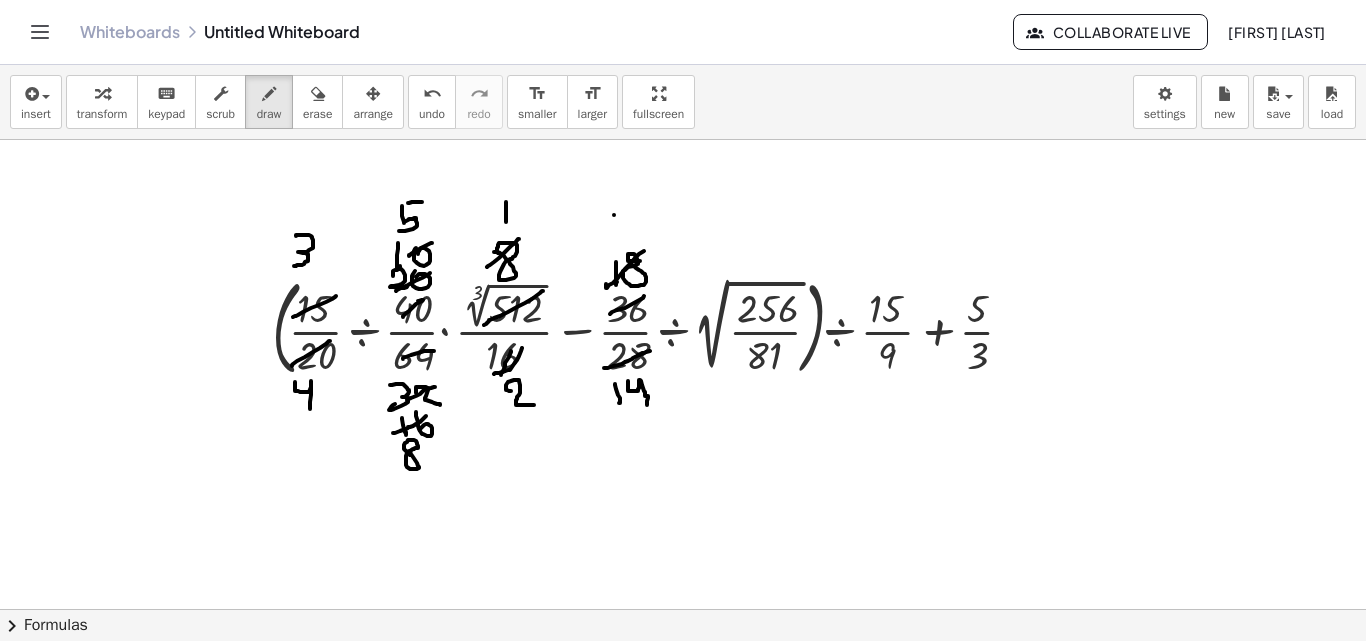 click at bounding box center [683, 571] 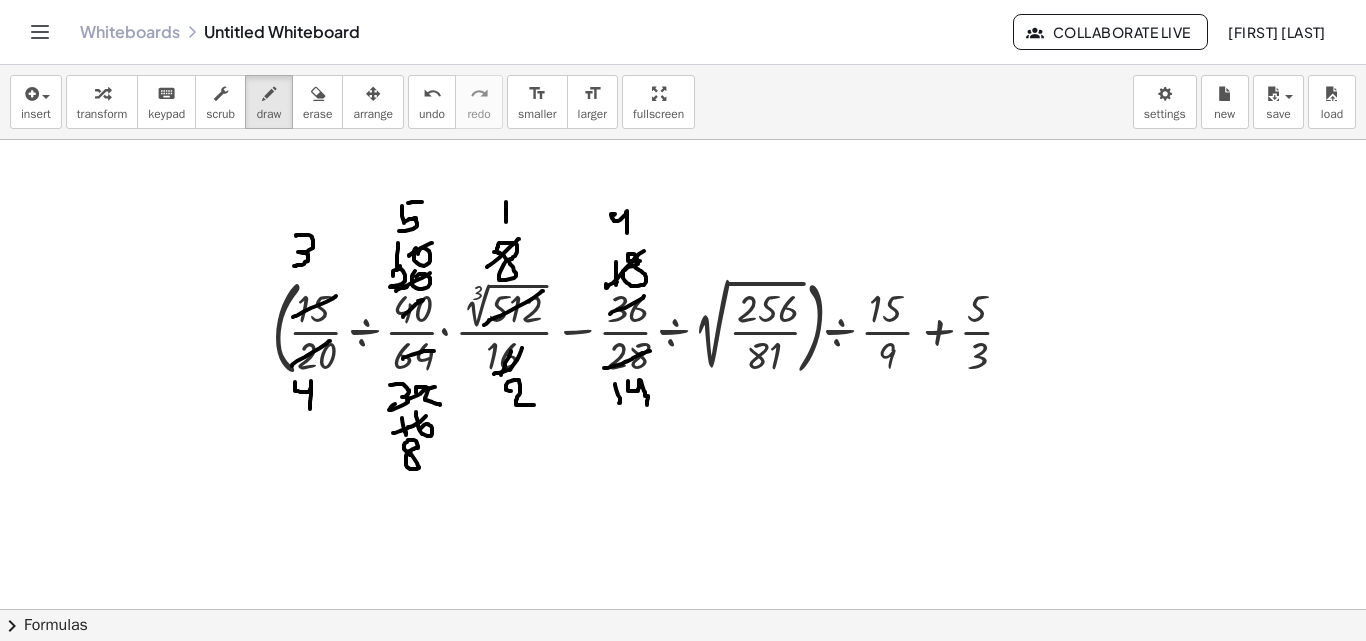 drag, startPoint x: 611, startPoint y: 214, endPoint x: 627, endPoint y: 233, distance: 24.839485 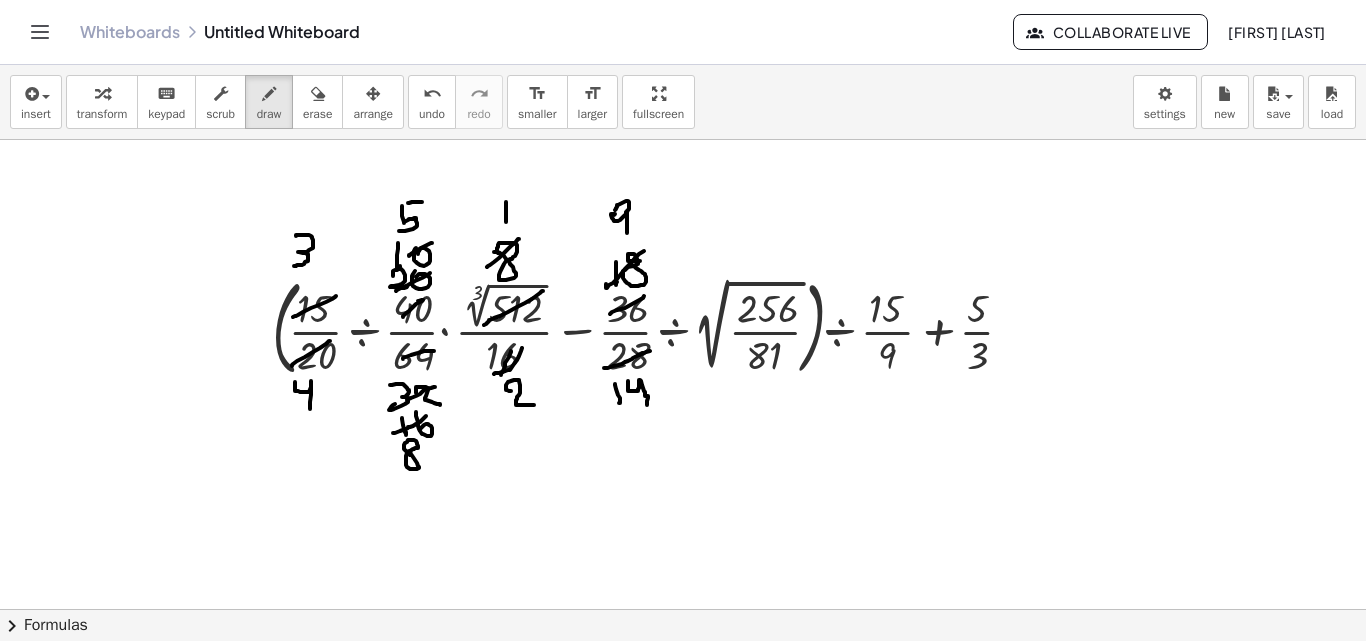 drag, startPoint x: 618, startPoint y: 205, endPoint x: 626, endPoint y: 214, distance: 12.0415945 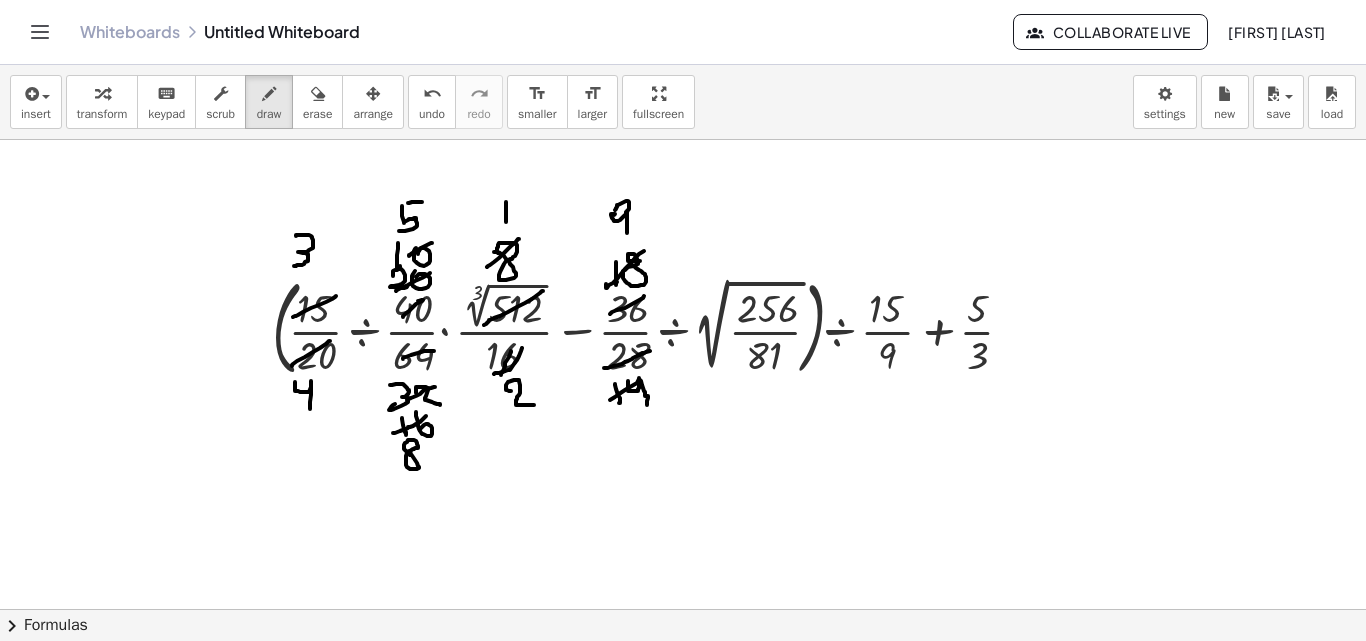 drag, startPoint x: 639, startPoint y: 378, endPoint x: 613, endPoint y: 405, distance: 37.48333 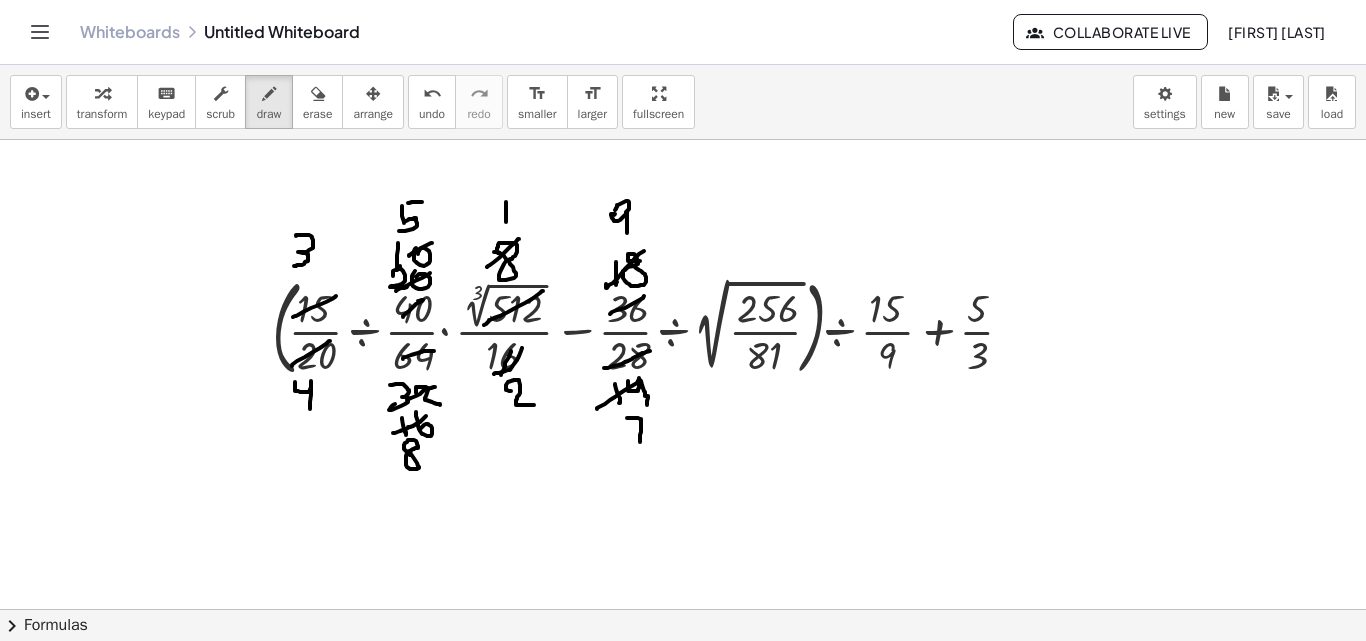 drag, startPoint x: 627, startPoint y: 418, endPoint x: 632, endPoint y: 437, distance: 19.646883 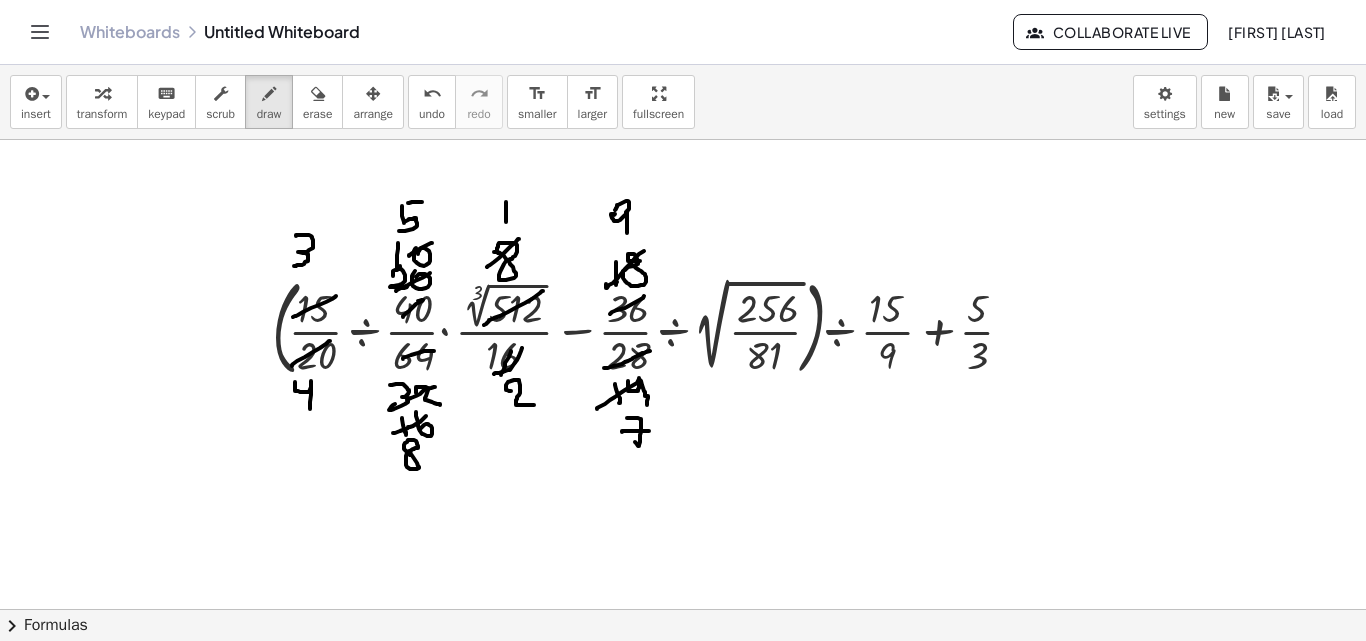 drag, startPoint x: 622, startPoint y: 432, endPoint x: 649, endPoint y: 431, distance: 27.018513 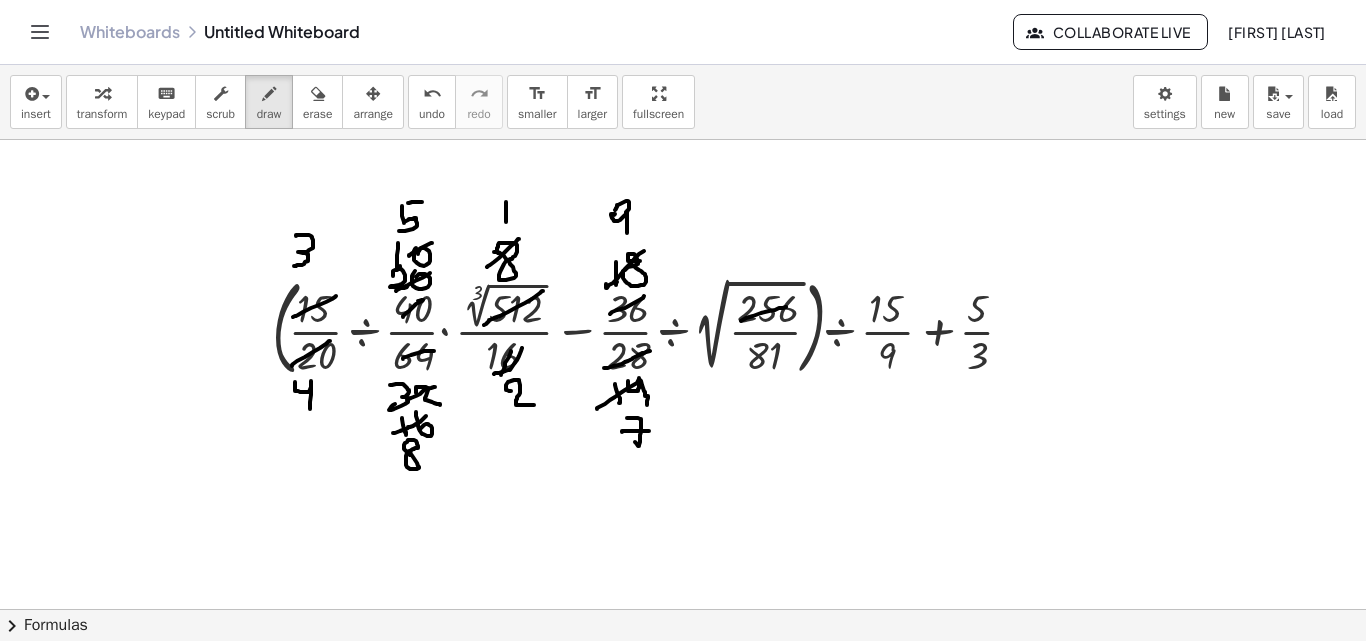 drag, startPoint x: 753, startPoint y: 316, endPoint x: 787, endPoint y: 307, distance: 35.17101 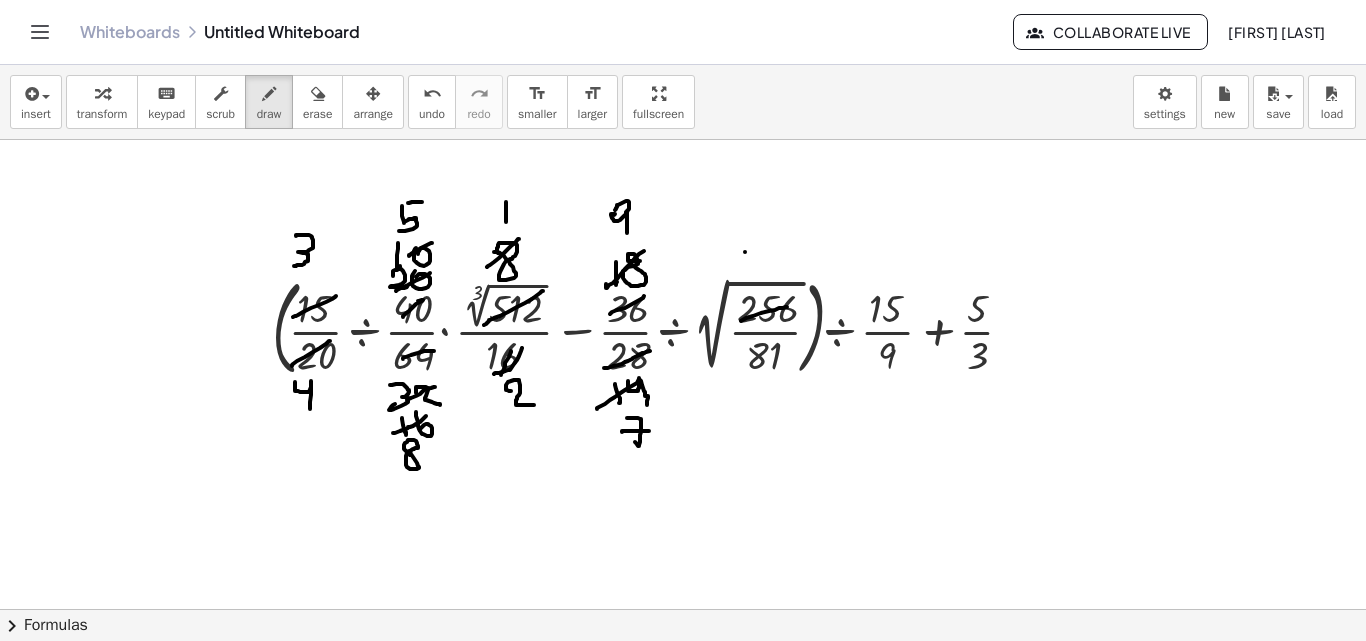 drag, startPoint x: 745, startPoint y: 252, endPoint x: 749, endPoint y: 270, distance: 18.439089 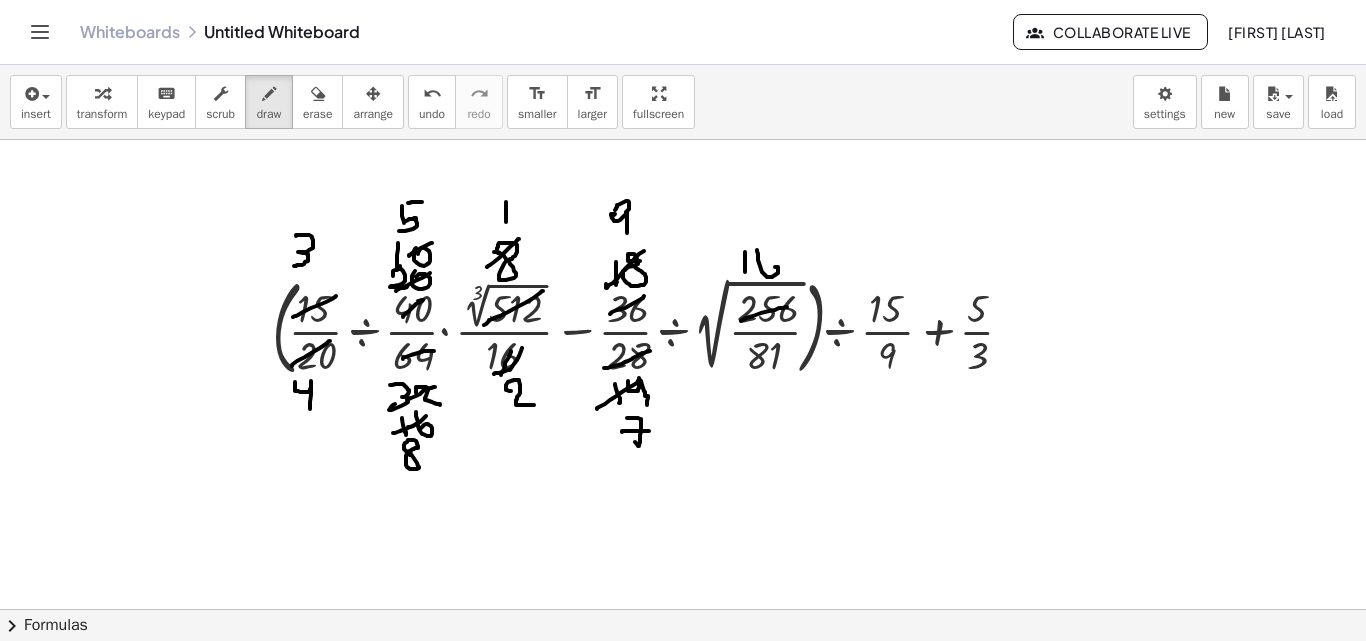 drag, startPoint x: 757, startPoint y: 250, endPoint x: 764, endPoint y: 271, distance: 22.135944 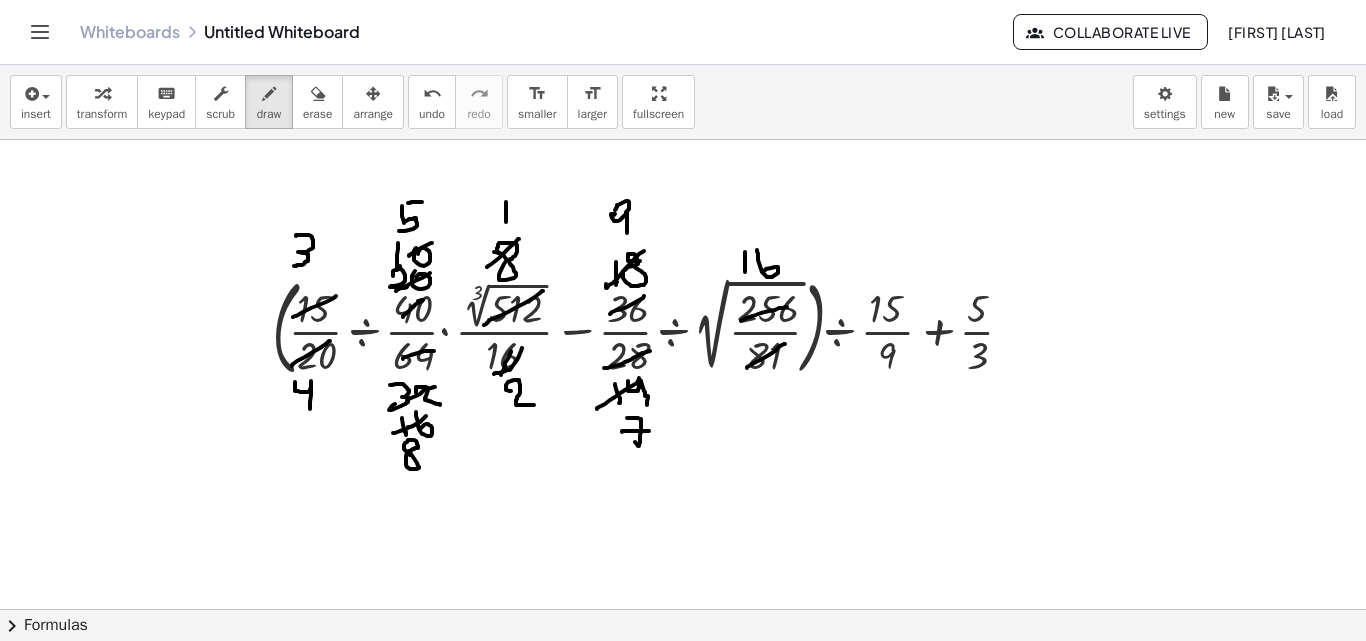 drag, startPoint x: 785, startPoint y: 344, endPoint x: 745, endPoint y: 380, distance: 53.814495 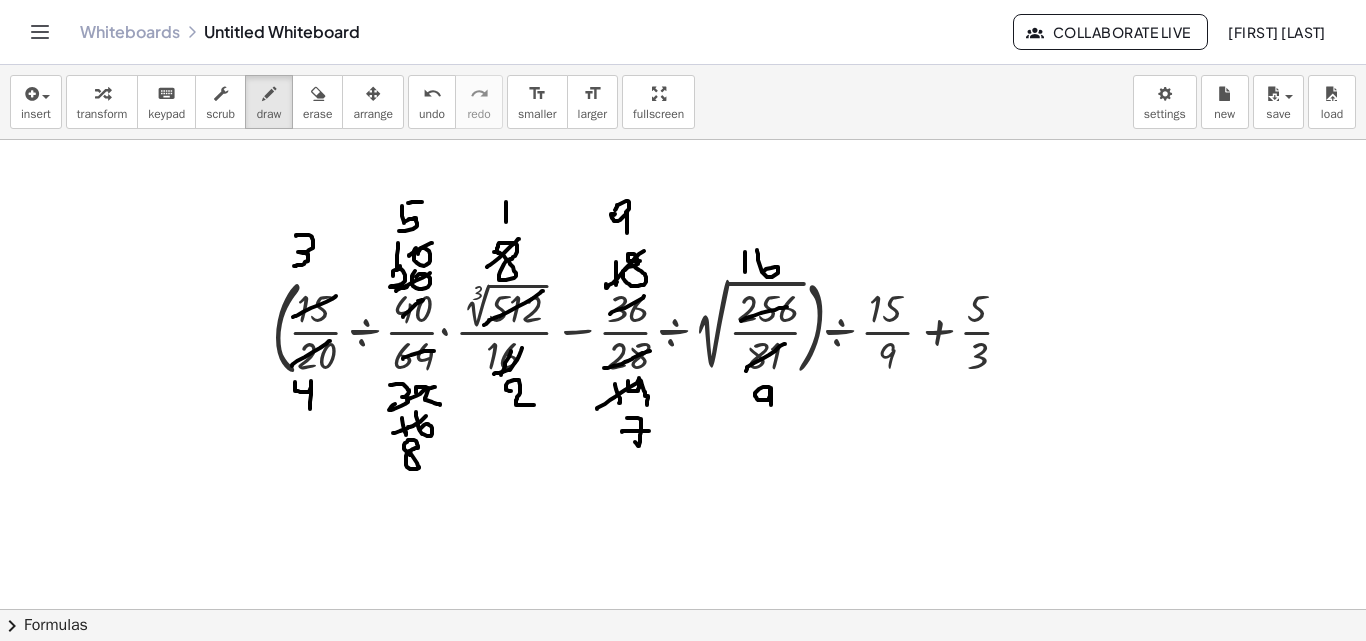 drag, startPoint x: 769, startPoint y: 387, endPoint x: 772, endPoint y: 422, distance: 35.128338 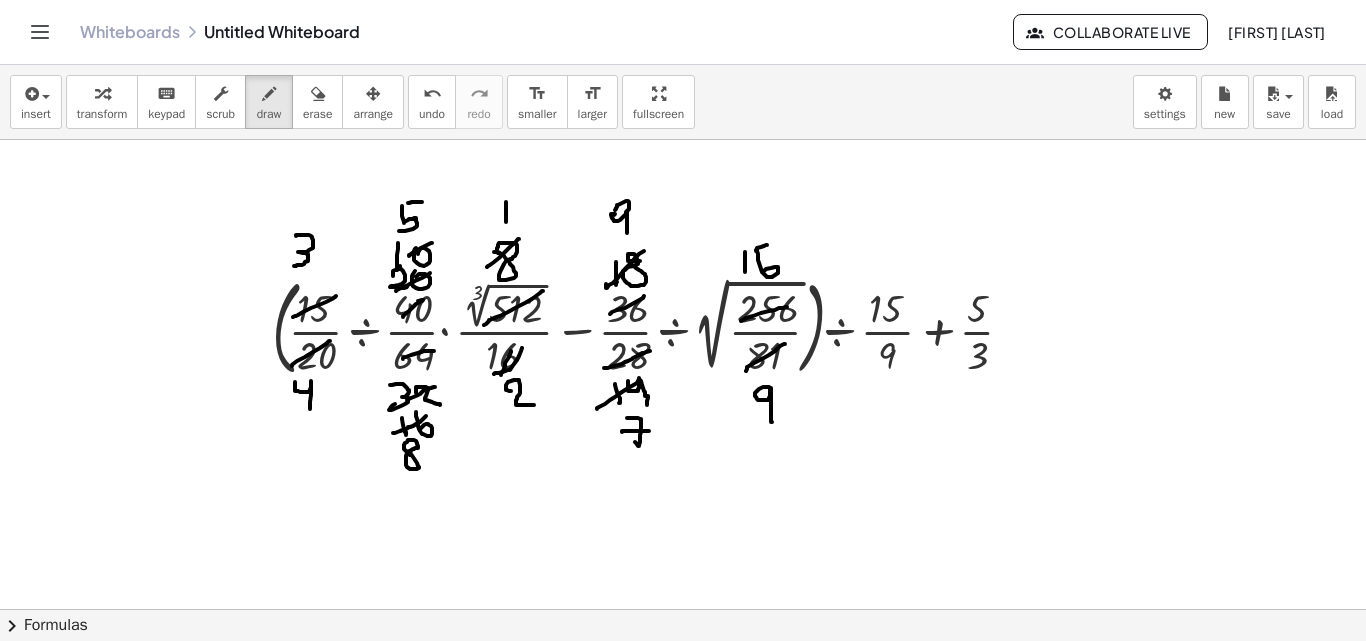 drag, startPoint x: 756, startPoint y: 250, endPoint x: 767, endPoint y: 245, distance: 12.083046 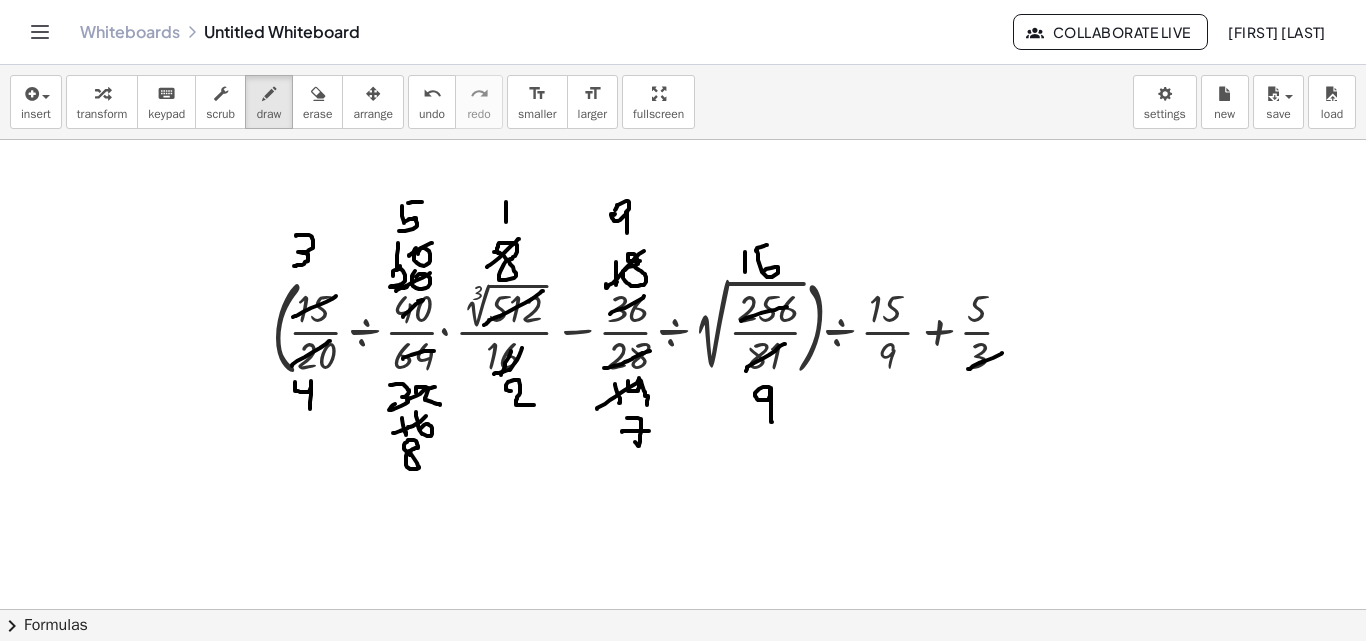 drag, startPoint x: 968, startPoint y: 369, endPoint x: 1002, endPoint y: 353, distance: 37.576588 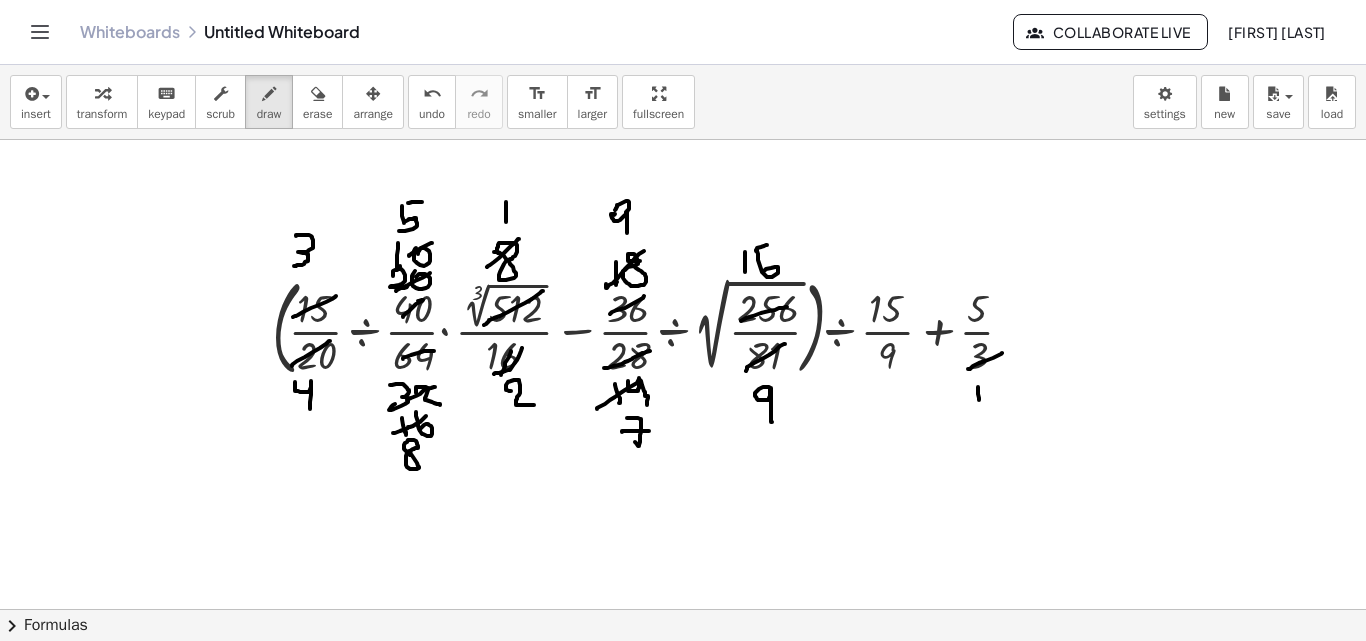 drag, startPoint x: 978, startPoint y: 387, endPoint x: 978, endPoint y: 406, distance: 19 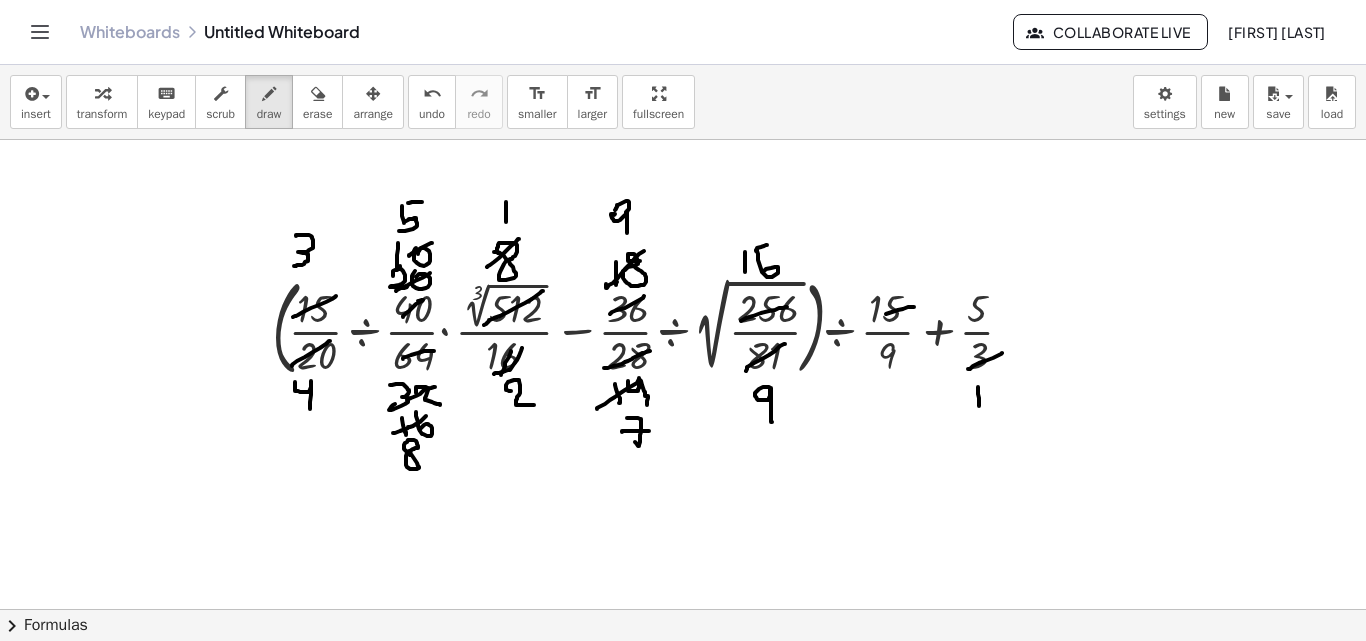 drag, startPoint x: 898, startPoint y: 310, endPoint x: 869, endPoint y: 320, distance: 30.675724 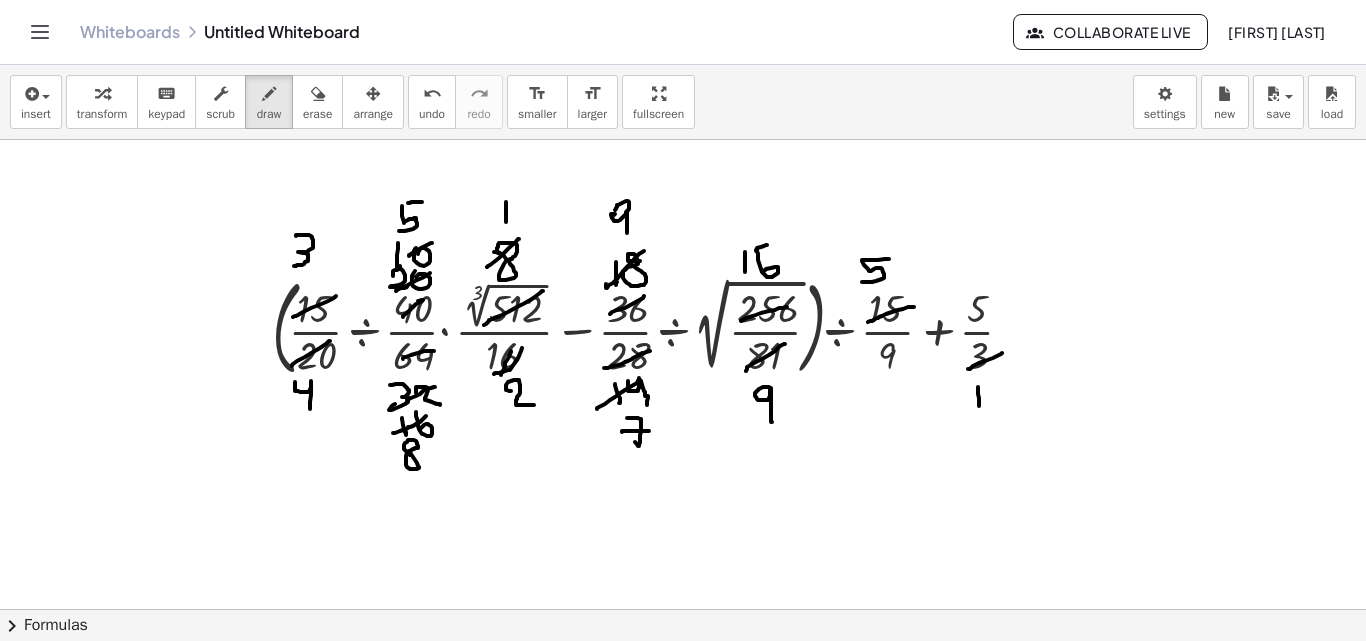 drag, startPoint x: 889, startPoint y: 259, endPoint x: 862, endPoint y: 282, distance: 35.468296 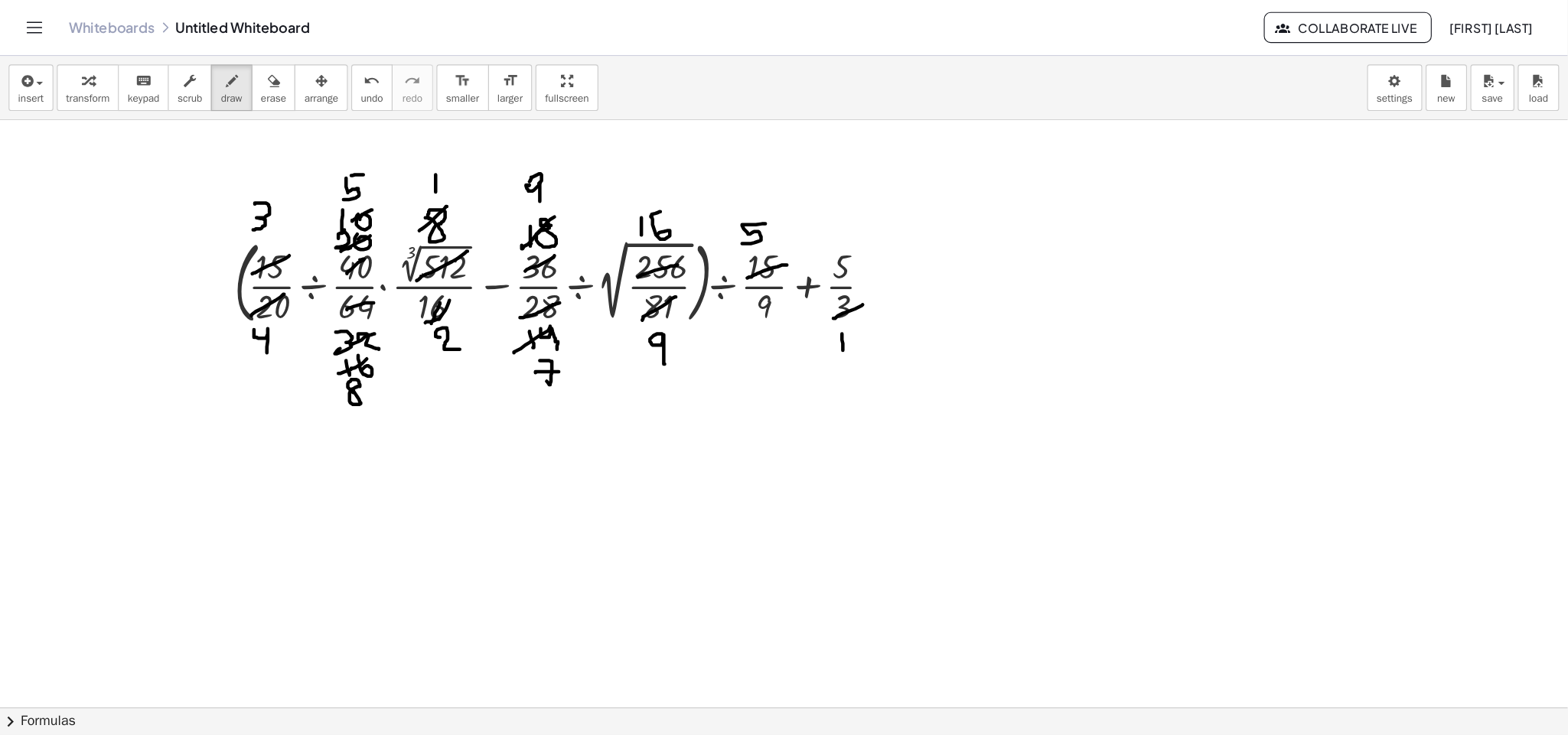scroll, scrollTop: 28, scrollLeft: 0, axis: vertical 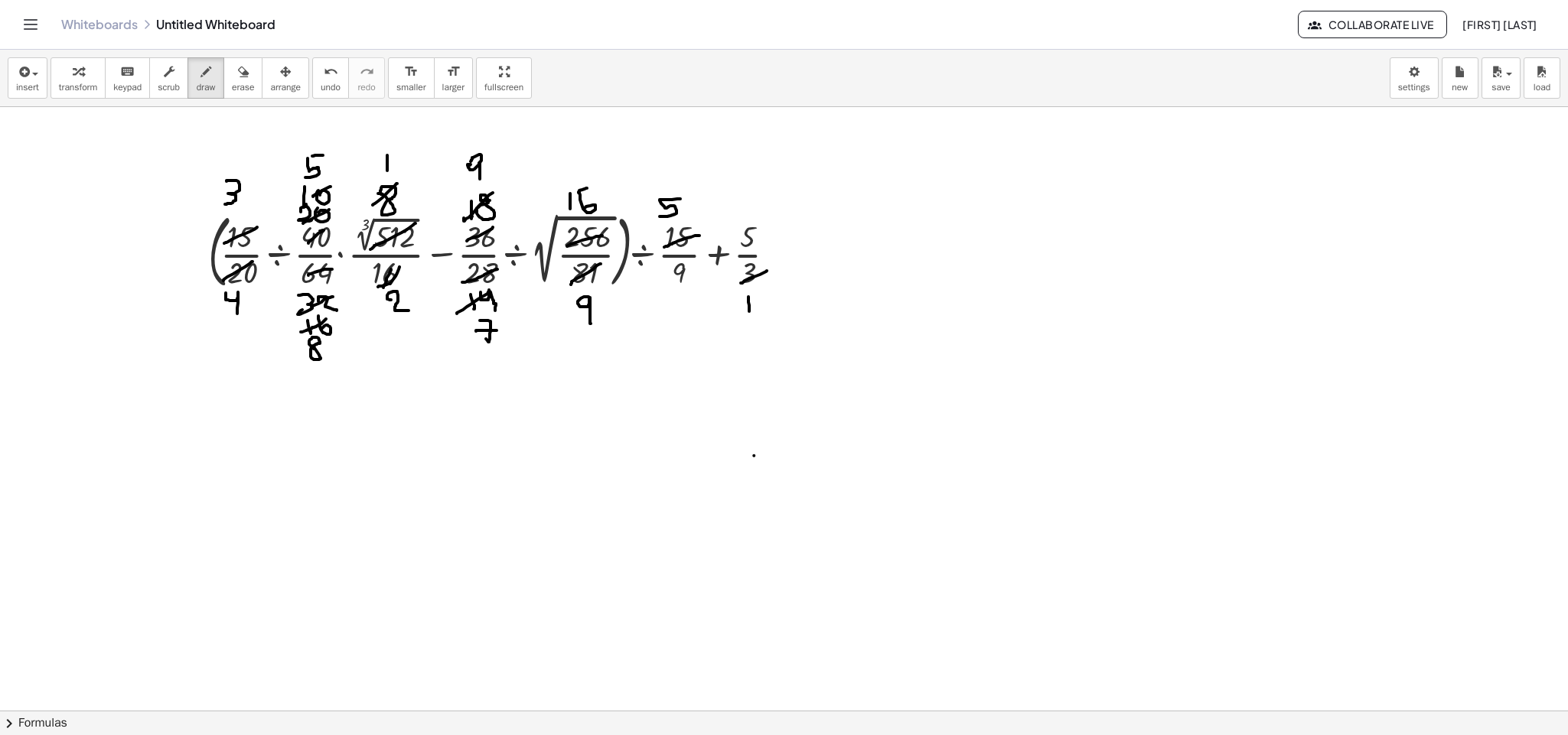 click at bounding box center (784, 681) 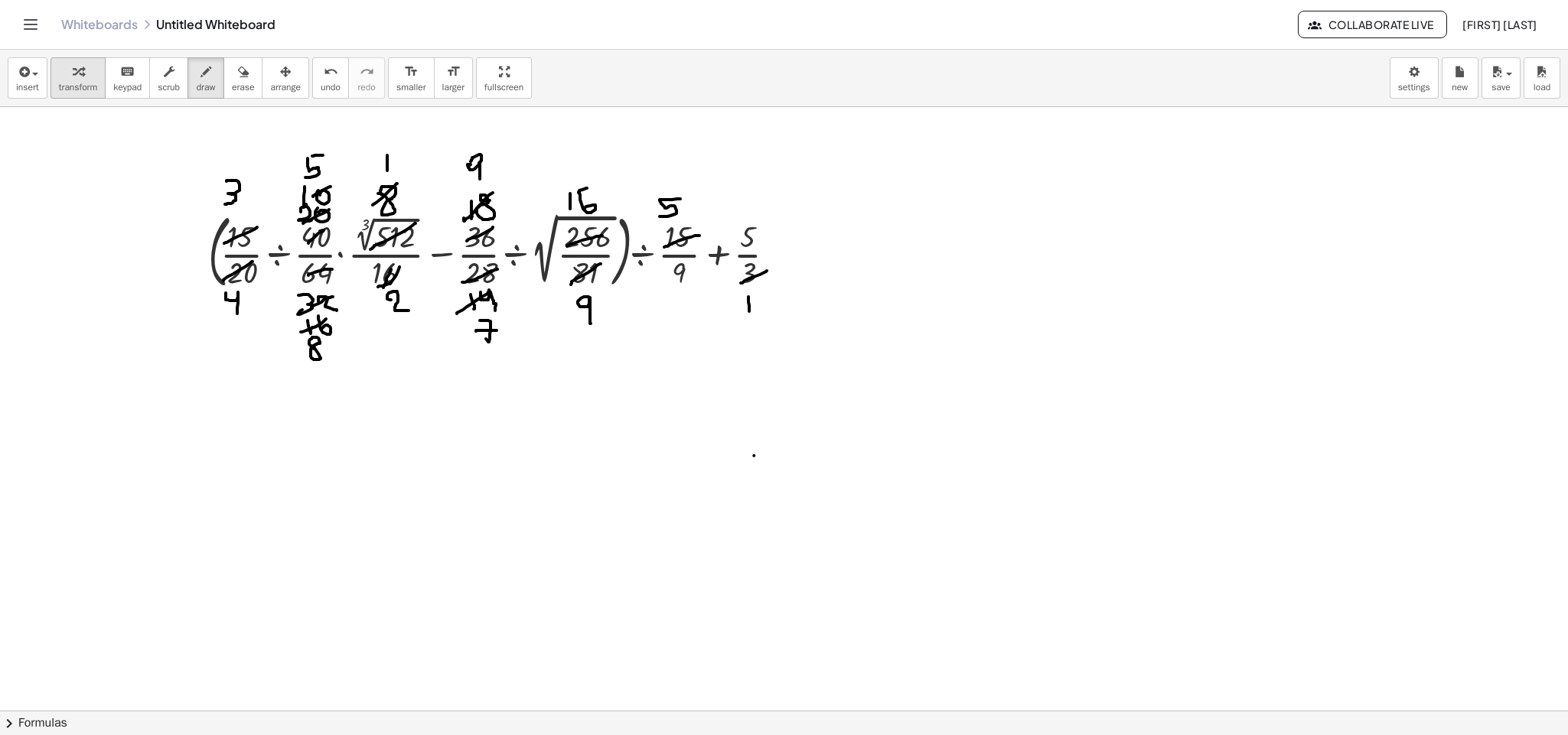 click on "transform" at bounding box center (78, 87) 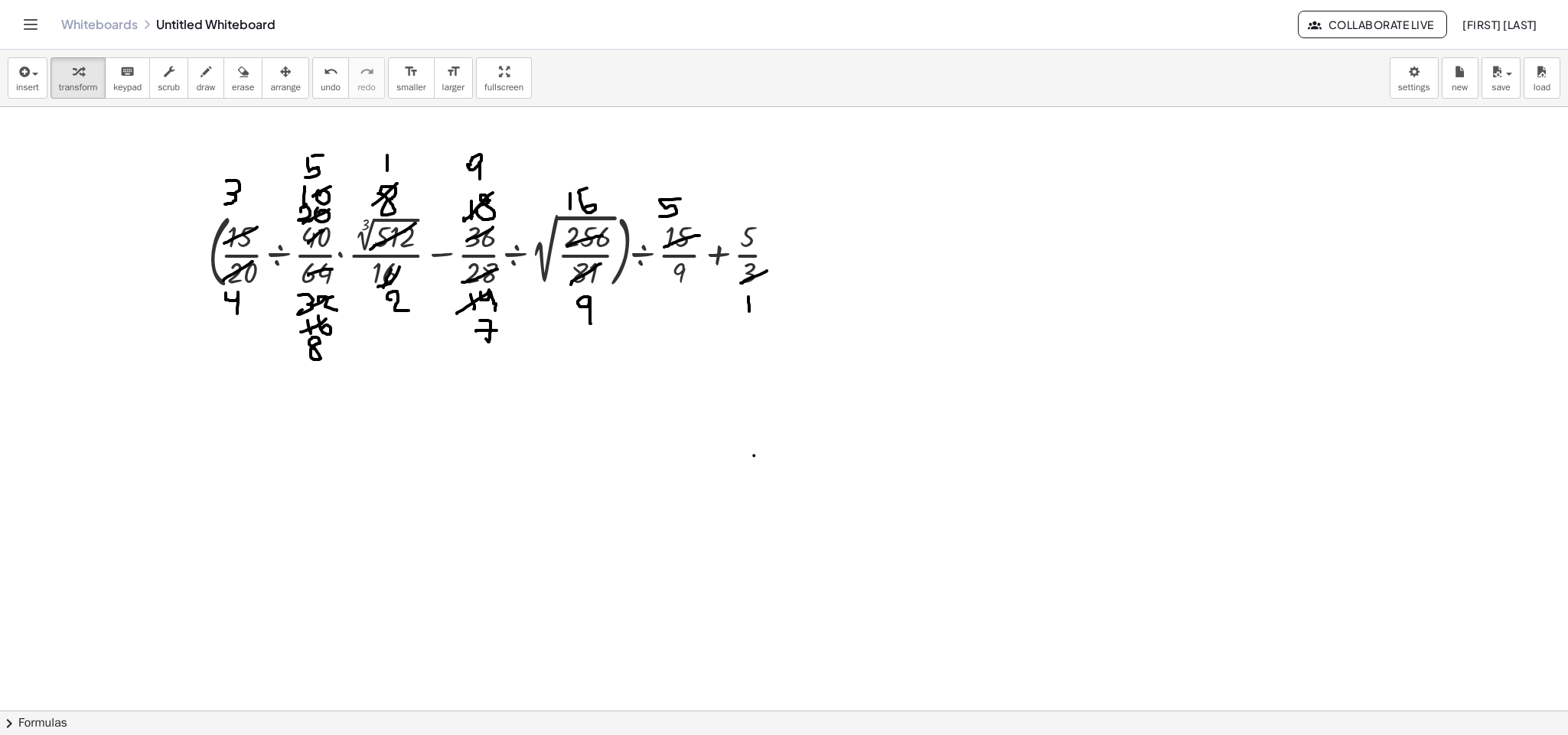 click at bounding box center (784, 681) 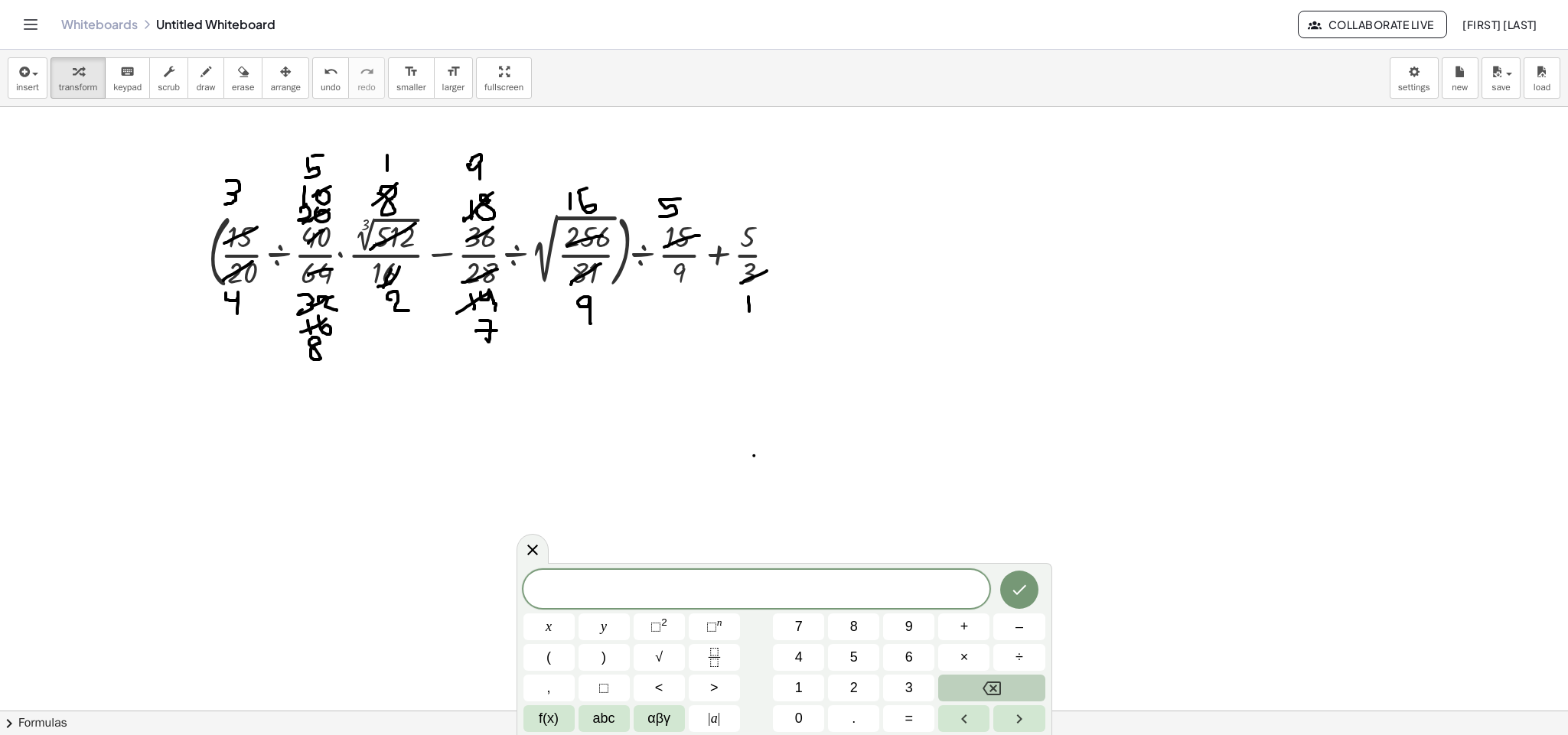 click at bounding box center (784, 681) 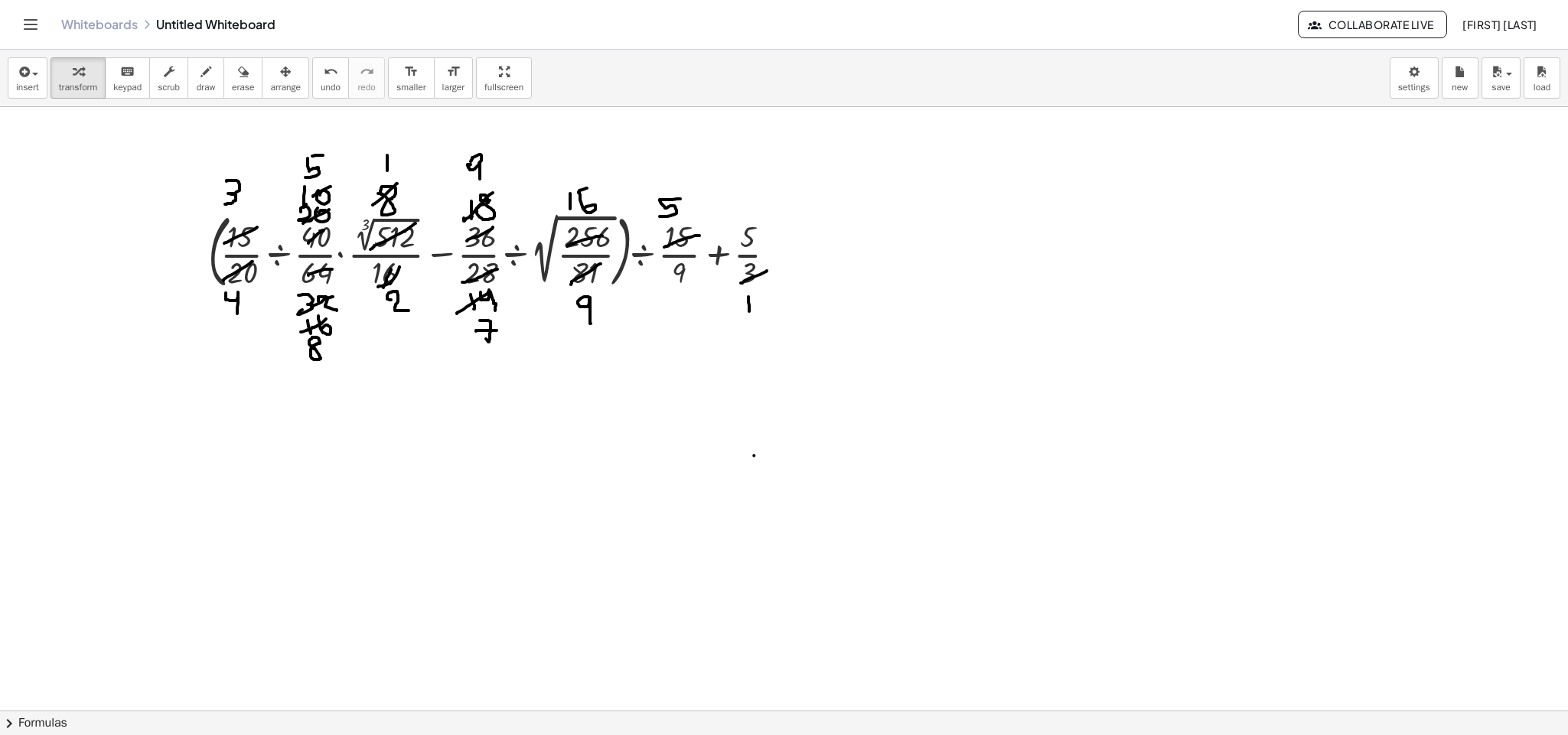click at bounding box center (784, 681) 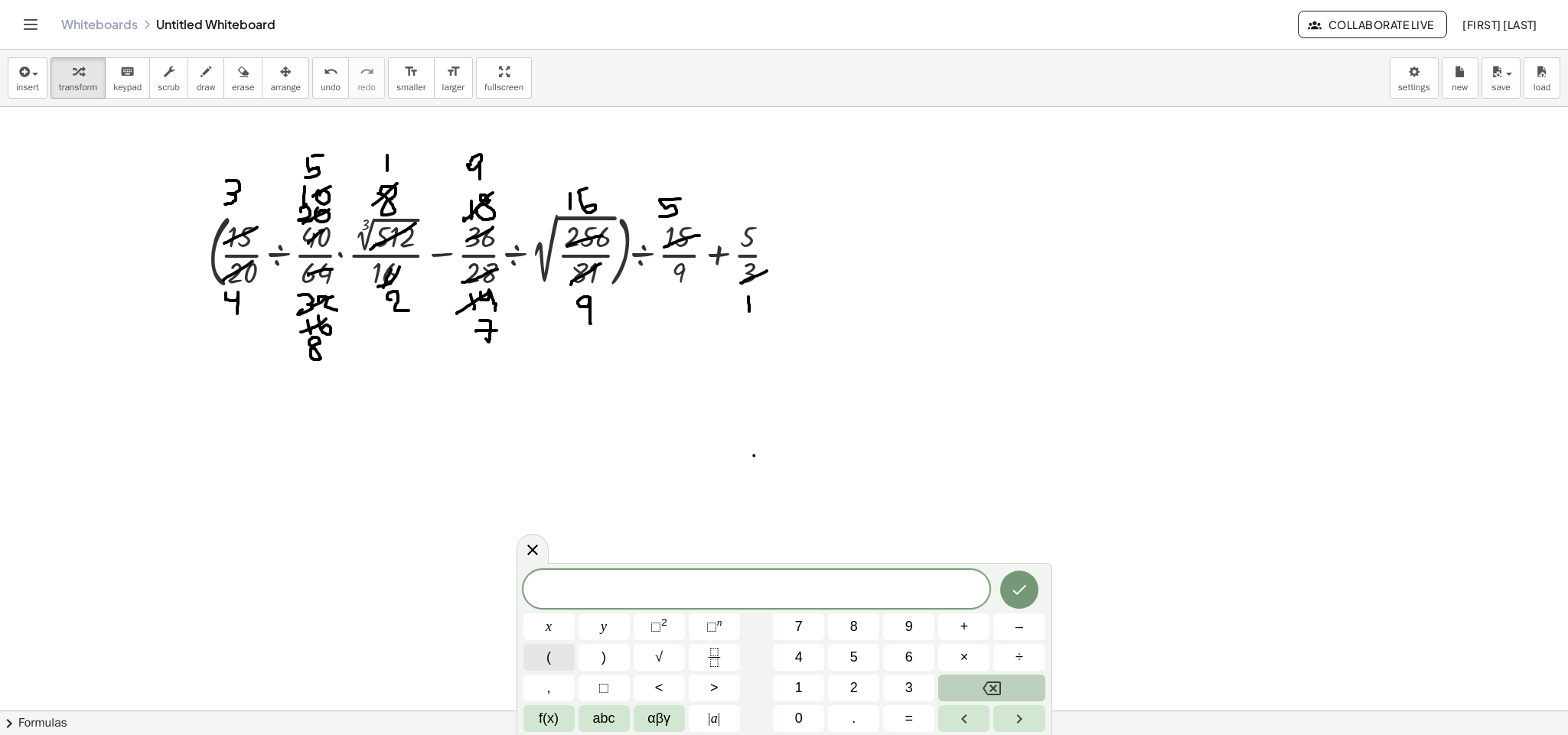 click on "(" at bounding box center (549, 657) 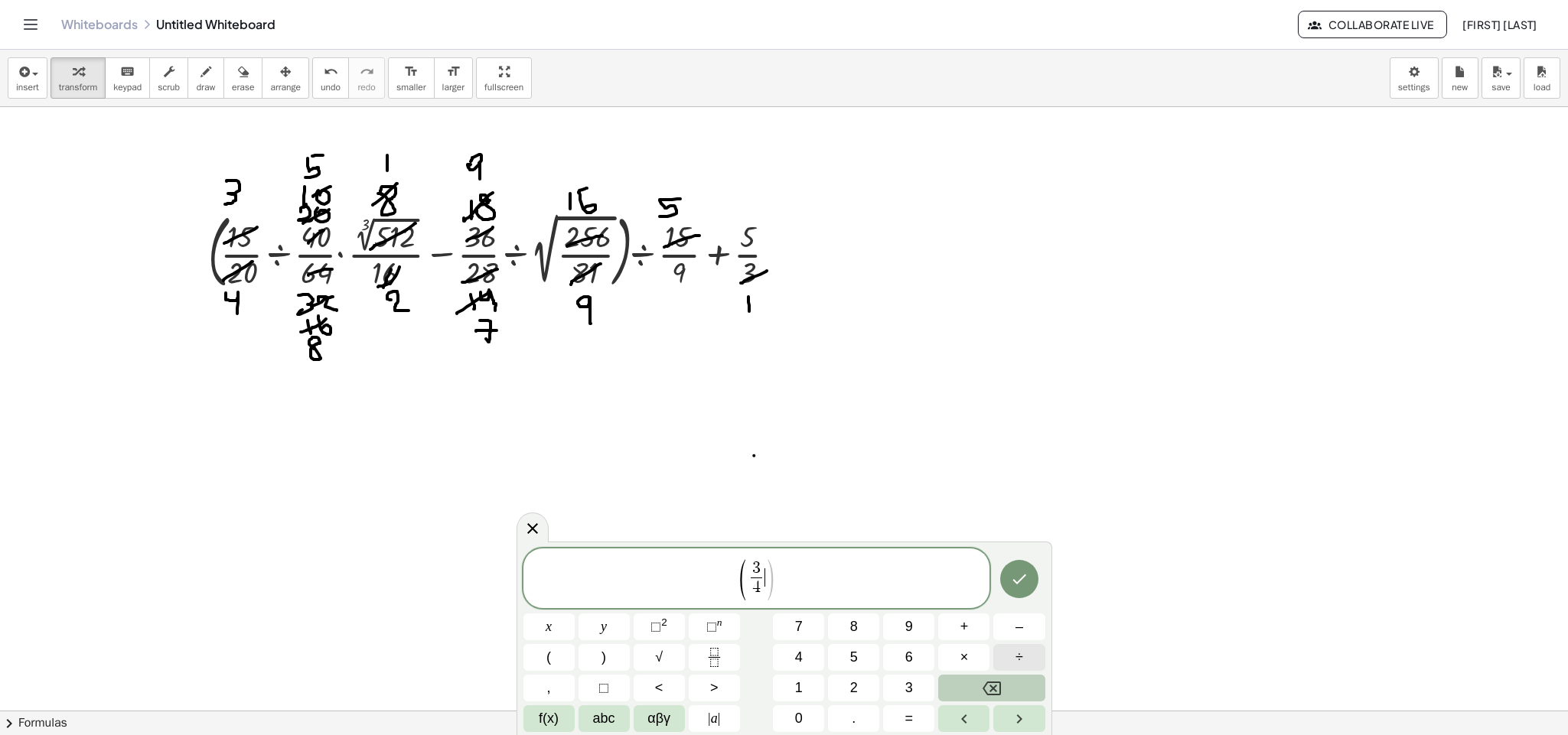 click on "÷" at bounding box center [1019, 657] 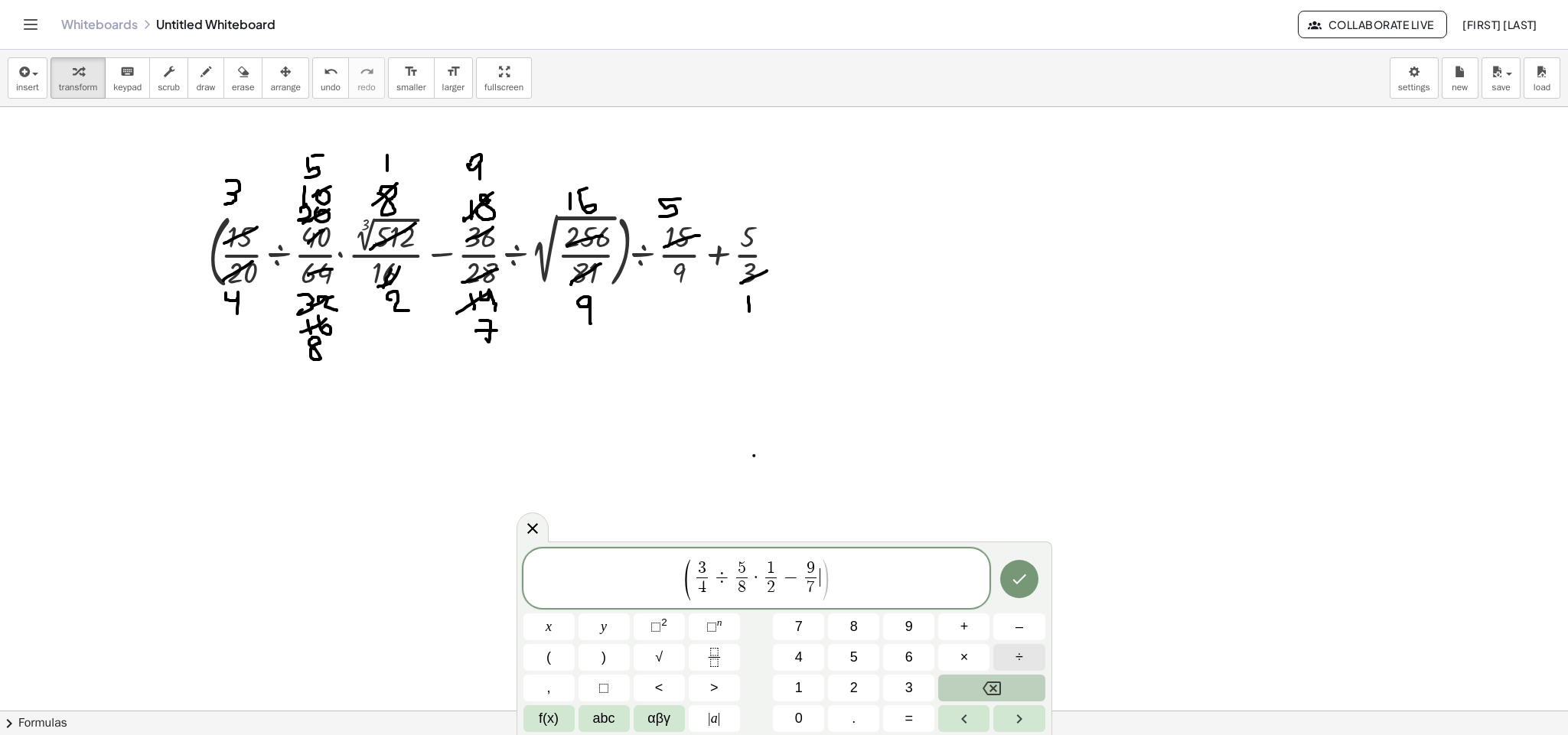 click on "÷" at bounding box center (1019, 657) 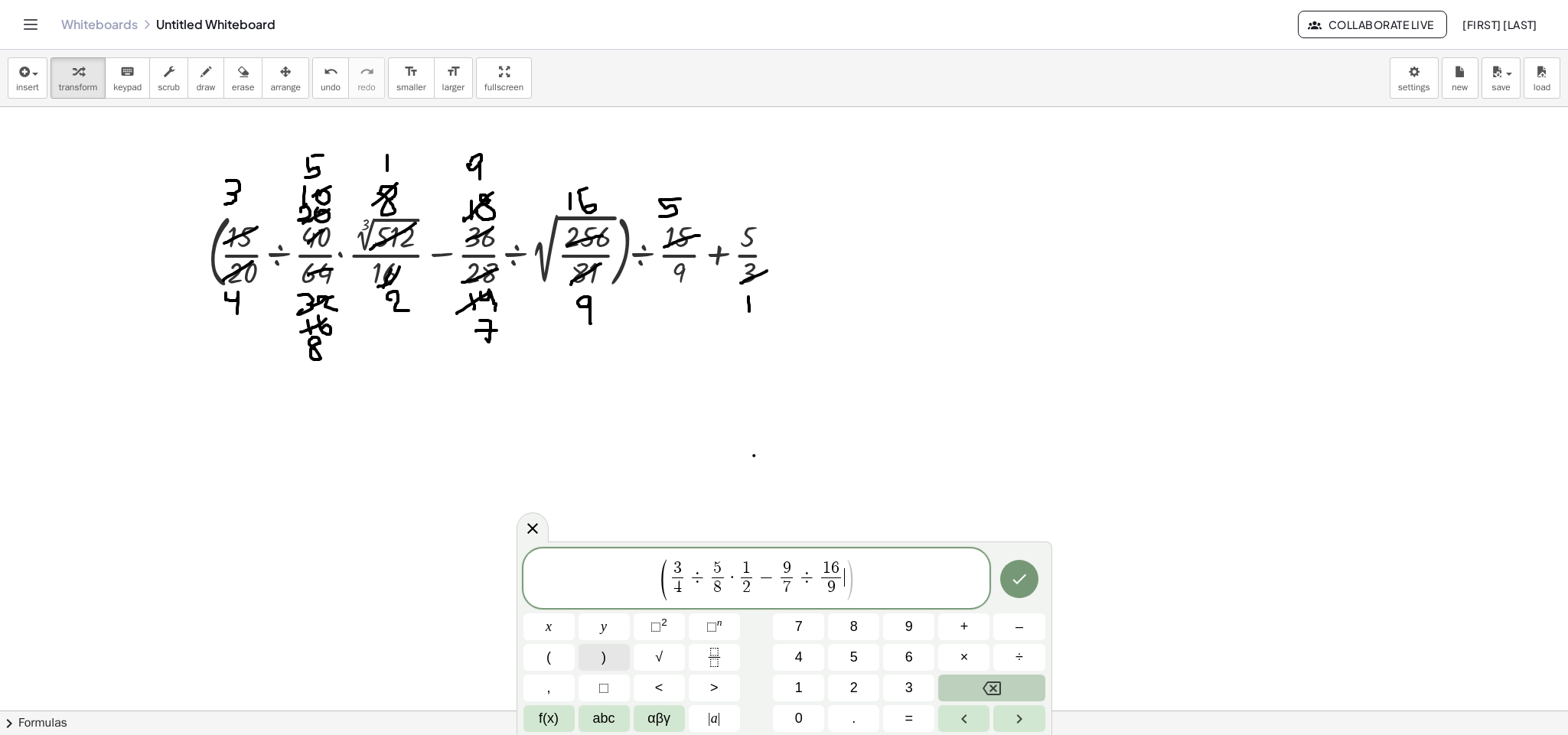 click on ")" at bounding box center (604, 657) 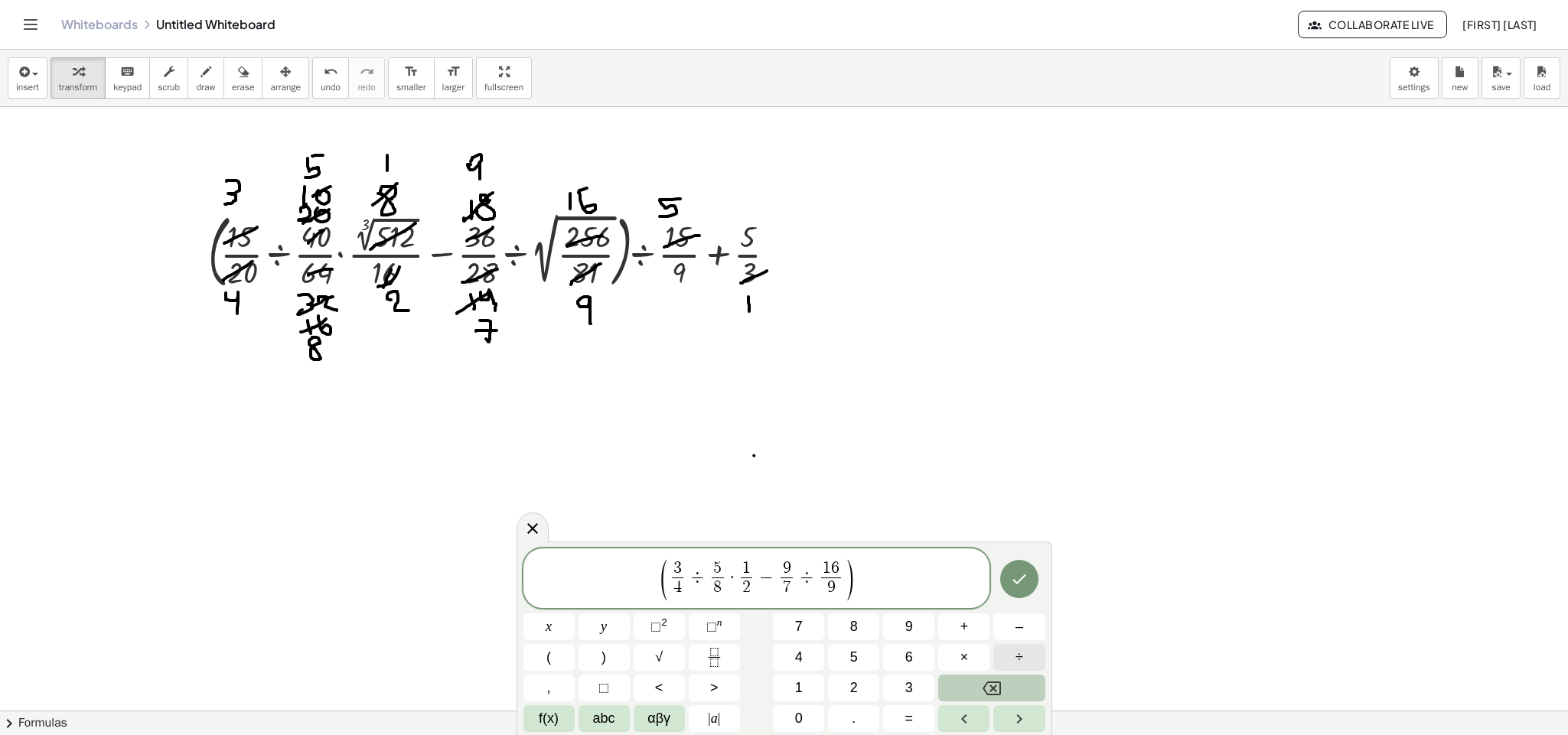 click on "÷" at bounding box center (1019, 657) 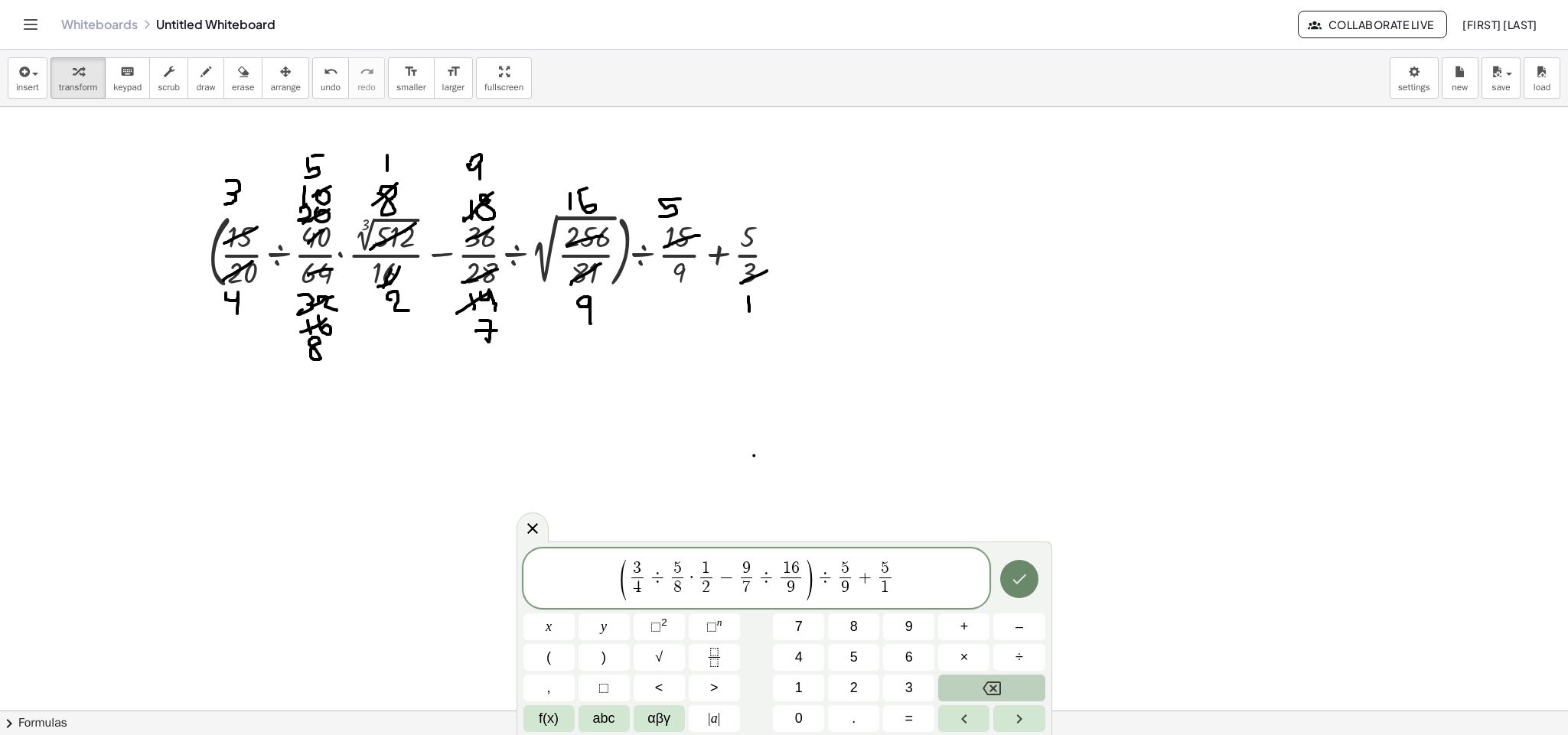 click 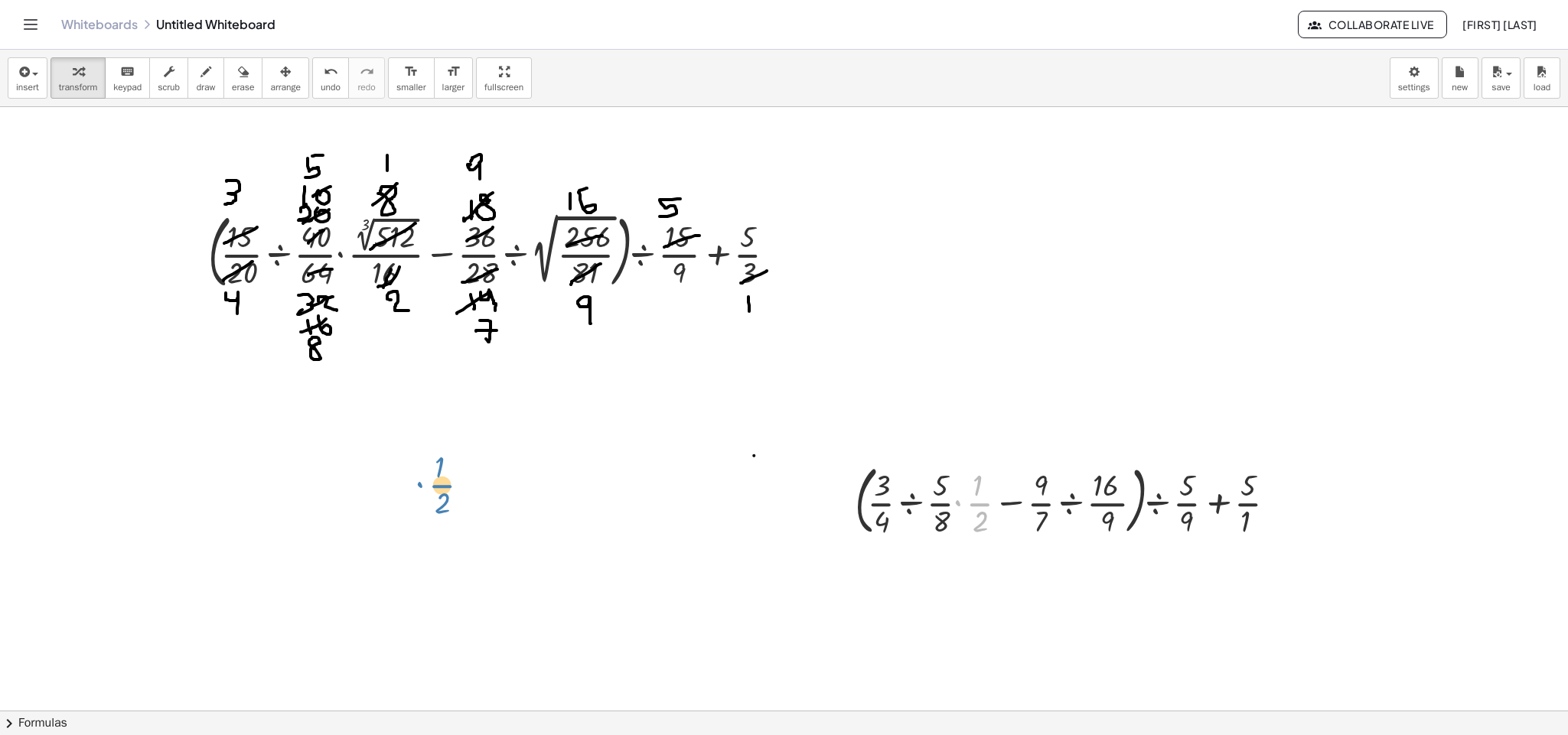 drag, startPoint x: 956, startPoint y: 493, endPoint x: 418, endPoint y: 475, distance: 538.30103 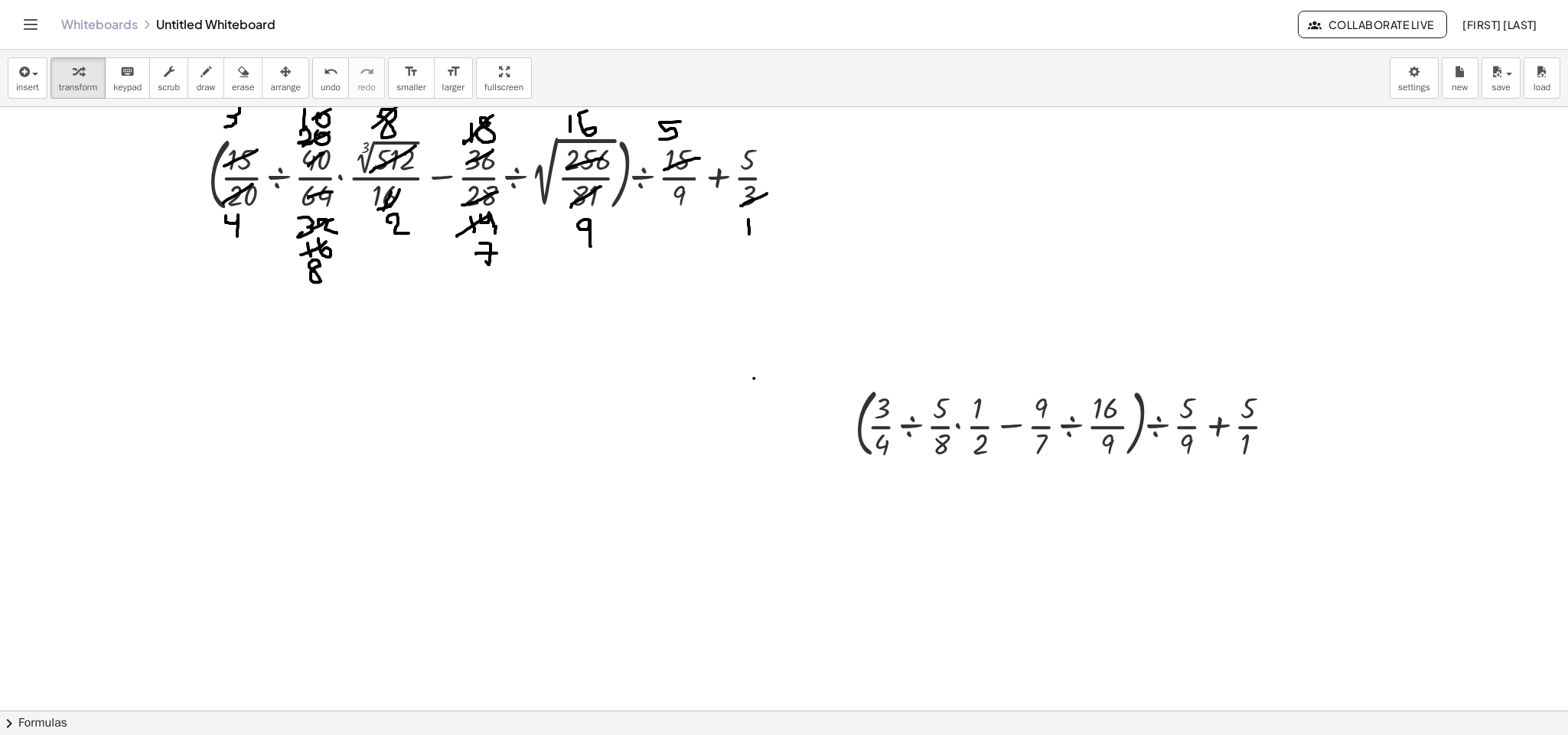 scroll, scrollTop: 95, scrollLeft: 0, axis: vertical 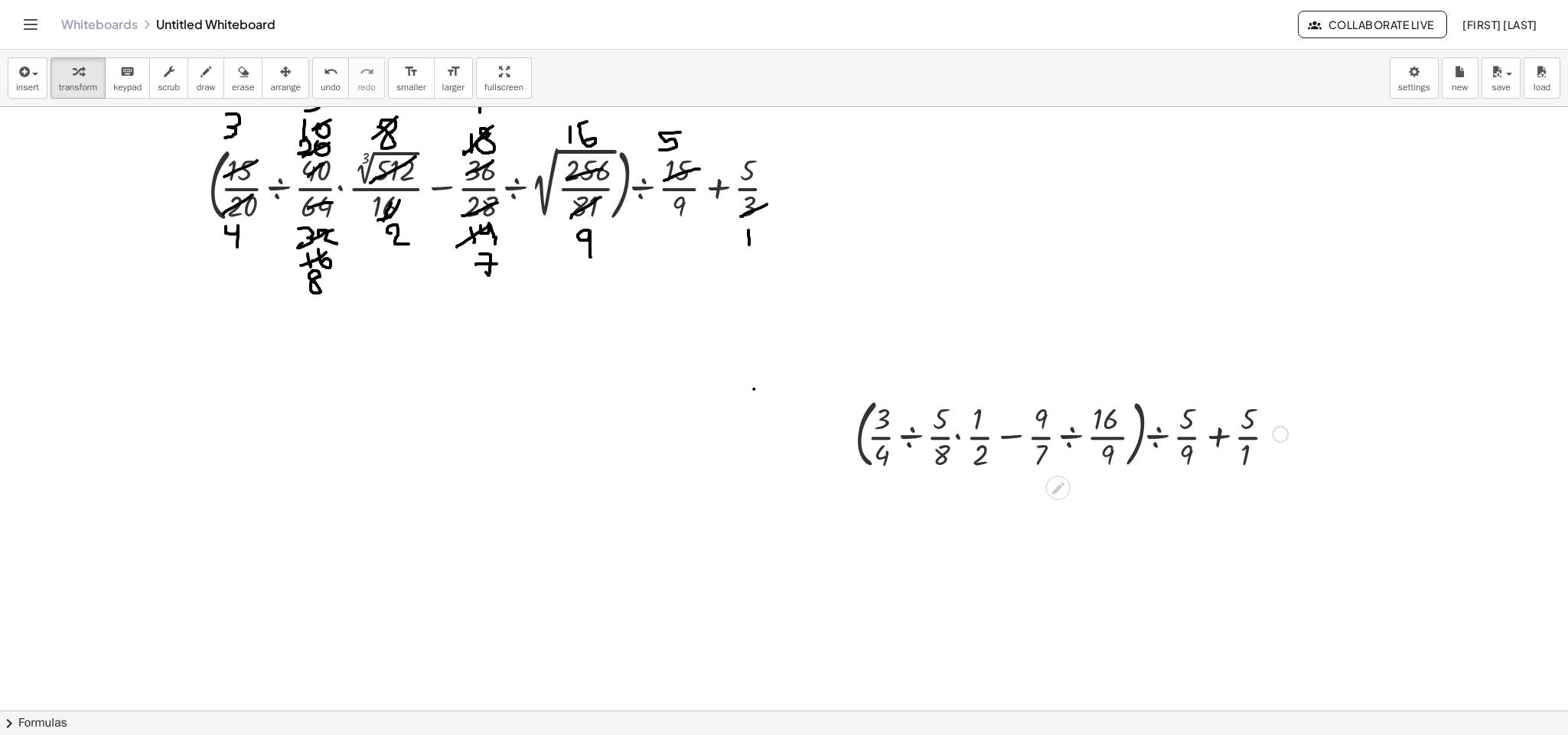 click at bounding box center [1071, 433] 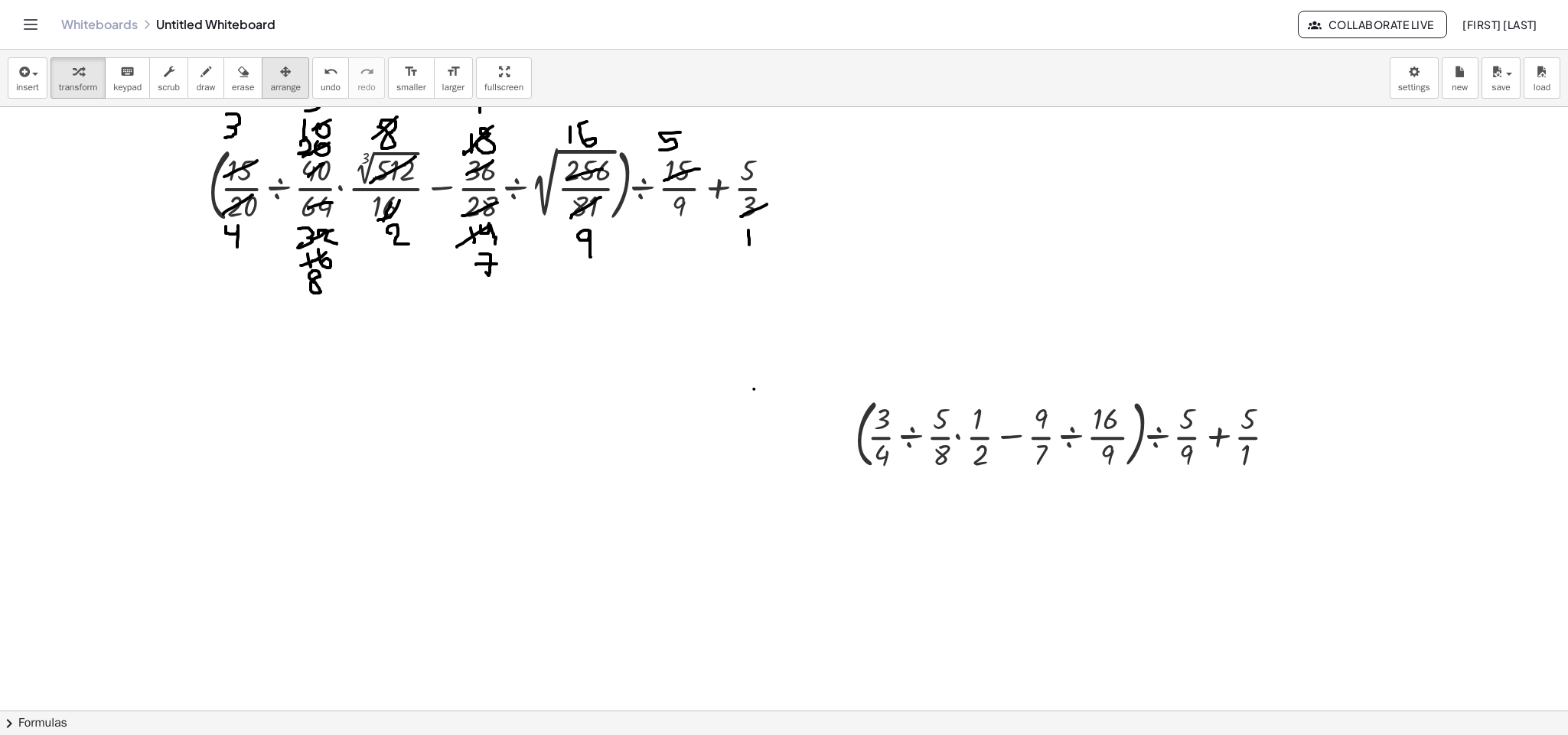 click on "arrange" at bounding box center [285, 87] 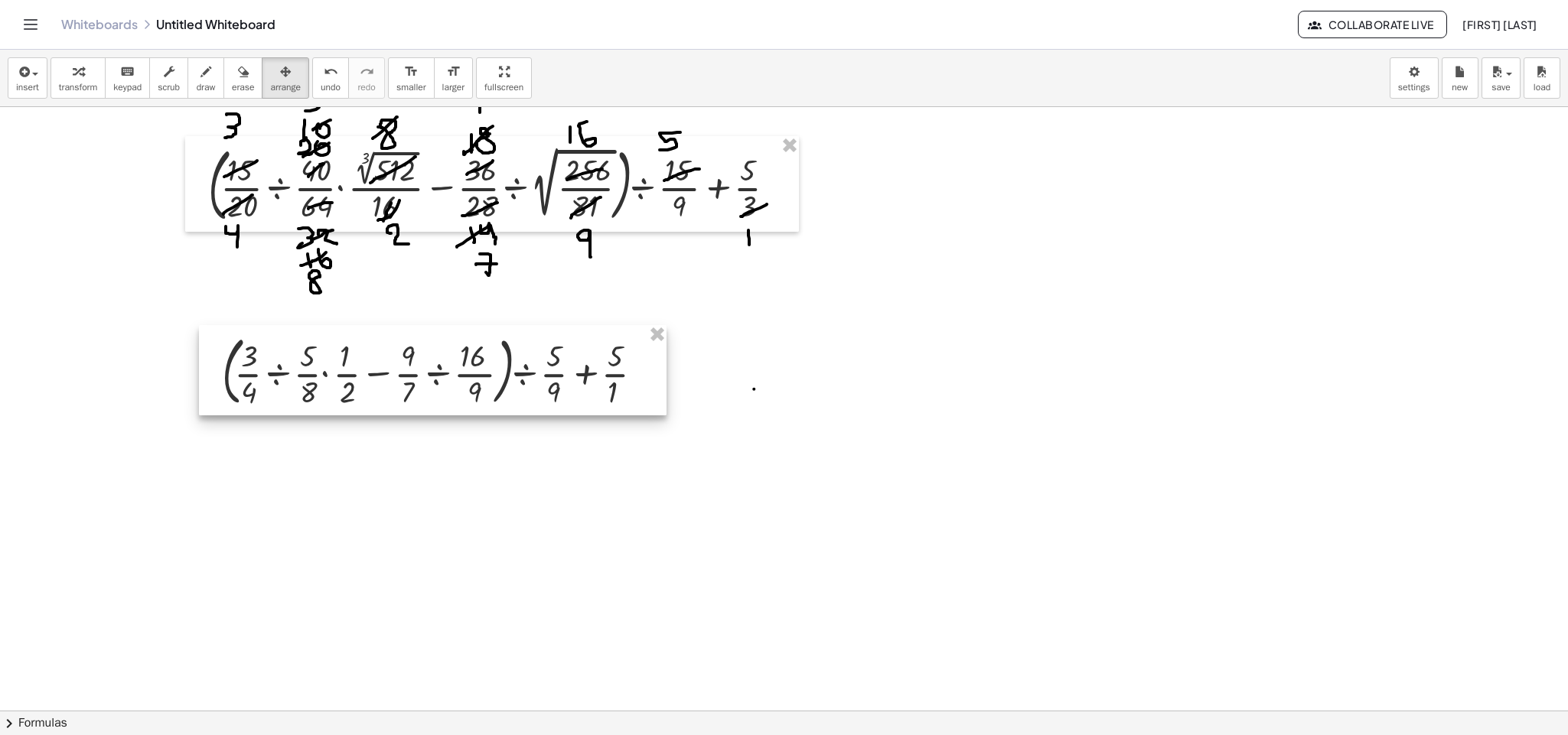 drag, startPoint x: 944, startPoint y: 413, endPoint x: 322, endPoint y: 346, distance: 625.5981 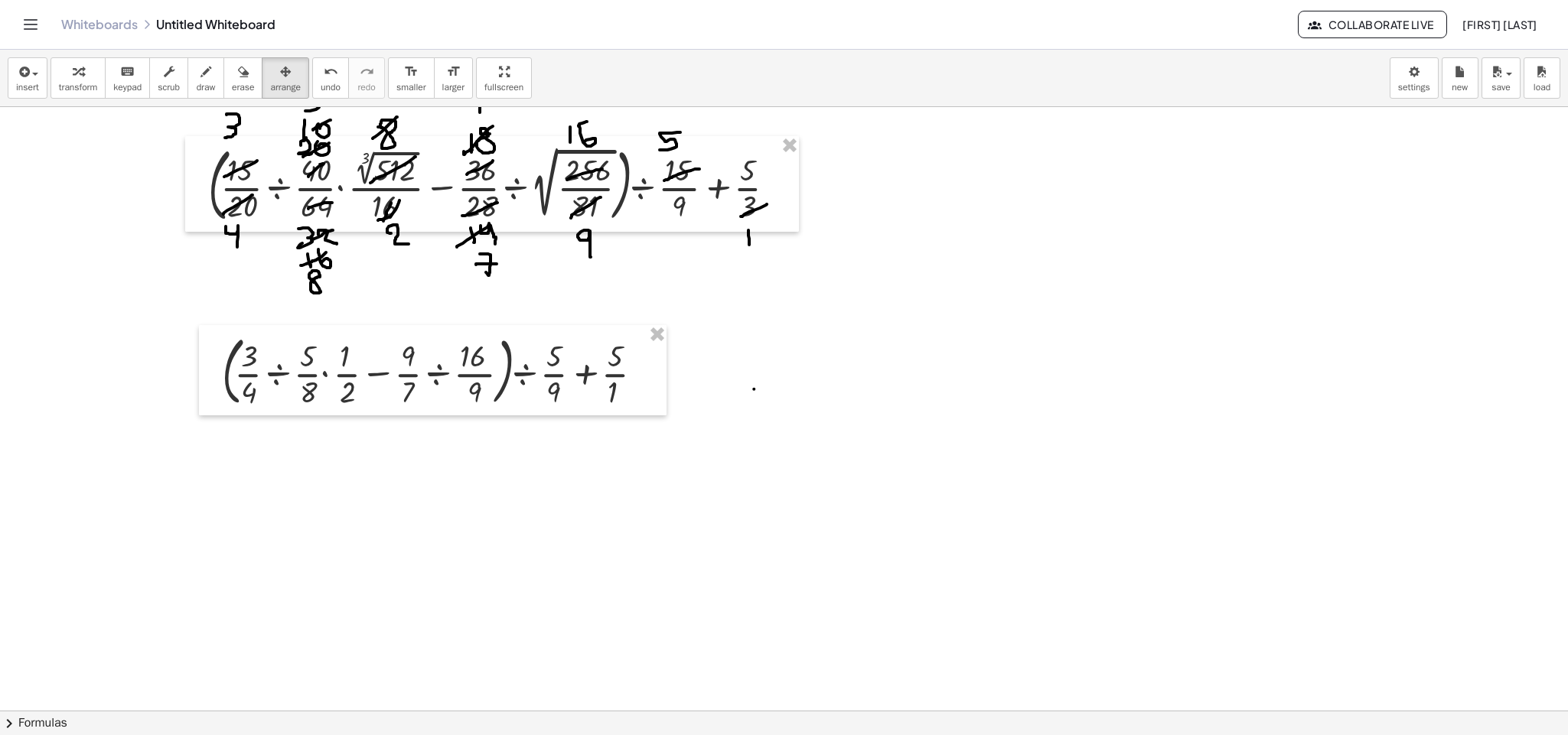 drag, startPoint x: 668, startPoint y: 406, endPoint x: 693, endPoint y: 421, distance: 29.154759 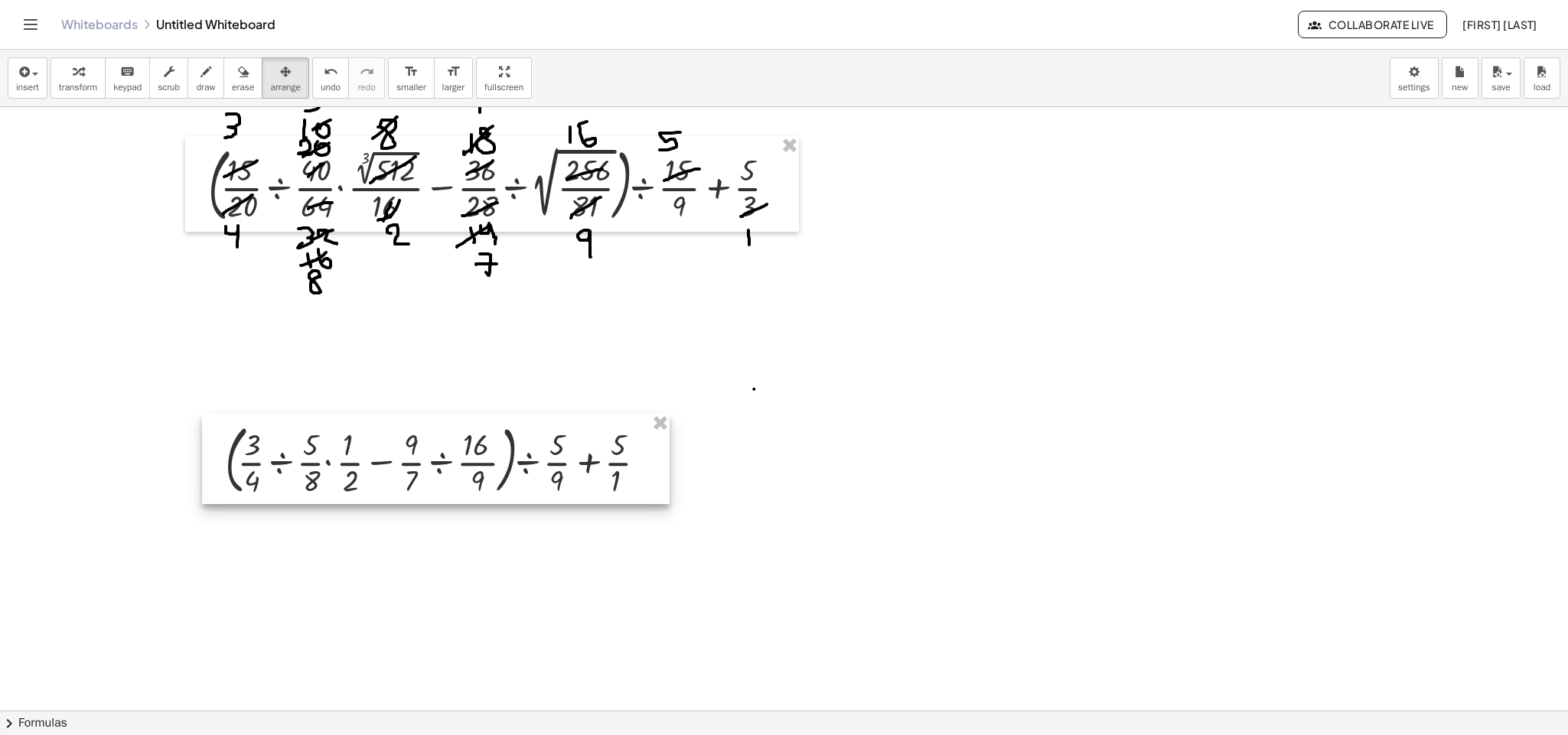 drag, startPoint x: 650, startPoint y: 405, endPoint x: 653, endPoint y: 493, distance: 88.05112 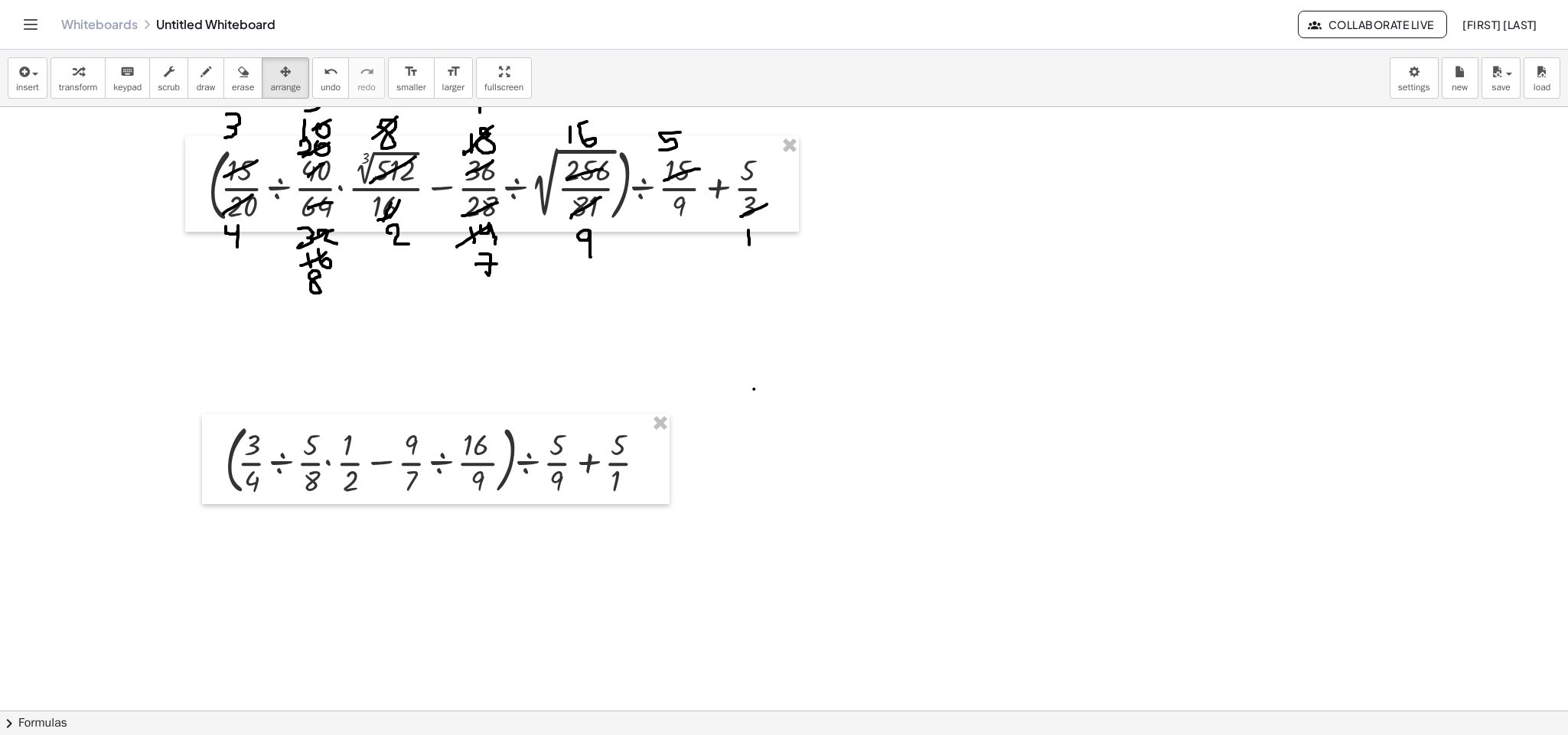 click at bounding box center [784, 615] 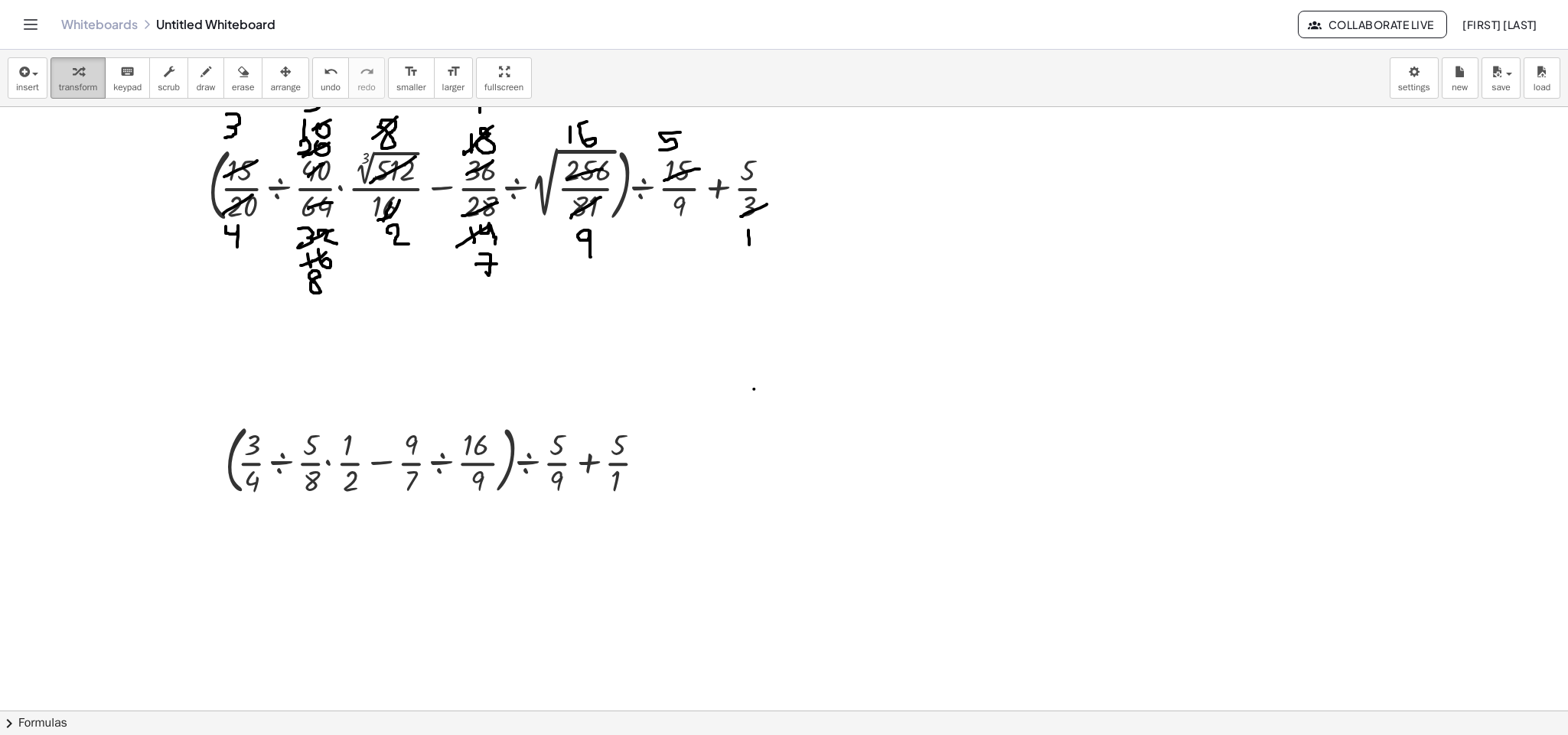 click on "transform" at bounding box center [78, 87] 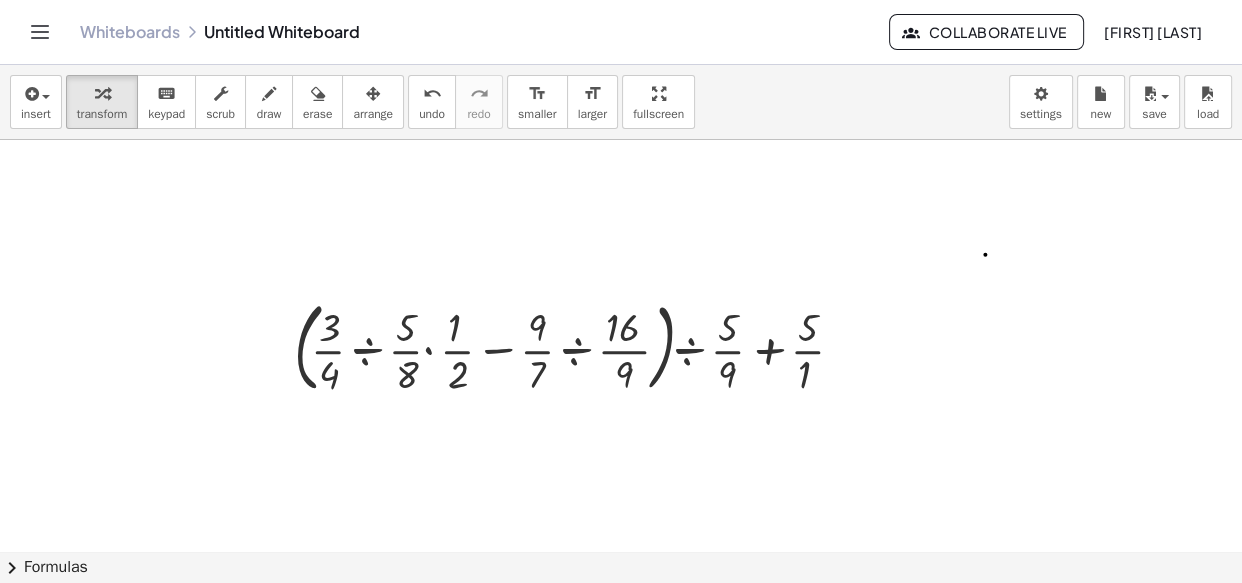 scroll, scrollTop: 469, scrollLeft: 0, axis: vertical 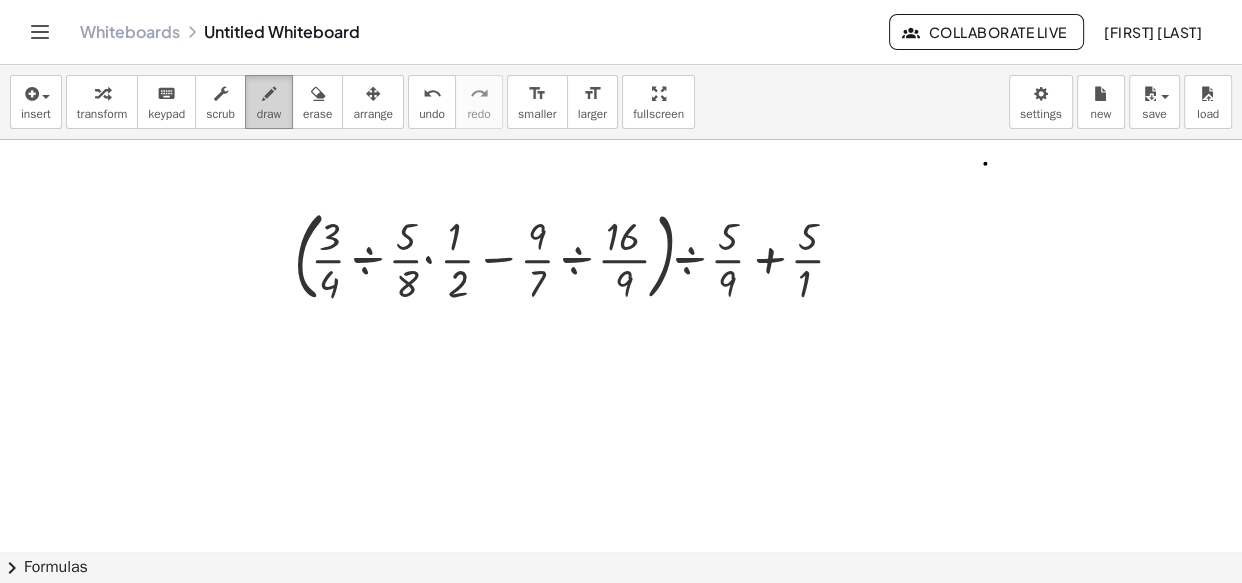 click on "draw" at bounding box center (269, 102) 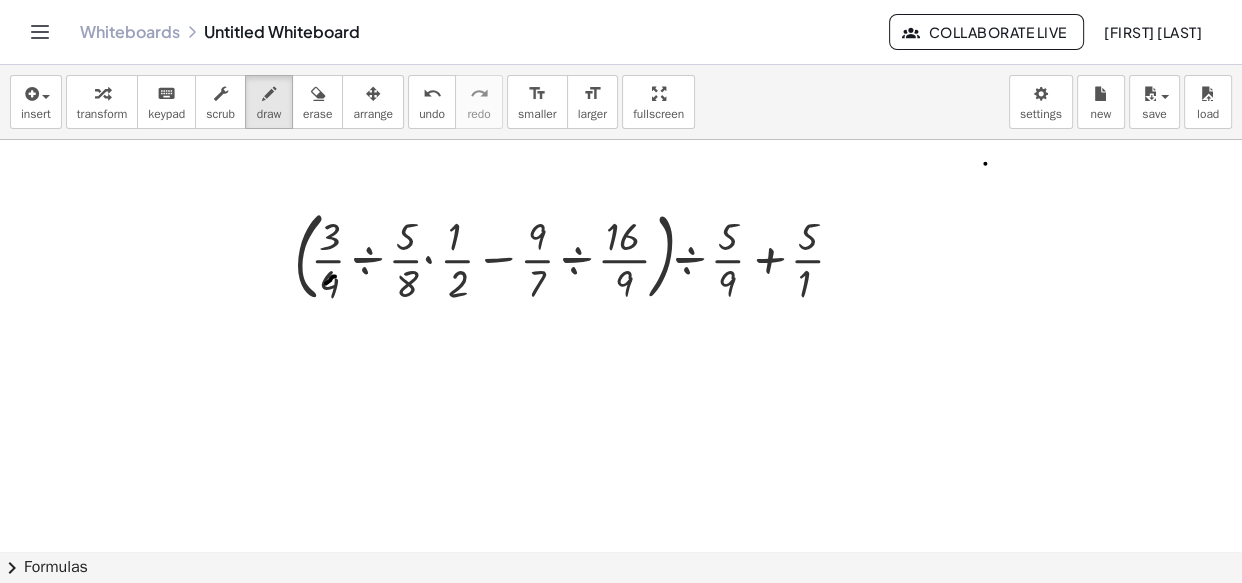 drag, startPoint x: 330, startPoint y: 280, endPoint x: 310, endPoint y: 295, distance: 25 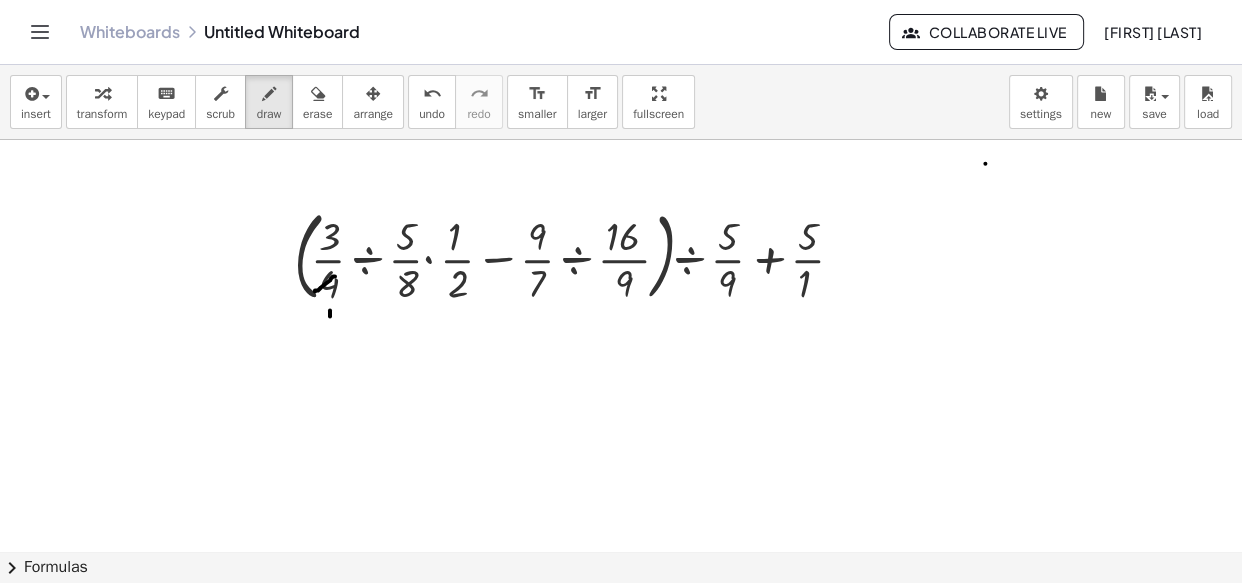 drag, startPoint x: 330, startPoint y: 316, endPoint x: 325, endPoint y: 327, distance: 12.083046 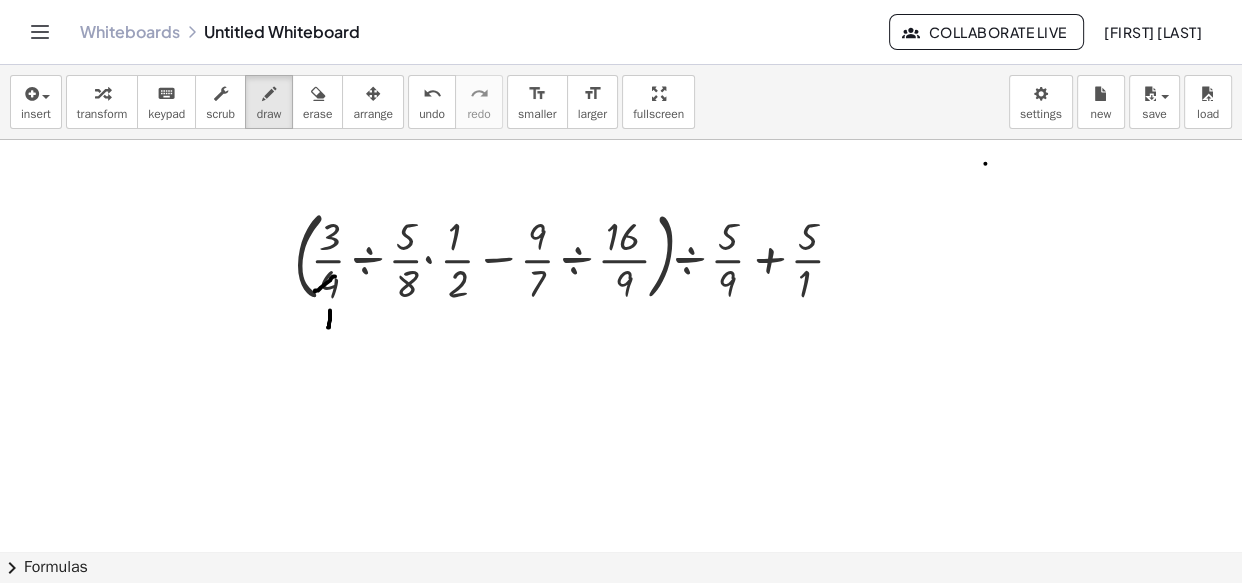 drag, startPoint x: 635, startPoint y: 232, endPoint x: 603, endPoint y: 251, distance: 37.215588 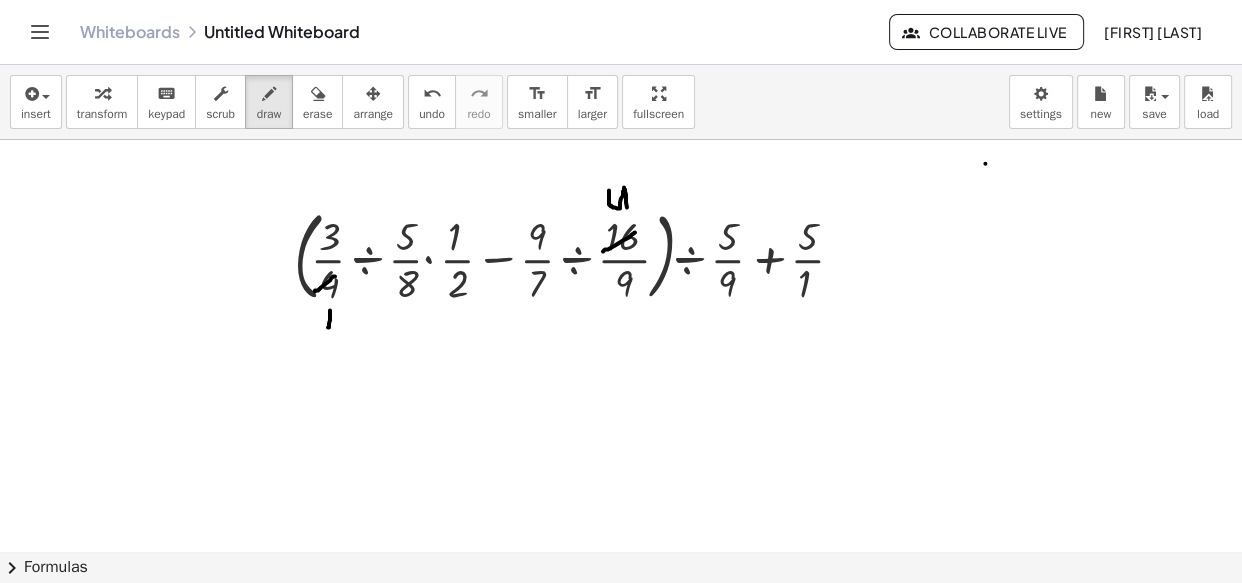 drag, startPoint x: 609, startPoint y: 190, endPoint x: 628, endPoint y: 215, distance: 31.400637 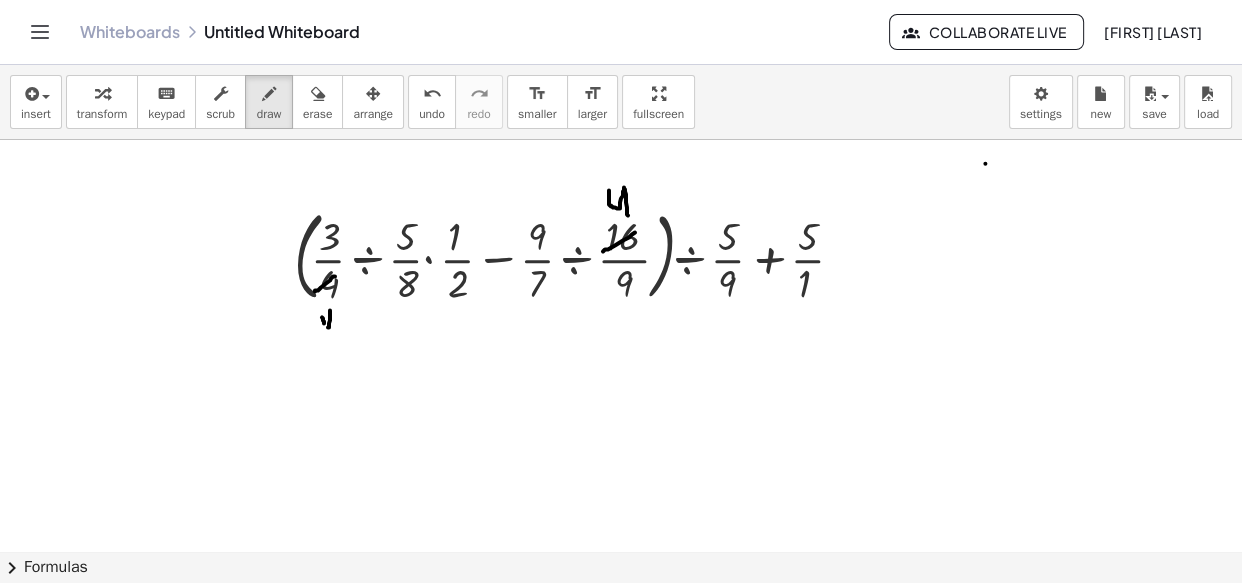 drag, startPoint x: 322, startPoint y: 317, endPoint x: 326, endPoint y: 327, distance: 10.770329 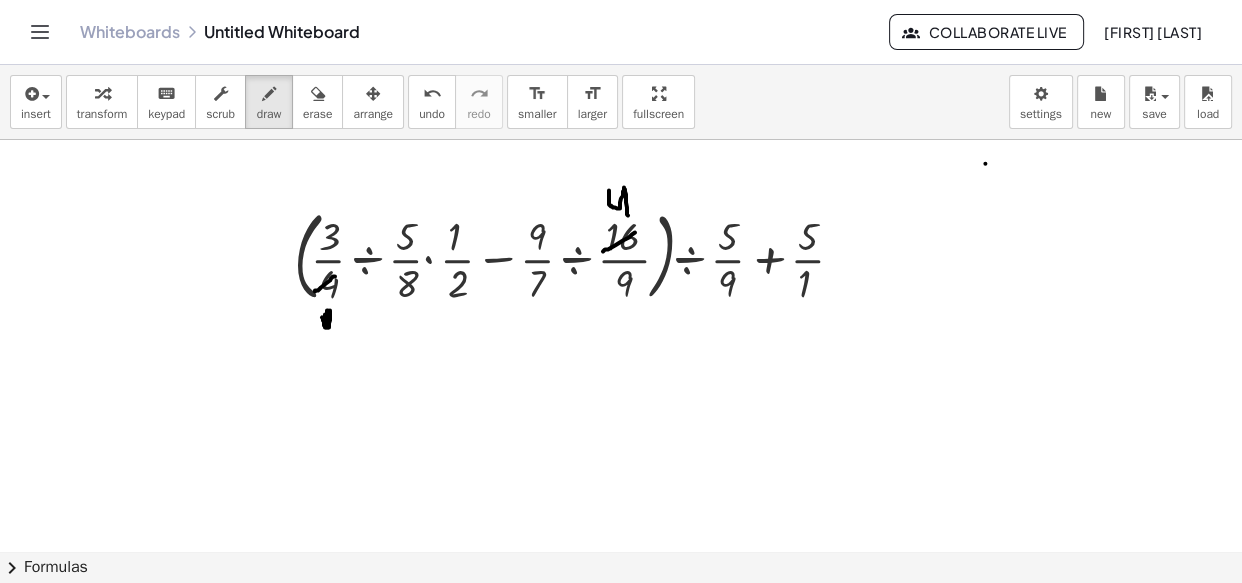 drag, startPoint x: 325, startPoint y: 314, endPoint x: 329, endPoint y: 324, distance: 10.770329 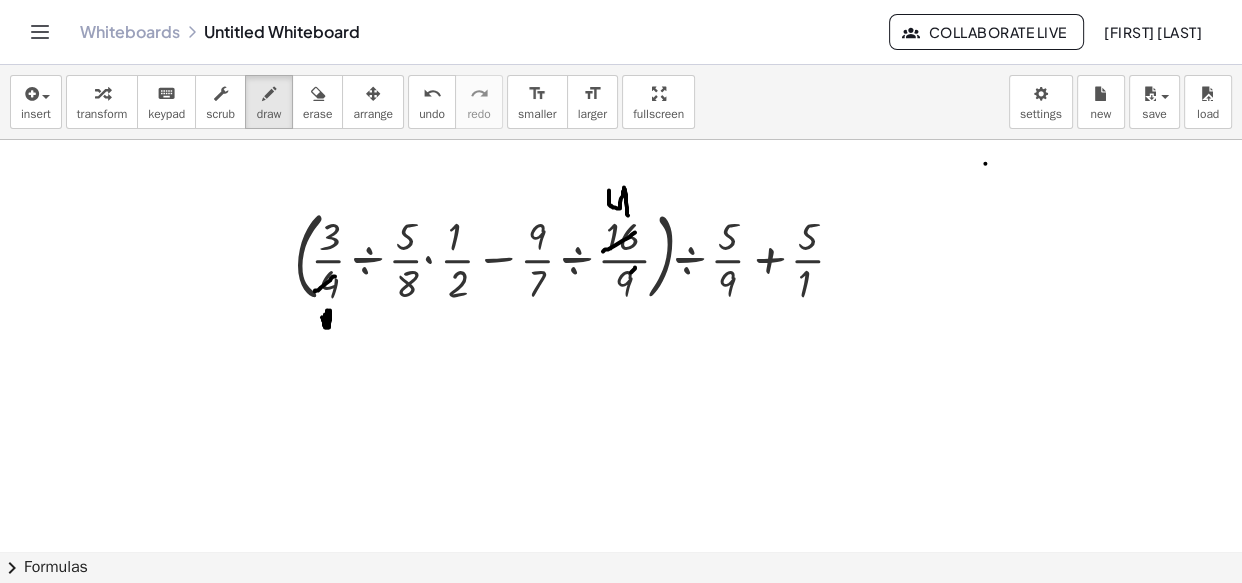 drag, startPoint x: 635, startPoint y: 267, endPoint x: 595, endPoint y: 309, distance: 58 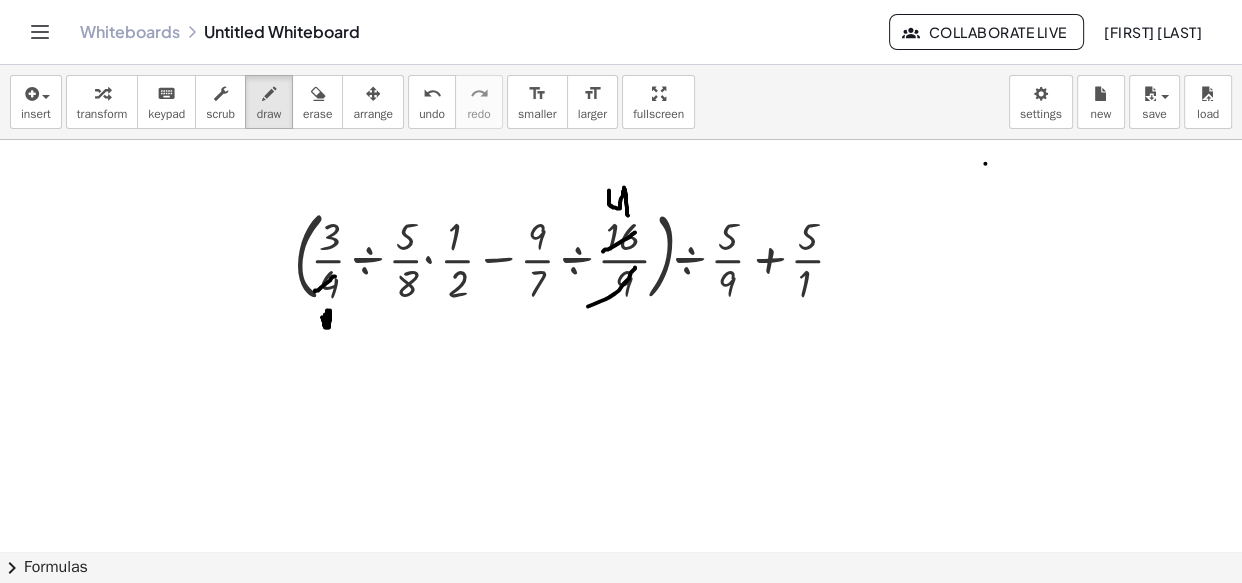 drag, startPoint x: 624, startPoint y: 301, endPoint x: 627, endPoint y: 320, distance: 19.235384 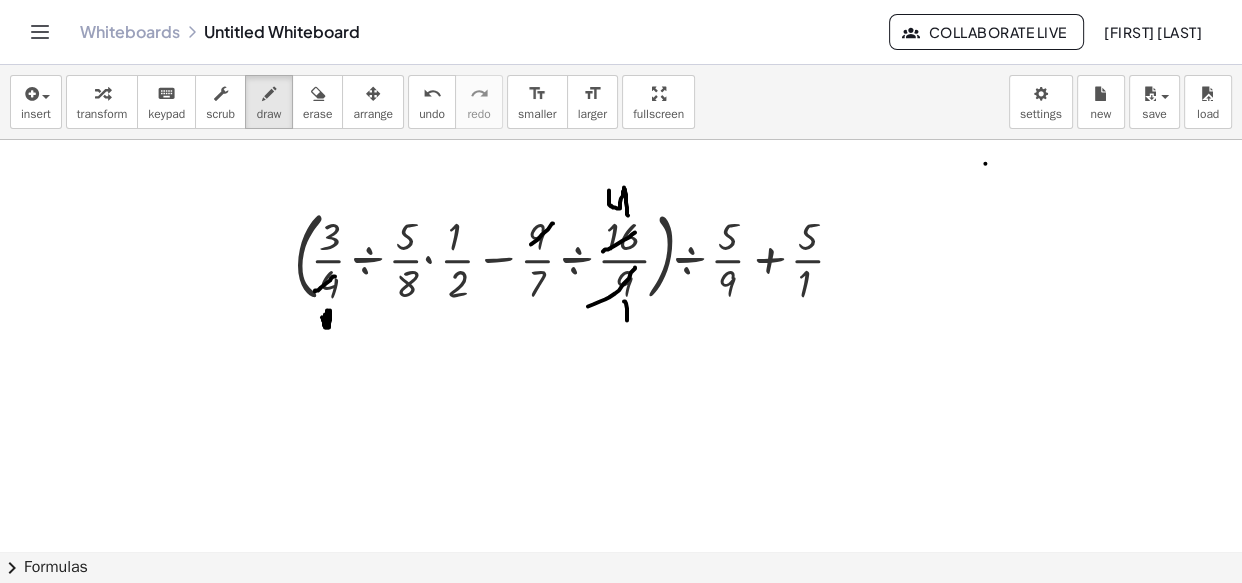 drag, startPoint x: 553, startPoint y: 223, endPoint x: 523, endPoint y: 250, distance: 40.36087 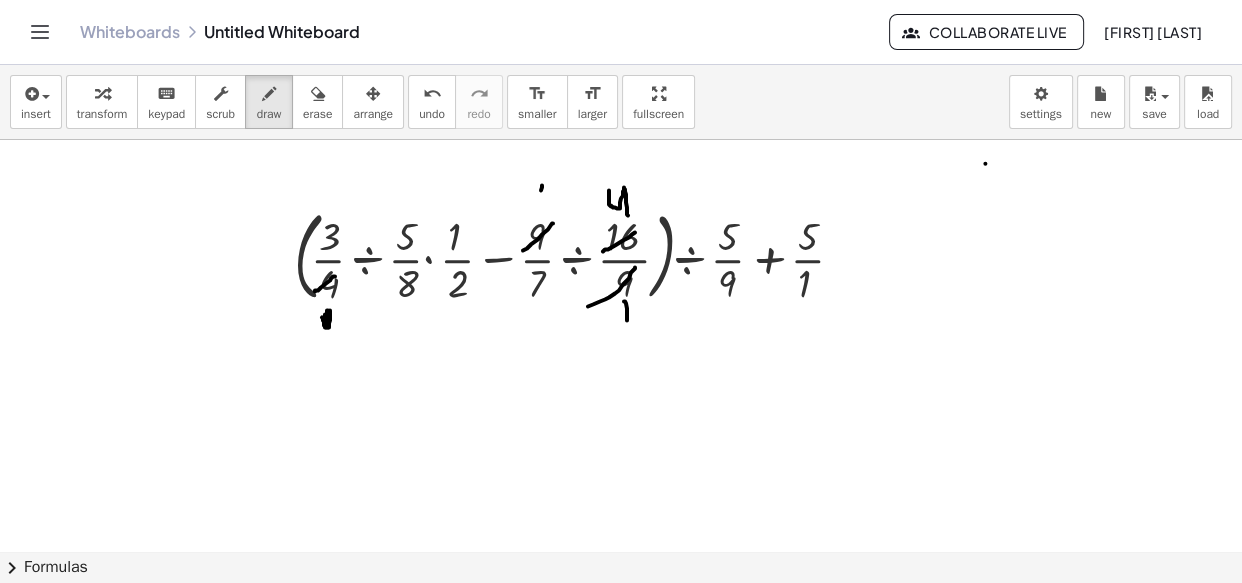 drag, startPoint x: 542, startPoint y: 185, endPoint x: 541, endPoint y: 214, distance: 29.017237 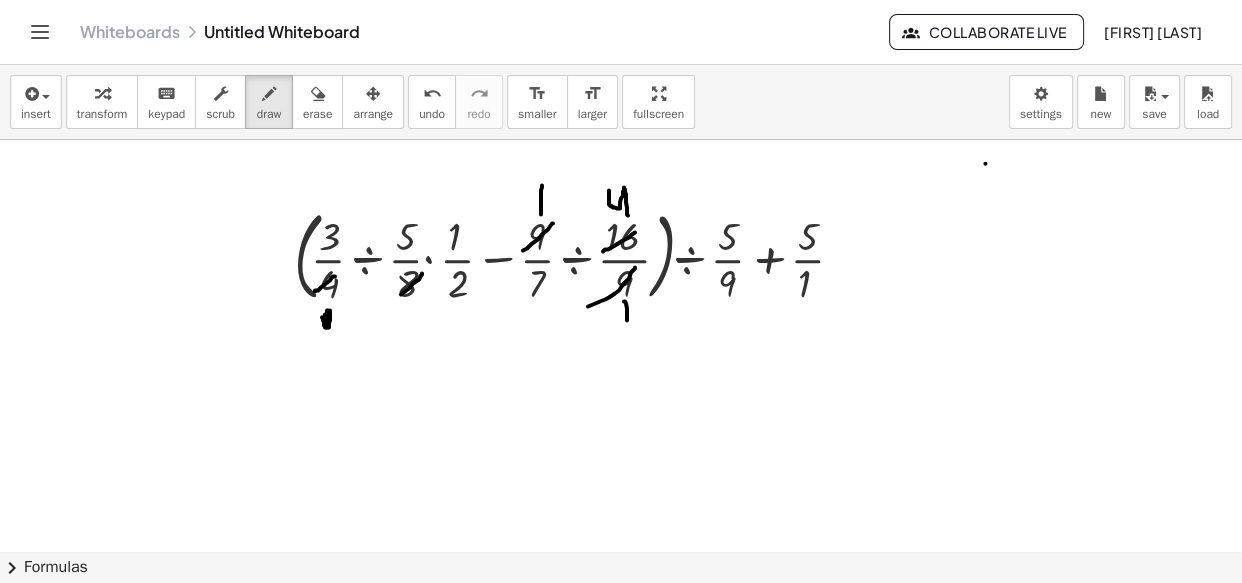 drag, startPoint x: 422, startPoint y: 273, endPoint x: 396, endPoint y: 300, distance: 37.48333 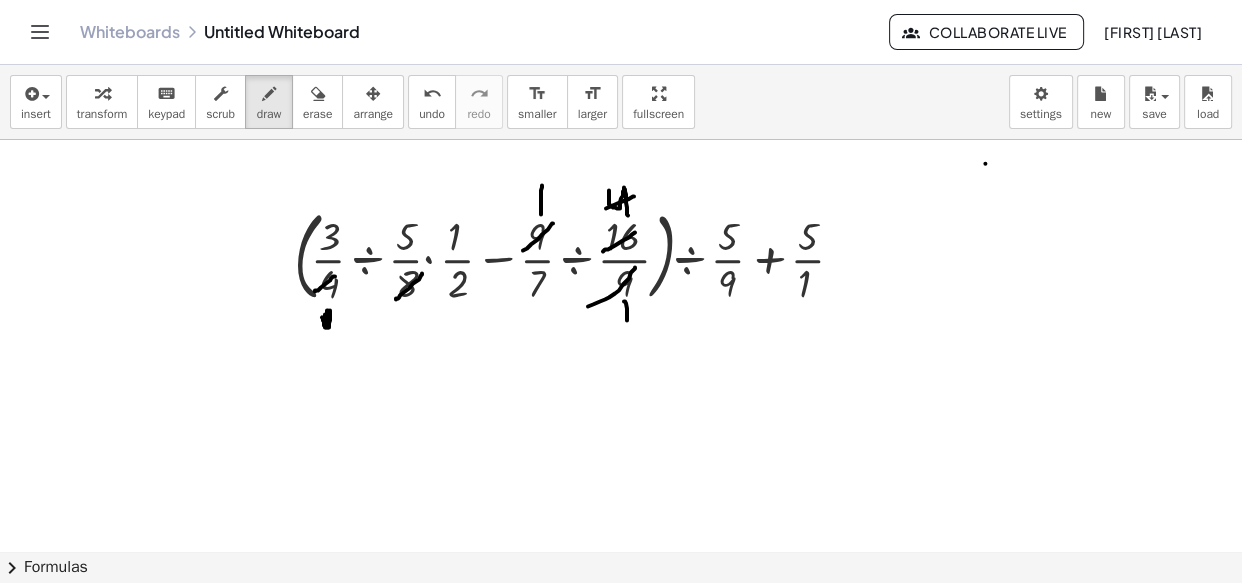 drag, startPoint x: 634, startPoint y: 196, endPoint x: 597, endPoint y: 211, distance: 39.92493 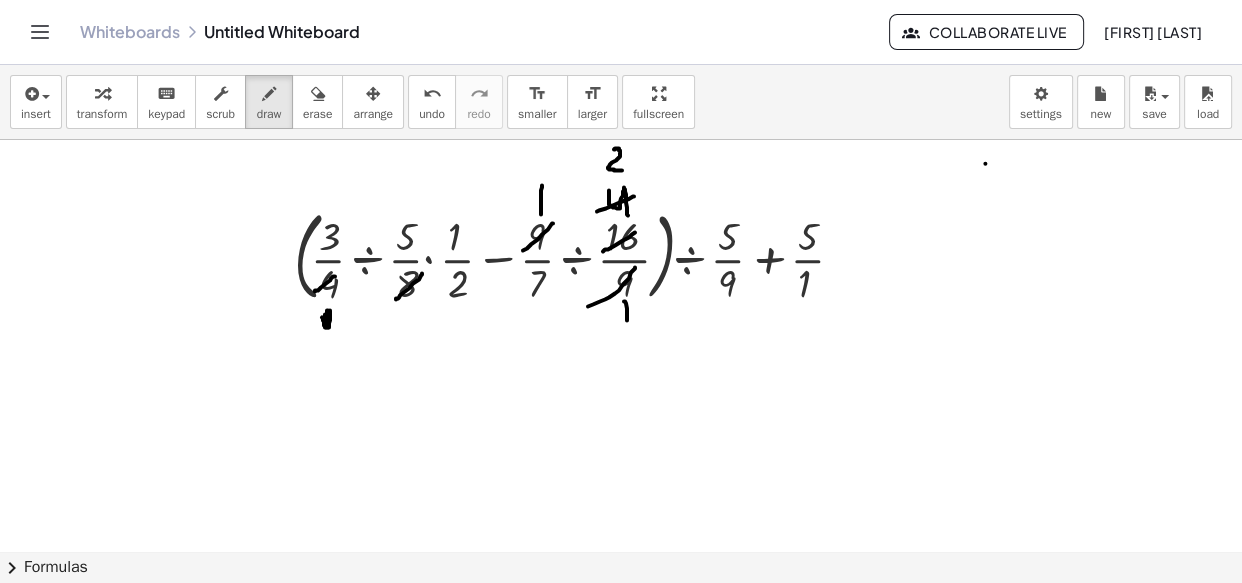 drag, startPoint x: 615, startPoint y: 149, endPoint x: 622, endPoint y: 170, distance: 22.135944 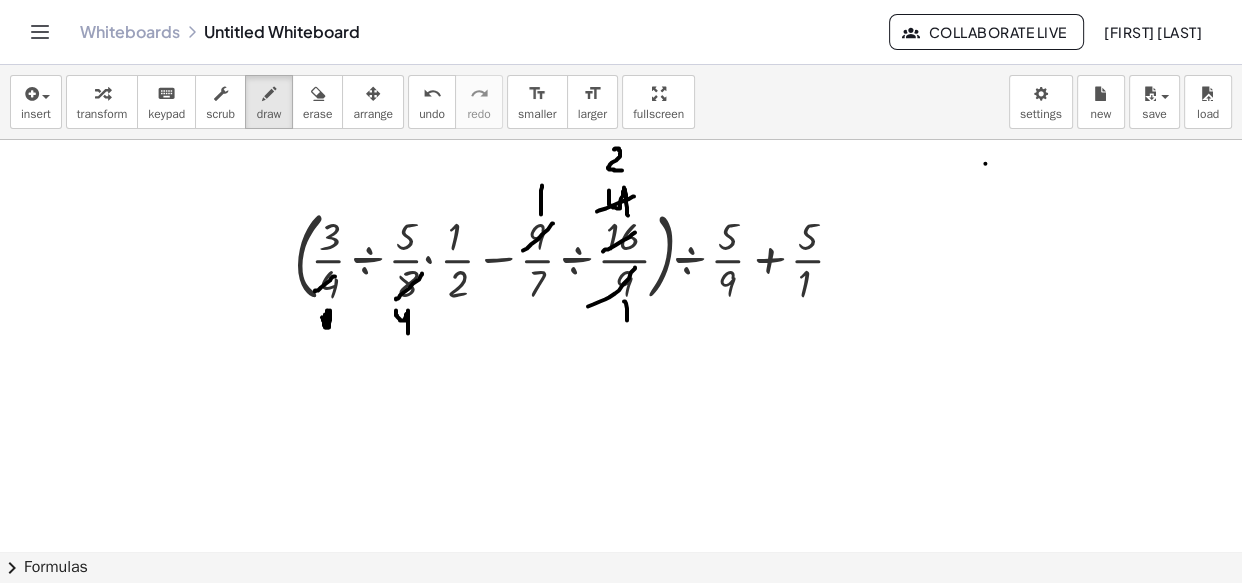 drag, startPoint x: 396, startPoint y: 310, endPoint x: 408, endPoint y: 333, distance: 25.942244 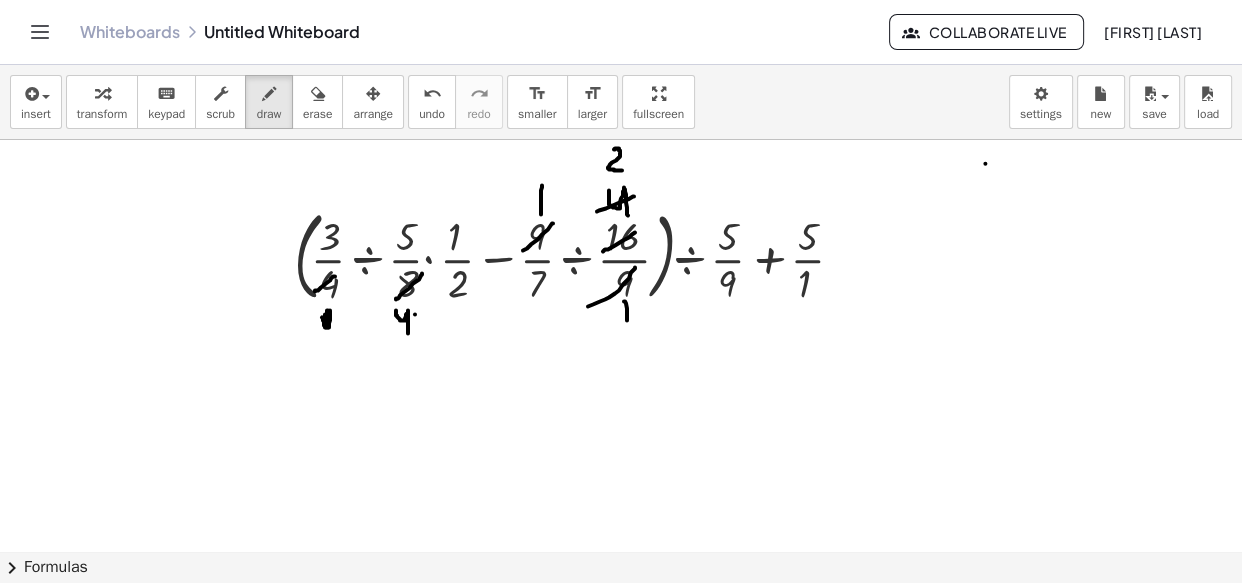 drag, startPoint x: 415, startPoint y: 314, endPoint x: 384, endPoint y: 335, distance: 37.44329 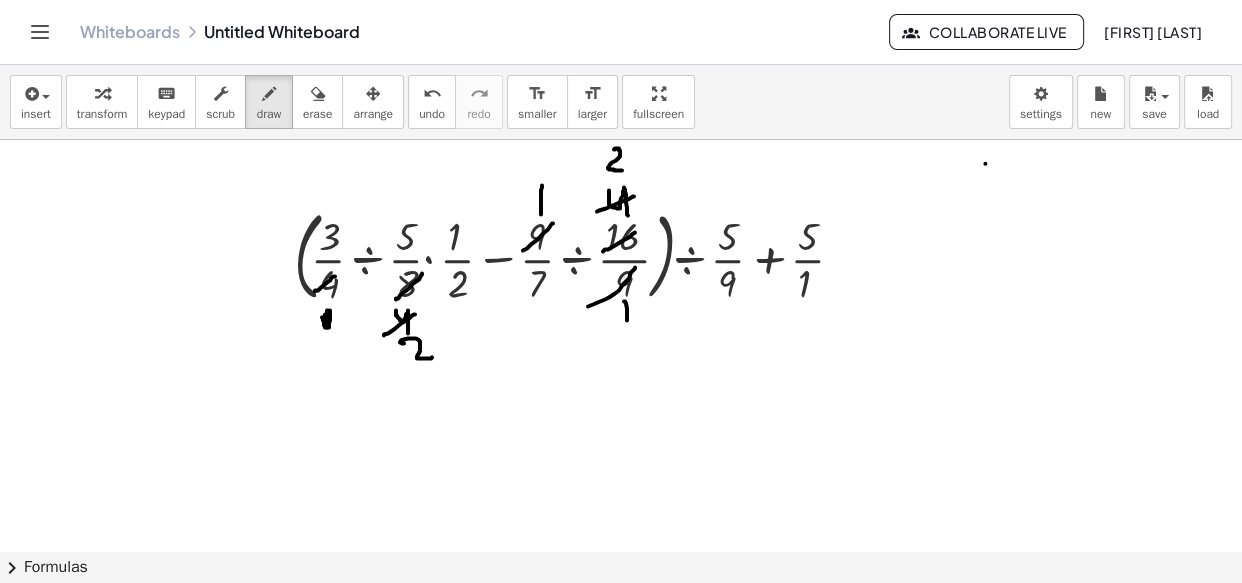 drag, startPoint x: 404, startPoint y: 343, endPoint x: 482, endPoint y: 330, distance: 79.07591 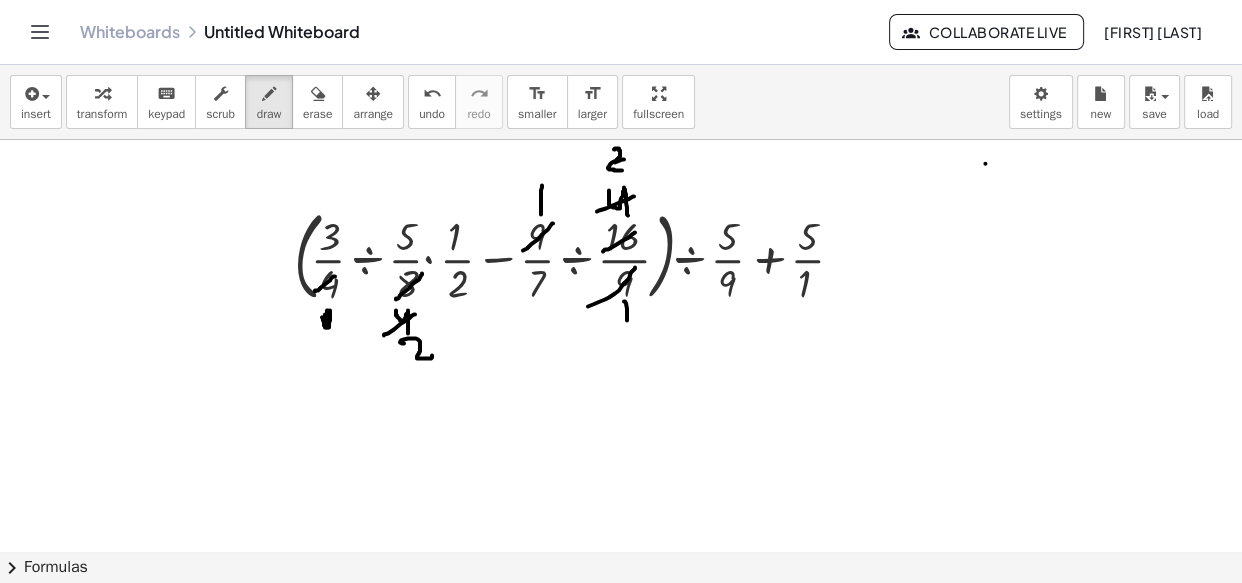drag, startPoint x: 615, startPoint y: 162, endPoint x: 603, endPoint y: 170, distance: 14.422205 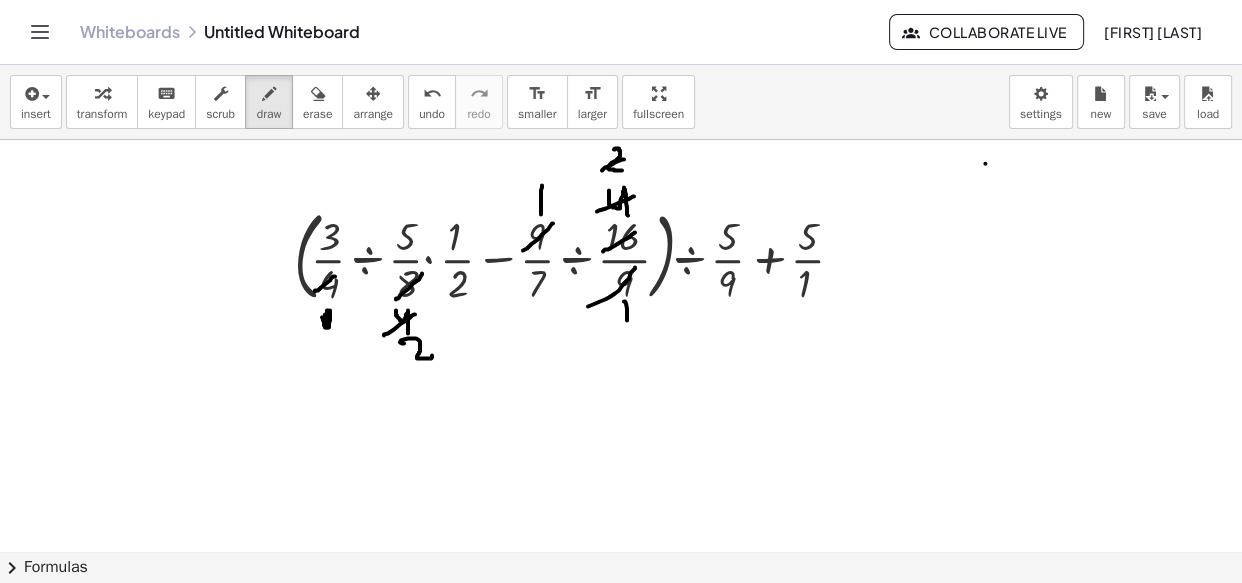 scroll, scrollTop: 378, scrollLeft: 0, axis: vertical 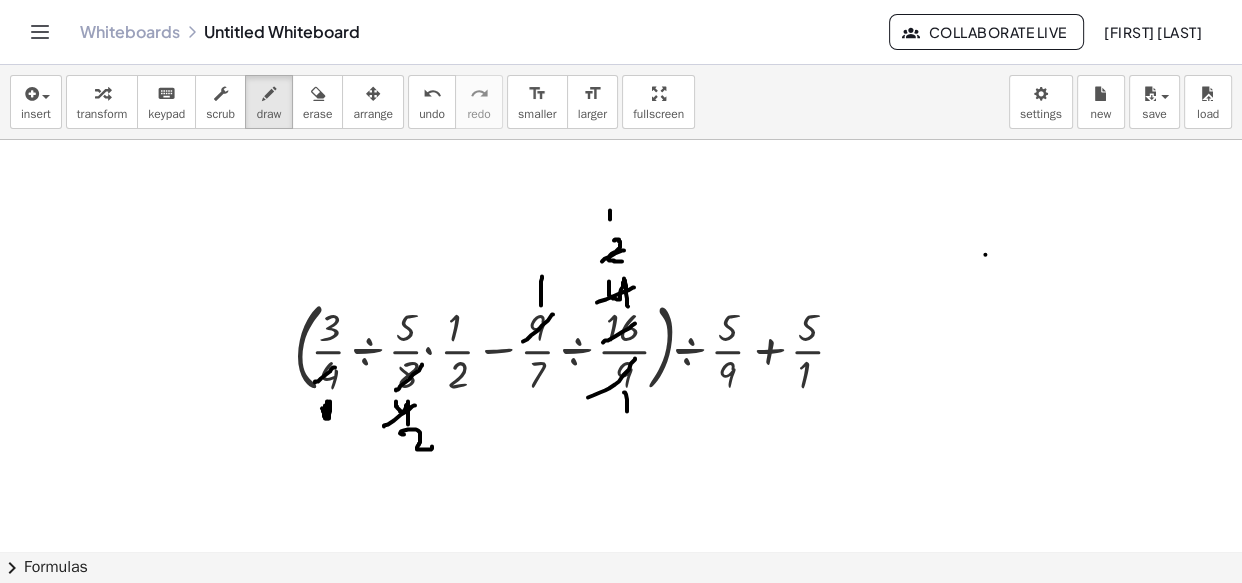 click at bounding box center (621, 465) 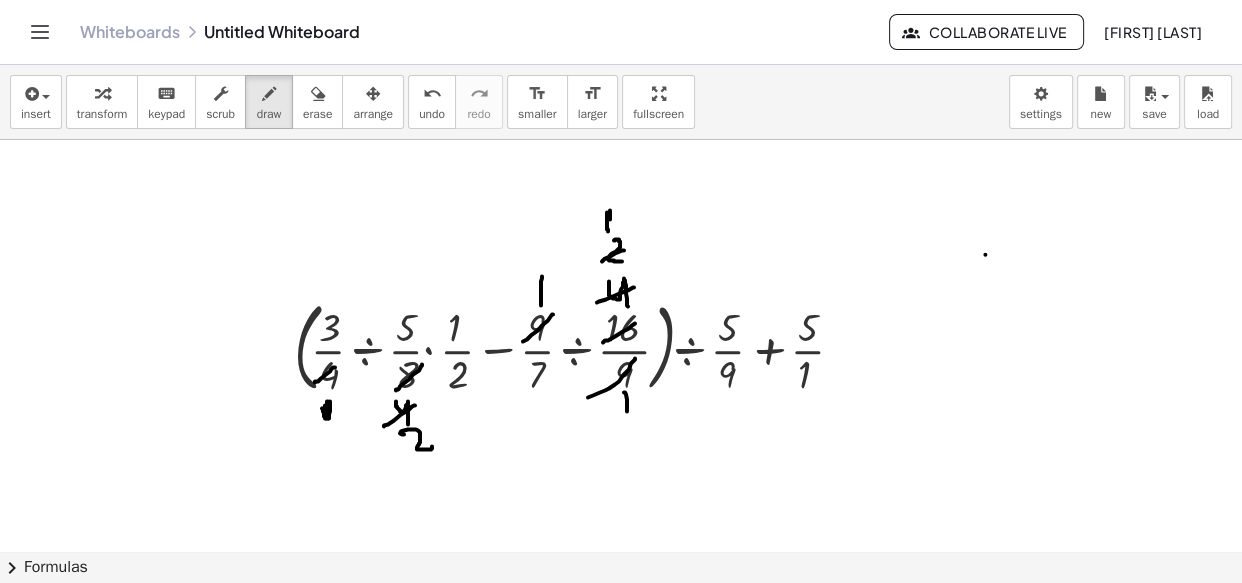 drag, startPoint x: 607, startPoint y: 216, endPoint x: 608, endPoint y: 231, distance: 15.033297 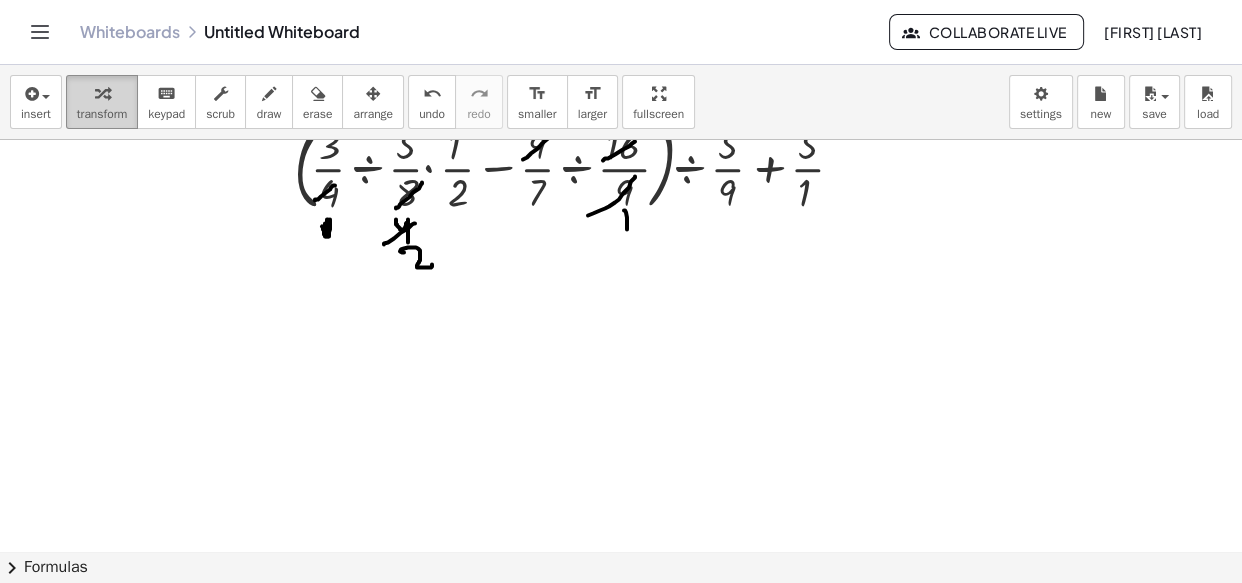 click at bounding box center (102, 93) 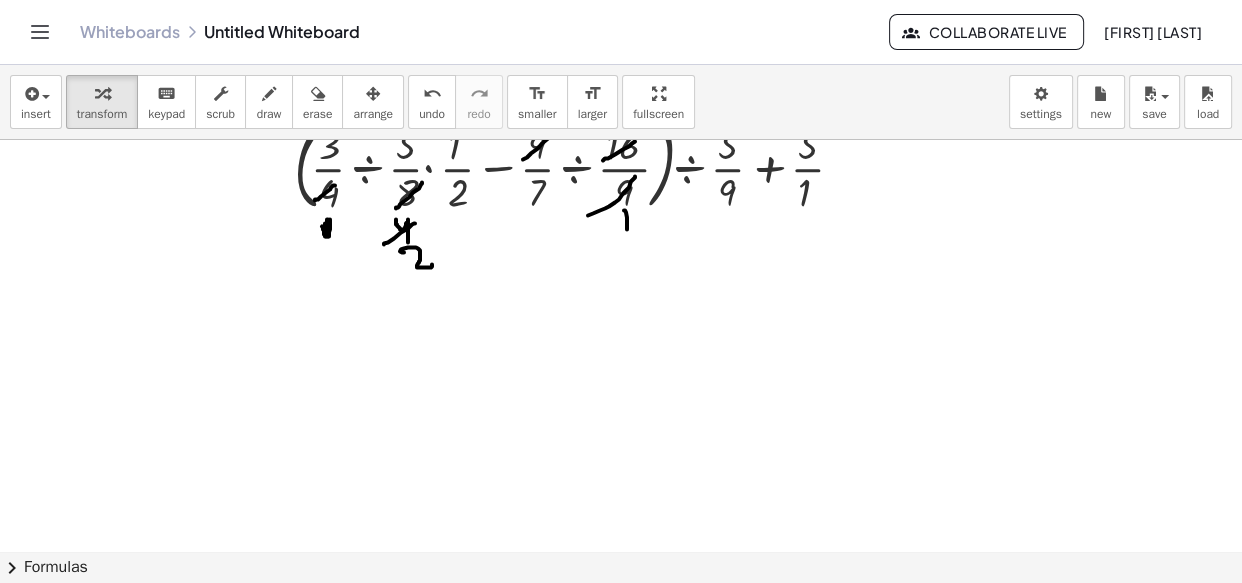 click at bounding box center [621, 283] 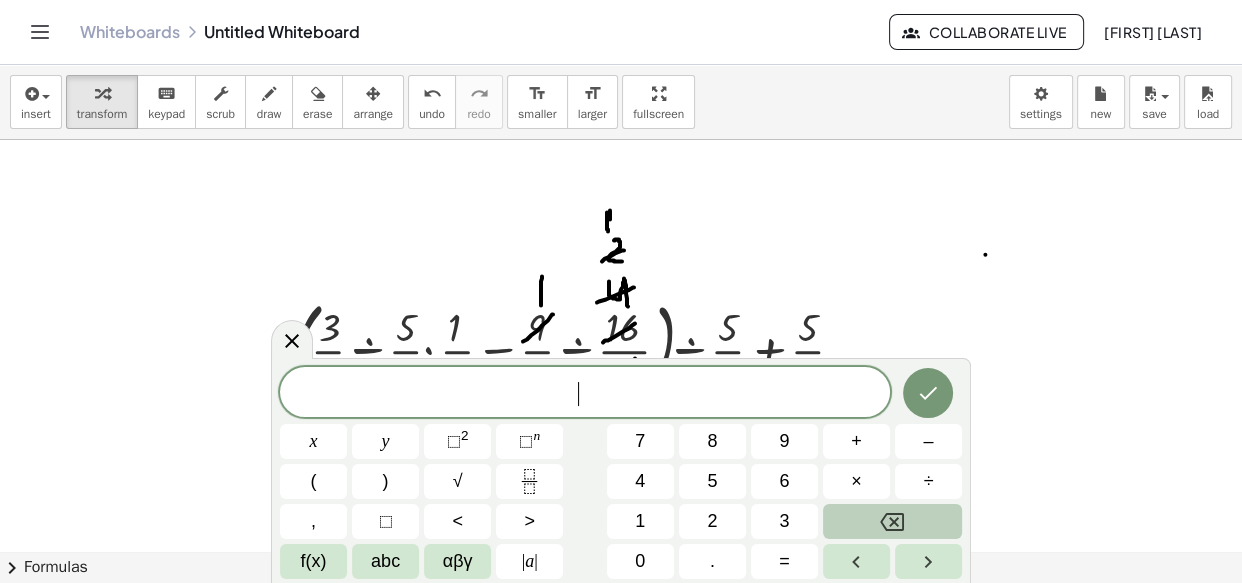 scroll, scrollTop: 469, scrollLeft: 0, axis: vertical 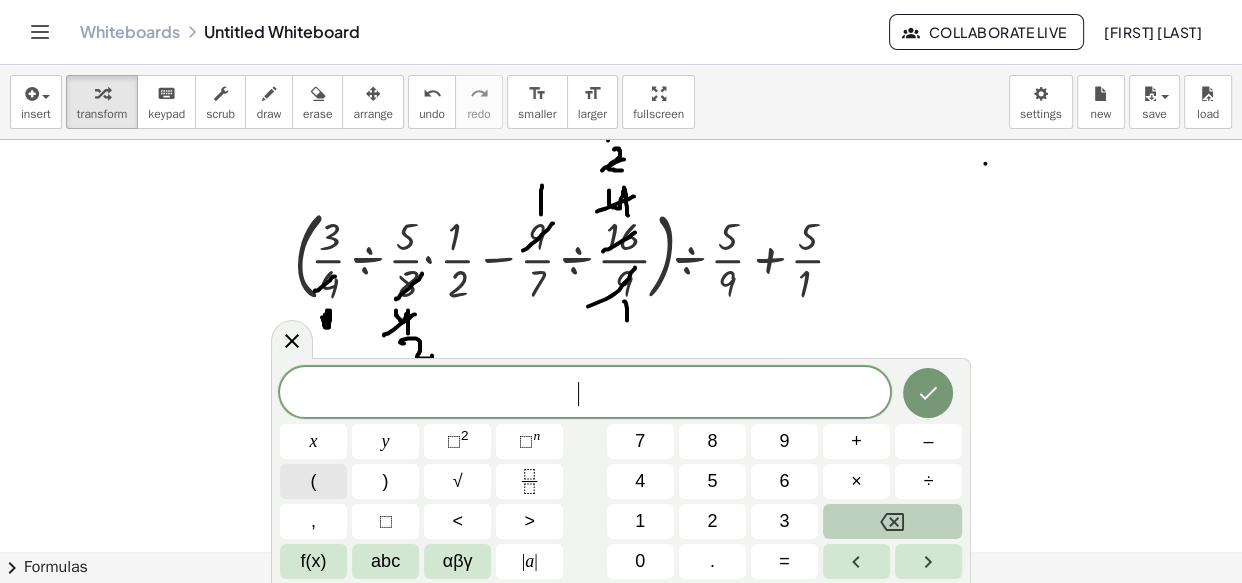 click on "(" at bounding box center (314, 481) 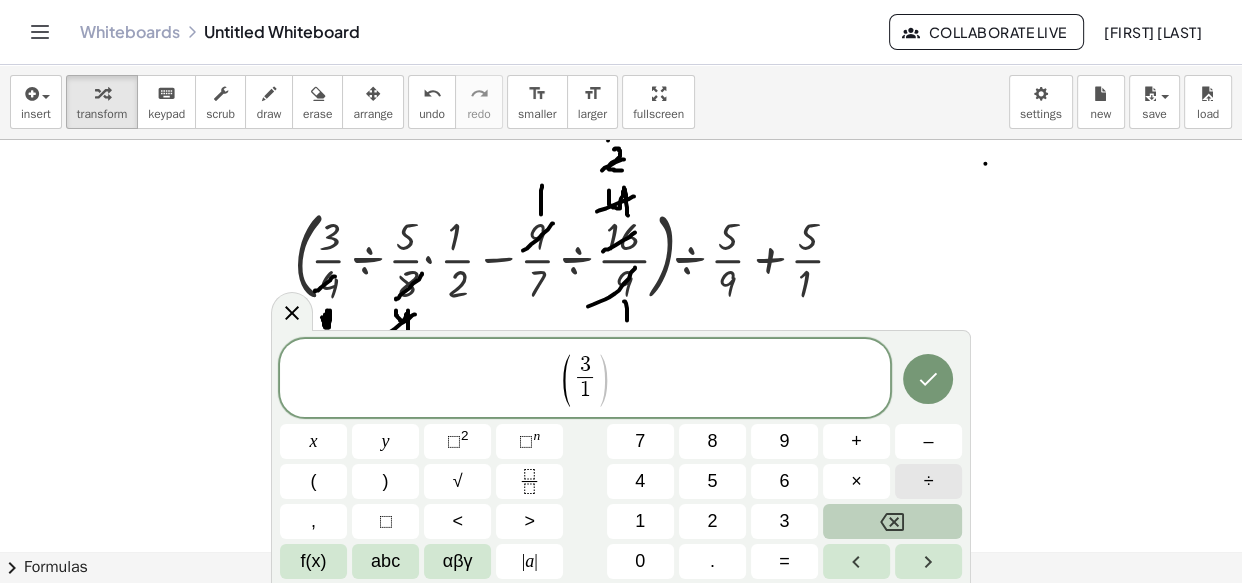 click on "÷" at bounding box center (928, 481) 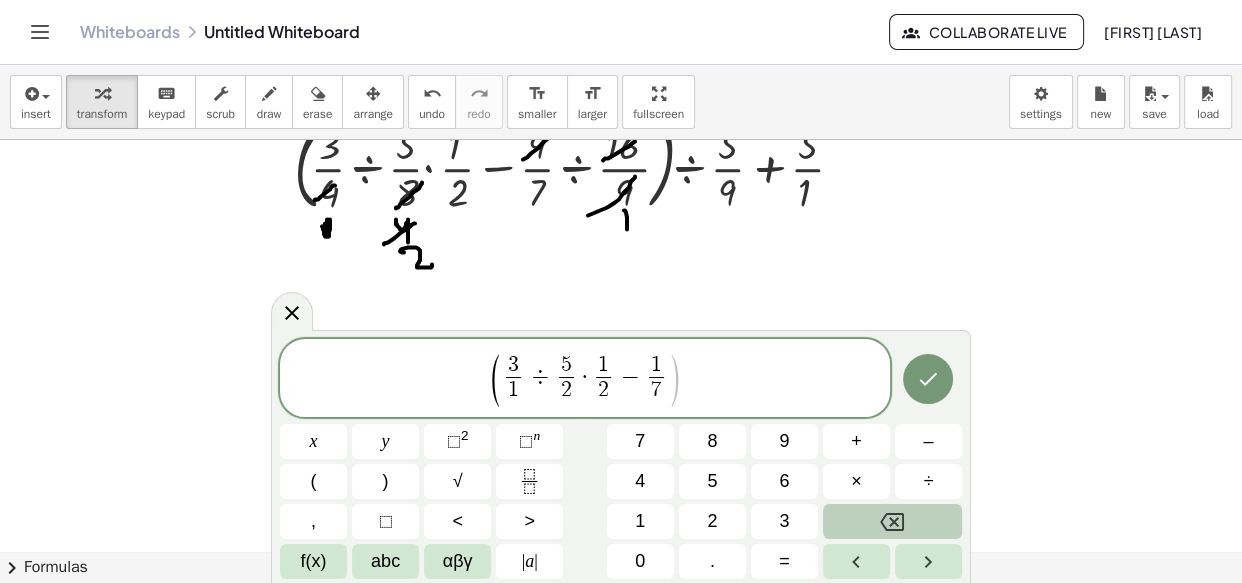 scroll, scrollTop: 469, scrollLeft: 0, axis: vertical 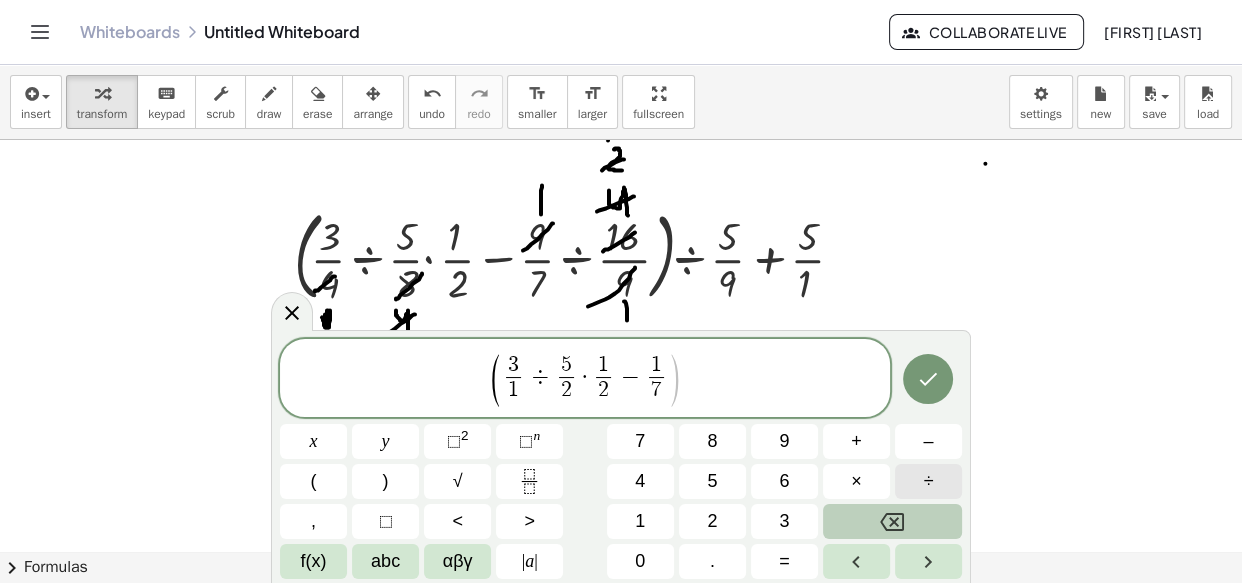 click on "÷" at bounding box center (928, 481) 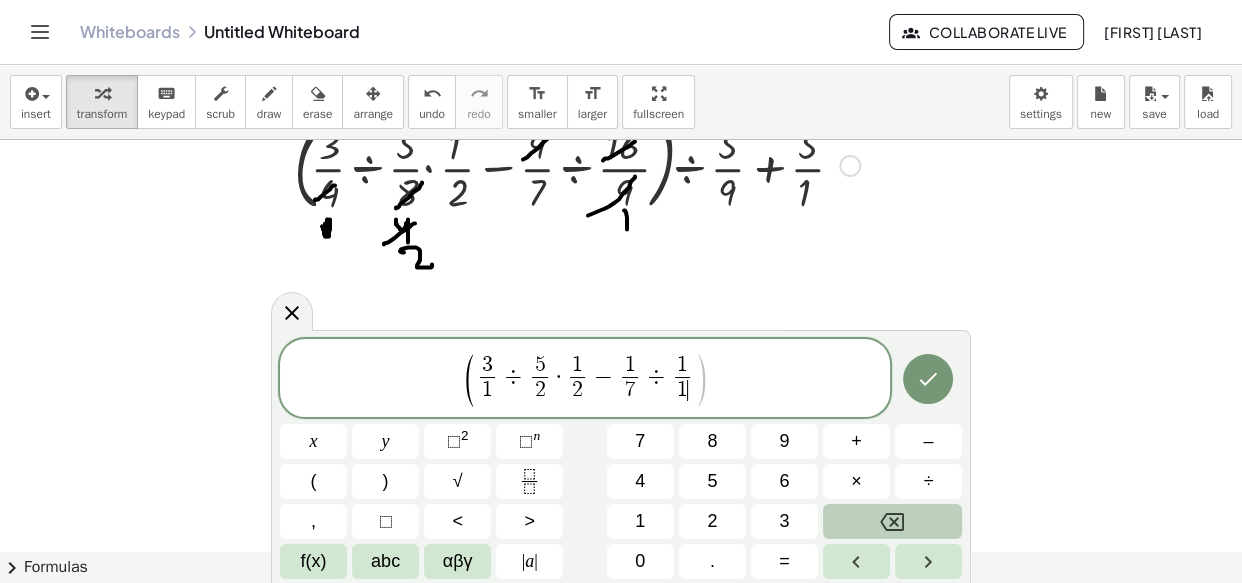 scroll, scrollTop: 469, scrollLeft: 0, axis: vertical 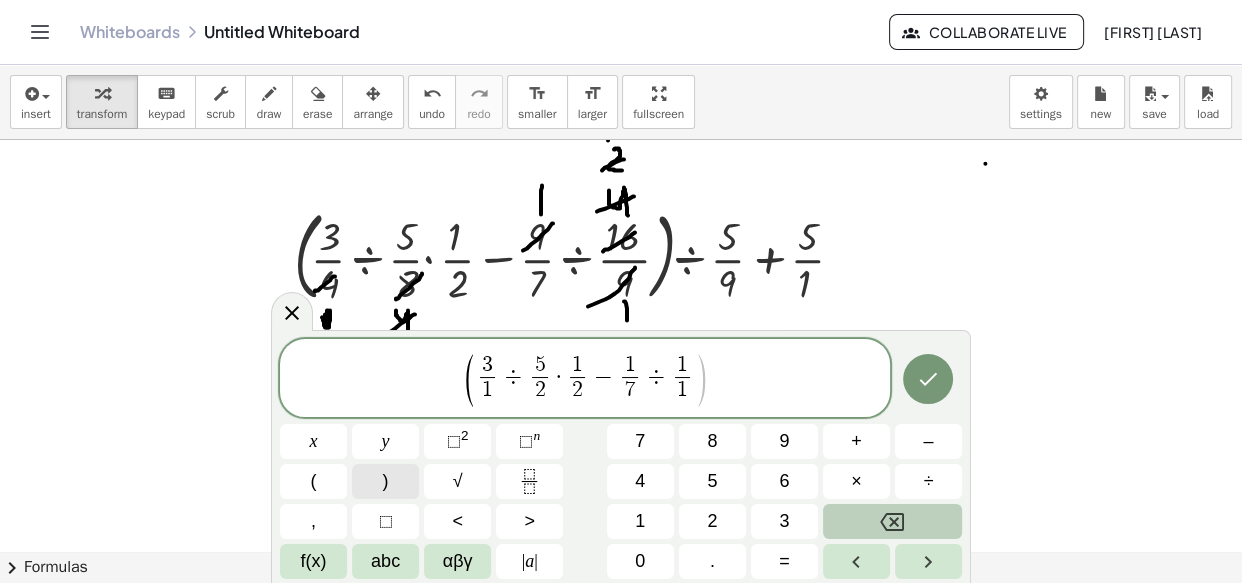 click on ")" at bounding box center [386, 481] 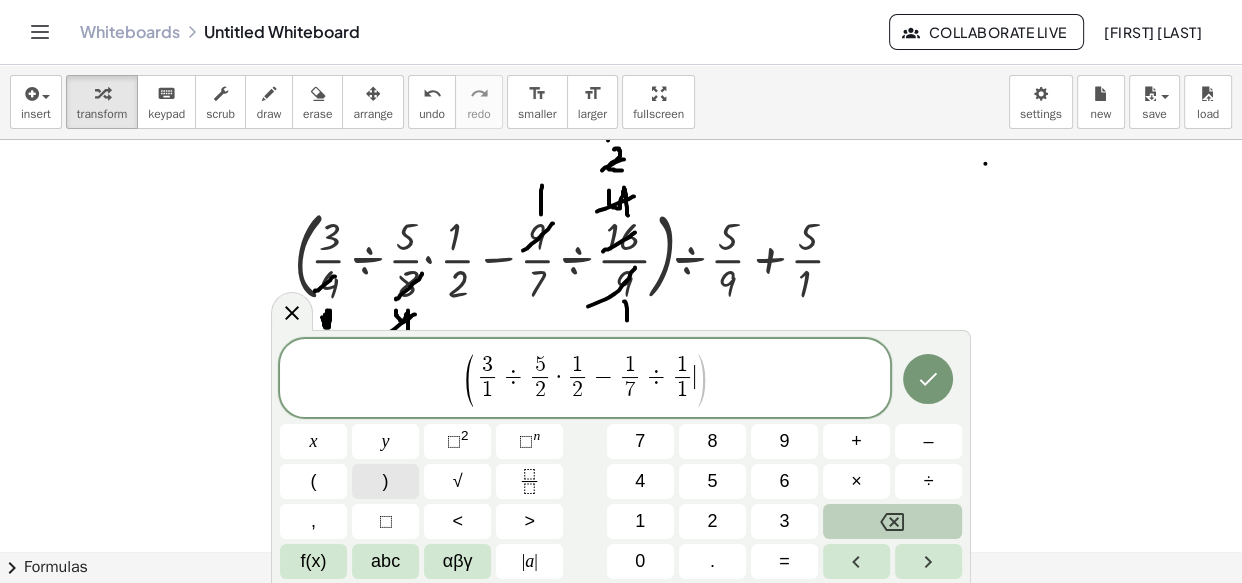 click on ")" at bounding box center [386, 481] 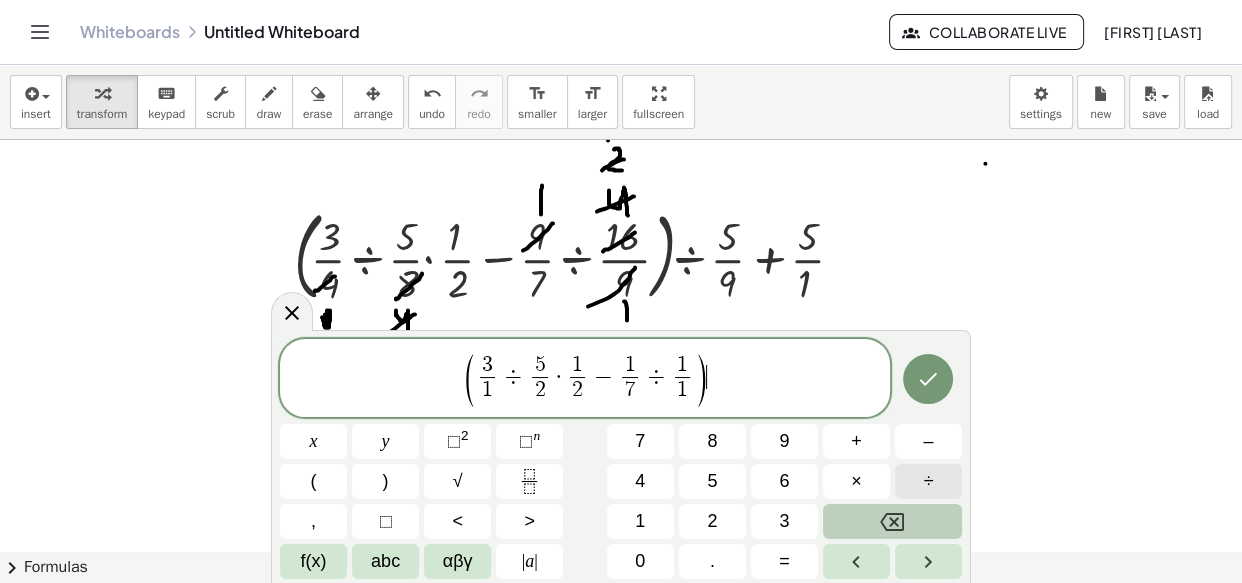 click on "÷" at bounding box center [928, 481] 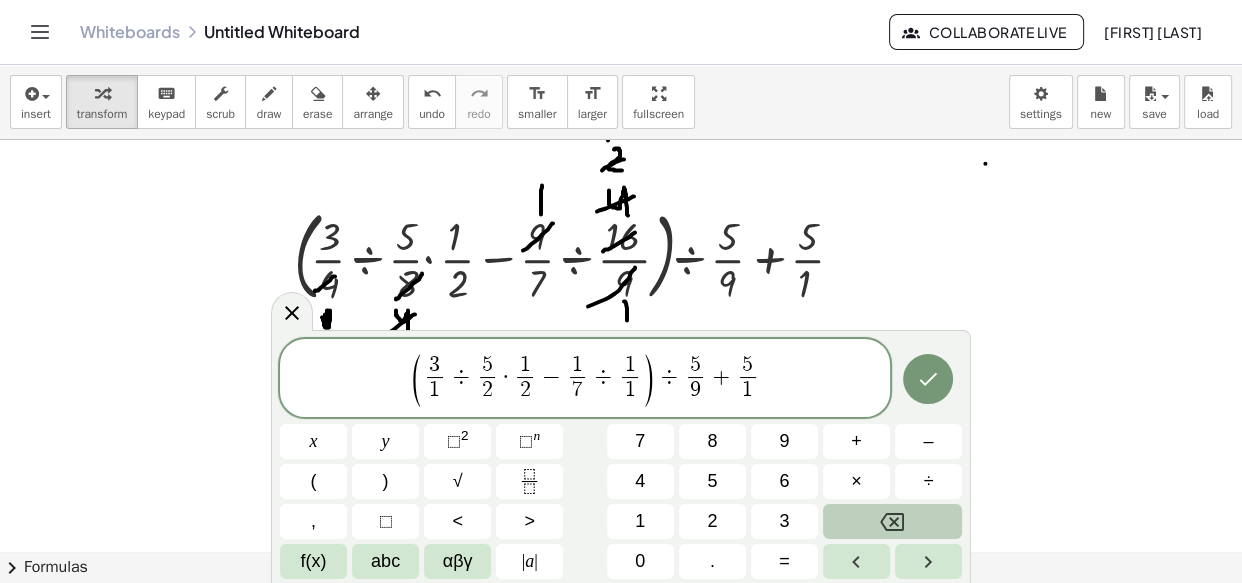 click at bounding box center (621, 374) 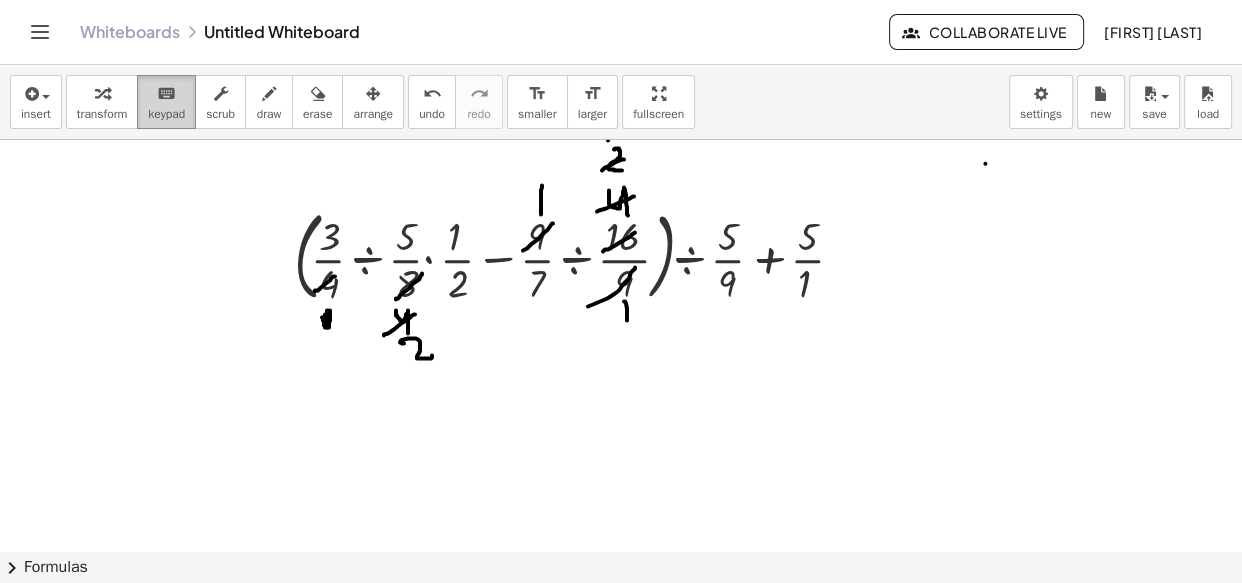 click on "keyboard keypad" at bounding box center (166, 102) 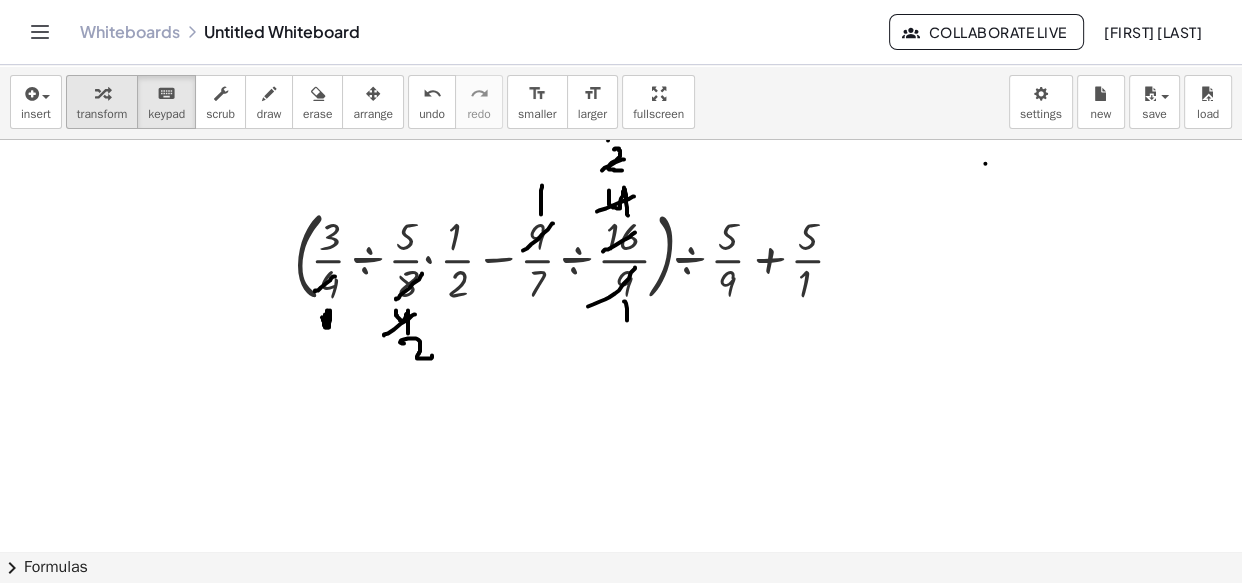 click at bounding box center [102, 94] 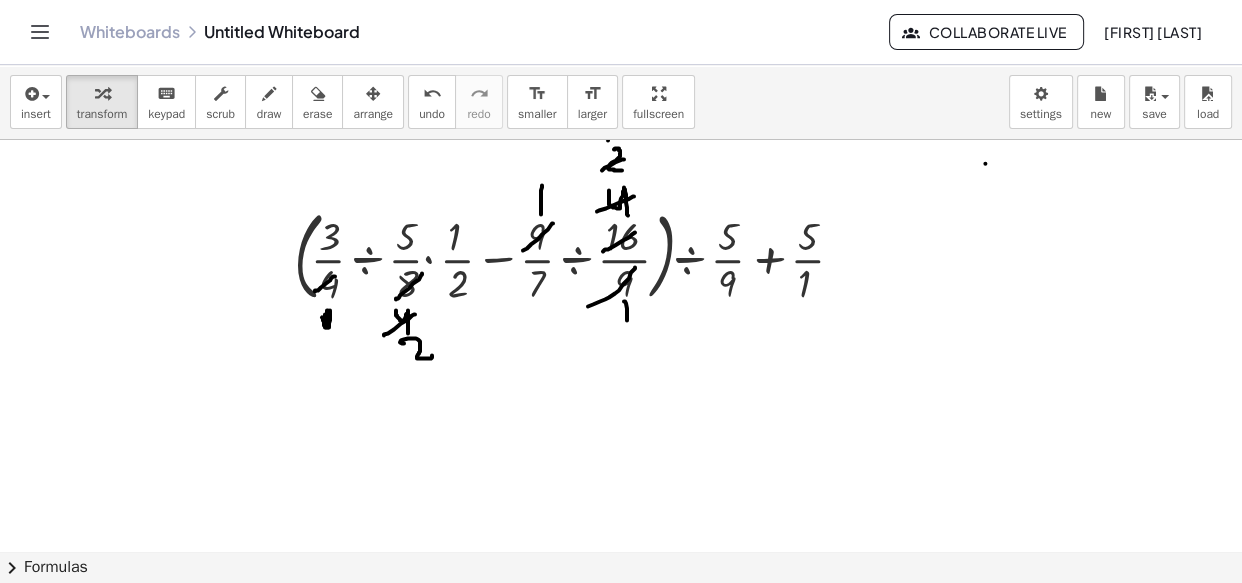 click at bounding box center (621, 374) 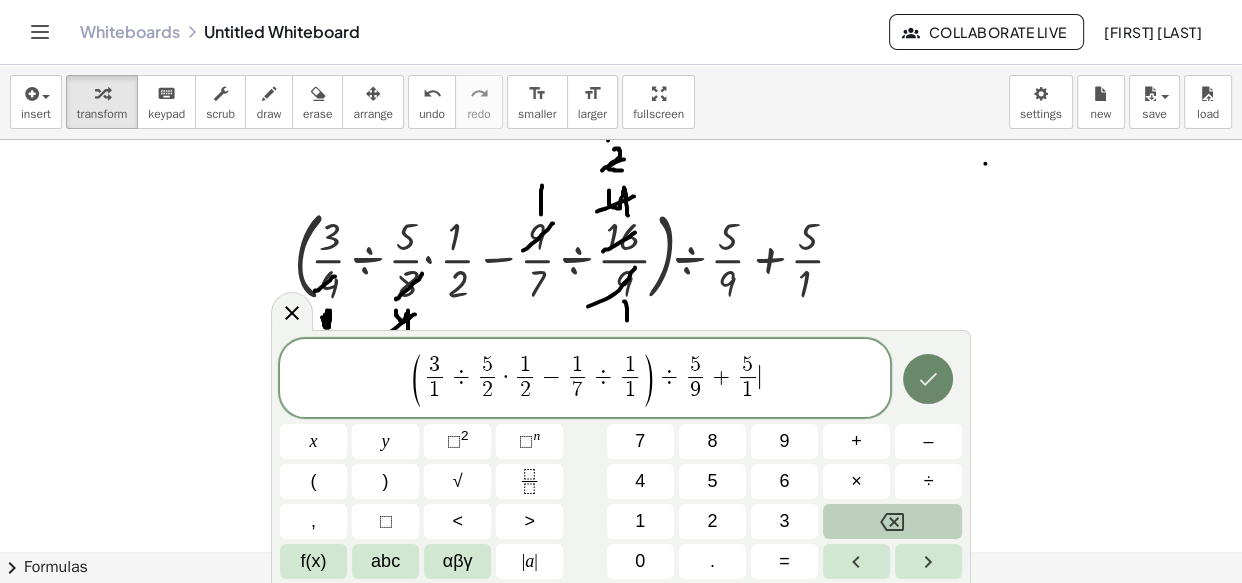 click 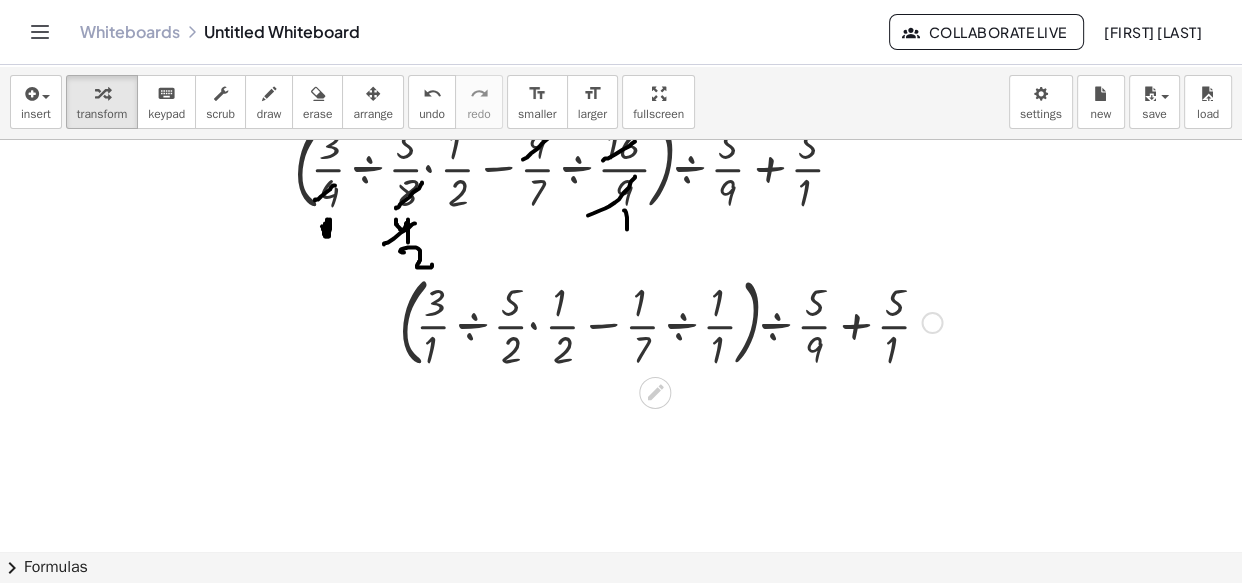 scroll, scrollTop: 650, scrollLeft: 0, axis: vertical 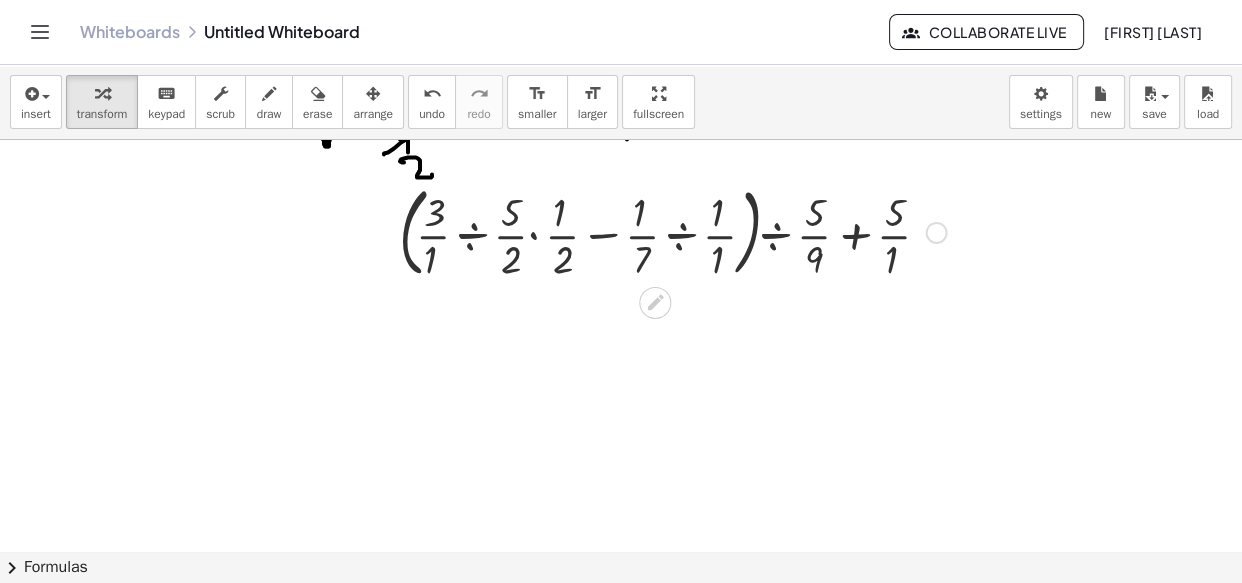 click at bounding box center [673, 231] 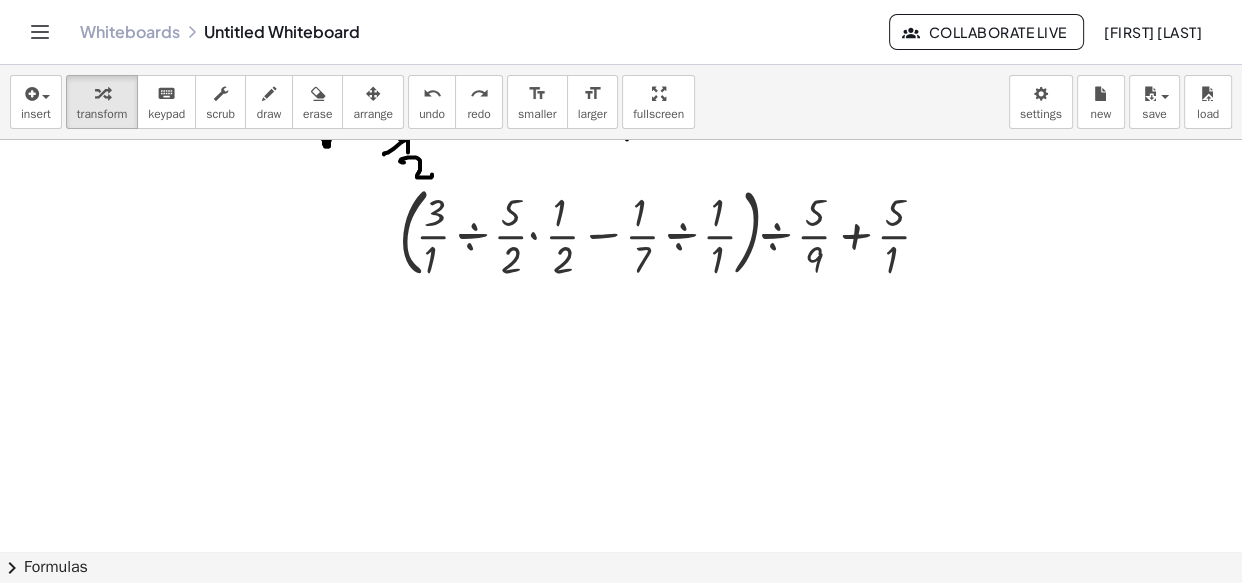 click at bounding box center [621, 193] 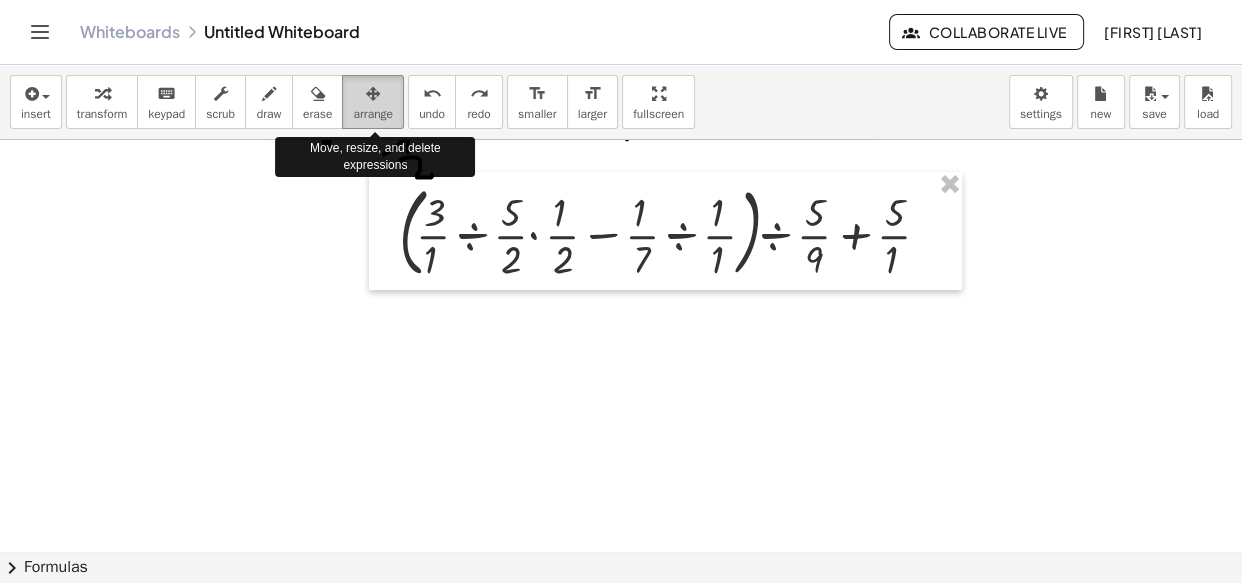 click on "arrange" at bounding box center [373, 102] 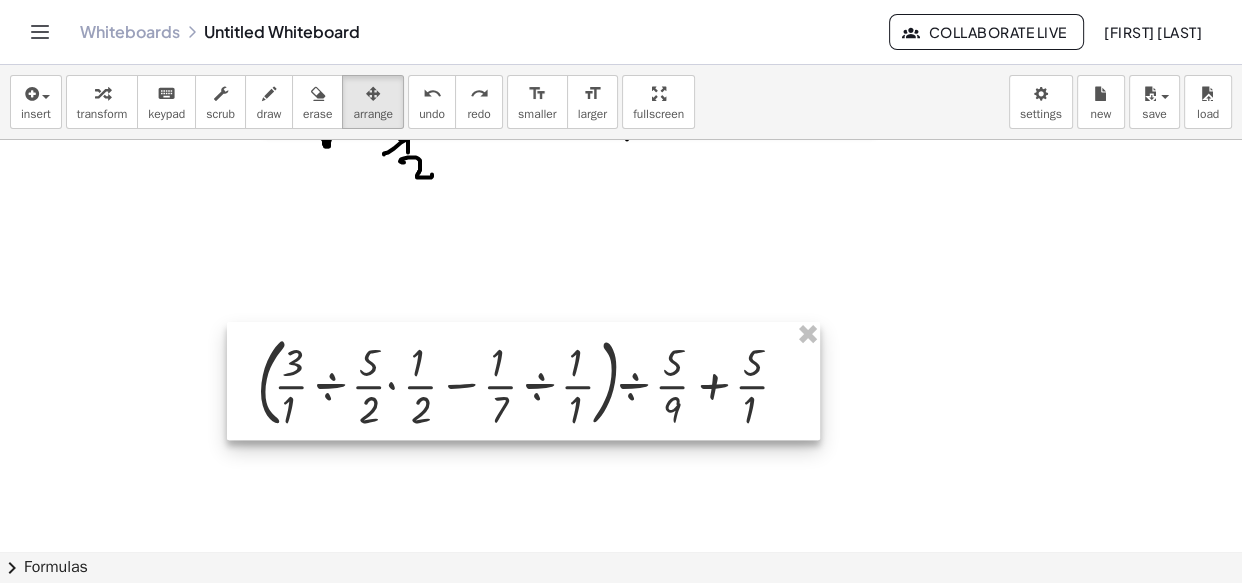 drag, startPoint x: 673, startPoint y: 240, endPoint x: 531, endPoint y: 389, distance: 205.82759 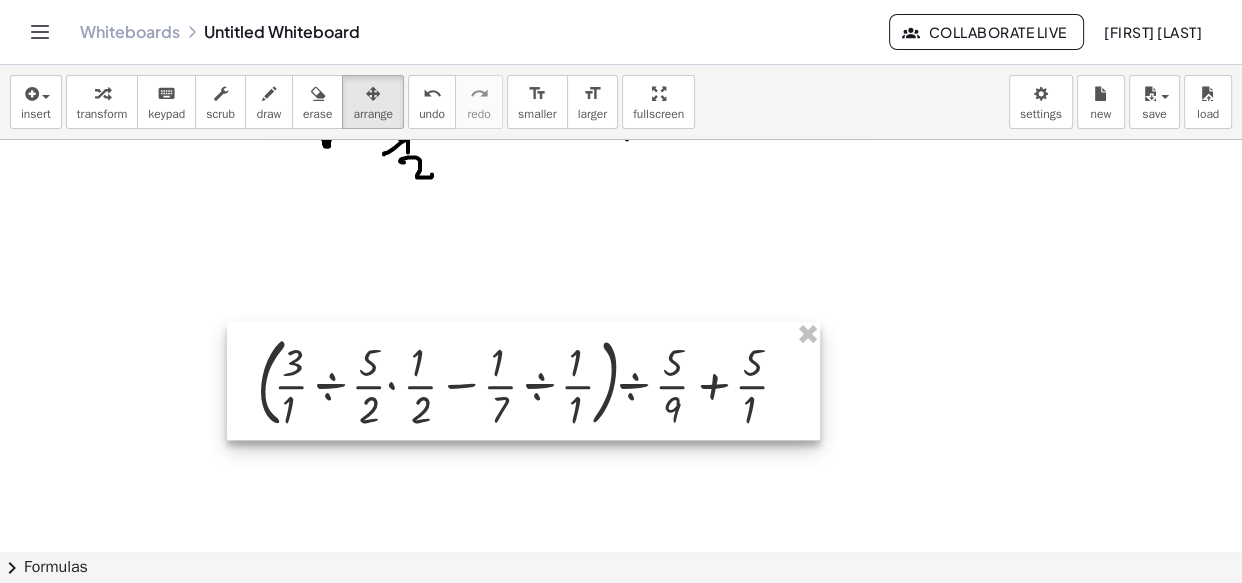 click at bounding box center (621, 193) 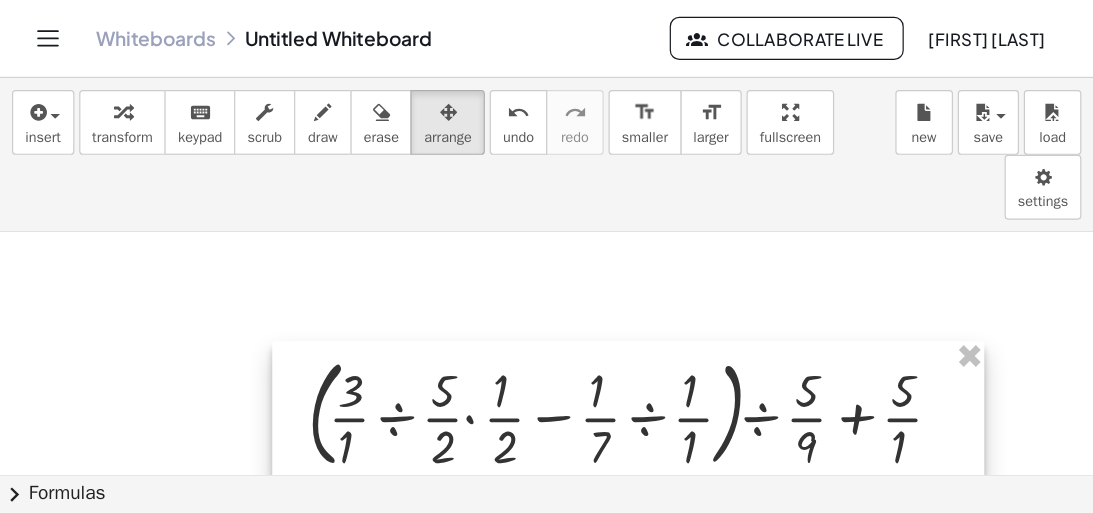 scroll, scrollTop: 741, scrollLeft: 0, axis: vertical 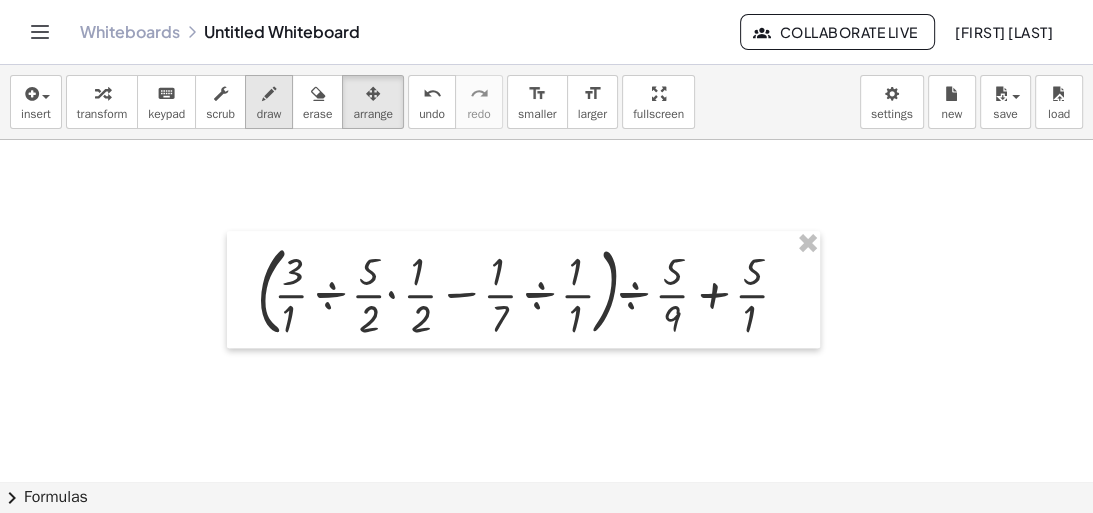 click at bounding box center (269, 94) 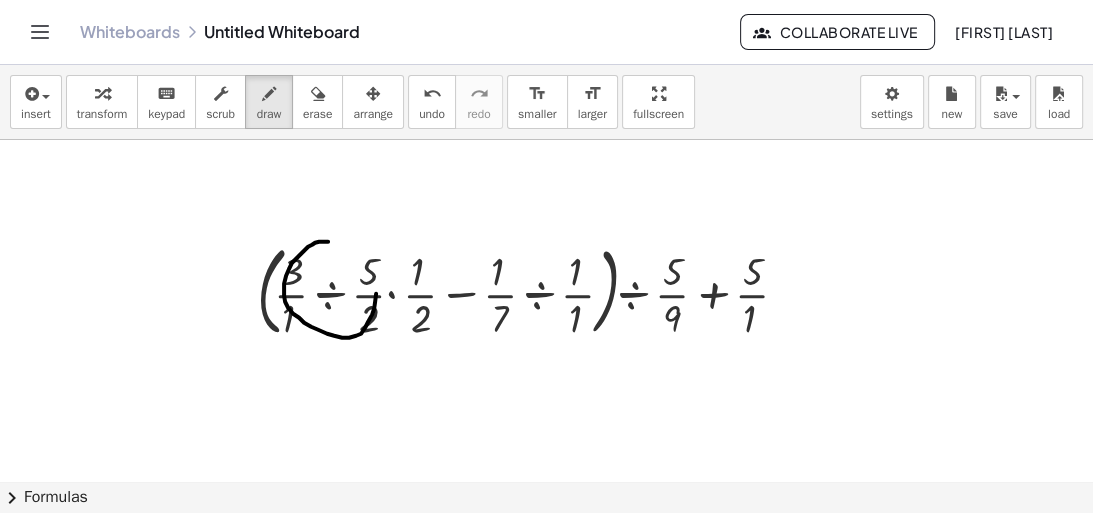 drag, startPoint x: 315, startPoint y: 241, endPoint x: 329, endPoint y: 271, distance: 33.105892 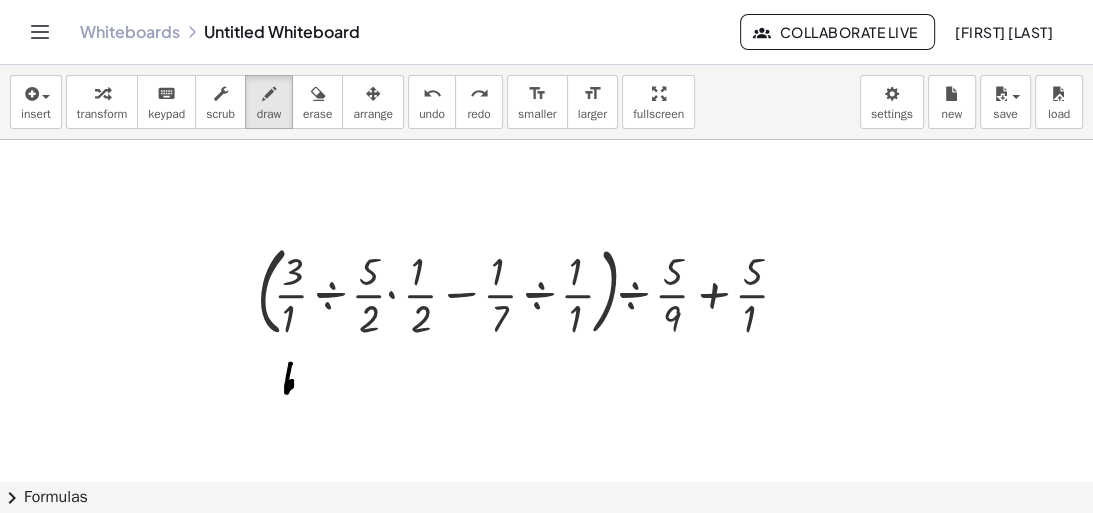 drag, startPoint x: 289, startPoint y: 368, endPoint x: 301, endPoint y: 389, distance: 24.186773 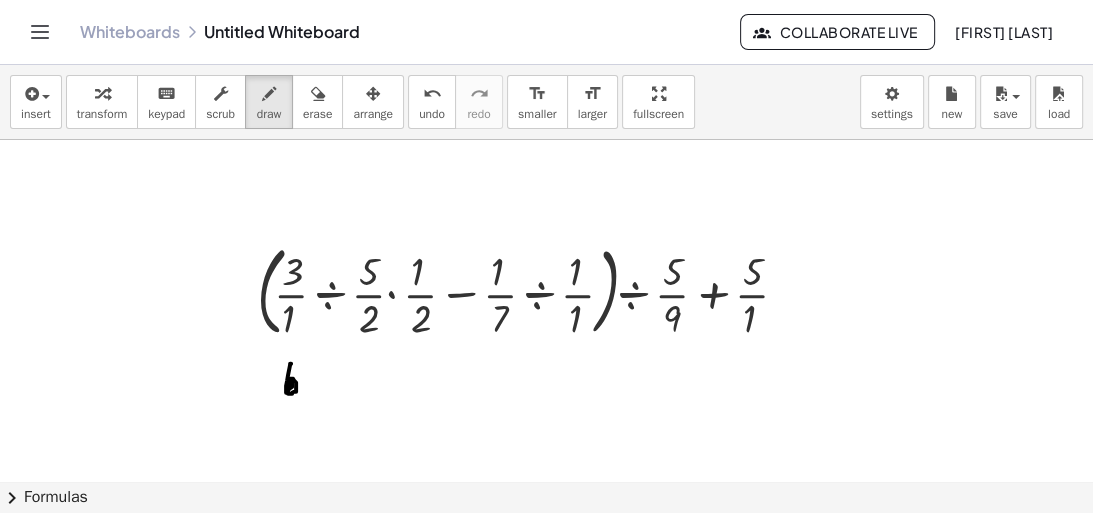 drag, startPoint x: 289, startPoint y: 377, endPoint x: 287, endPoint y: 391, distance: 14.142136 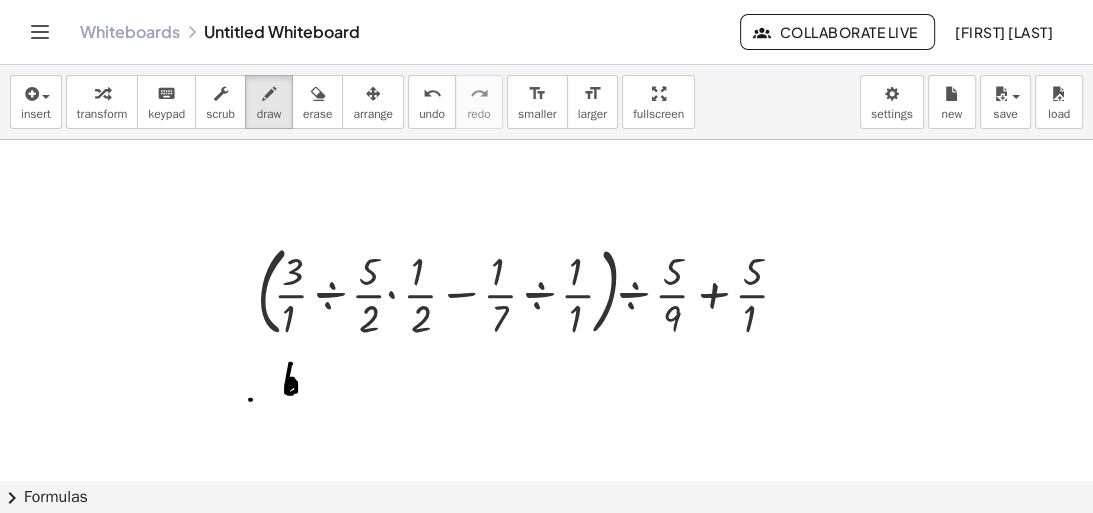 drag, startPoint x: 251, startPoint y: 398, endPoint x: 293, endPoint y: 398, distance: 42 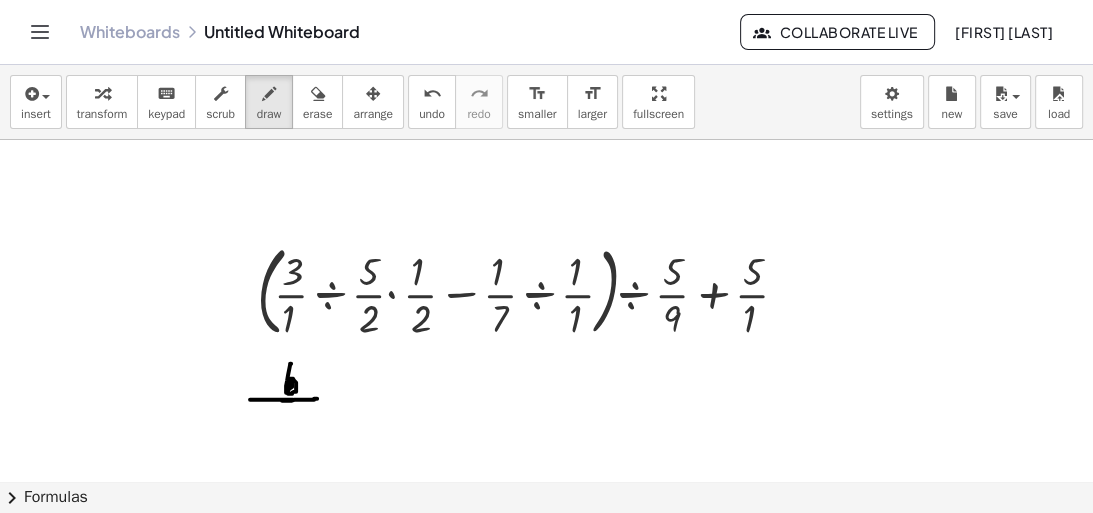 drag, startPoint x: 294, startPoint y: 398, endPoint x: 317, endPoint y: 397, distance: 23.021729 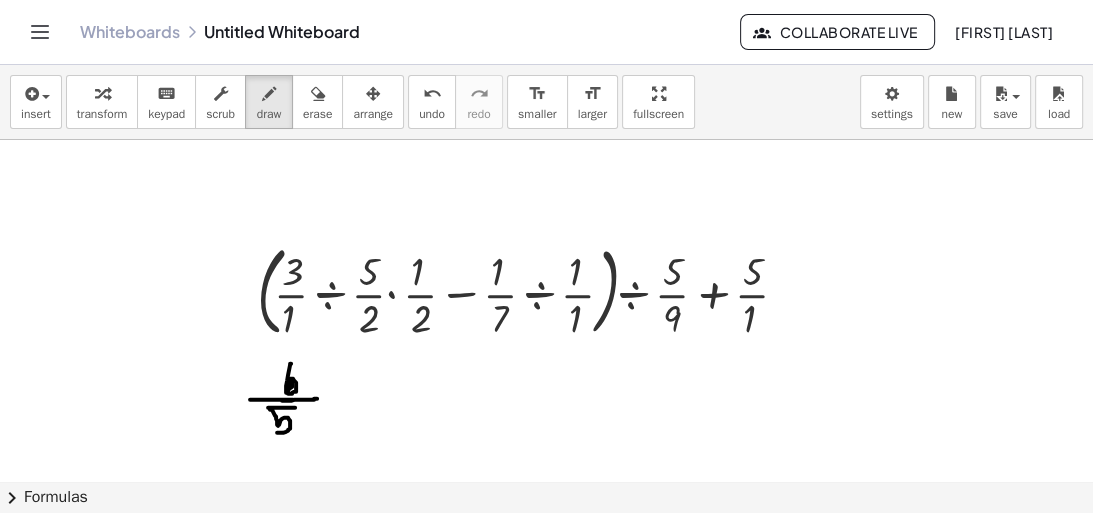 drag, startPoint x: 295, startPoint y: 406, endPoint x: 274, endPoint y: 430, distance: 31.890438 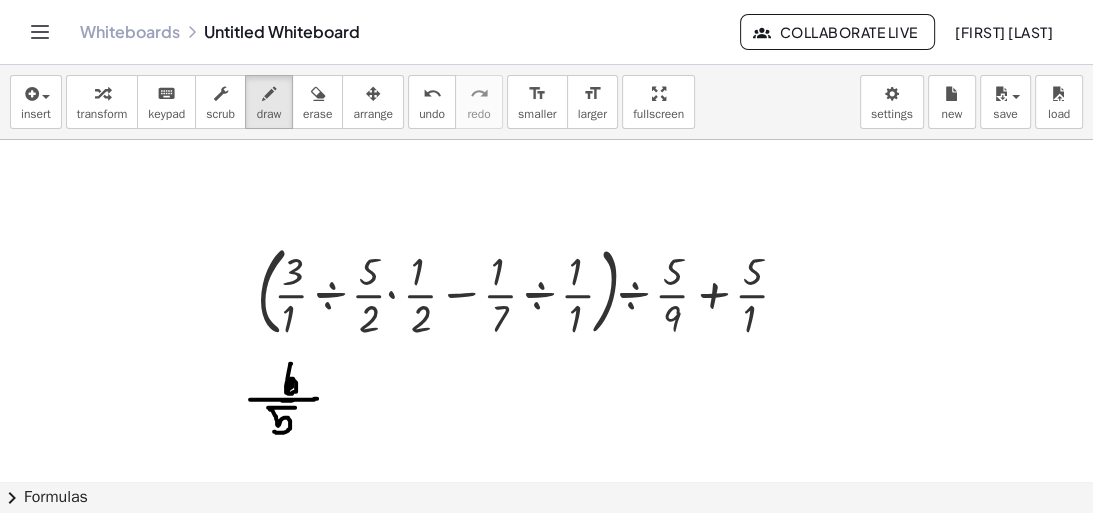 click at bounding box center [546, 102] 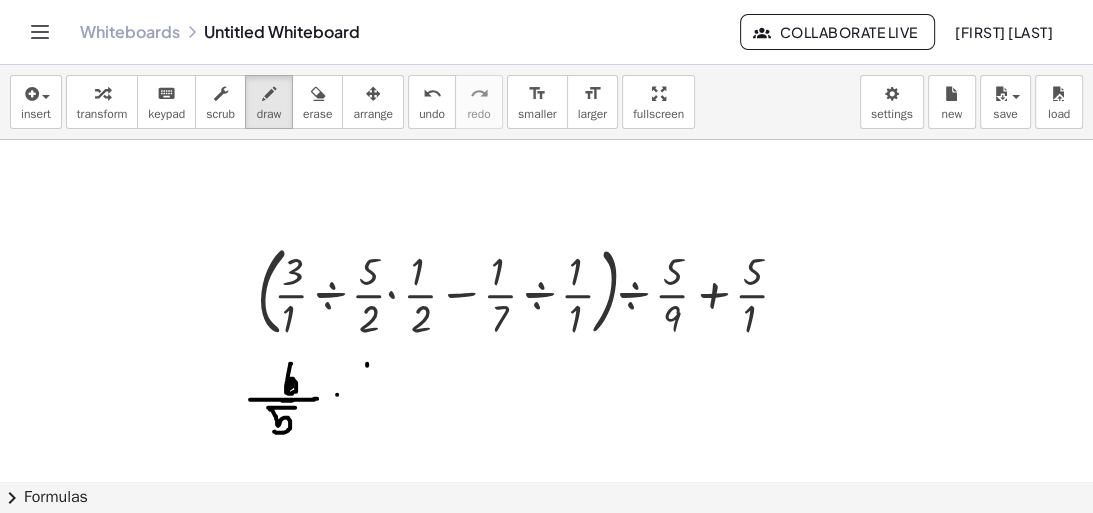 drag, startPoint x: 367, startPoint y: 362, endPoint x: 364, endPoint y: 388, distance: 26.172504 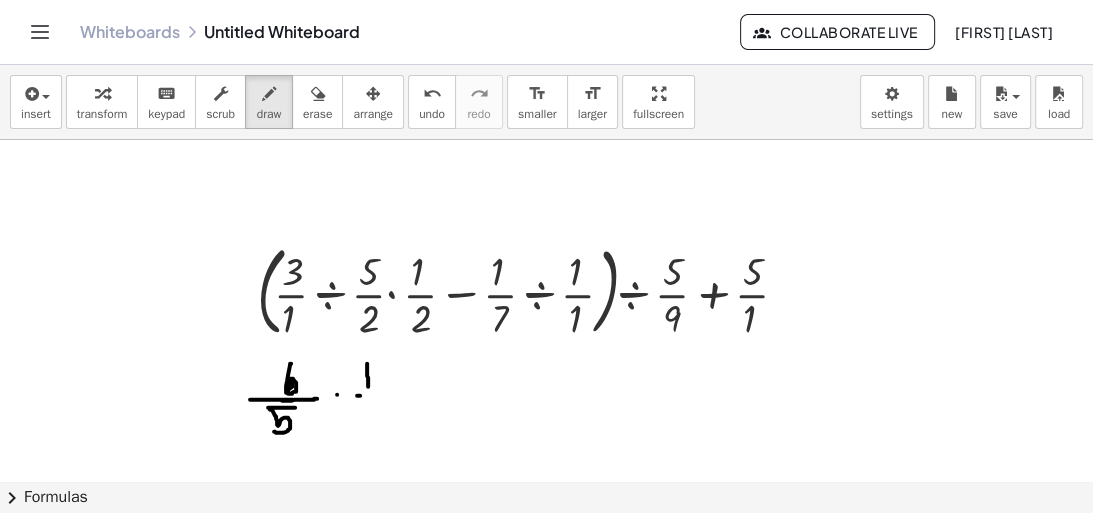 drag, startPoint x: 357, startPoint y: 394, endPoint x: 372, endPoint y: 405, distance: 18.601076 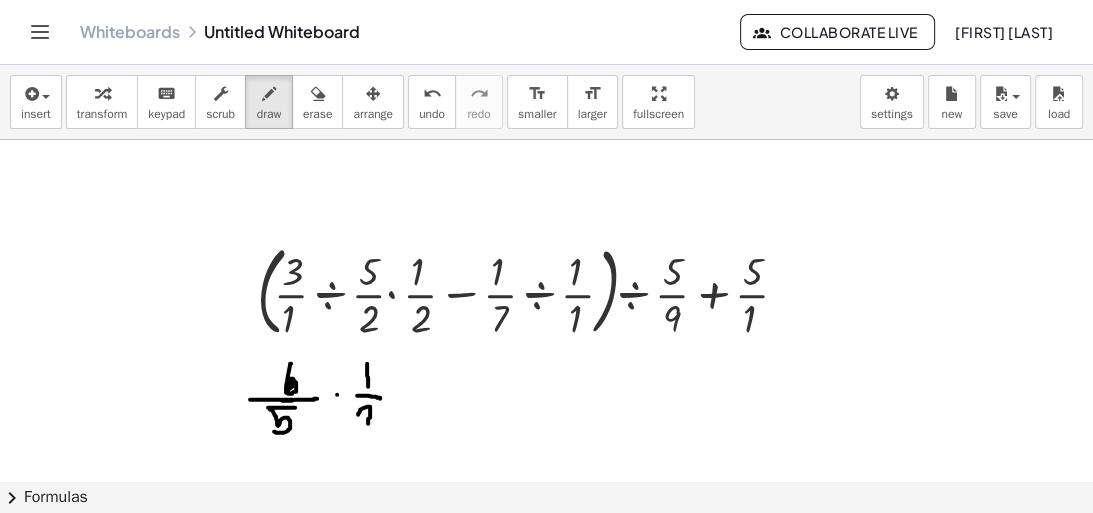 drag, startPoint x: 358, startPoint y: 413, endPoint x: 379, endPoint y: 423, distance: 23.259407 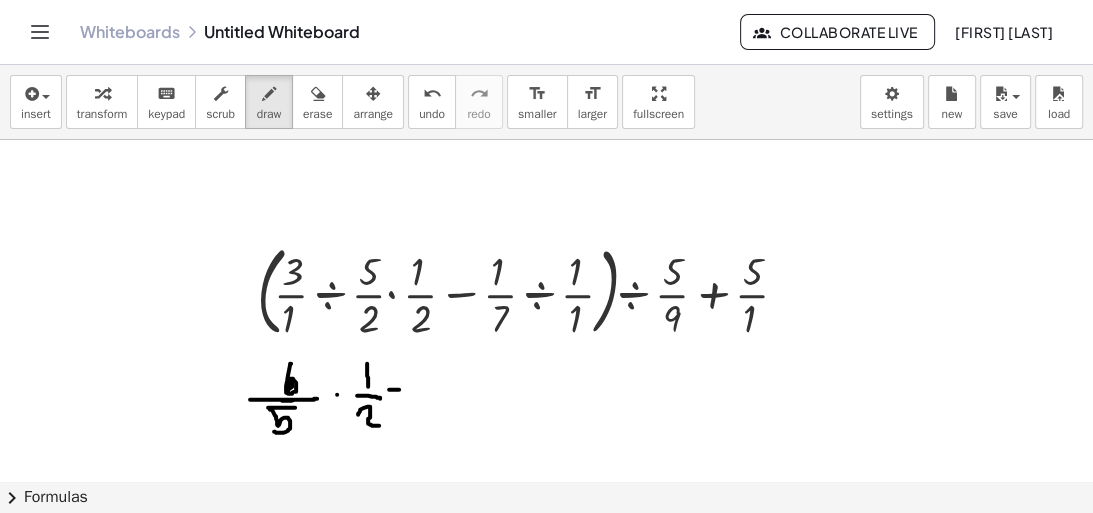 drag, startPoint x: 390, startPoint y: 388, endPoint x: 404, endPoint y: 388, distance: 14 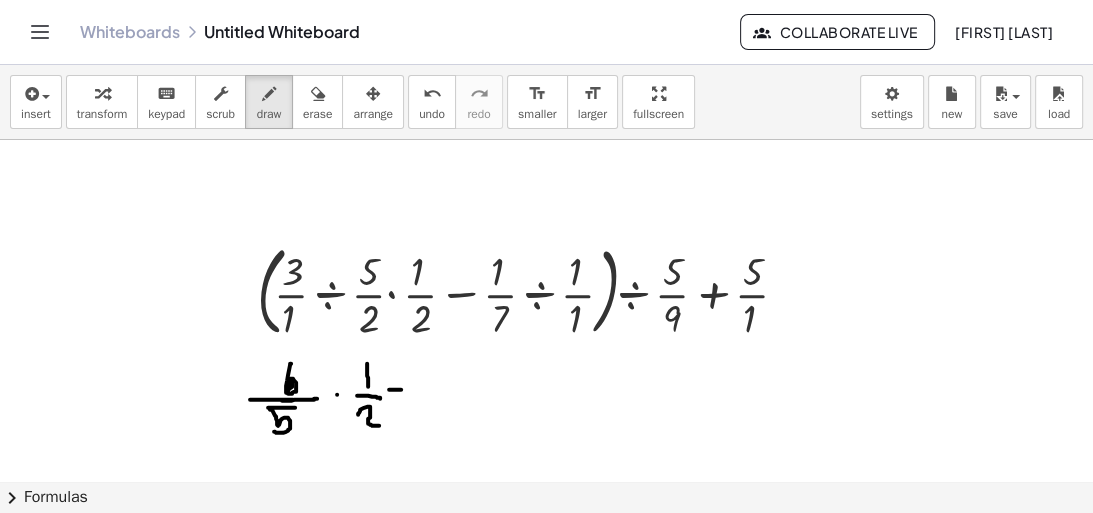 drag, startPoint x: 433, startPoint y: 358, endPoint x: 424, endPoint y: 388, distance: 31.320919 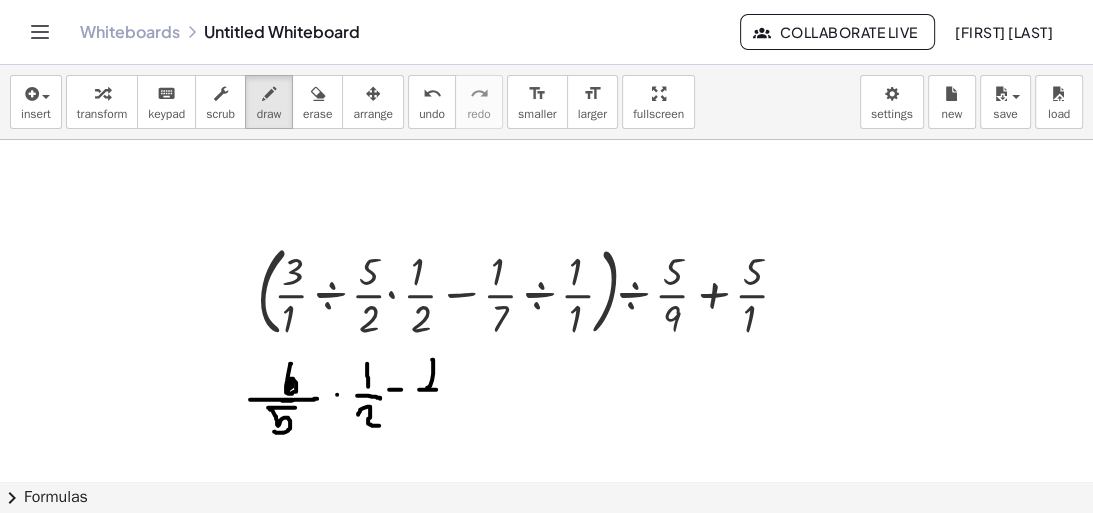 drag, startPoint x: 420, startPoint y: 388, endPoint x: 452, endPoint y: 391, distance: 32.140316 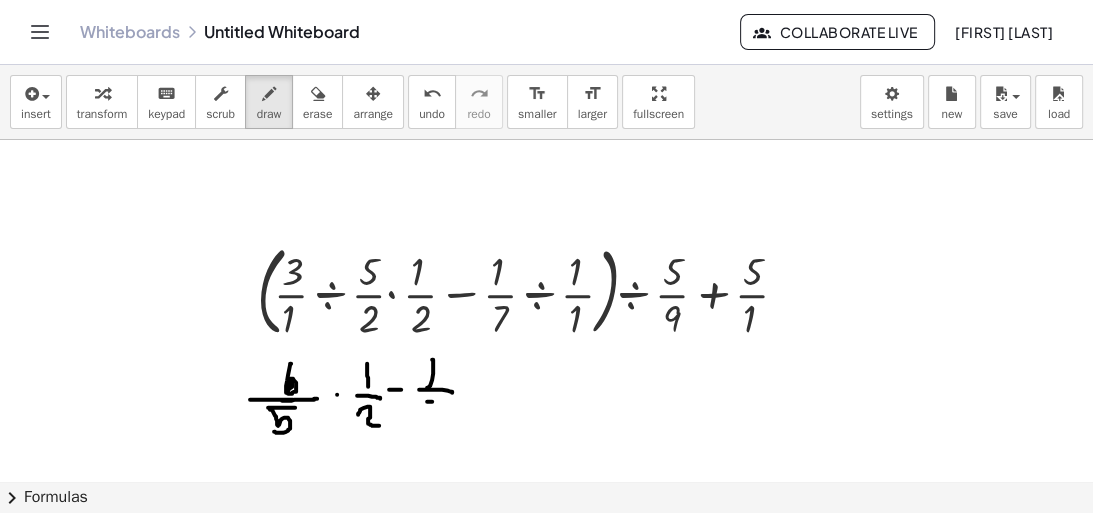 drag, startPoint x: 432, startPoint y: 400, endPoint x: 425, endPoint y: 418, distance: 19.313208 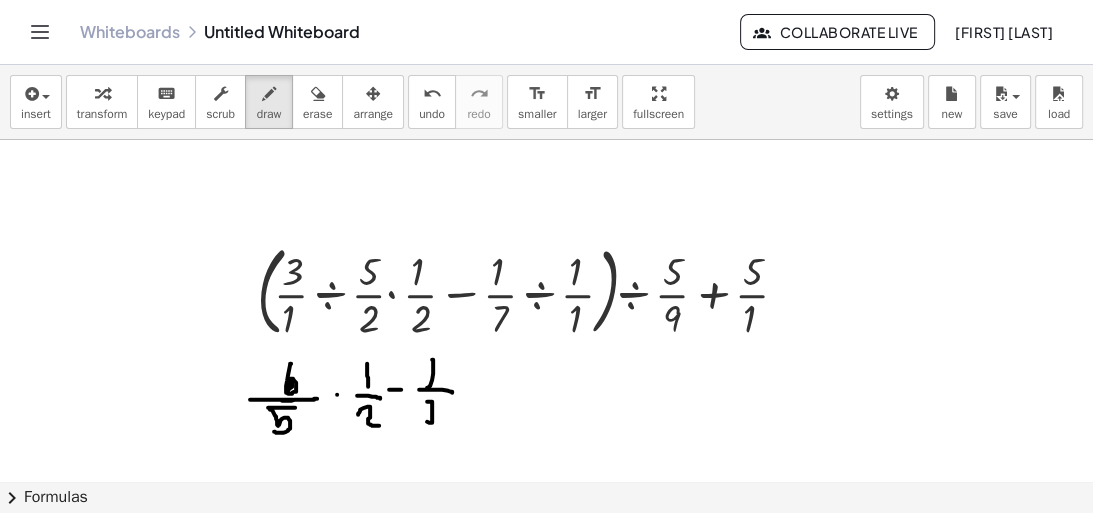 drag, startPoint x: 429, startPoint y: 413, endPoint x: 452, endPoint y: 405, distance: 24.351591 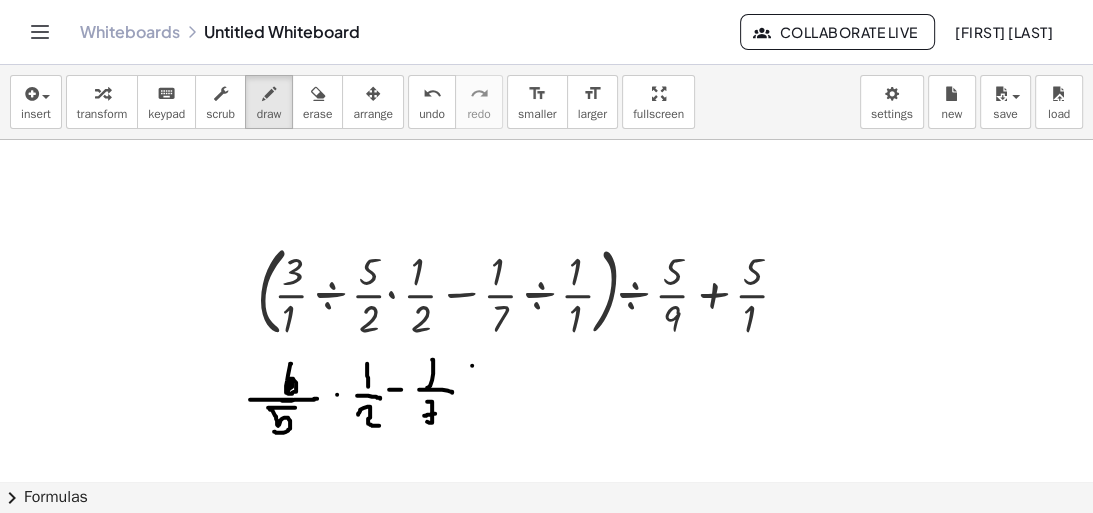 drag, startPoint x: 472, startPoint y: 364, endPoint x: 456, endPoint y: 382, distance: 24.083189 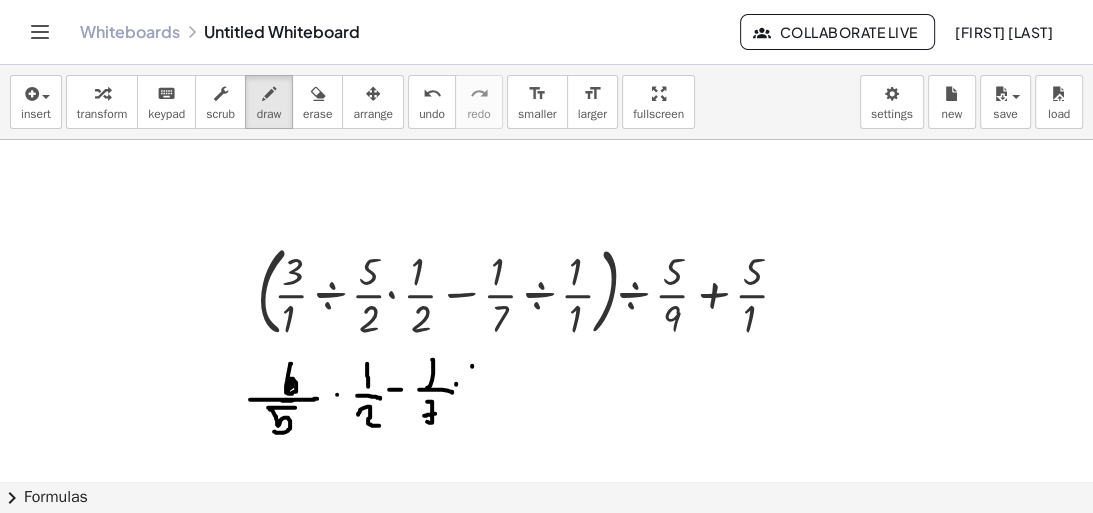 drag, startPoint x: 456, startPoint y: 382, endPoint x: 481, endPoint y: 383, distance: 25.019993 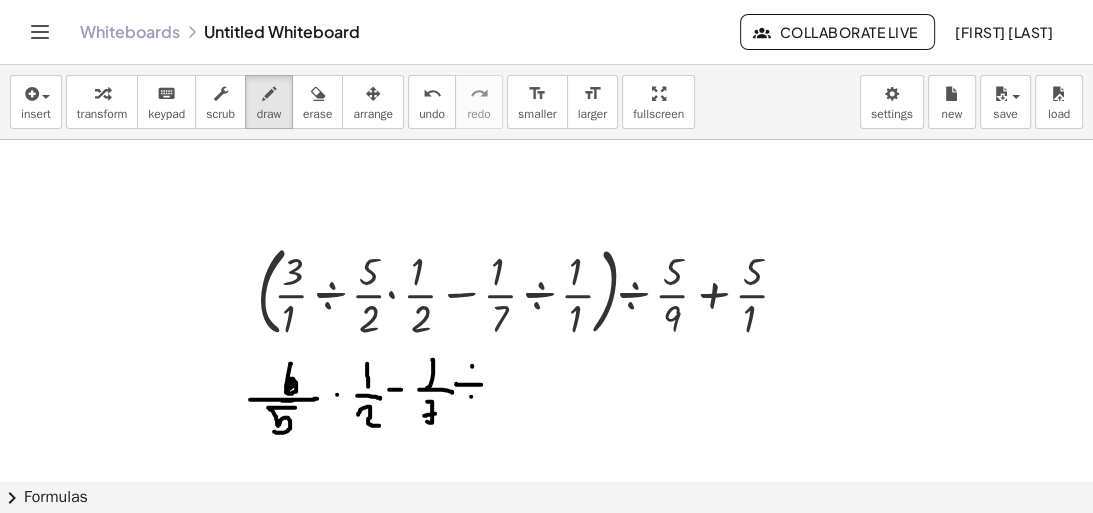 click at bounding box center (546, 102) 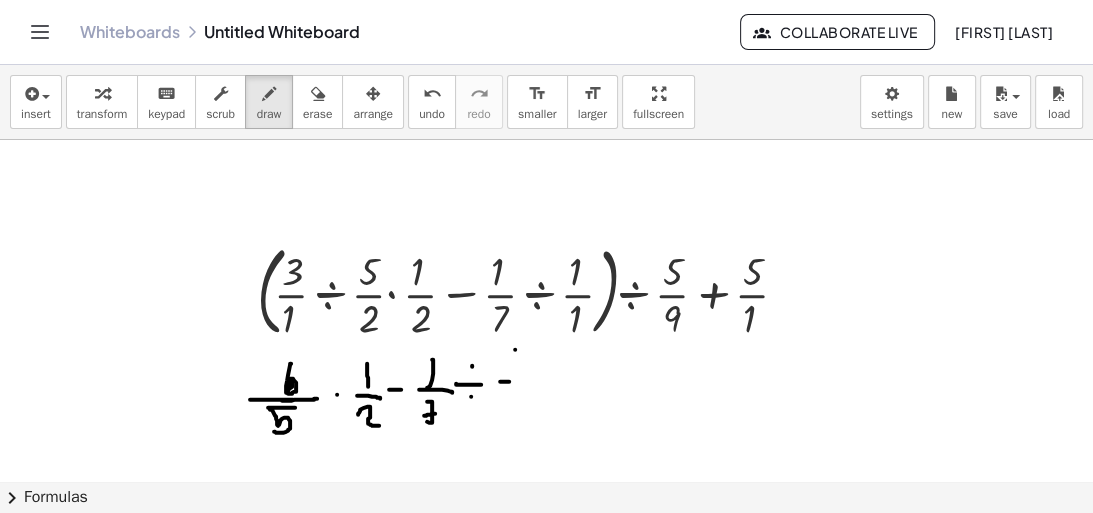 drag, startPoint x: 501, startPoint y: 380, endPoint x: 532, endPoint y: 380, distance: 31 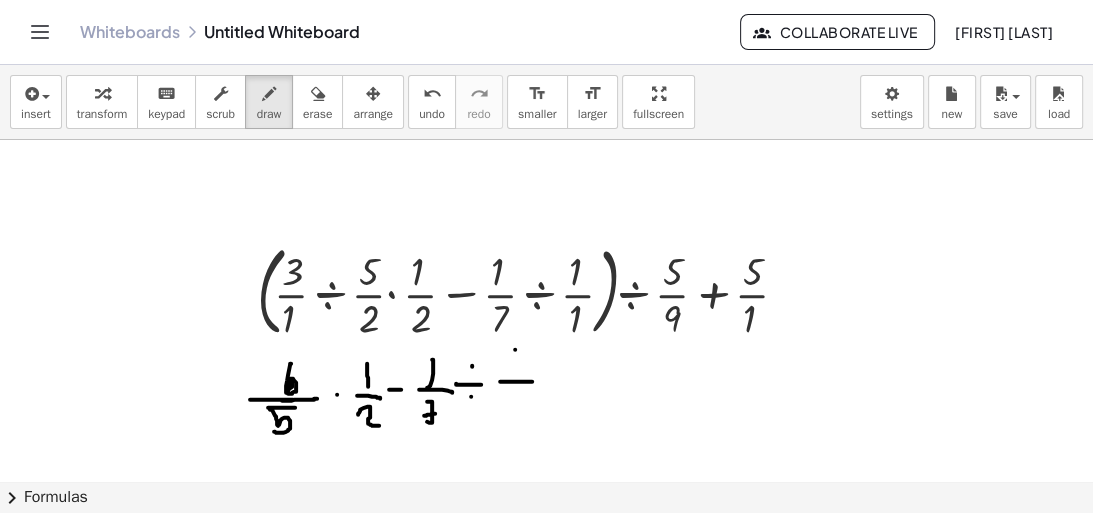 click at bounding box center (546, 102) 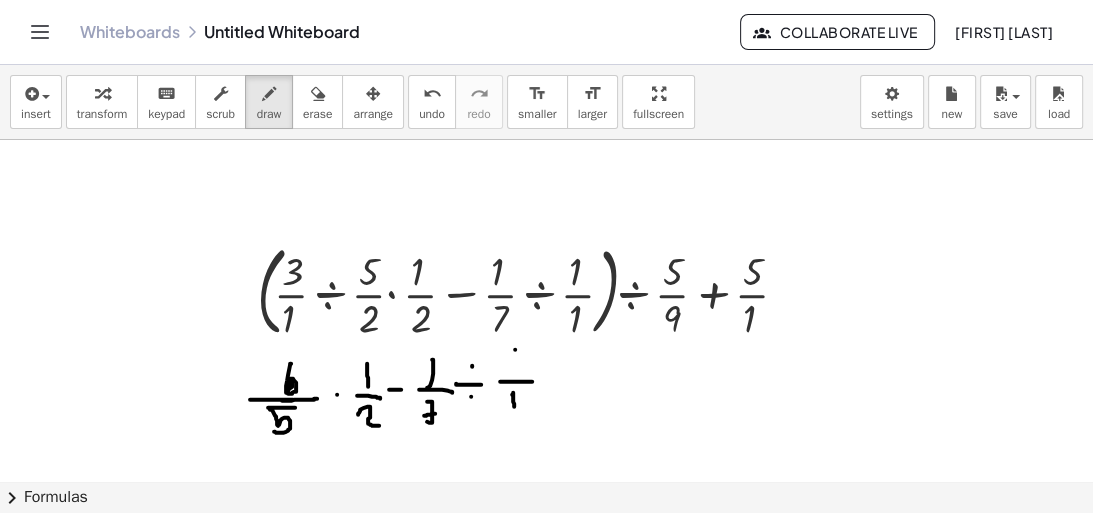 drag, startPoint x: 513, startPoint y: 391, endPoint x: 514, endPoint y: 405, distance: 14.035668 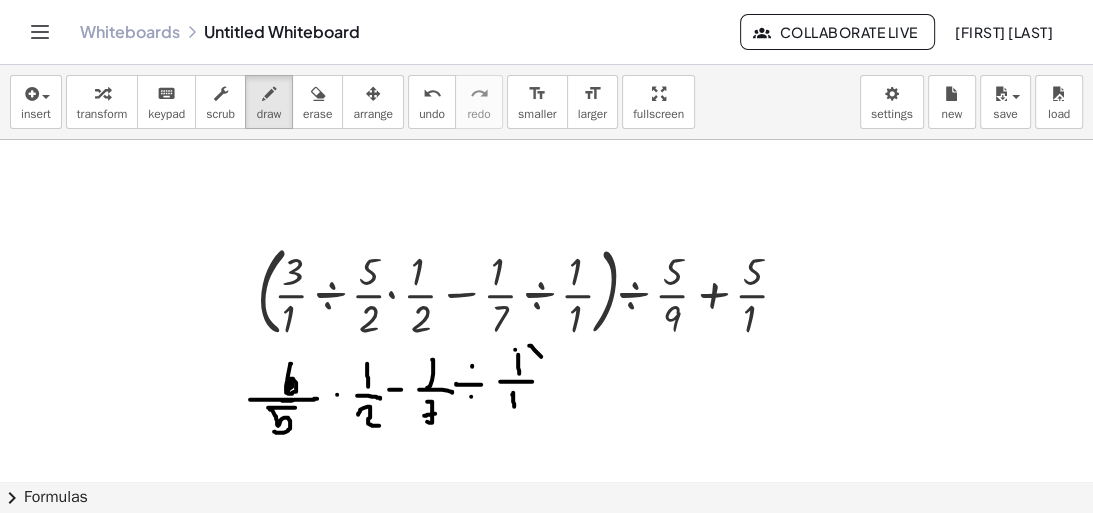 drag, startPoint x: 537, startPoint y: 351, endPoint x: 525, endPoint y: 422, distance: 72.00694 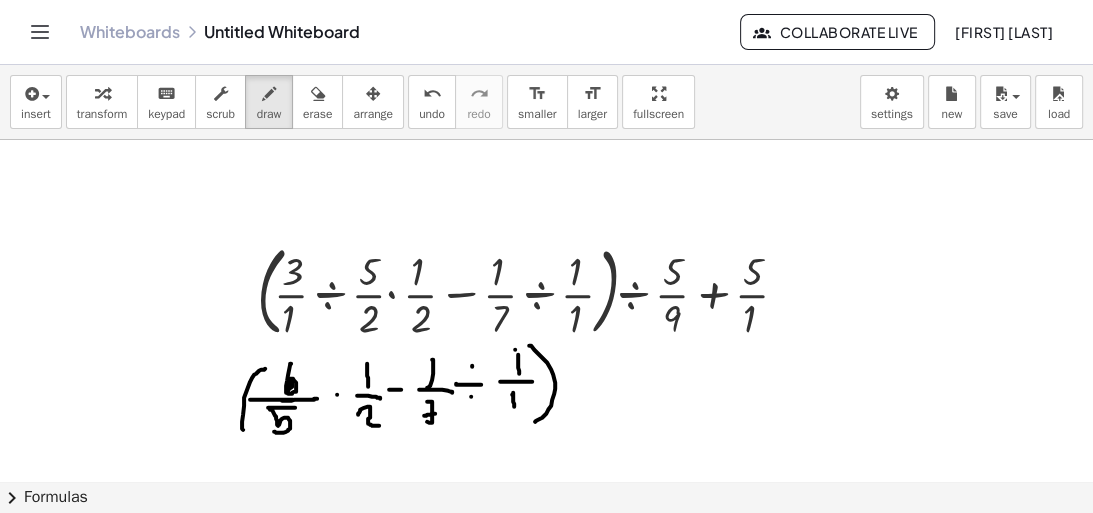 drag, startPoint x: 254, startPoint y: 373, endPoint x: 310, endPoint y: 448, distance: 93.60021 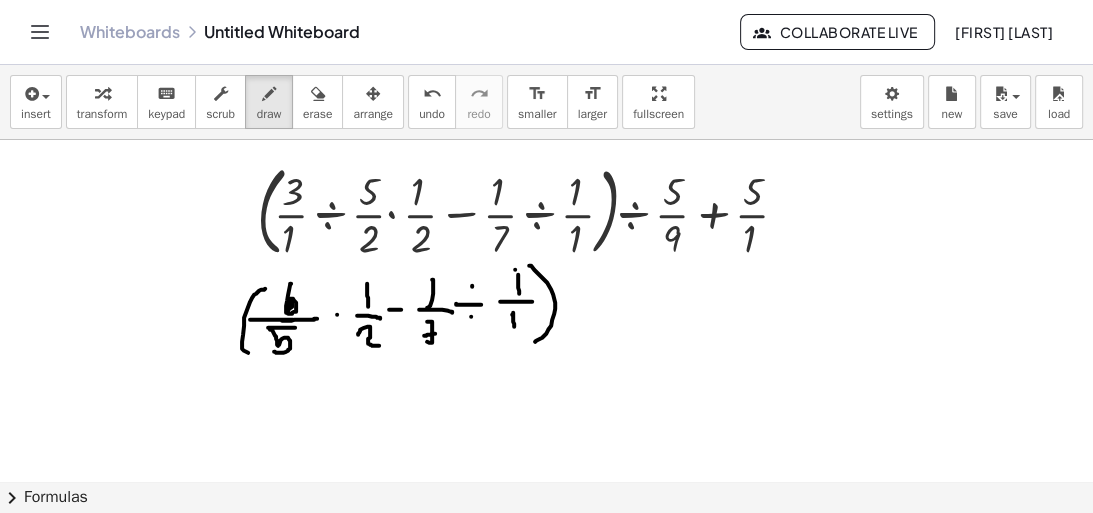 scroll, scrollTop: 901, scrollLeft: 0, axis: vertical 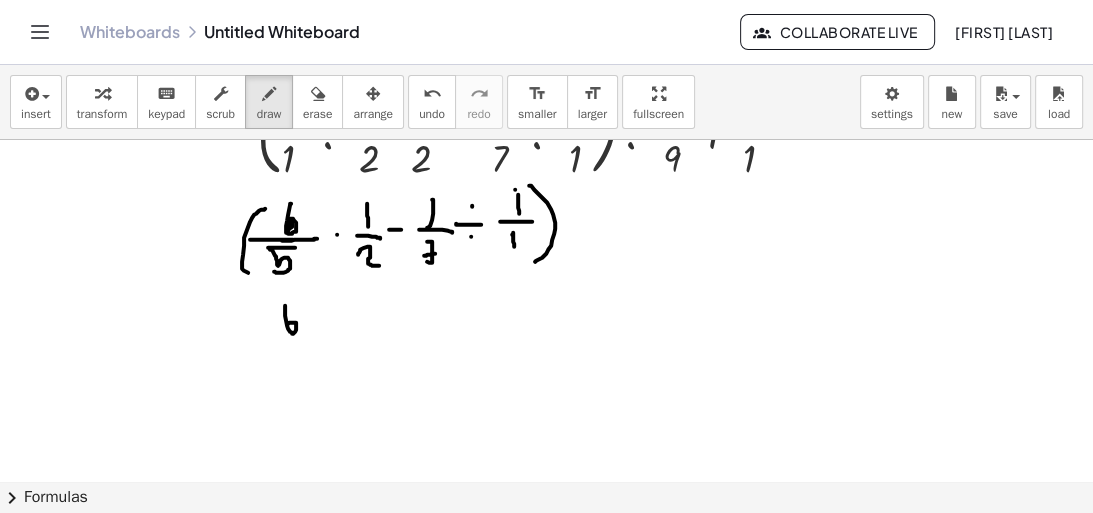 drag, startPoint x: 285, startPoint y: 304, endPoint x: 287, endPoint y: 324, distance: 20.09975 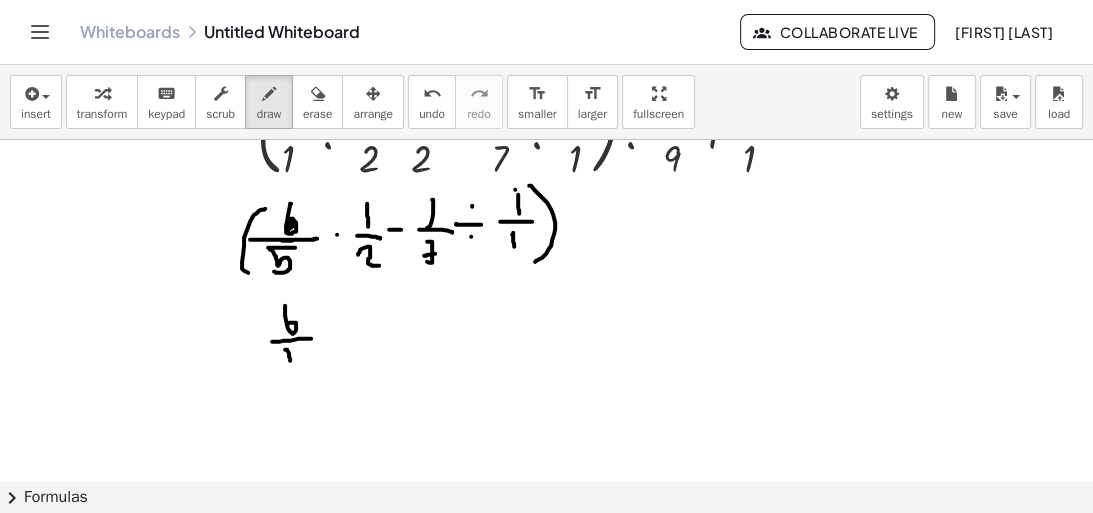 drag, startPoint x: 286, startPoint y: 348, endPoint x: 300, endPoint y: 349, distance: 14.035668 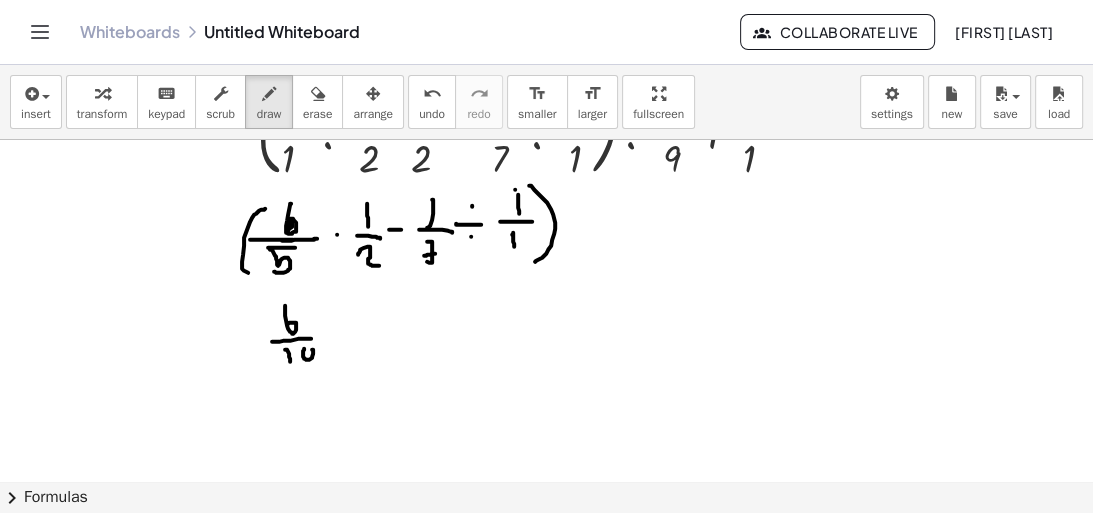 click at bounding box center (546, -58) 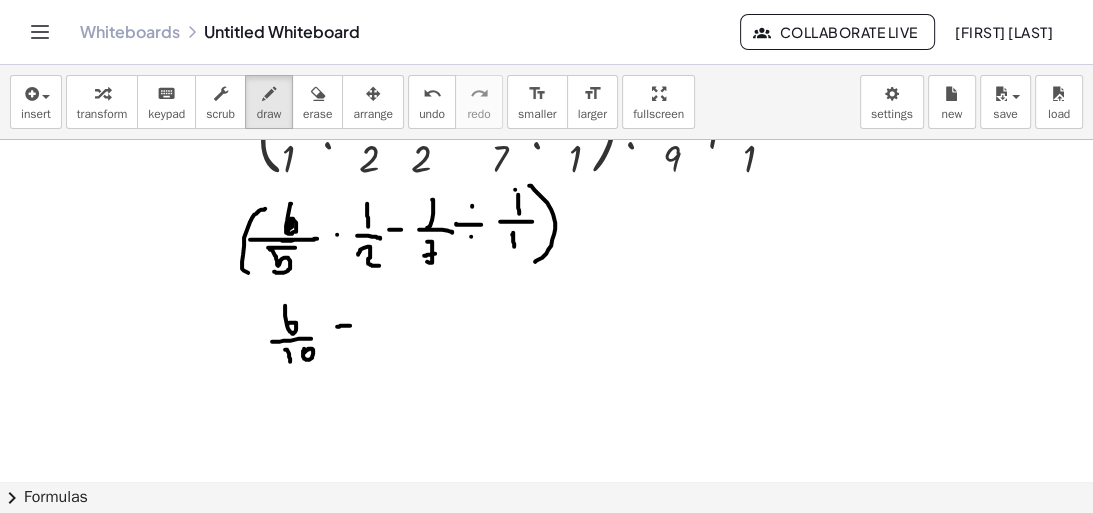 drag, startPoint x: 337, startPoint y: 325, endPoint x: 350, endPoint y: 324, distance: 13.038404 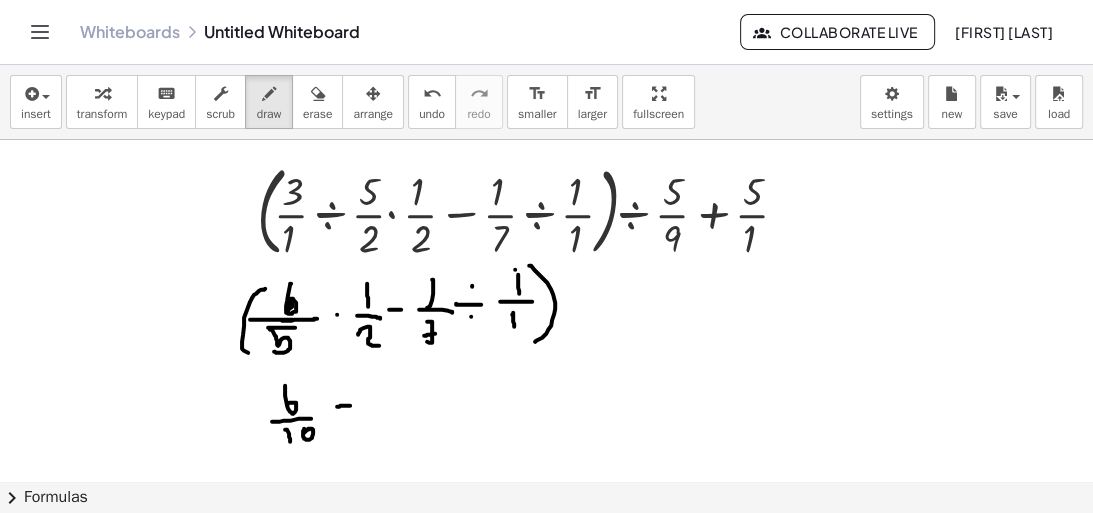 scroll, scrollTop: 901, scrollLeft: 0, axis: vertical 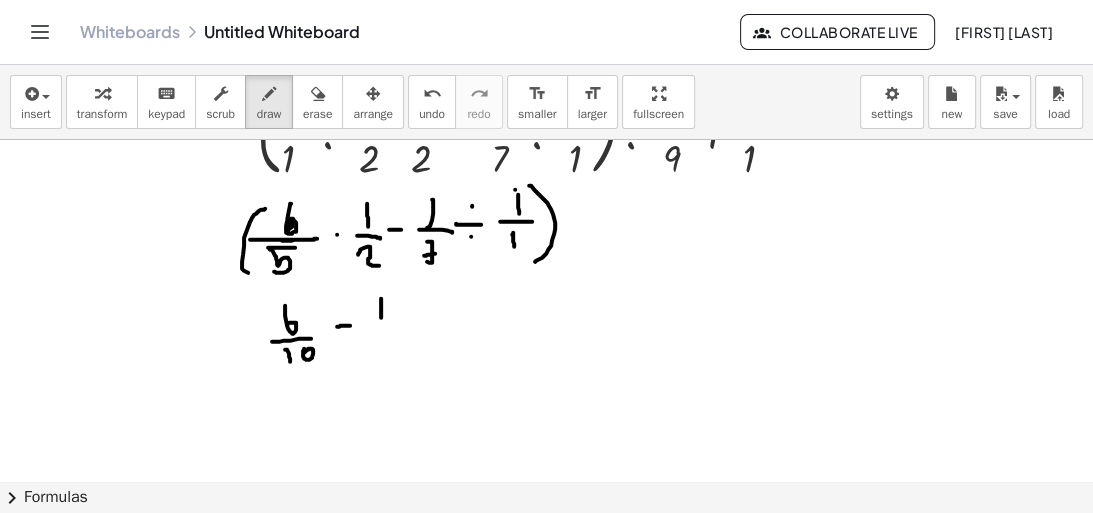 drag, startPoint x: 381, startPoint y: 297, endPoint x: 381, endPoint y: 319, distance: 22 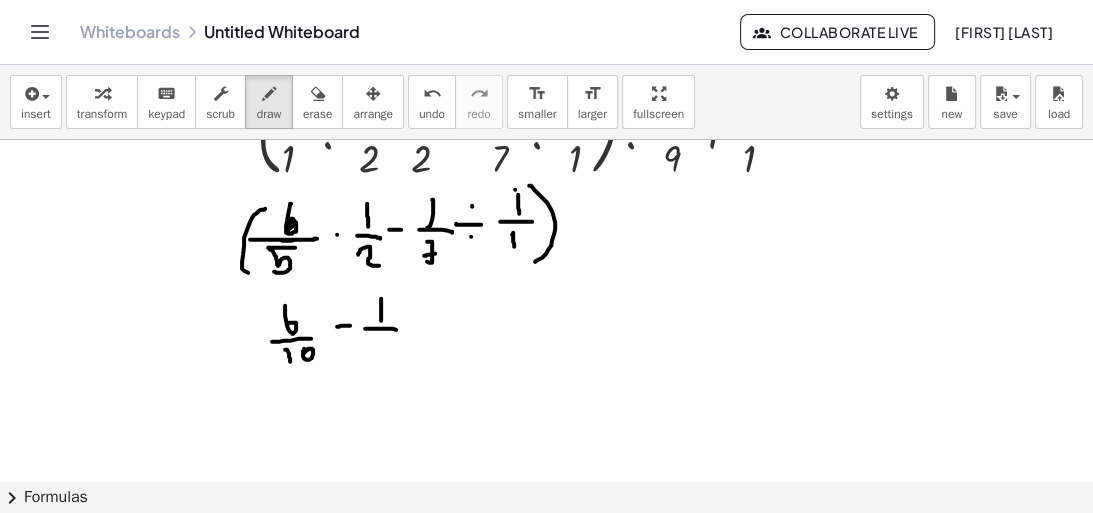 drag, startPoint x: 373, startPoint y: 327, endPoint x: 394, endPoint y: 329, distance: 21.095022 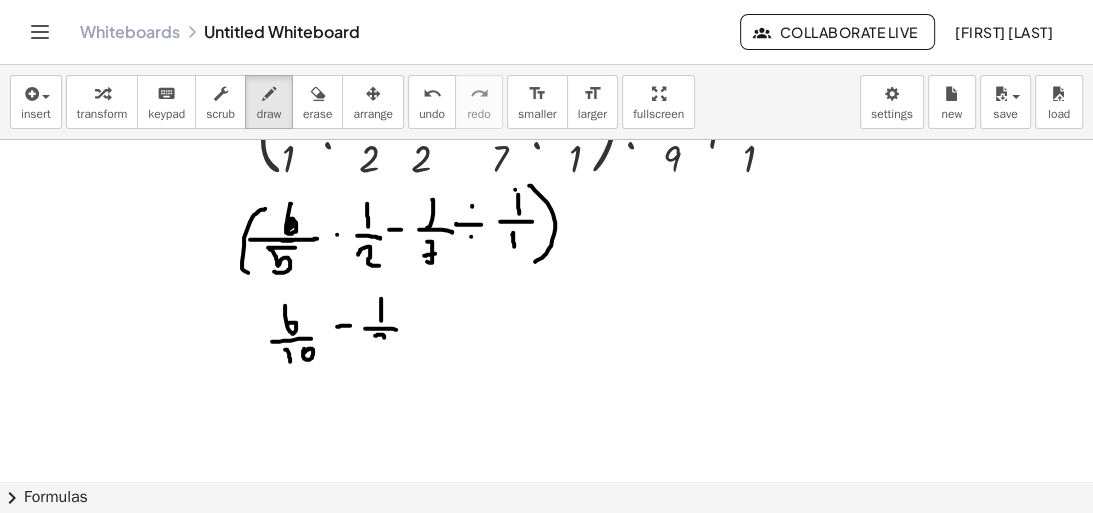 drag, startPoint x: 380, startPoint y: 333, endPoint x: 381, endPoint y: 348, distance: 15.033297 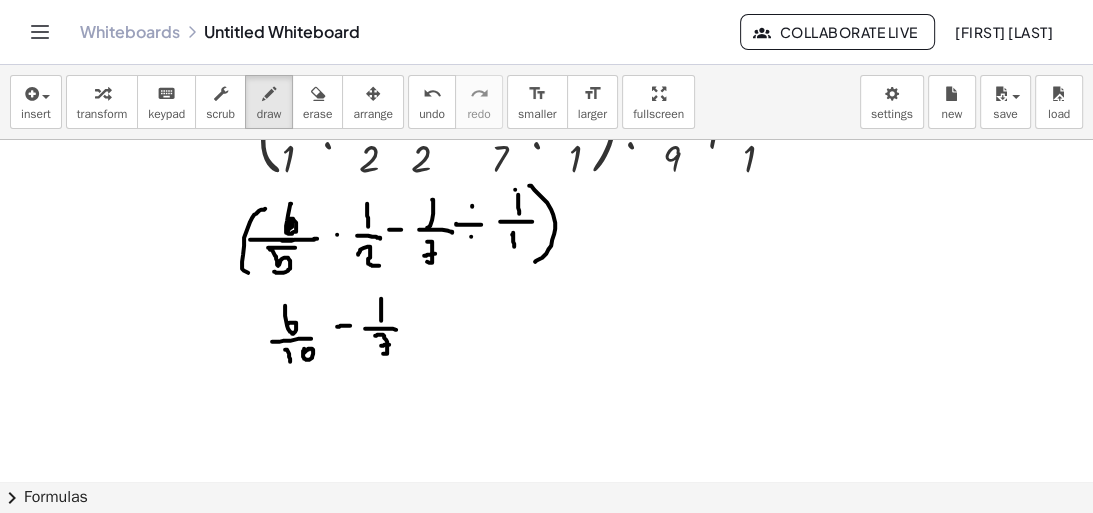 drag, startPoint x: 382, startPoint y: 344, endPoint x: 393, endPoint y: 342, distance: 11.18034 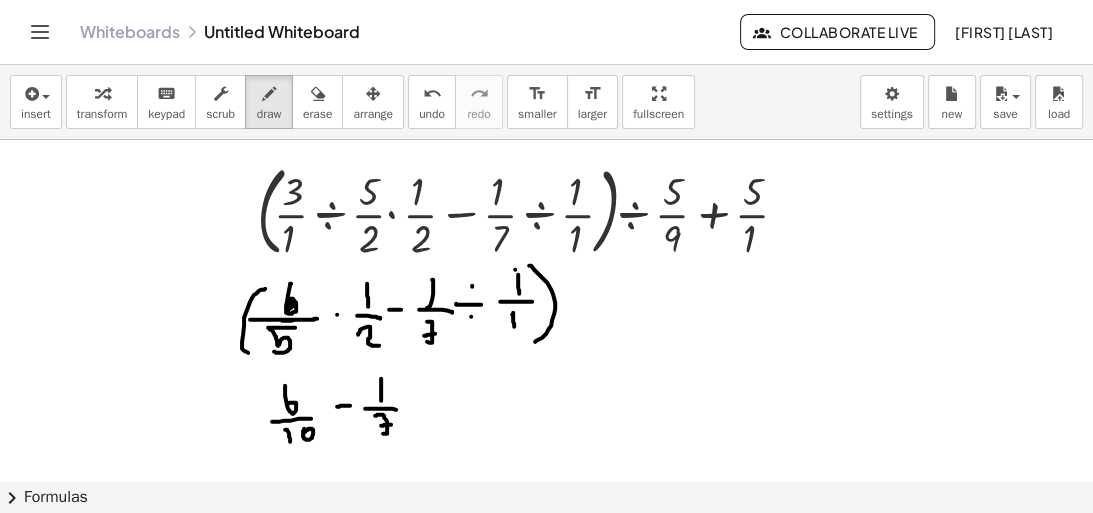 scroll, scrollTop: 901, scrollLeft: 0, axis: vertical 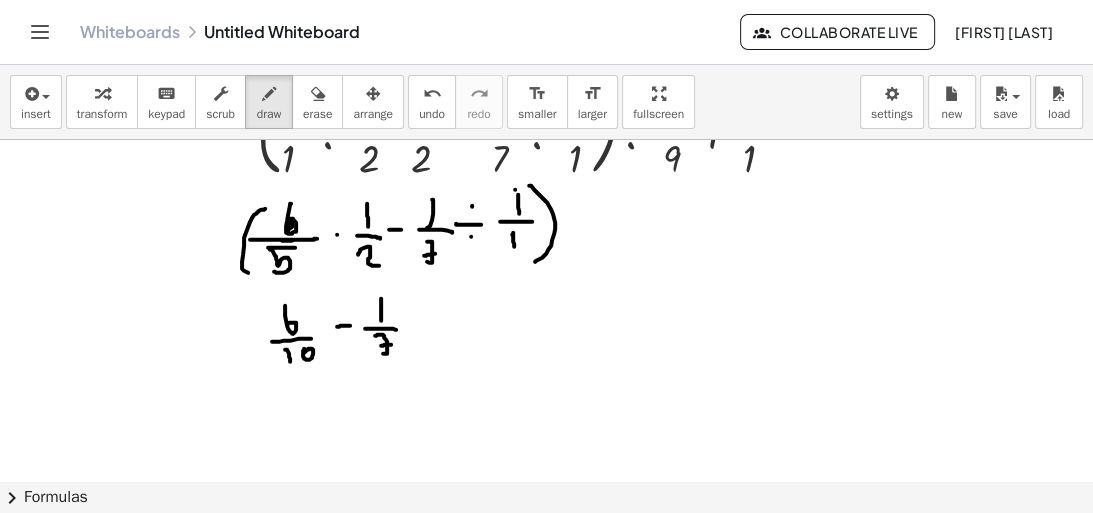 click at bounding box center [546, -58] 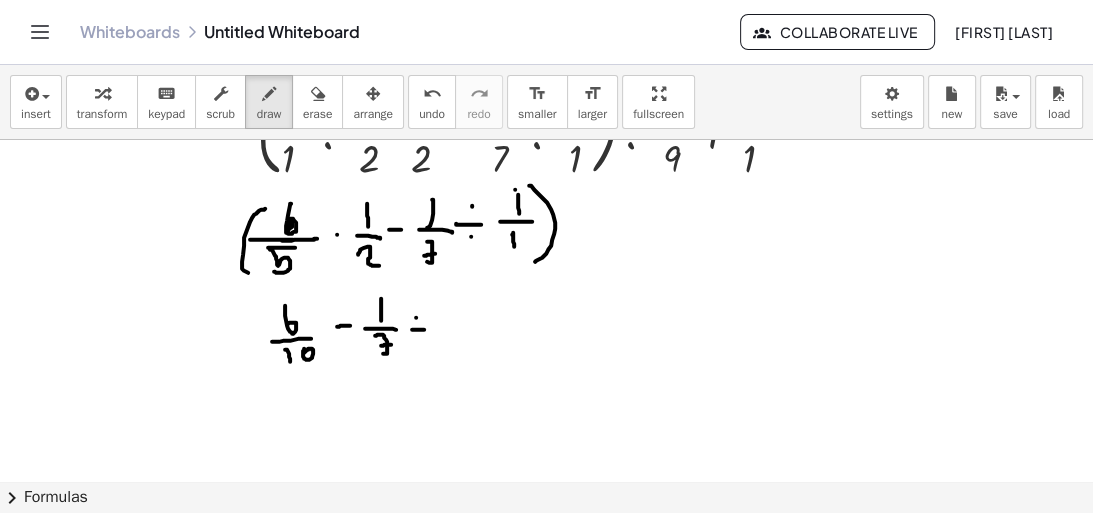 drag, startPoint x: 412, startPoint y: 328, endPoint x: 424, endPoint y: 334, distance: 13.416408 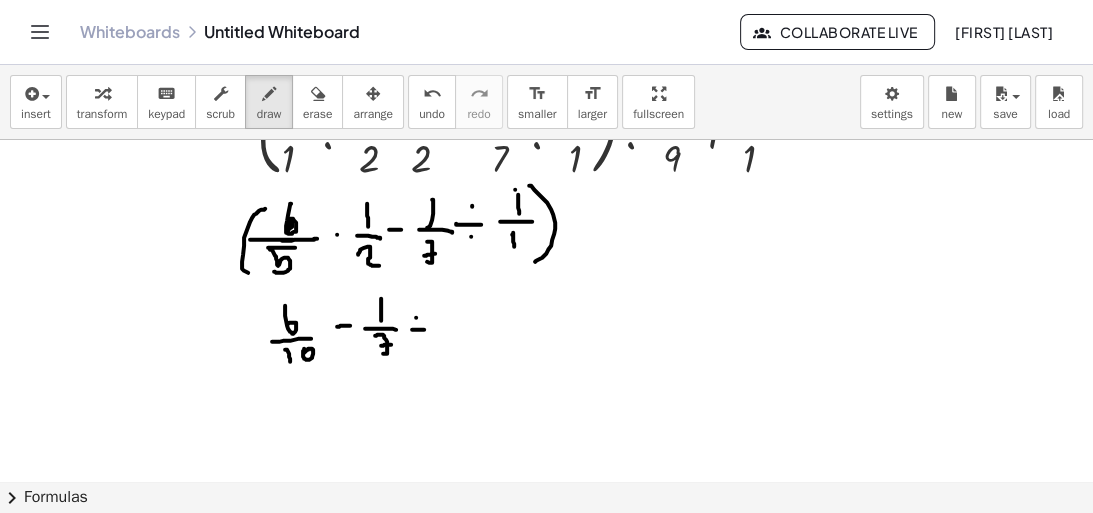 click at bounding box center (546, -58) 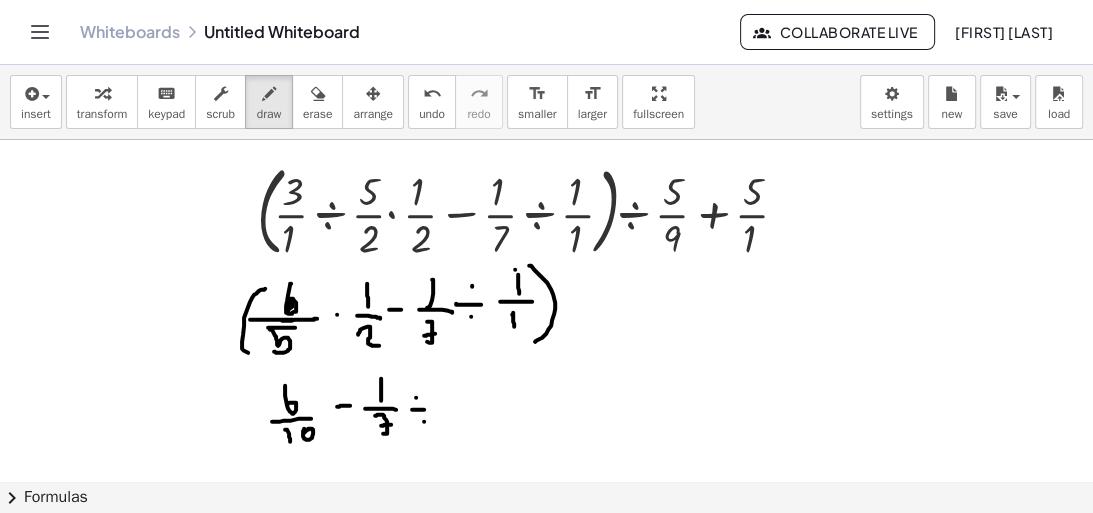 scroll, scrollTop: 901, scrollLeft: 0, axis: vertical 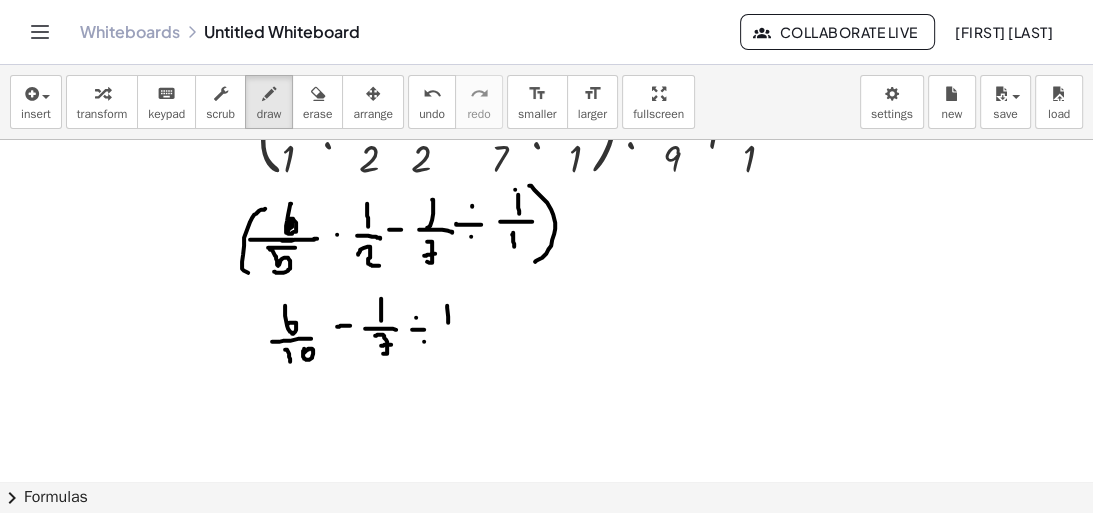 drag 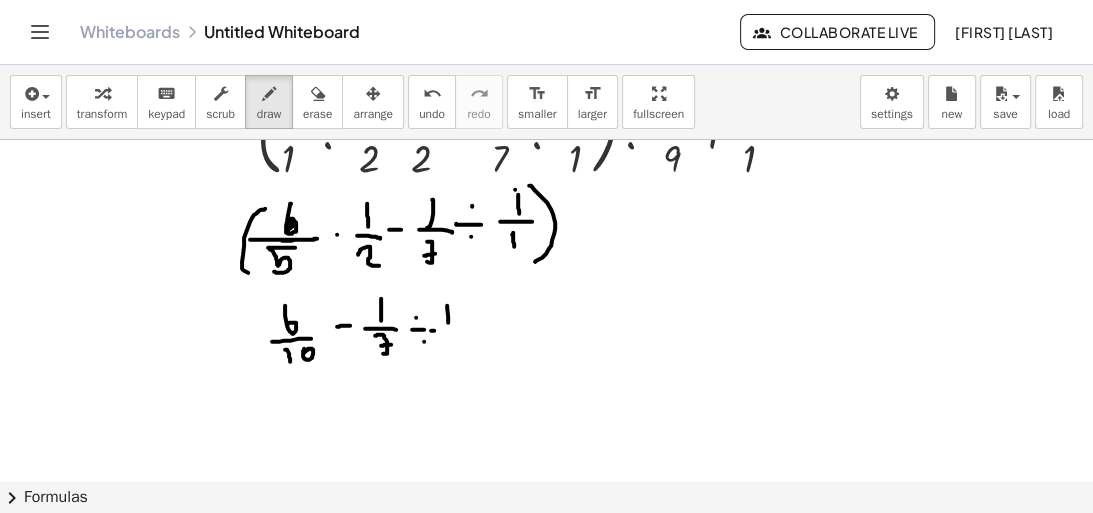 click at bounding box center [546, -58] 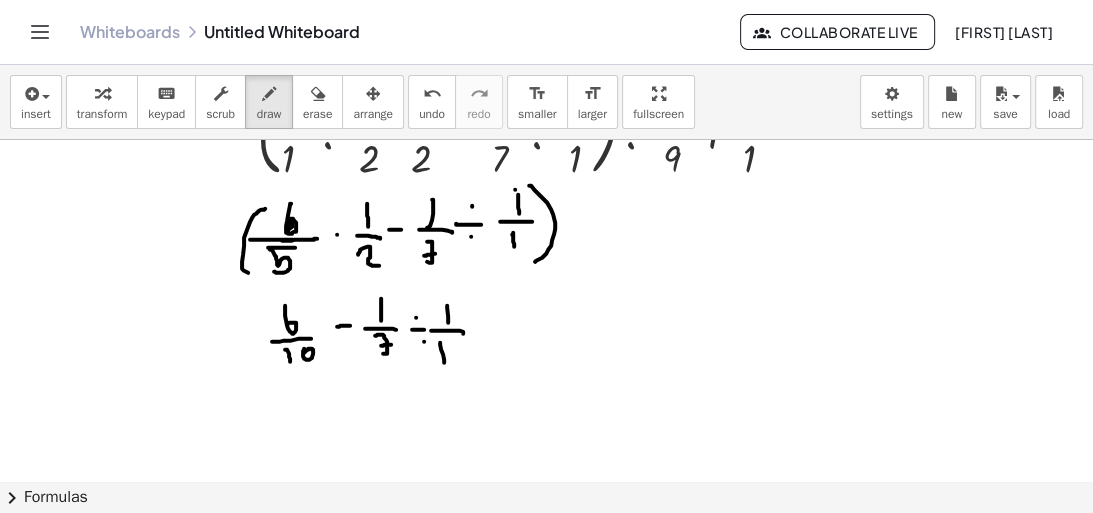 click at bounding box center (546, -58) 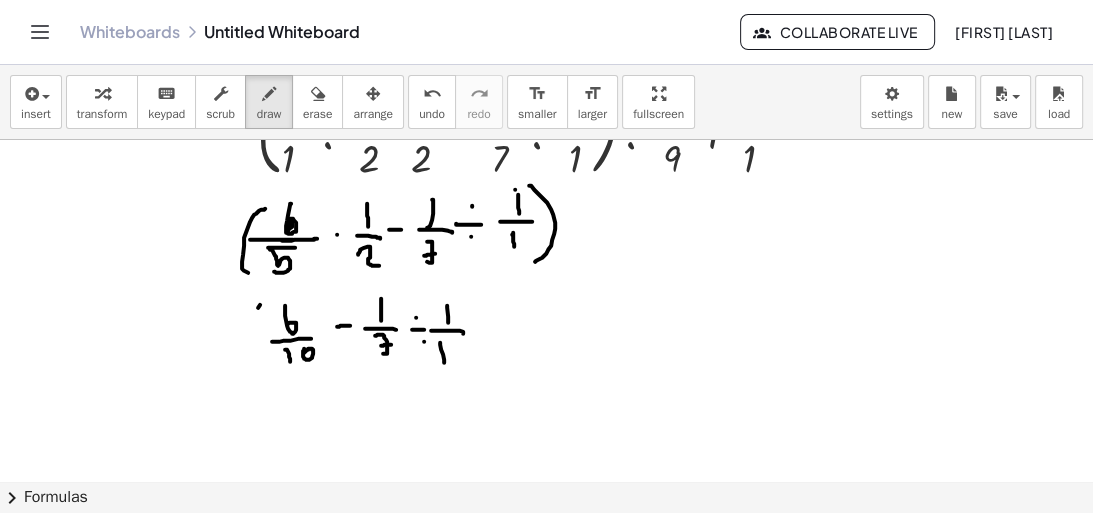 click at bounding box center (546, -58) 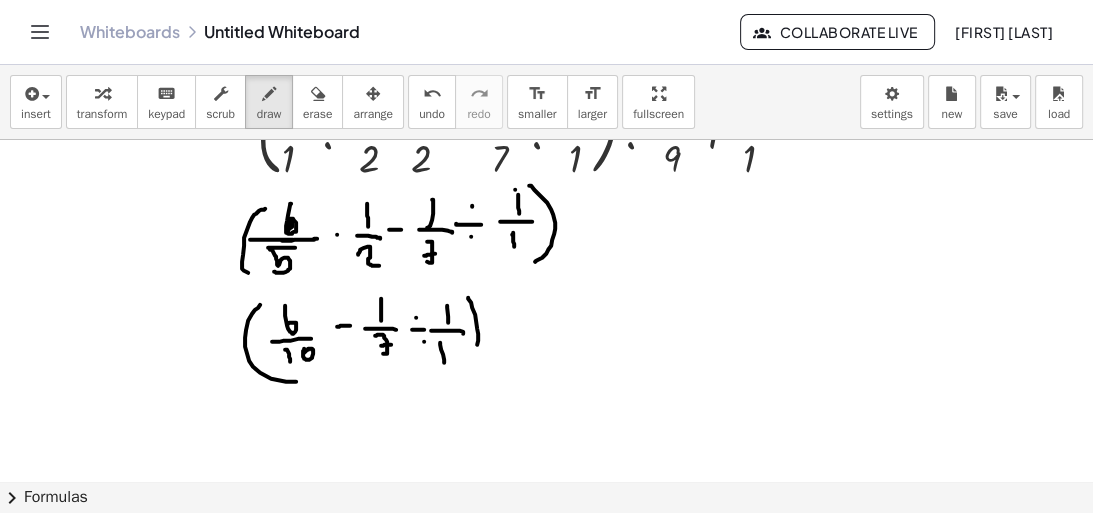 click at bounding box center (546, -58) 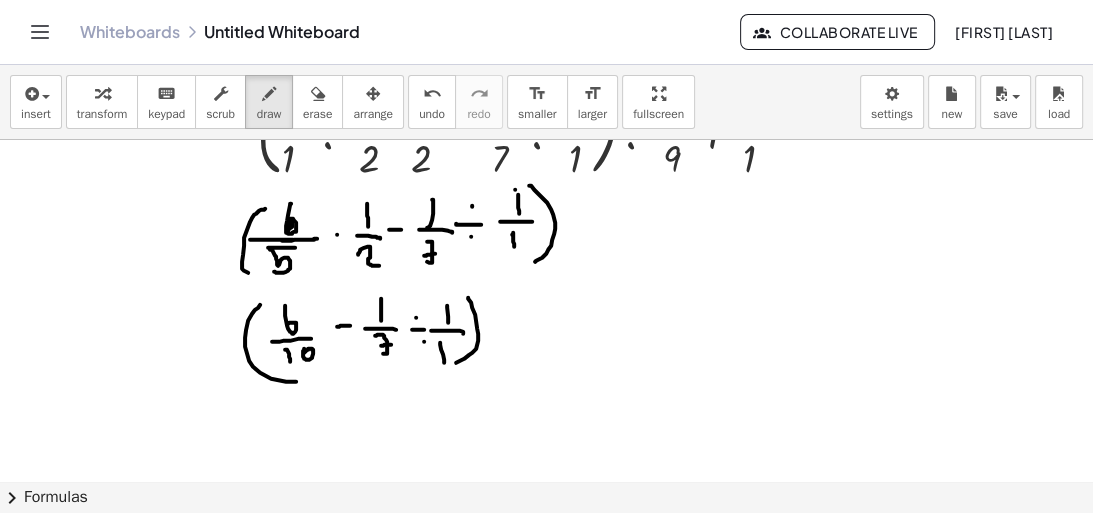 scroll, scrollTop: 981, scrollLeft: 0, axis: vertical 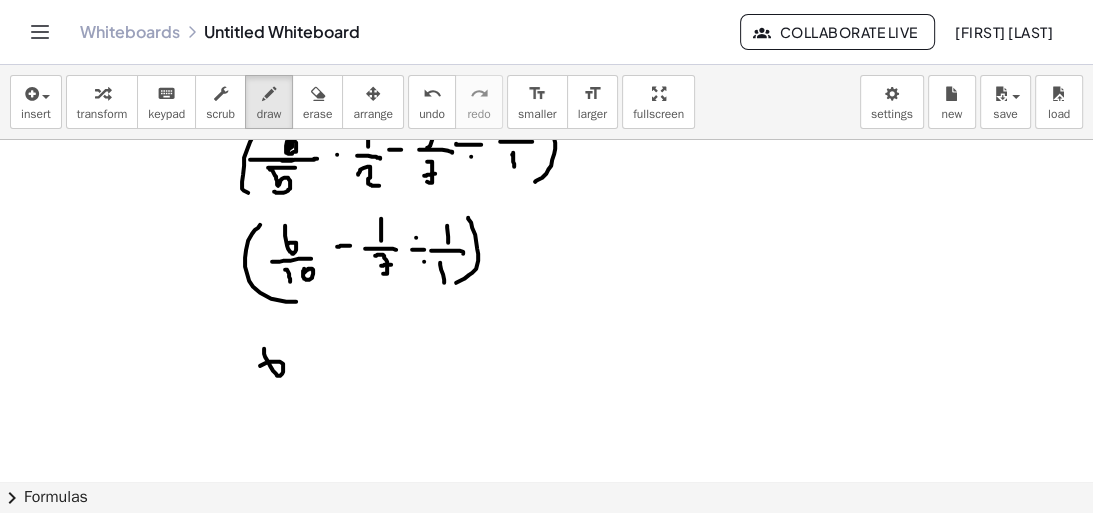 drag, startPoint x: 264, startPoint y: 347, endPoint x: 293, endPoint y: 366, distance: 34.669872 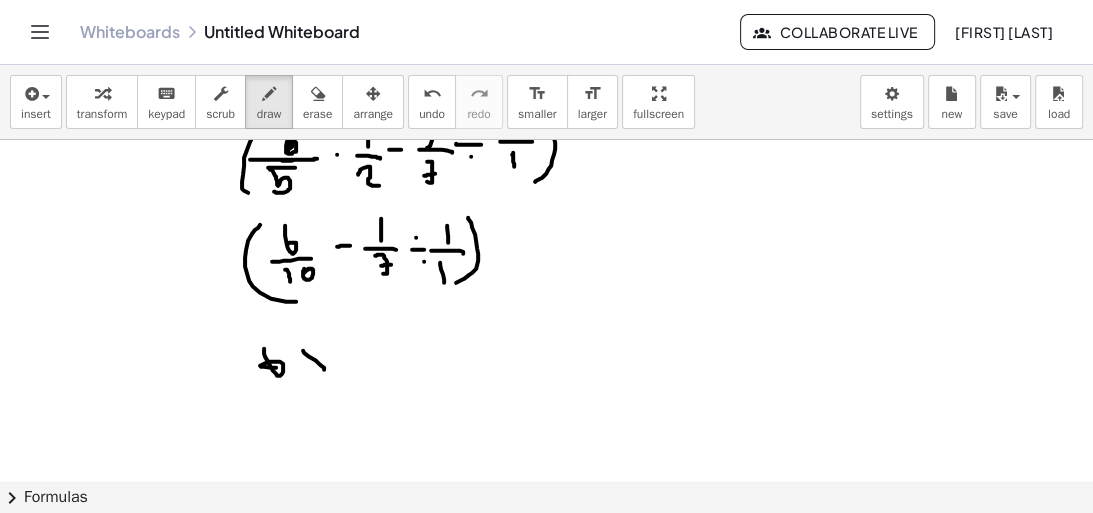 drag, startPoint x: 324, startPoint y: 366, endPoint x: 313, endPoint y: 350, distance: 19.416489 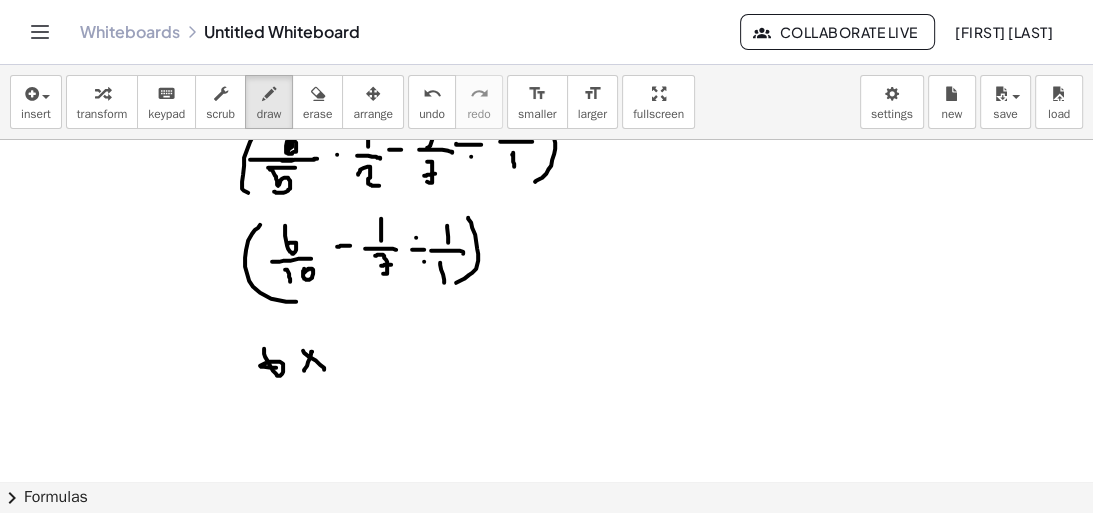 drag, startPoint x: 304, startPoint y: 369, endPoint x: 338, endPoint y: 352, distance: 38.013157 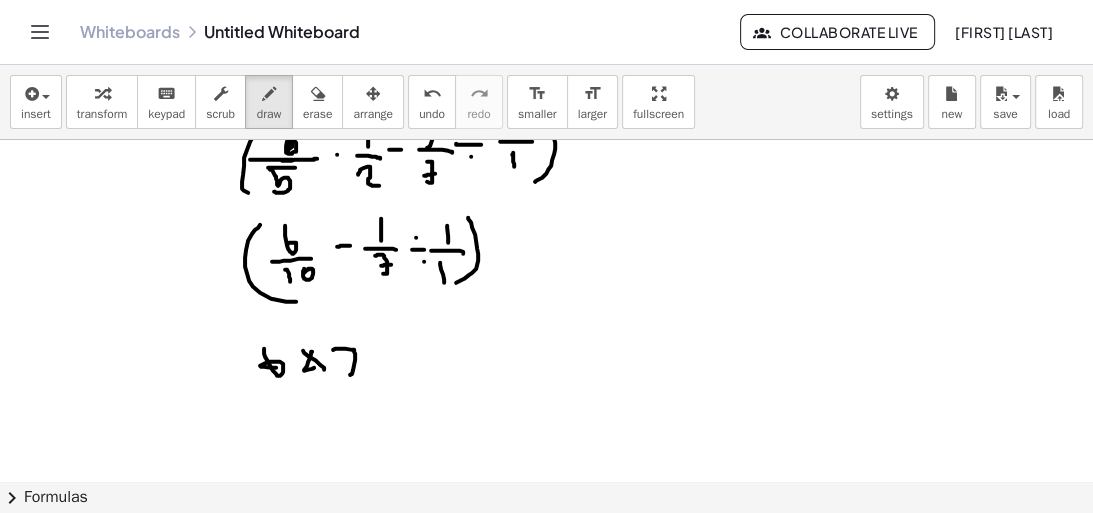 drag, startPoint x: 346, startPoint y: 347, endPoint x: 340, endPoint y: 367, distance: 20.880613 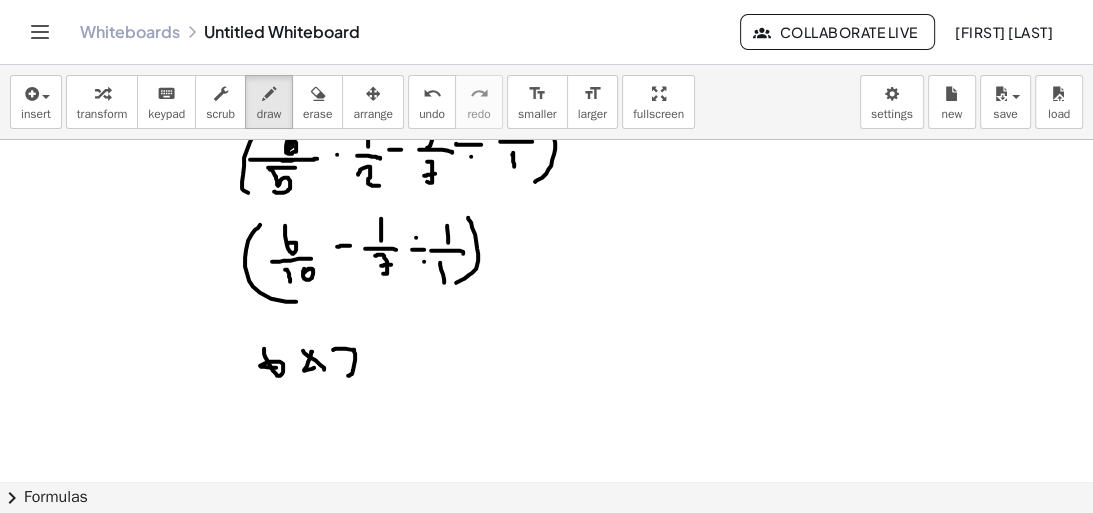 drag, startPoint x: 341, startPoint y: 363, endPoint x: 365, endPoint y: 364, distance: 24.020824 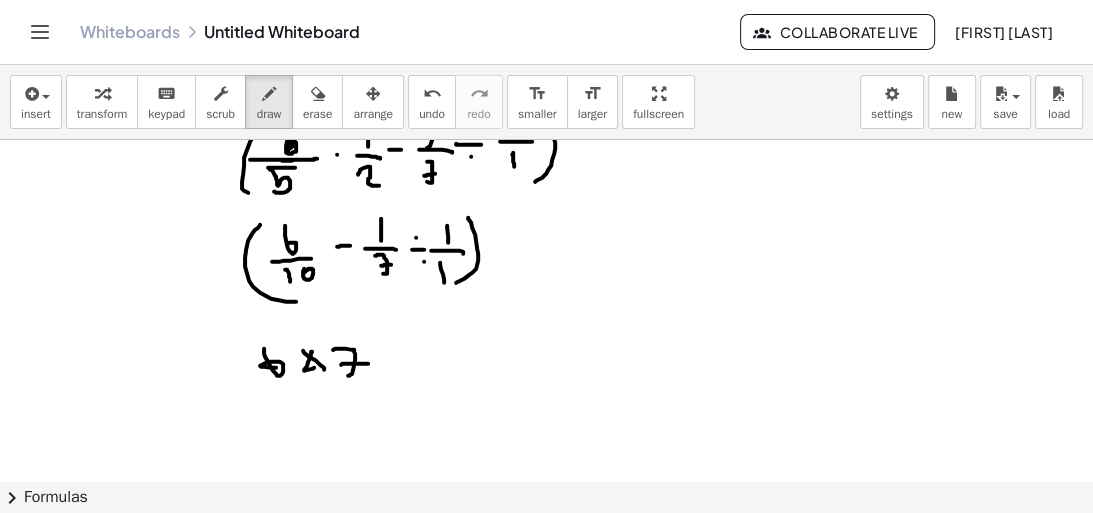 drag, startPoint x: 384, startPoint y: 340, endPoint x: 386, endPoint y: 371, distance: 31.06445 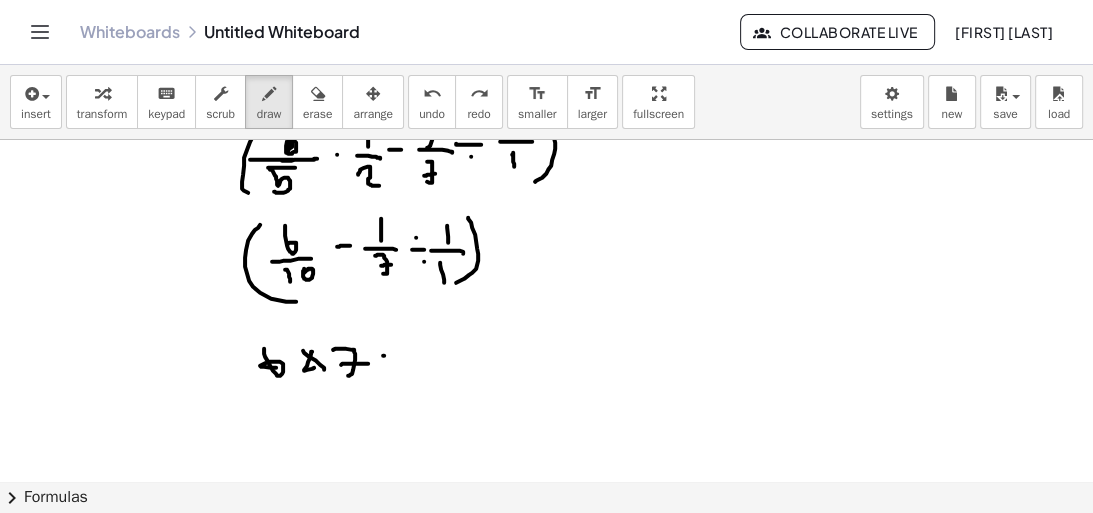 click at bounding box center [546, -138] 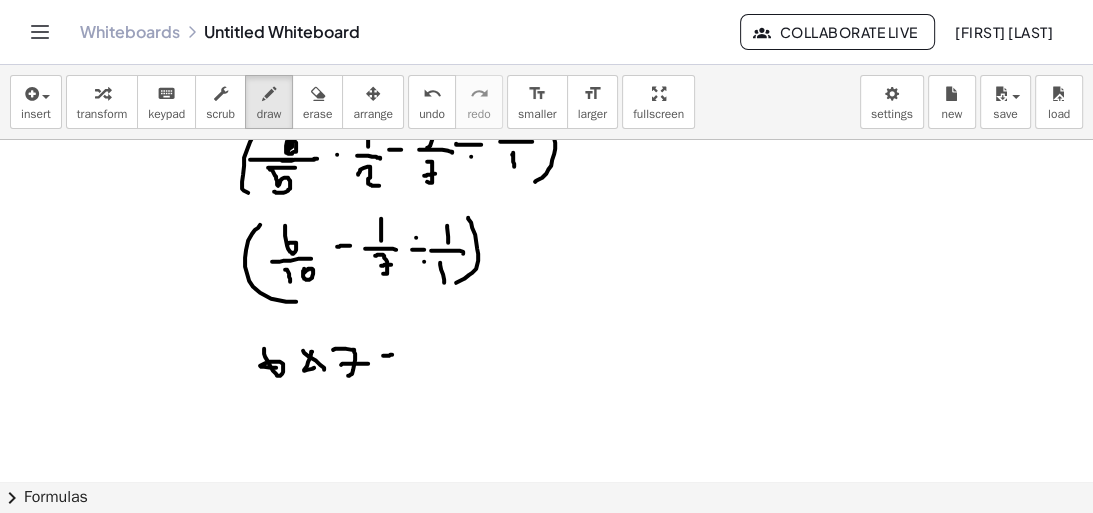 drag, startPoint x: 409, startPoint y: 339, endPoint x: 412, endPoint y: 356, distance: 17.262676 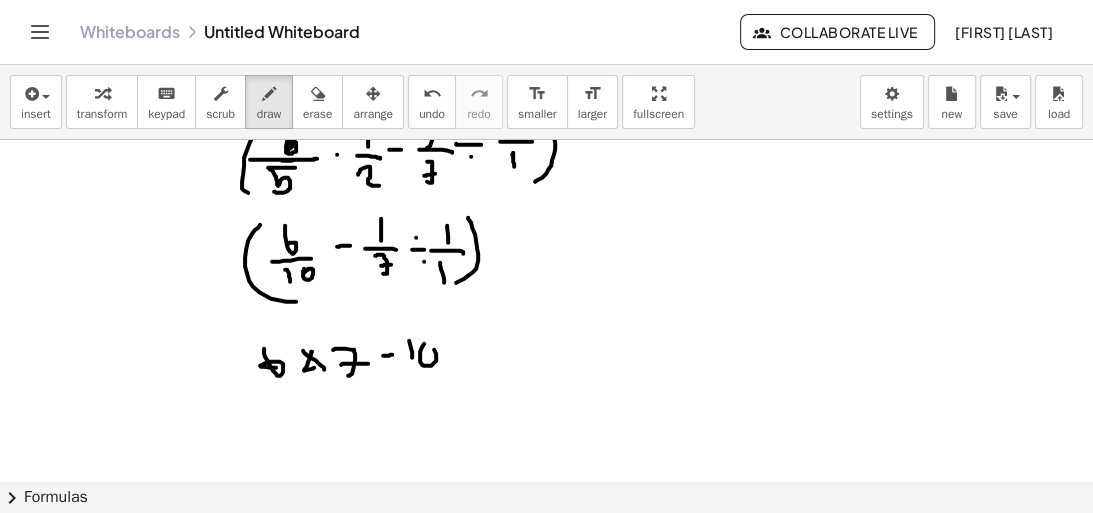 click at bounding box center (546, -138) 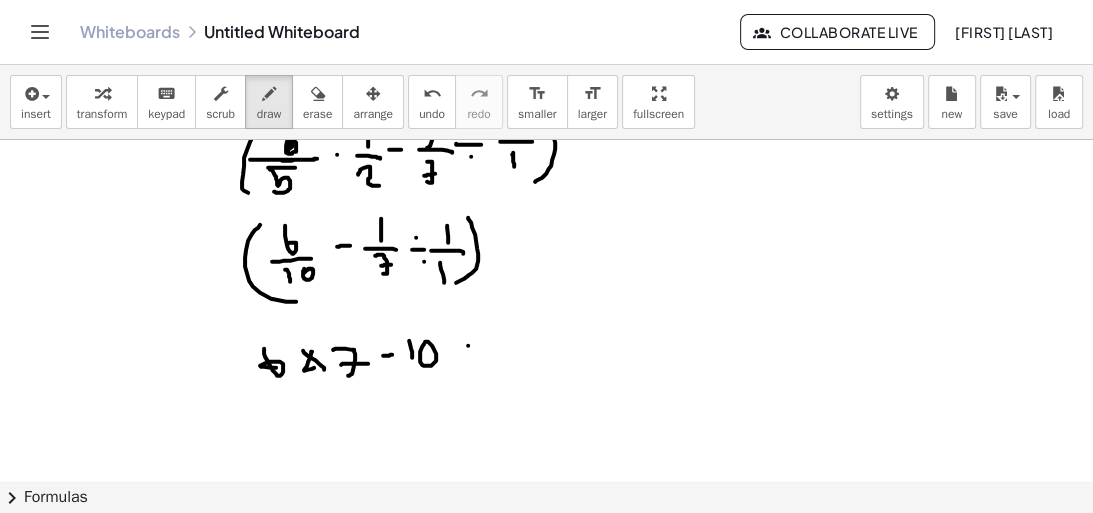 drag, startPoint x: 468, startPoint y: 344, endPoint x: 492, endPoint y: 361, distance: 29.410883 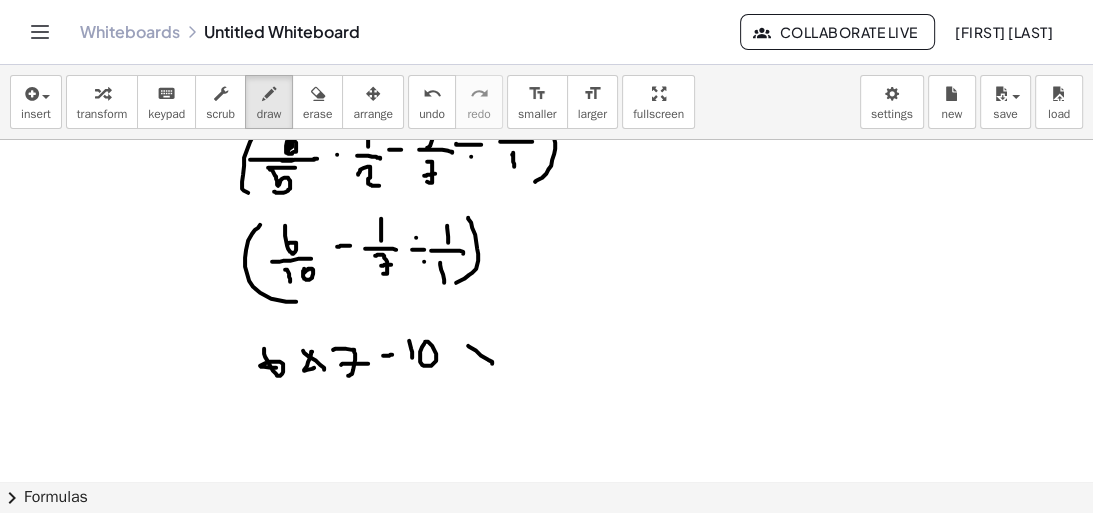 drag, startPoint x: 486, startPoint y: 341, endPoint x: 480, endPoint y: 352, distance: 12.529964 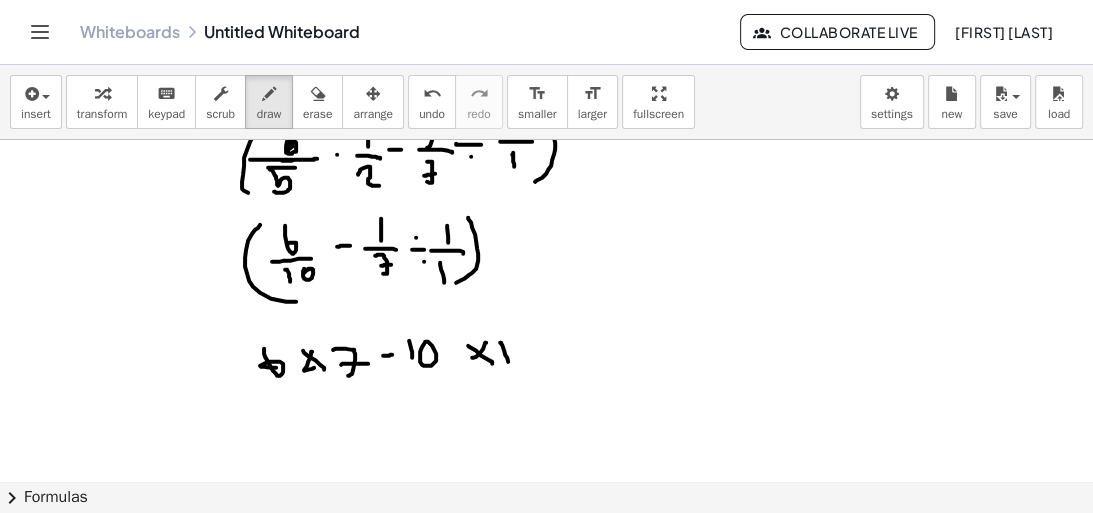 drag, startPoint x: 500, startPoint y: 341, endPoint x: 504, endPoint y: 365, distance: 24.33105 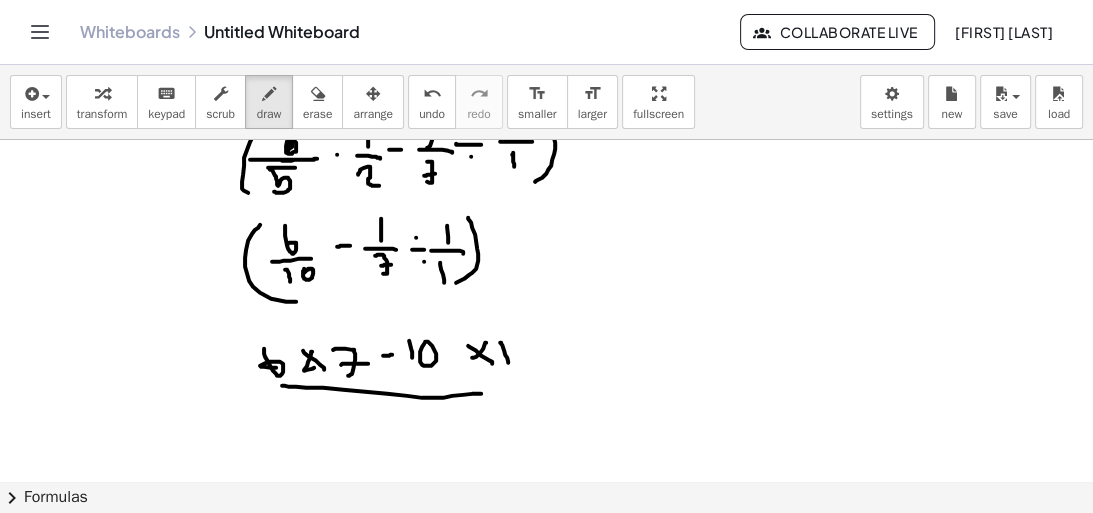 drag, startPoint x: 282, startPoint y: 384, endPoint x: 498, endPoint y: 392, distance: 216.1481 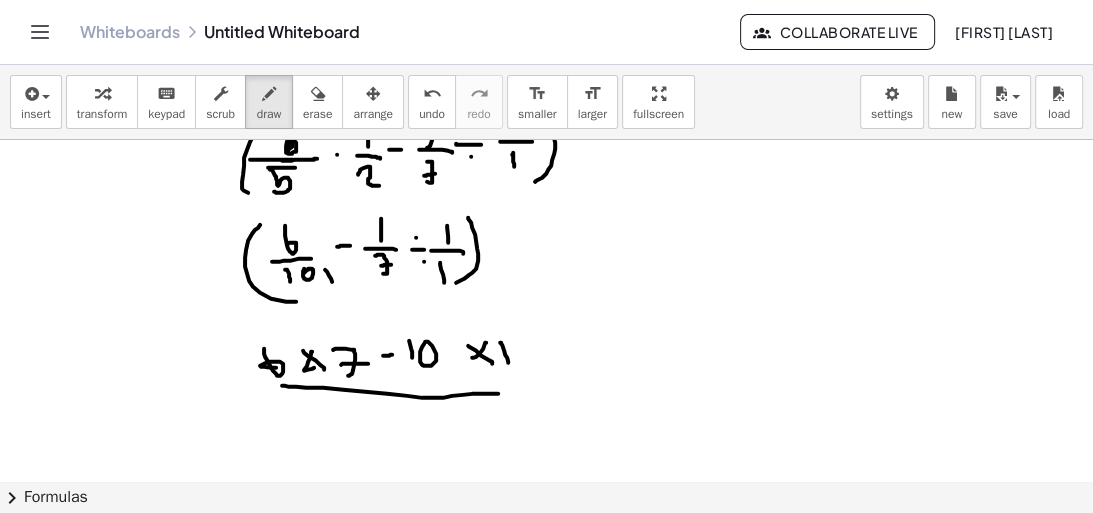 click at bounding box center [546, -138] 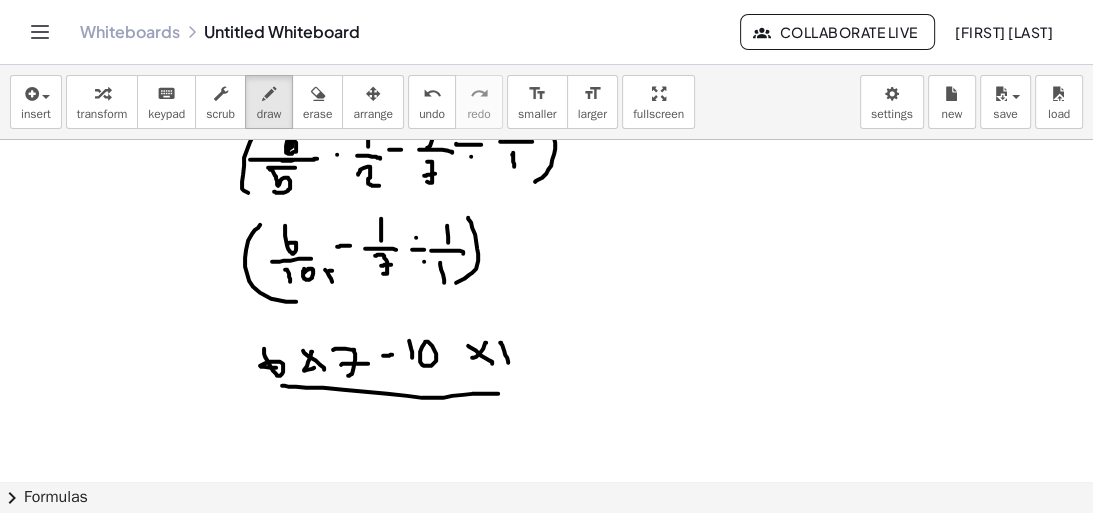 drag, startPoint x: 331, startPoint y: 269, endPoint x: 326, endPoint y: 279, distance: 11.18034 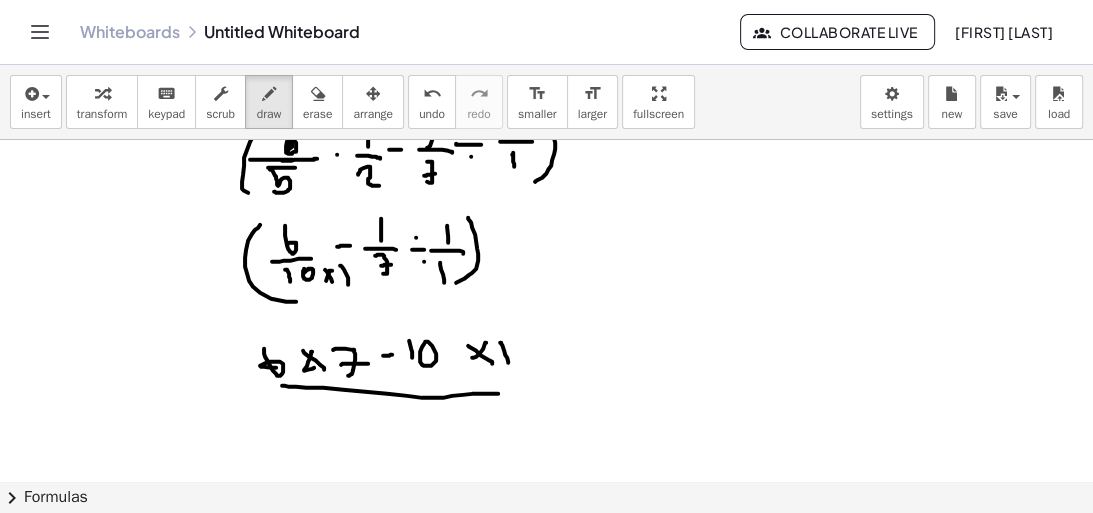 drag, startPoint x: 342, startPoint y: 265, endPoint x: 345, endPoint y: 287, distance: 22.203604 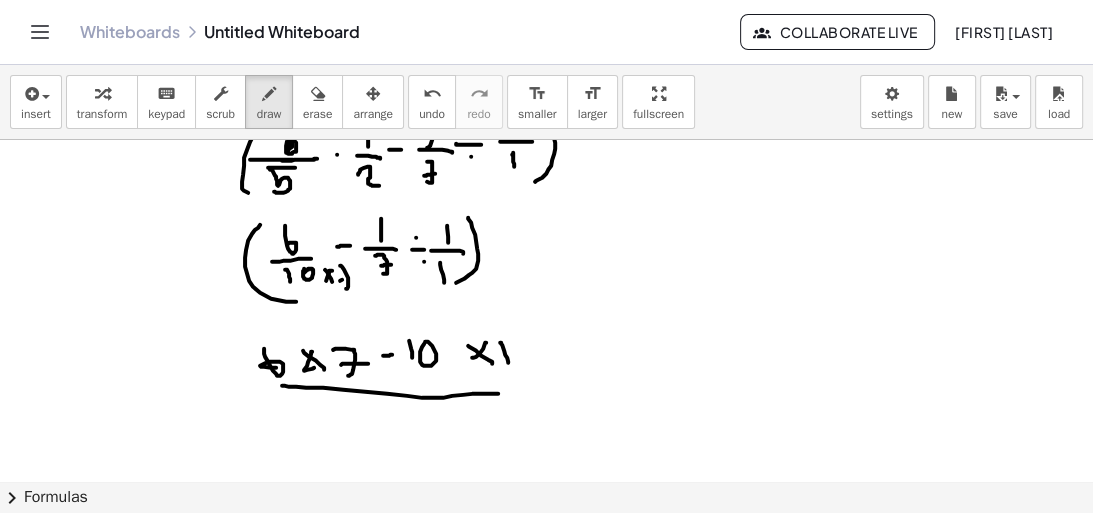 drag, startPoint x: 340, startPoint y: 279, endPoint x: 368, endPoint y: 277, distance: 28.071337 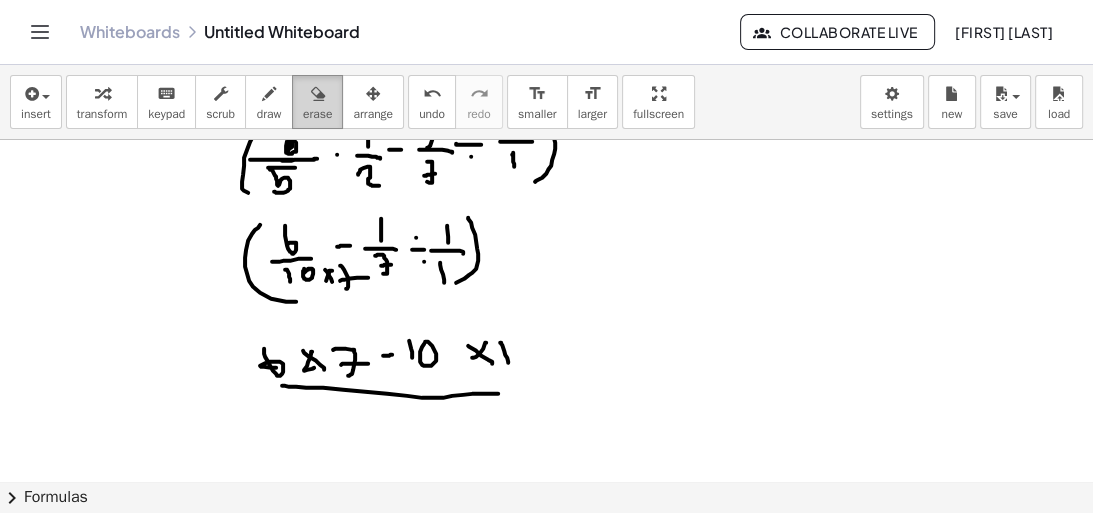 click on "erase" at bounding box center [317, 102] 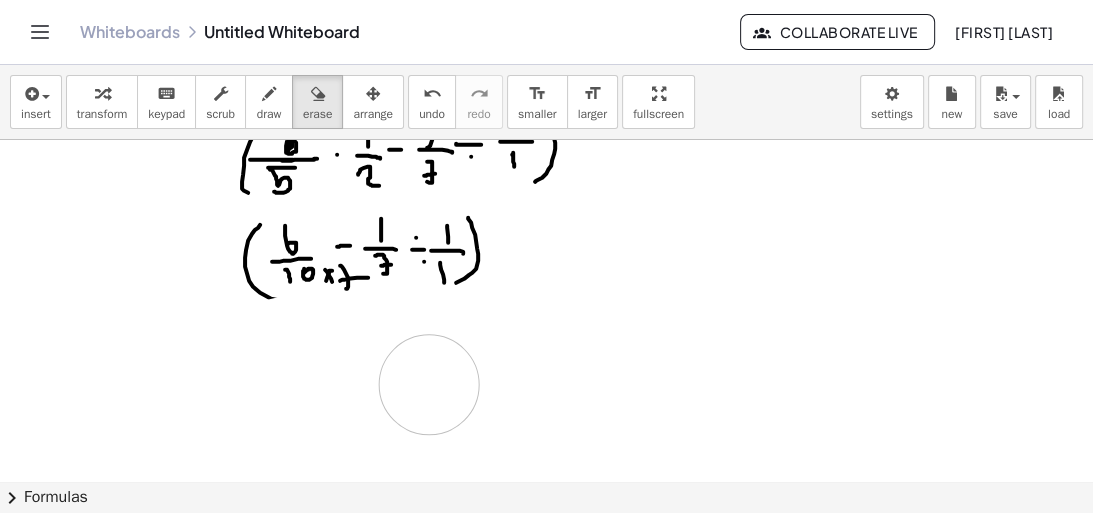 drag, startPoint x: 269, startPoint y: 349, endPoint x: 429, endPoint y: 383, distance: 163.57262 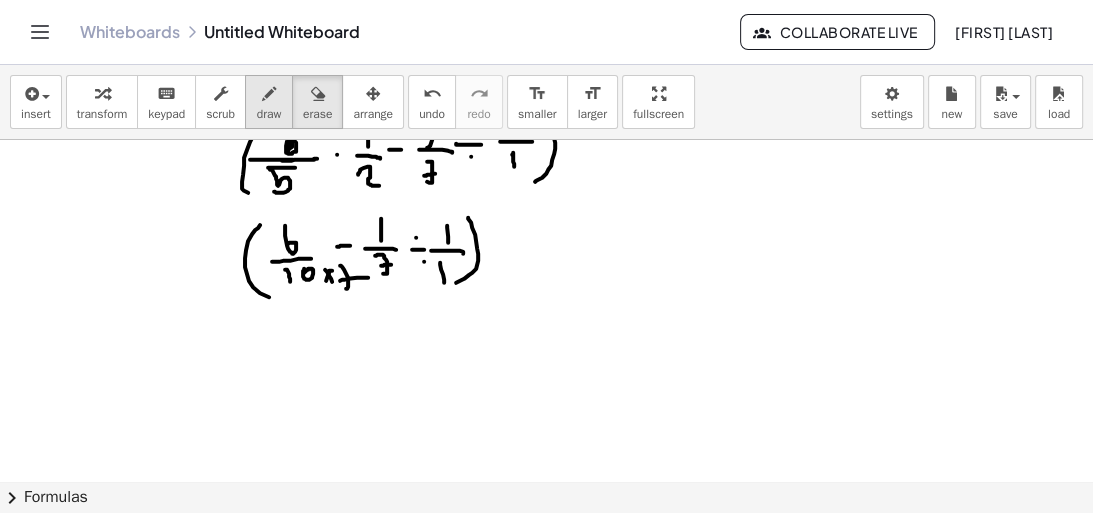 click at bounding box center [269, 94] 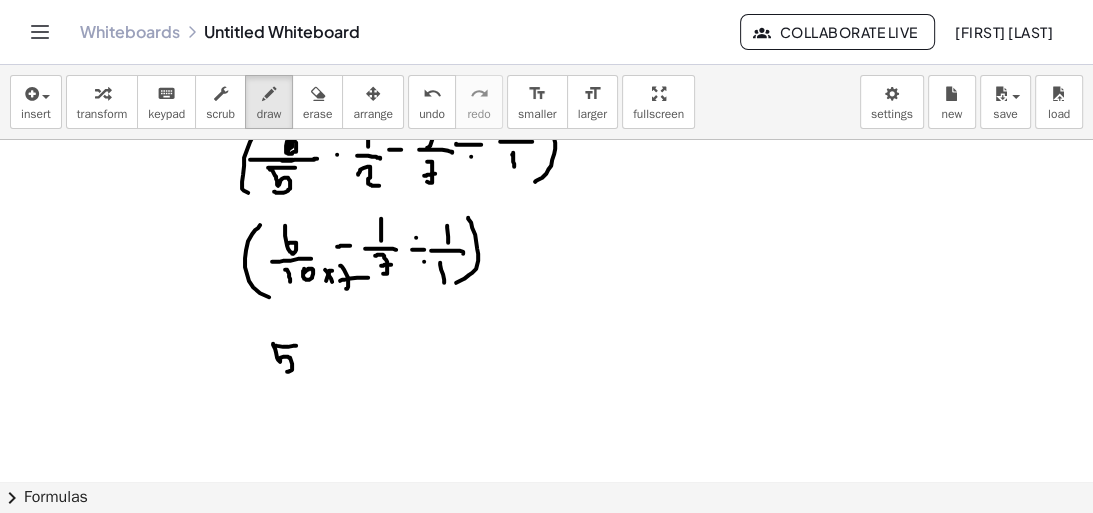 drag, startPoint x: 296, startPoint y: 344, endPoint x: 279, endPoint y: 371, distance: 31.906113 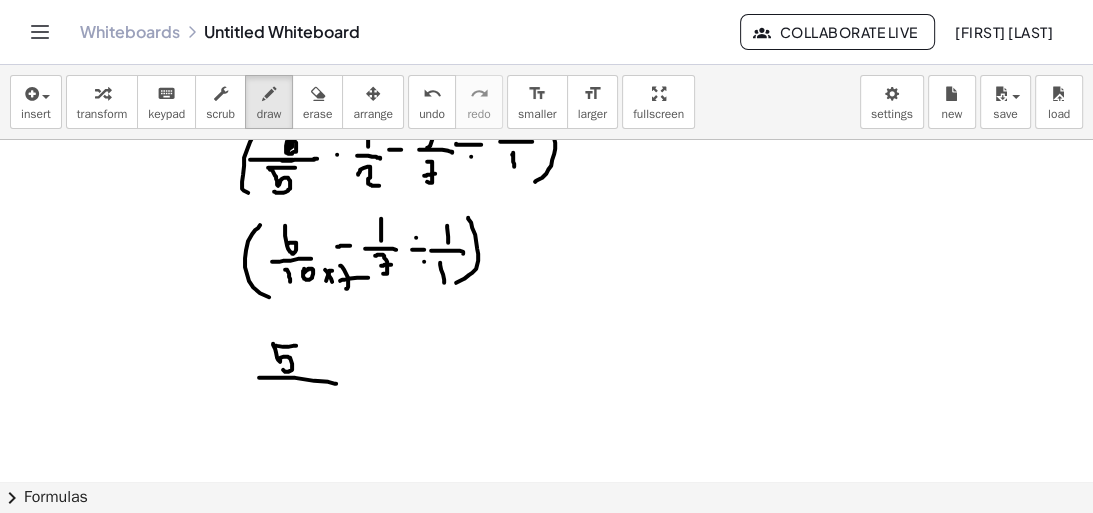 click at bounding box center [546, -138] 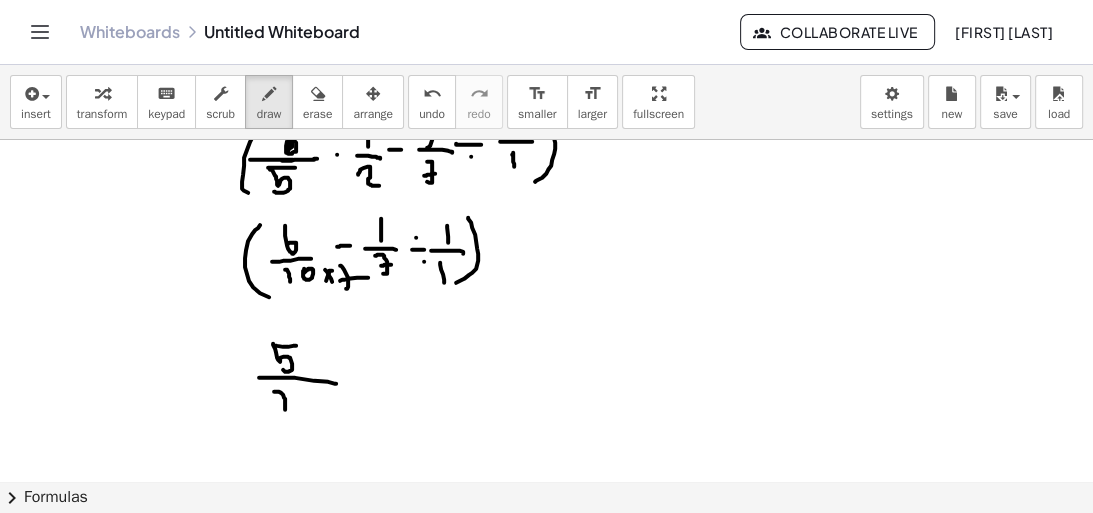 drag, startPoint x: 274, startPoint y: 390, endPoint x: 284, endPoint y: 408, distance: 20.59126 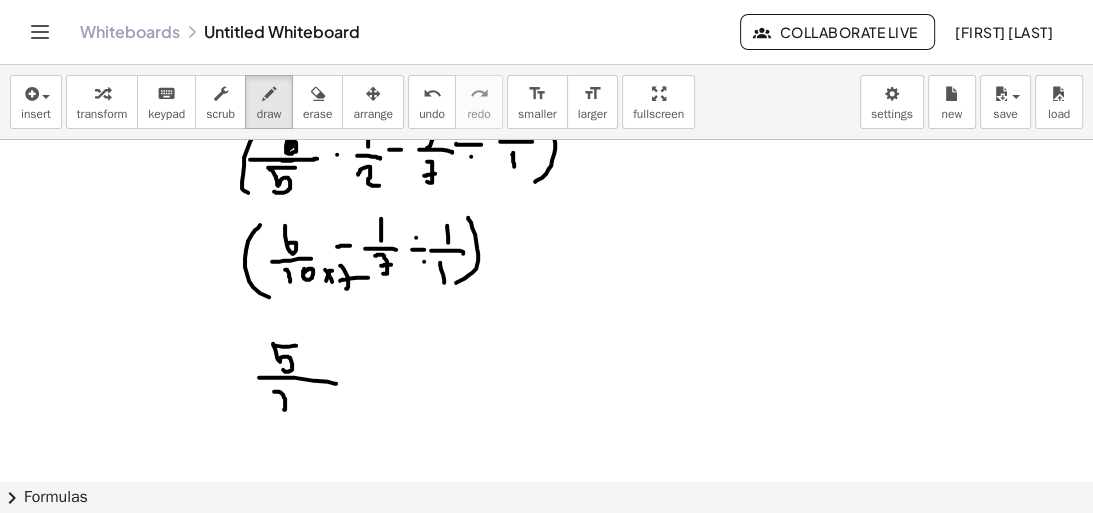 drag, startPoint x: 296, startPoint y: 402, endPoint x: 280, endPoint y: 403, distance: 16.03122 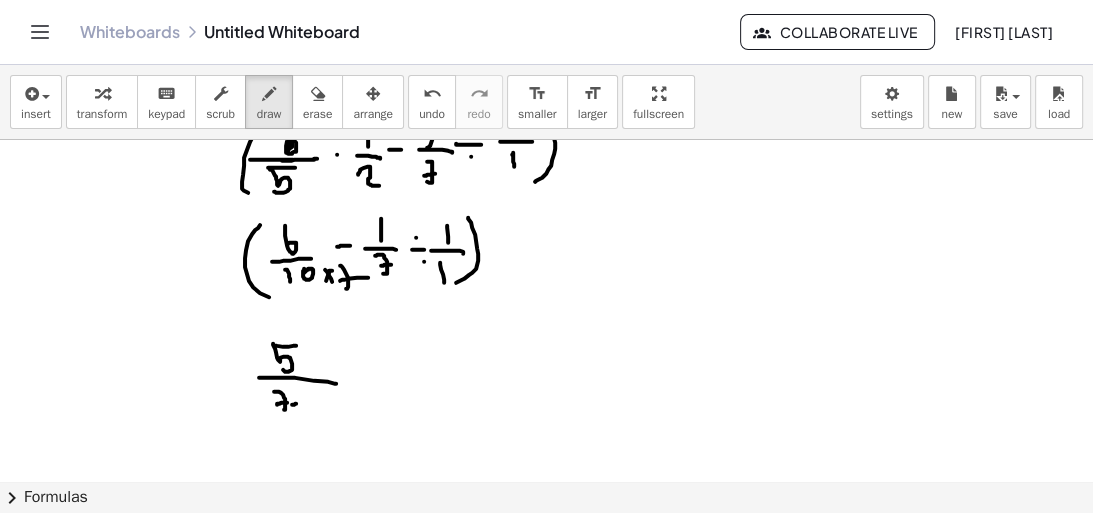 click at bounding box center (546, -138) 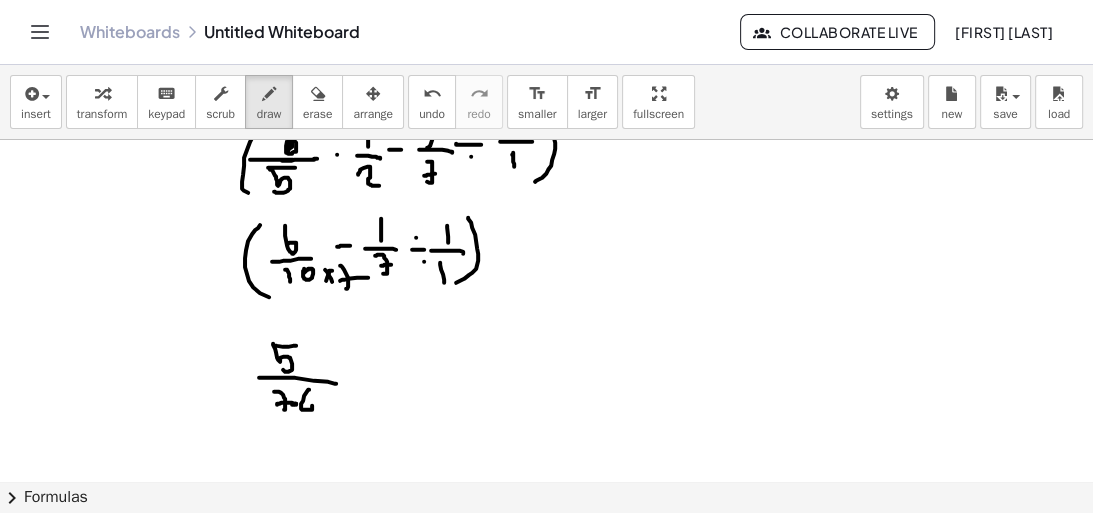 drag, startPoint x: 308, startPoint y: 388, endPoint x: 306, endPoint y: 401, distance: 13.152946 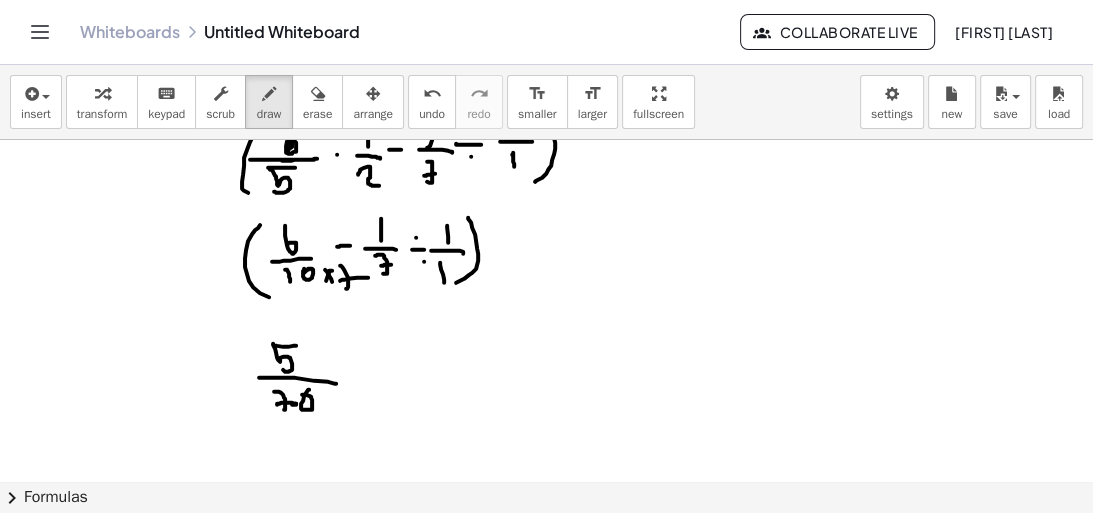 drag, startPoint x: 358, startPoint y: 359, endPoint x: 358, endPoint y: 371, distance: 12 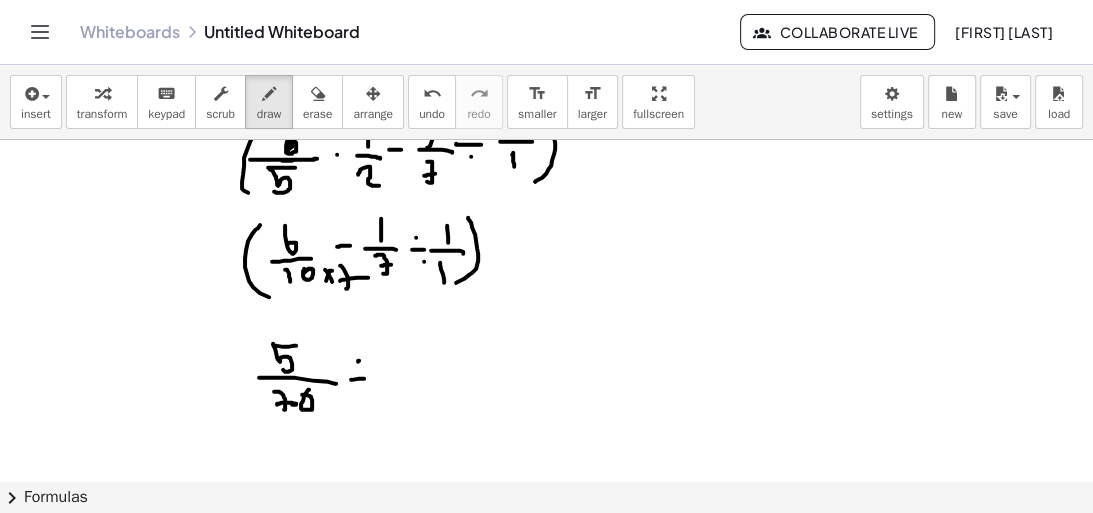 click at bounding box center (546, -138) 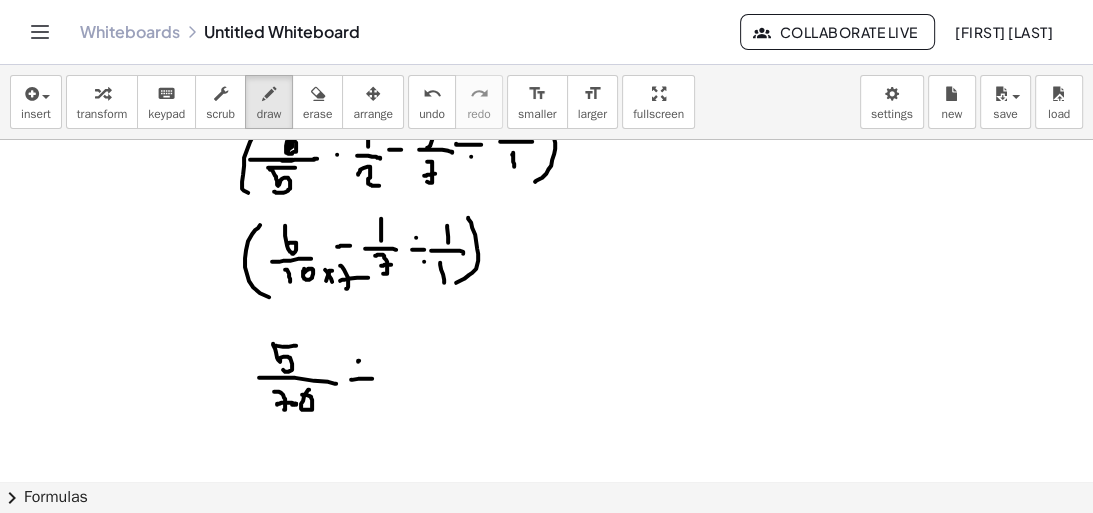 click at bounding box center (546, -138) 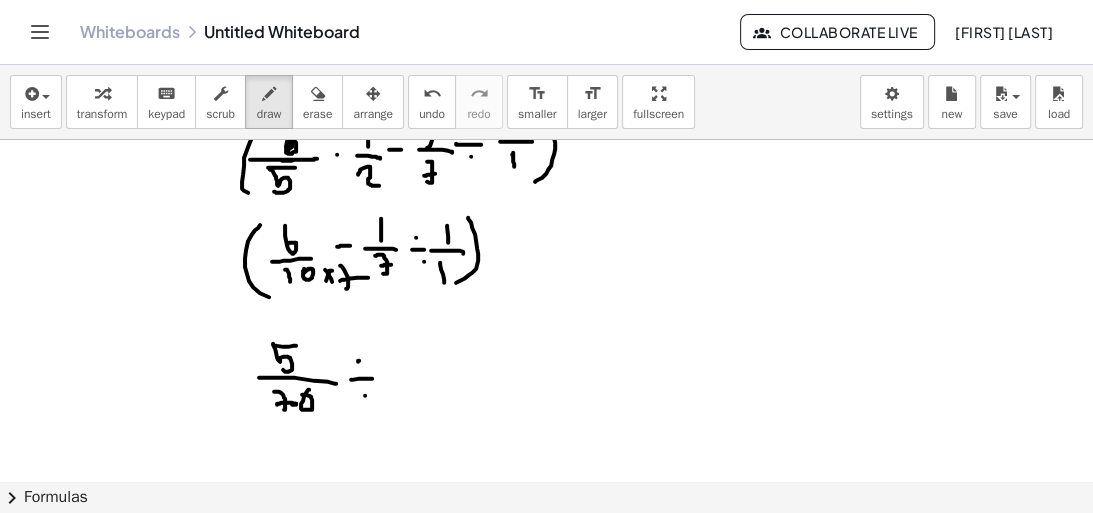 click at bounding box center (546, -138) 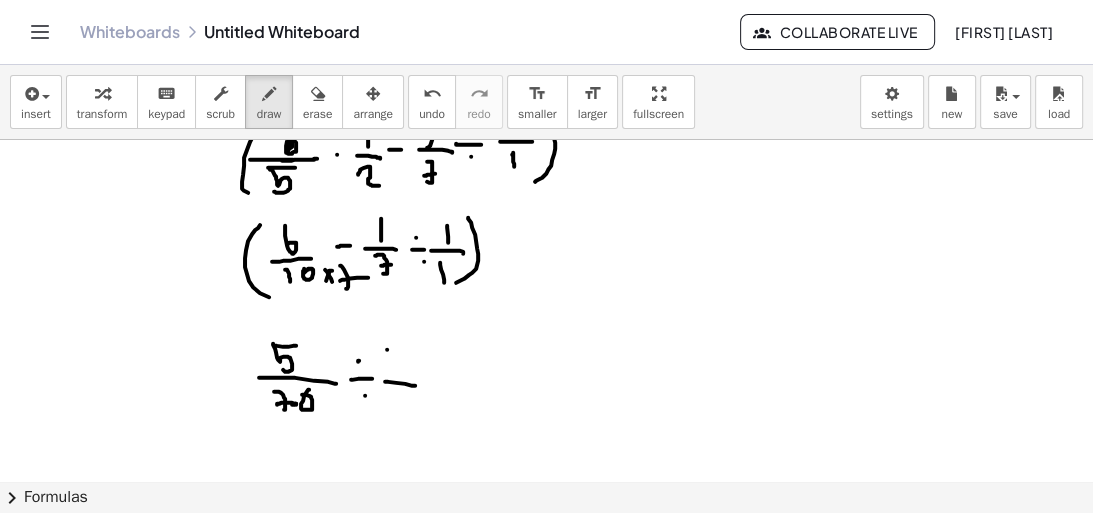 drag, startPoint x: 386, startPoint y: 380, endPoint x: 395, endPoint y: 392, distance: 15 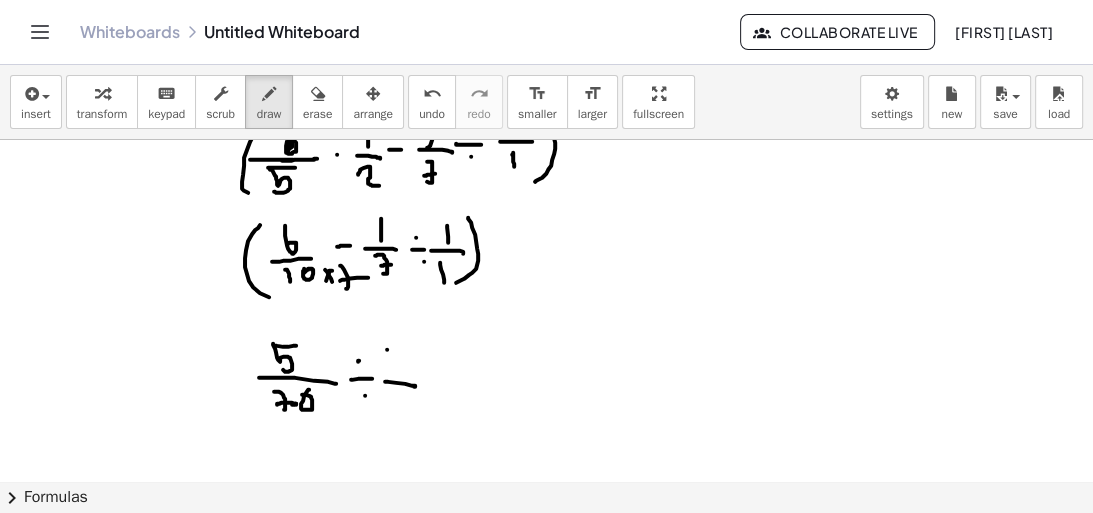 click at bounding box center [546, -138] 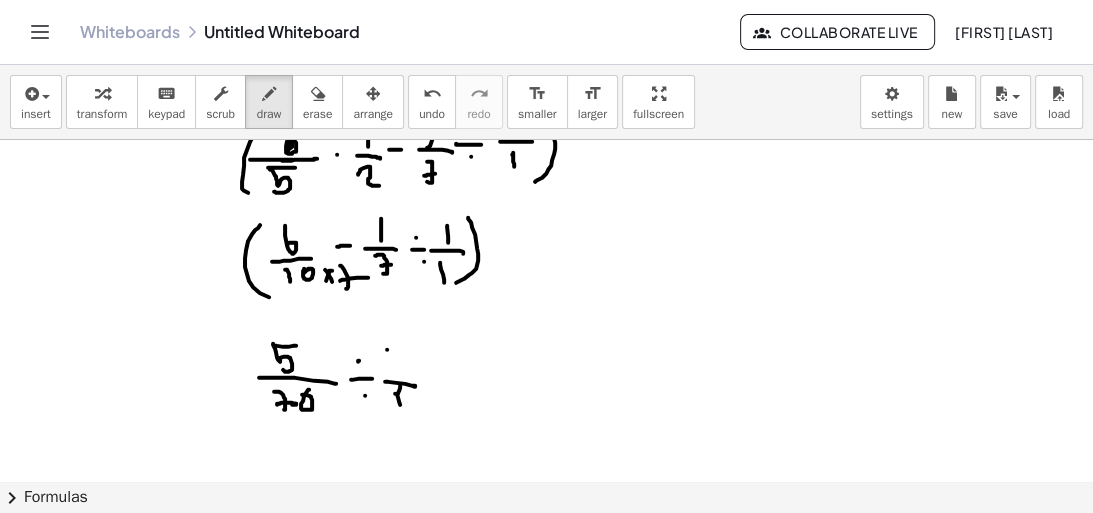 click at bounding box center [546, -138] 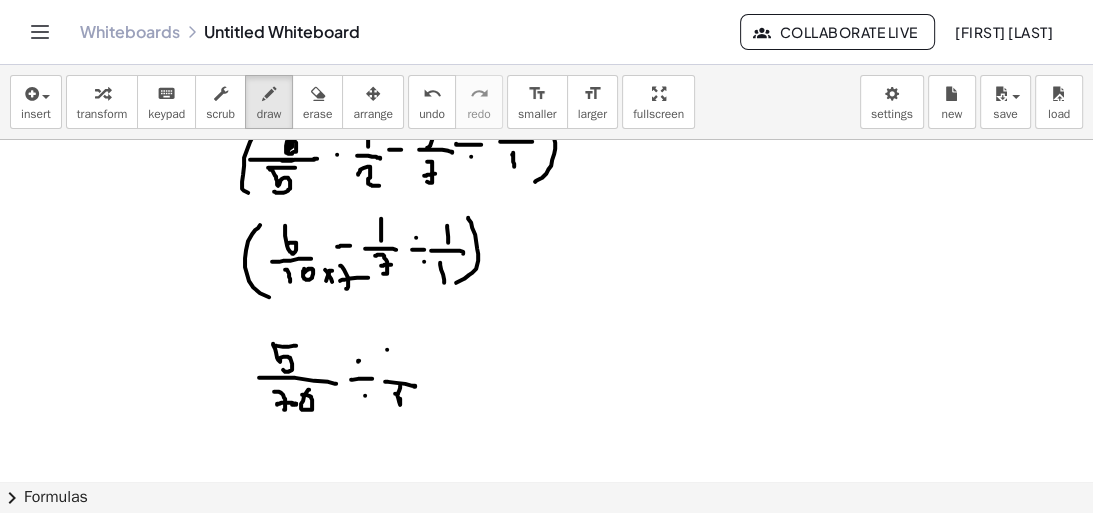 drag, startPoint x: 384, startPoint y: 350, endPoint x: 396, endPoint y: 393, distance: 44.64303 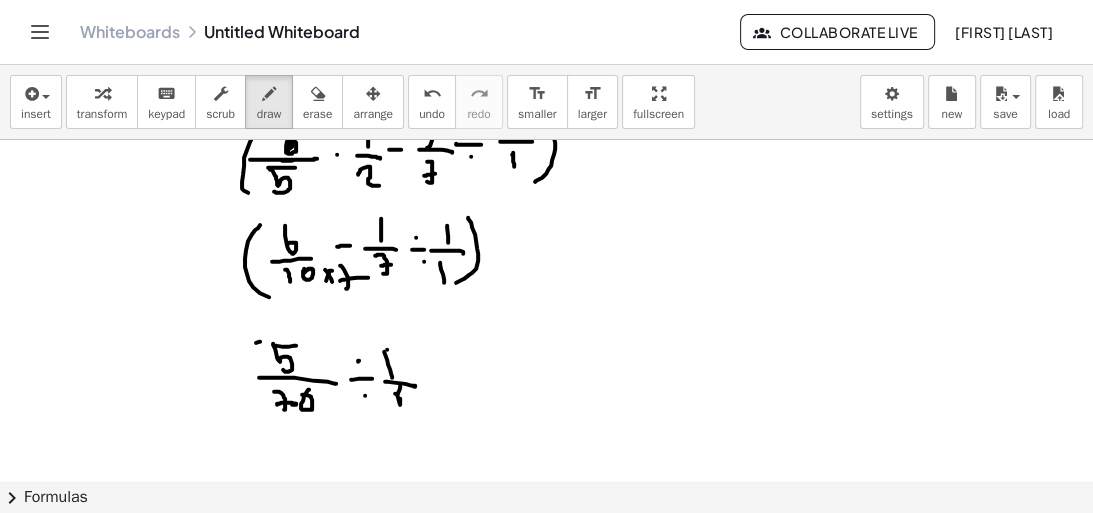 drag, startPoint x: 256, startPoint y: 341, endPoint x: 287, endPoint y: 413, distance: 78.39005 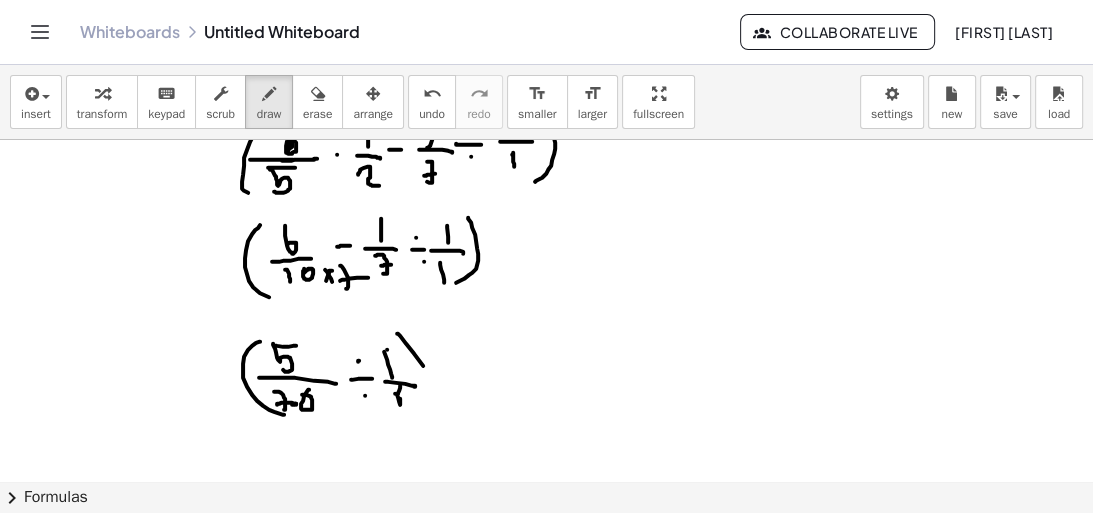 drag, startPoint x: 397, startPoint y: 332, endPoint x: 415, endPoint y: 426, distance: 95.707886 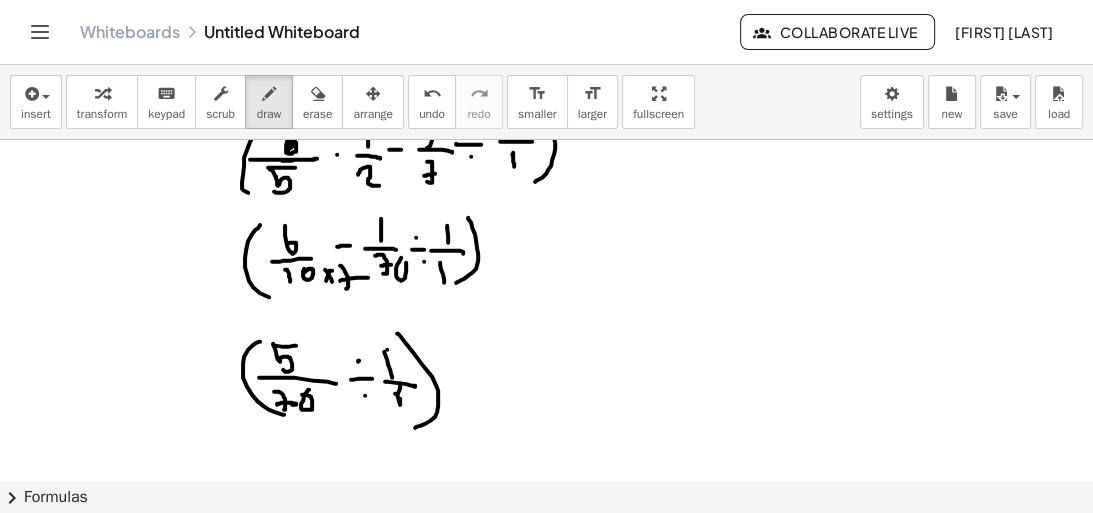 click at bounding box center [546, -138] 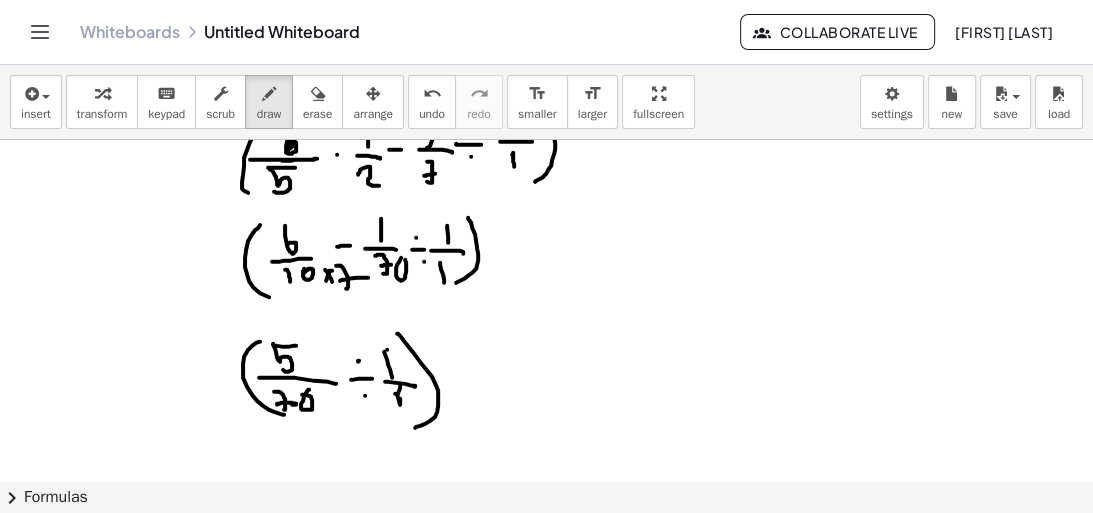 click at bounding box center (546, -138) 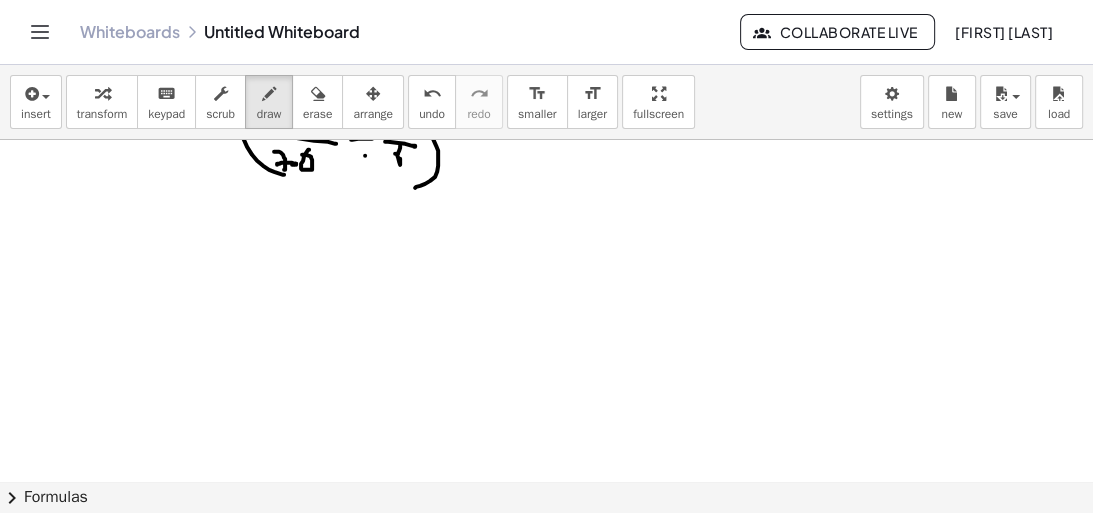 scroll, scrollTop: 1141, scrollLeft: 0, axis: vertical 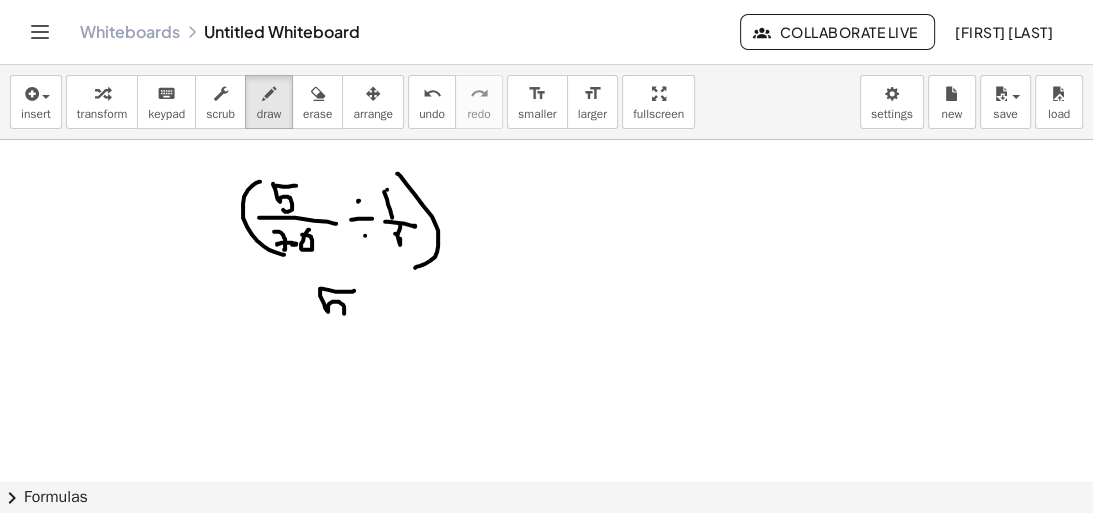 drag, startPoint x: 354, startPoint y: 289, endPoint x: 312, endPoint y: 335, distance: 62.289646 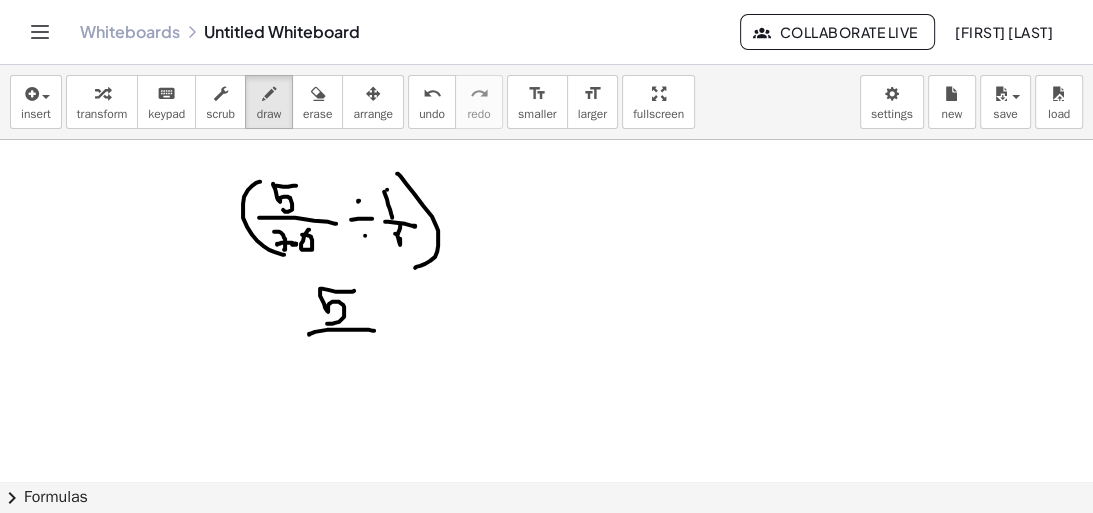 drag, startPoint x: 343, startPoint y: 328, endPoint x: 352, endPoint y: 333, distance: 10.29563 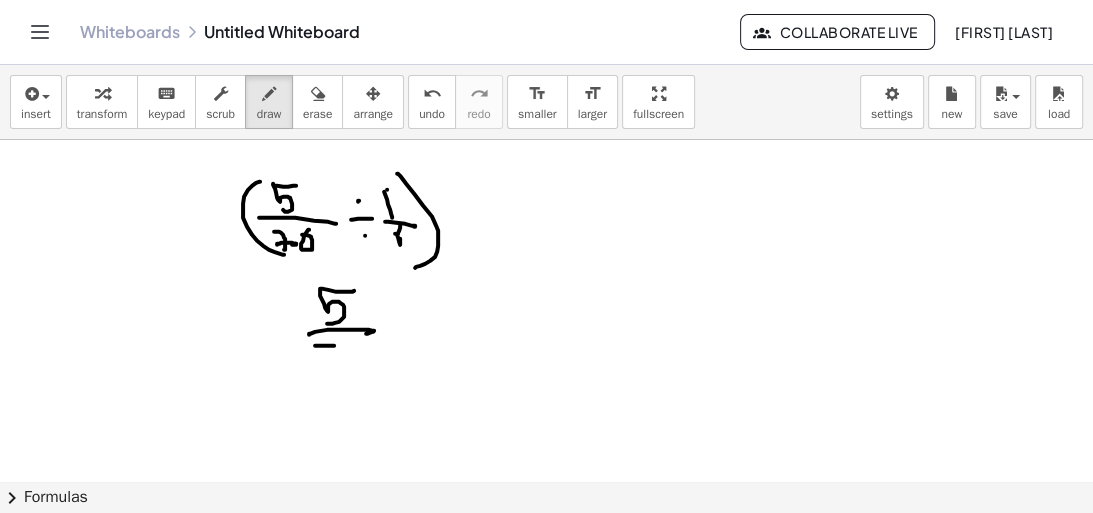 drag, startPoint x: 334, startPoint y: 344, endPoint x: 324, endPoint y: 366, distance: 24.166092 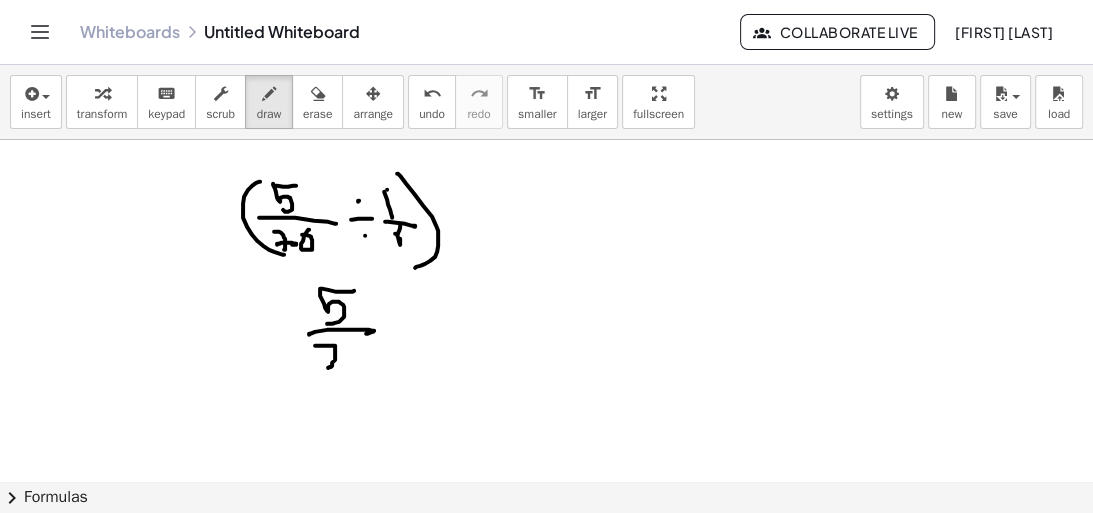 drag, startPoint x: 344, startPoint y: 360, endPoint x: 357, endPoint y: 356, distance: 13.601471 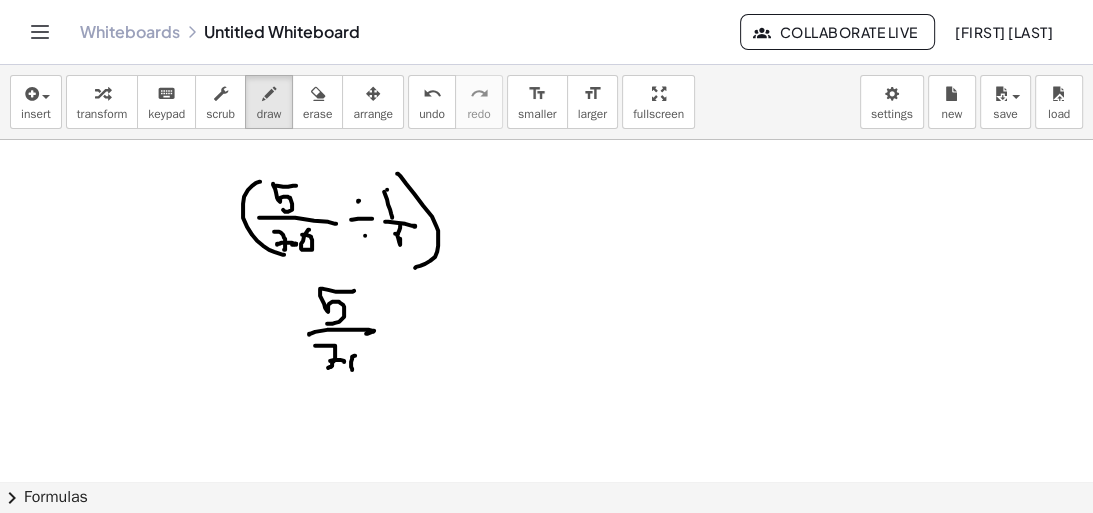 click at bounding box center (546, -147) 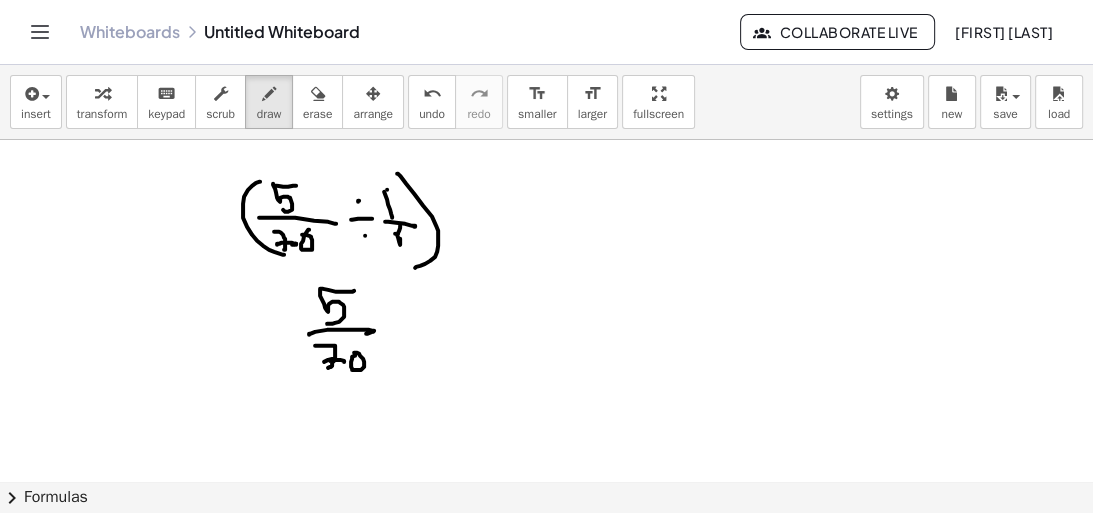 drag, startPoint x: 335, startPoint y: 357, endPoint x: 324, endPoint y: 360, distance: 11.401754 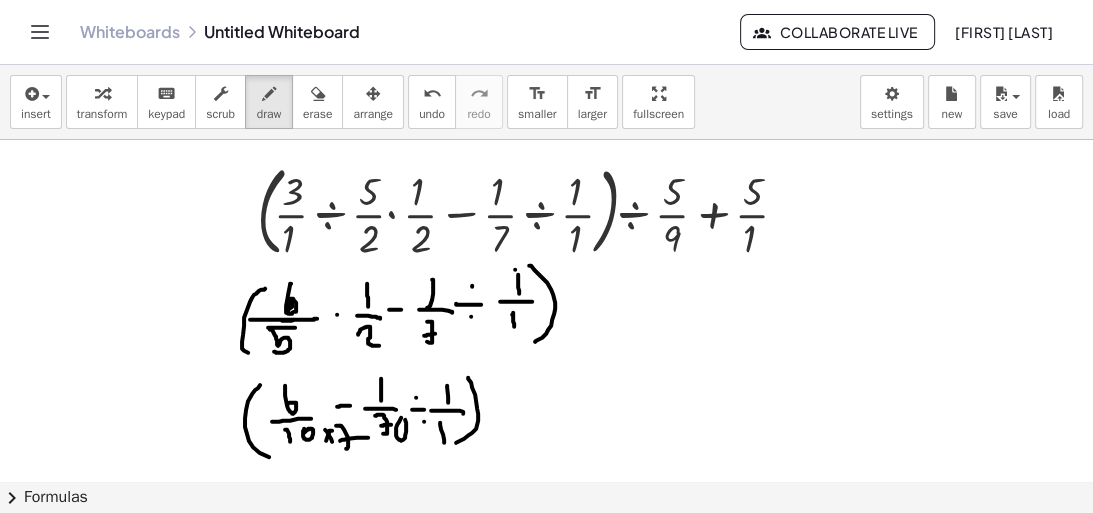 scroll, scrollTop: 1141, scrollLeft: 0, axis: vertical 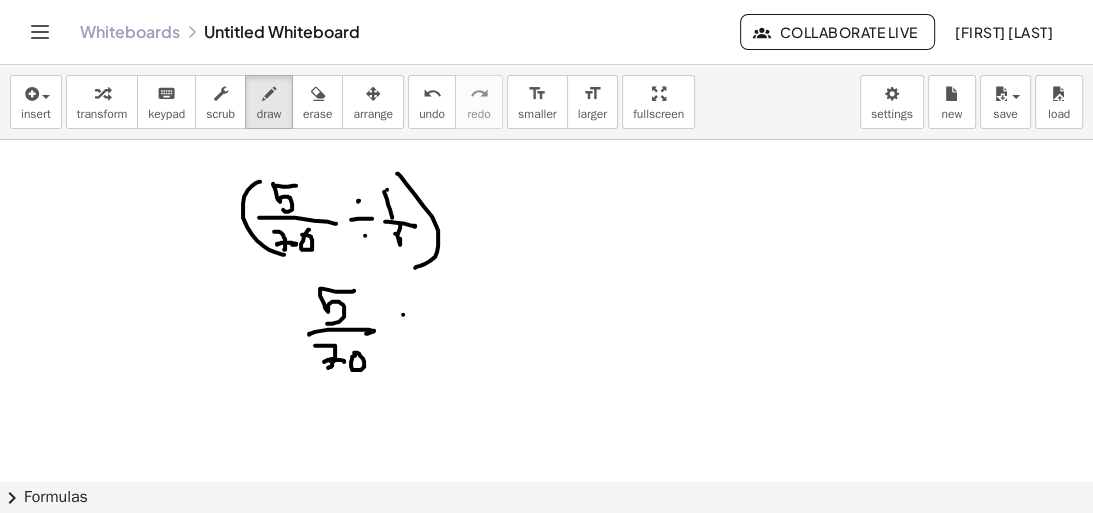 click at bounding box center (546, -147) 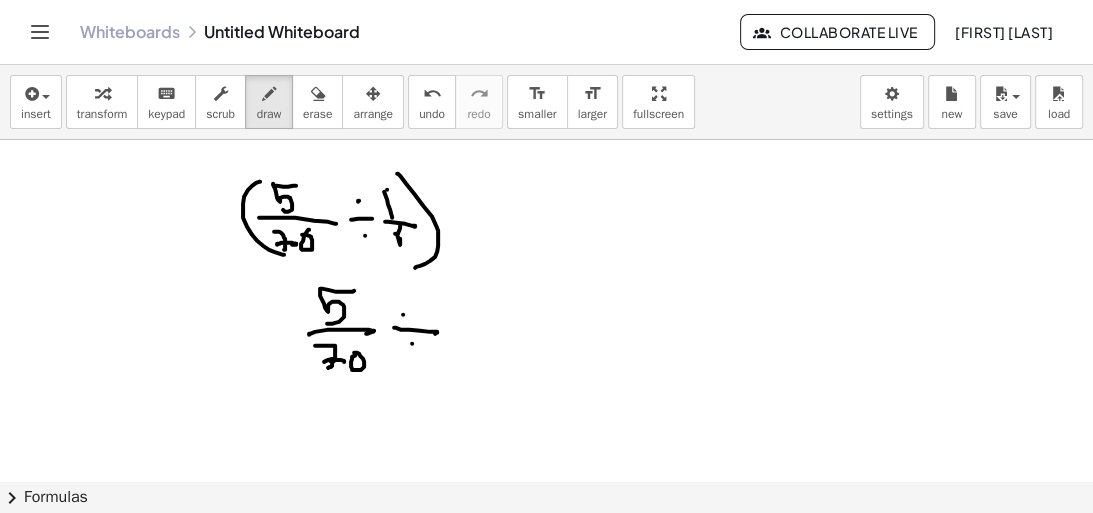 click at bounding box center (546, -147) 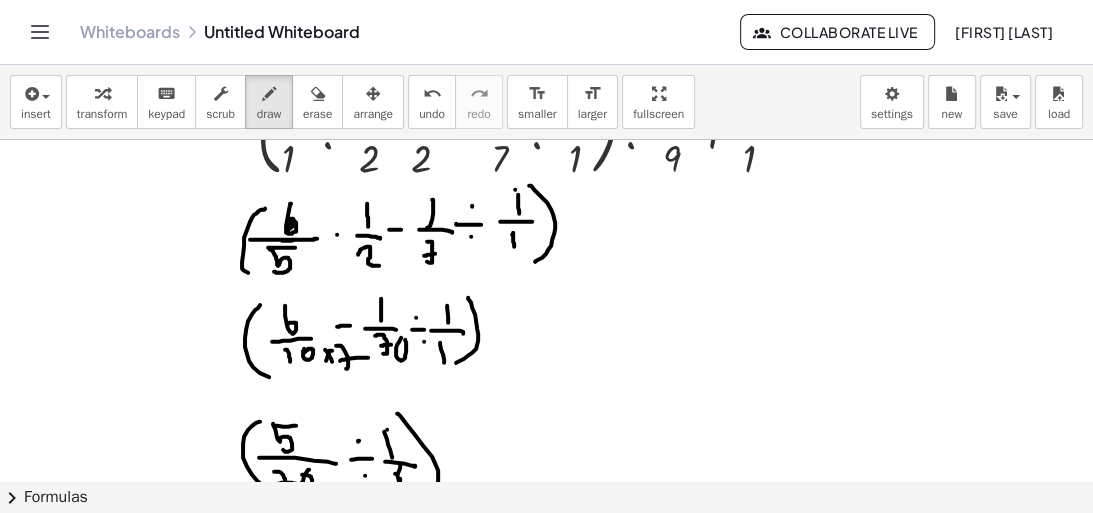 scroll, scrollTop: 1141, scrollLeft: 0, axis: vertical 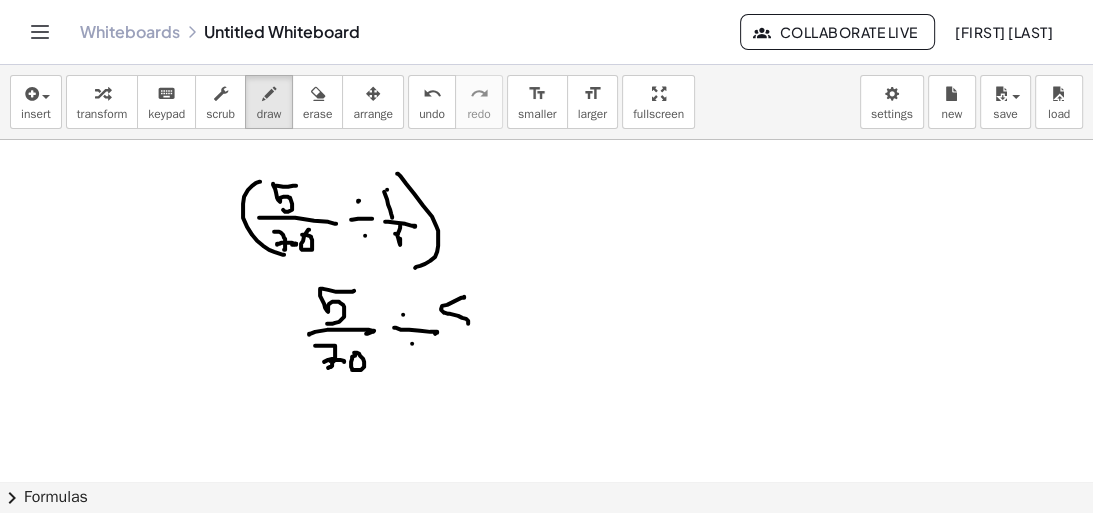 drag, startPoint x: 464, startPoint y: 295, endPoint x: 451, endPoint y: 327, distance: 34.539833 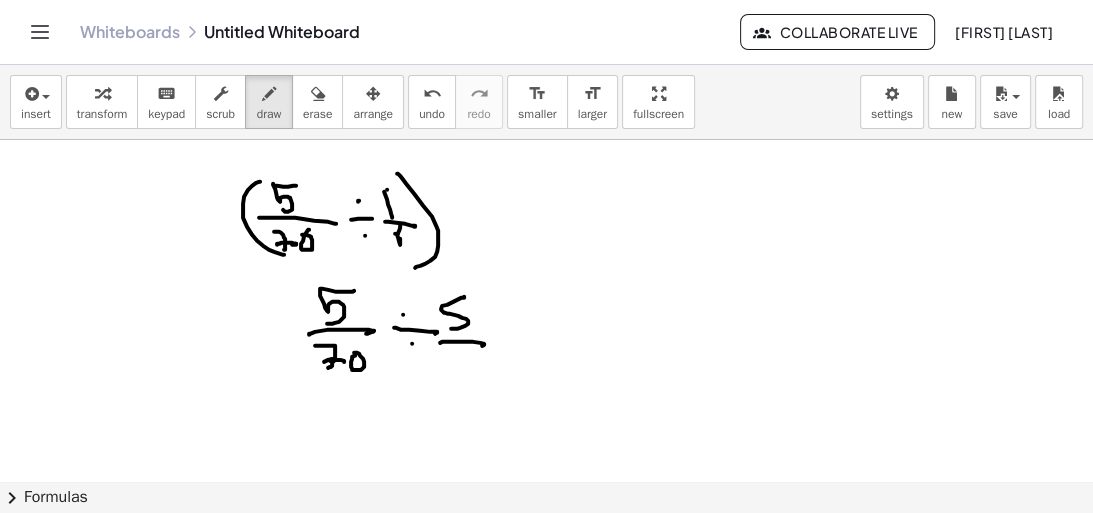 drag, startPoint x: 484, startPoint y: 342, endPoint x: 468, endPoint y: 350, distance: 17.888544 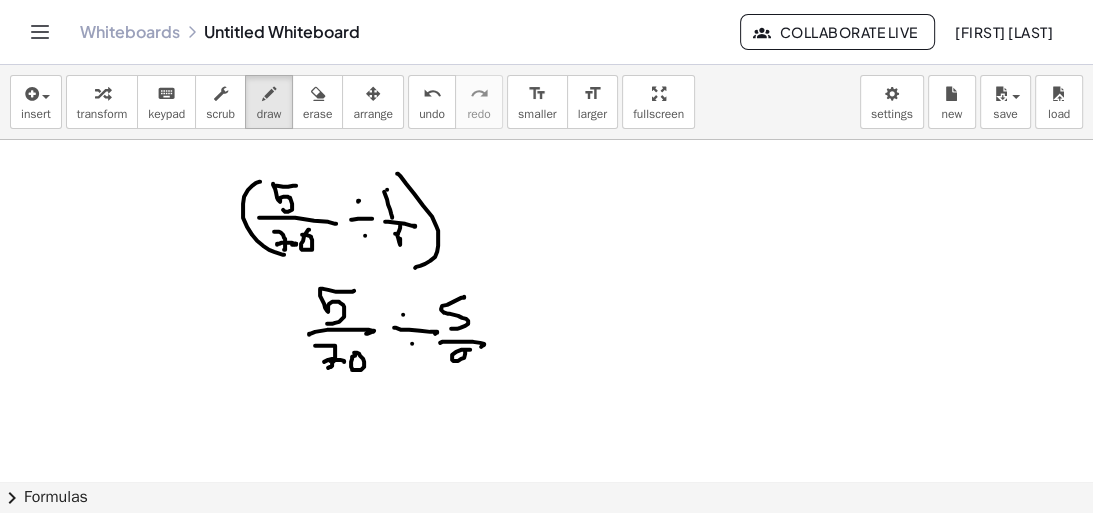 drag, startPoint x: 463, startPoint y: 348, endPoint x: 494, endPoint y: 364, distance: 34.88553 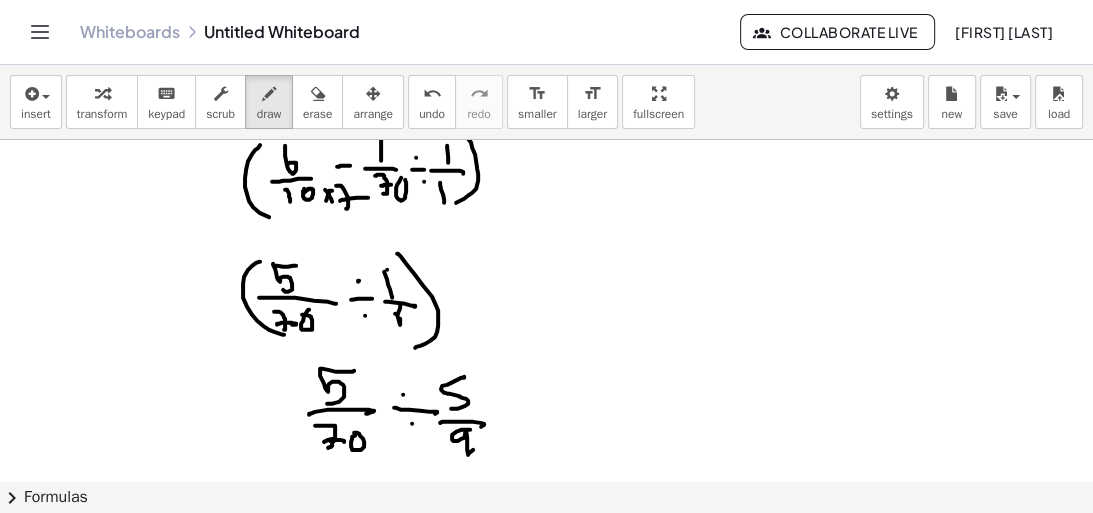 scroll, scrollTop: 1141, scrollLeft: 0, axis: vertical 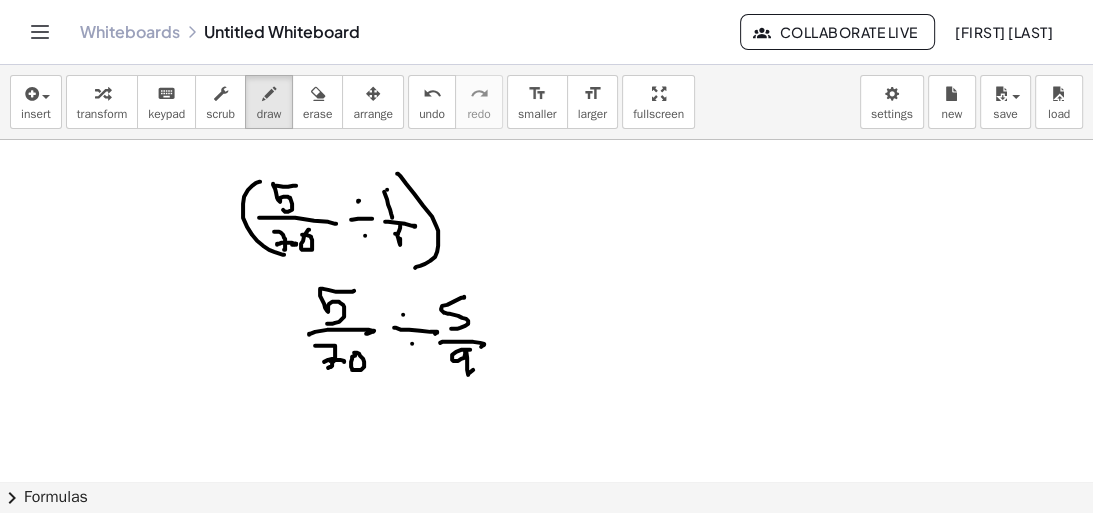 drag, startPoint x: 516, startPoint y: 316, endPoint x: 515, endPoint y: 336, distance: 20.024984 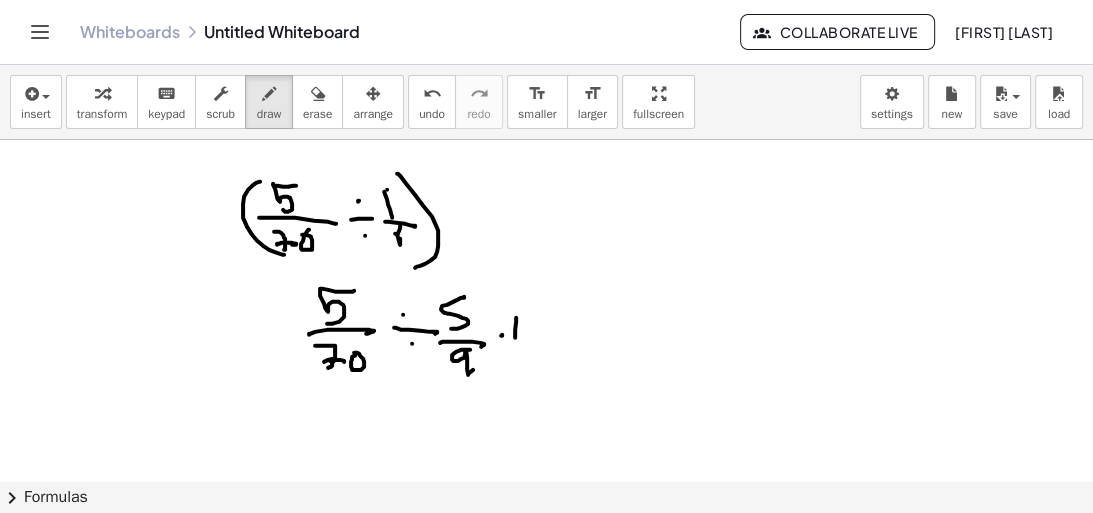 drag, startPoint x: 502, startPoint y: 333, endPoint x: 537, endPoint y: 328, distance: 35.35534 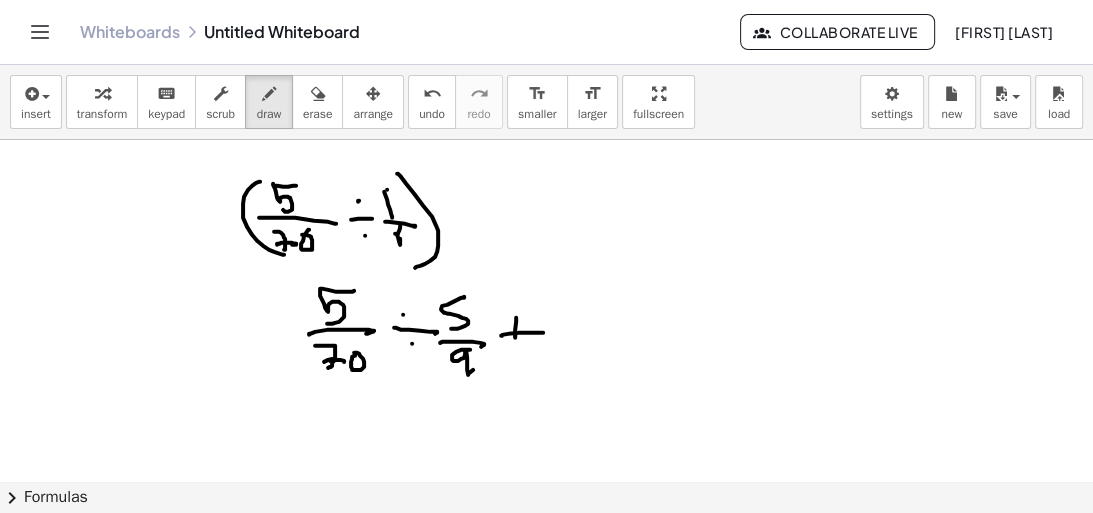 drag, startPoint x: 515, startPoint y: 333, endPoint x: 514, endPoint y: 345, distance: 12.0415945 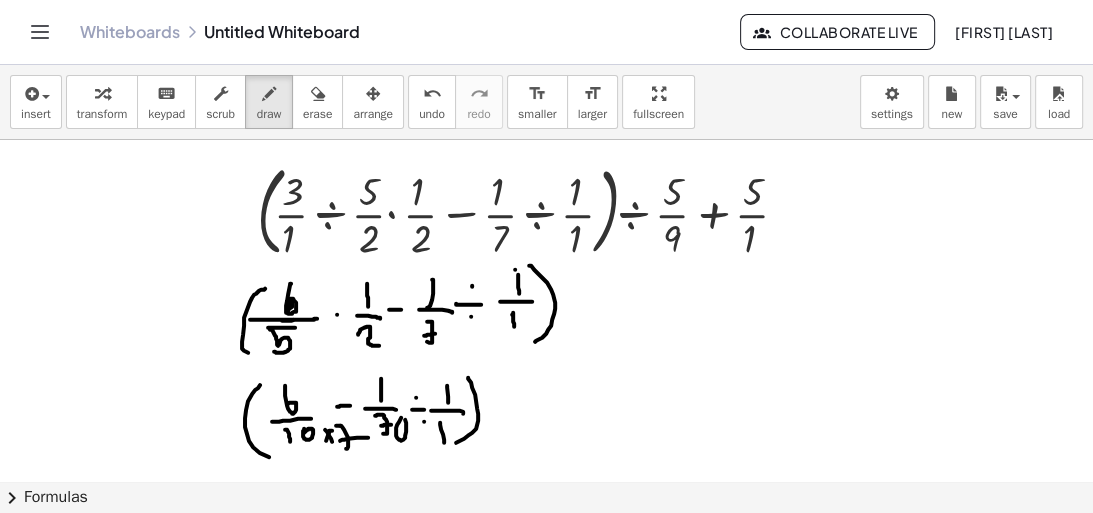 scroll, scrollTop: 1061, scrollLeft: 0, axis: vertical 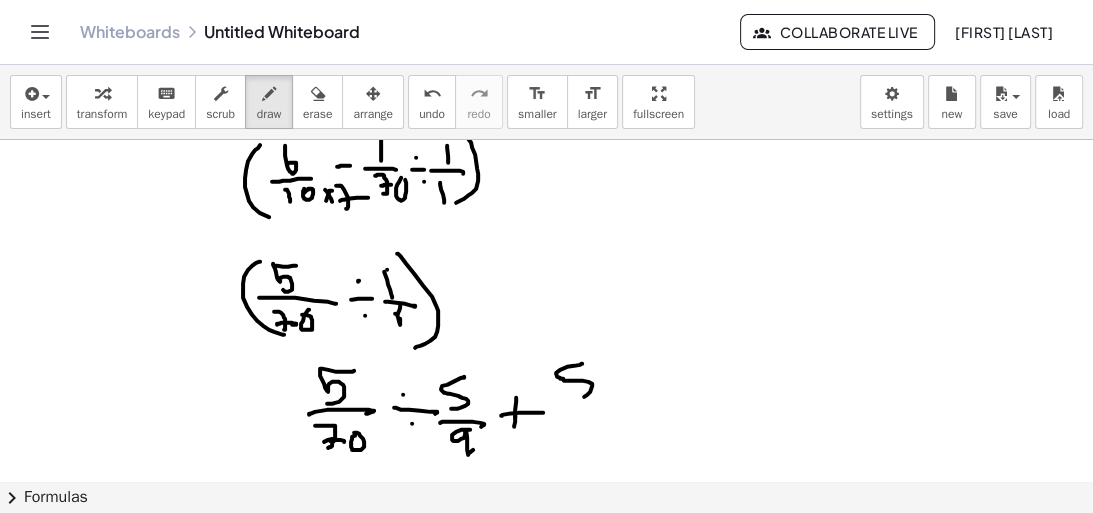 drag, startPoint x: 582, startPoint y: 362, endPoint x: 564, endPoint y: 402, distance: 43.863426 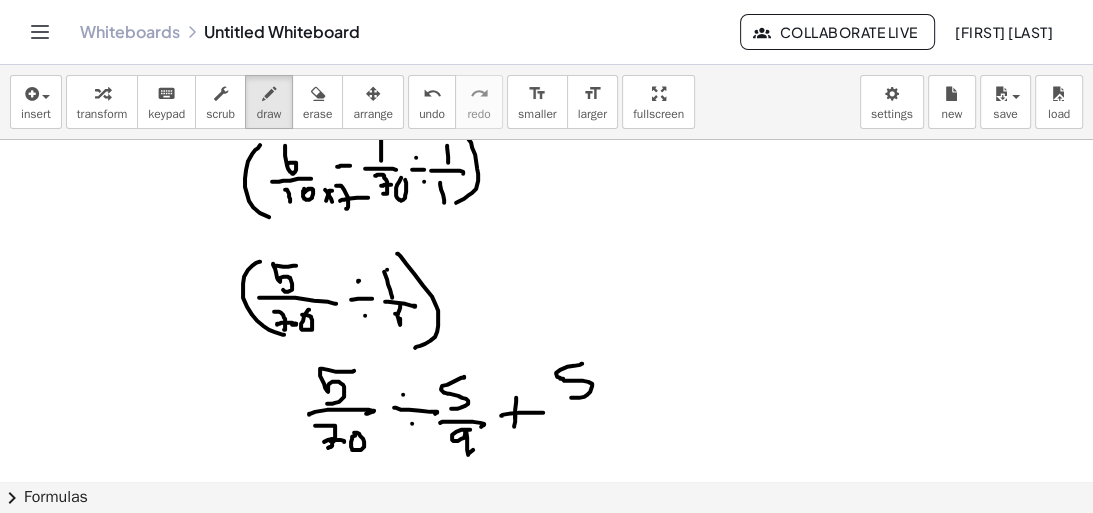 drag, startPoint x: 574, startPoint y: 403, endPoint x: 597, endPoint y: 408, distance: 23.537205 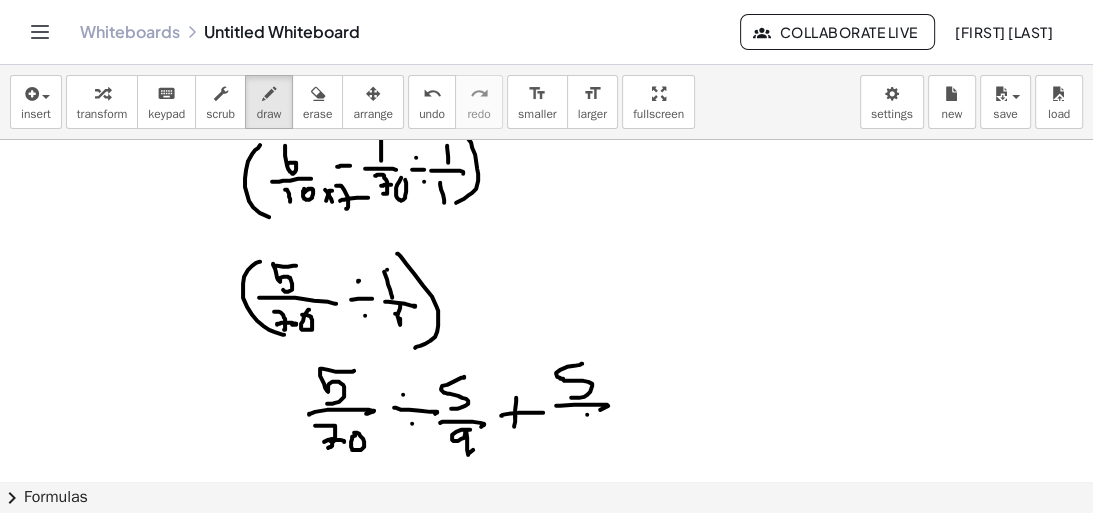 drag, startPoint x: 587, startPoint y: 413, endPoint x: 589, endPoint y: 441, distance: 28.071337 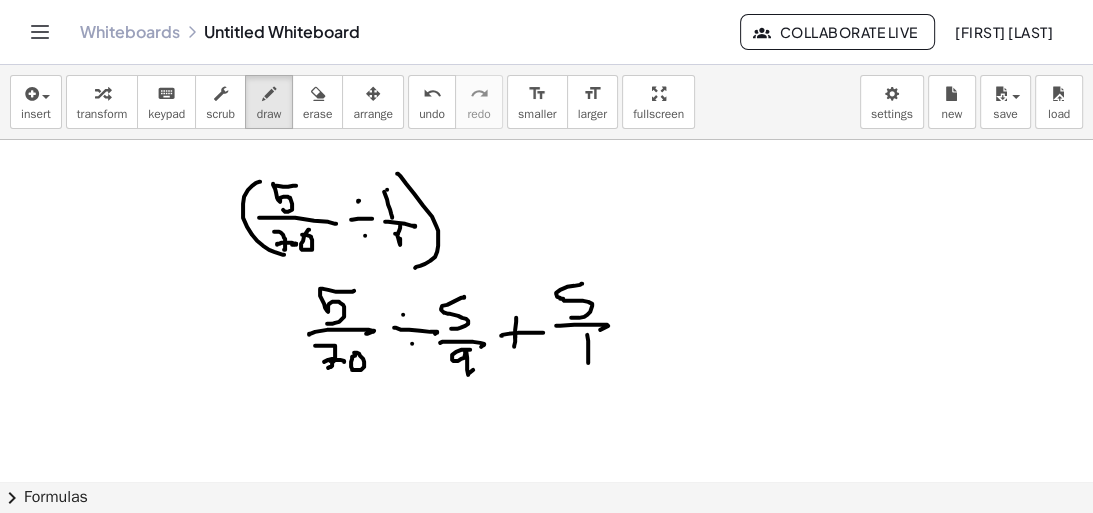 scroll, scrollTop: 1221, scrollLeft: 0, axis: vertical 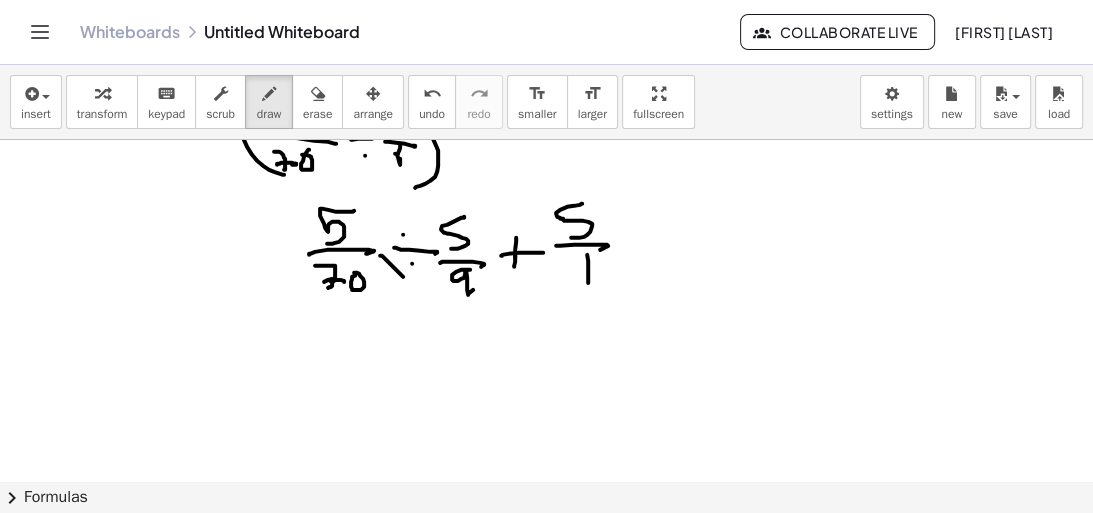 drag, startPoint x: 380, startPoint y: 254, endPoint x: 411, endPoint y: 280, distance: 40.459858 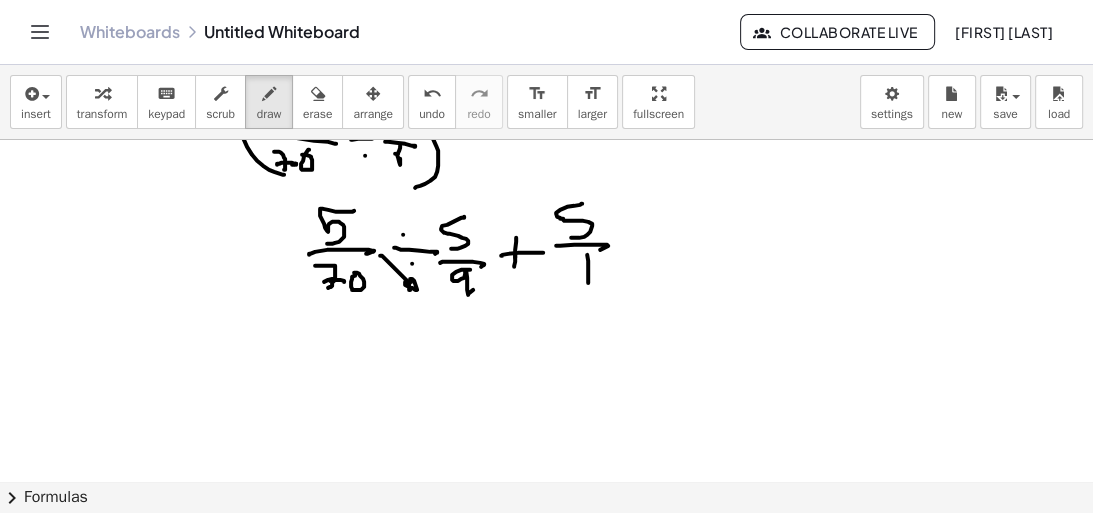 click at bounding box center (546, -227) 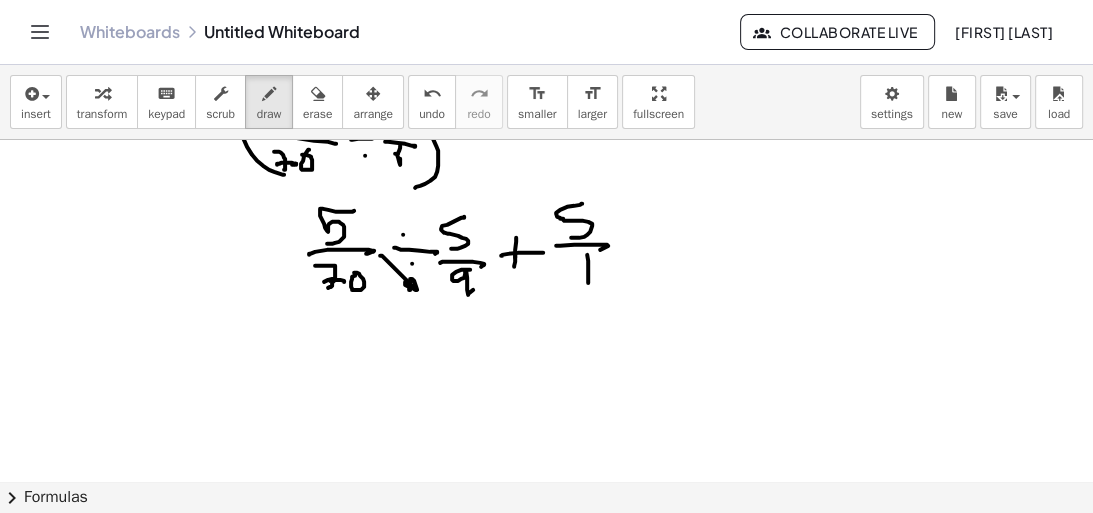 click at bounding box center [546, -227] 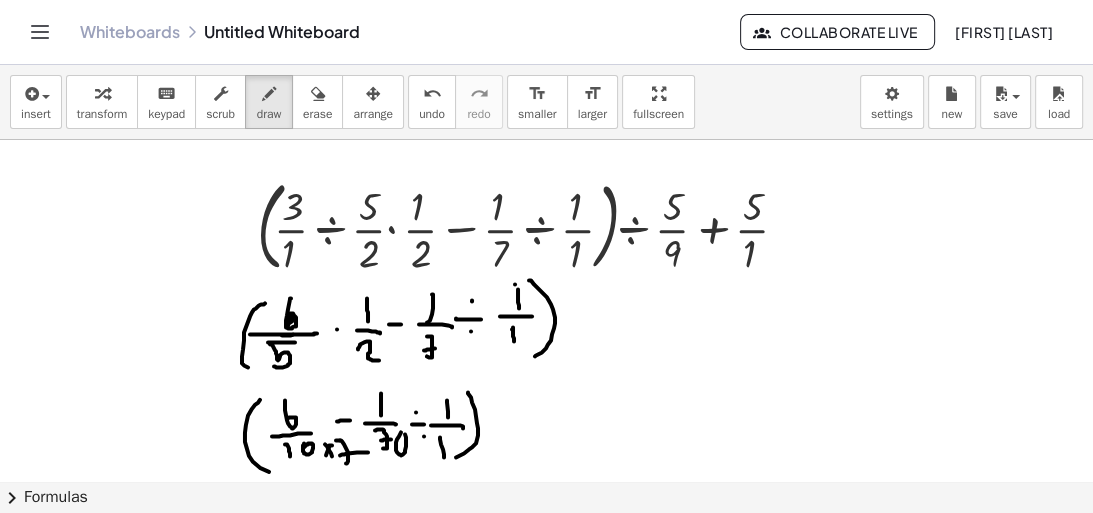 scroll, scrollTop: 726, scrollLeft: 0, axis: vertical 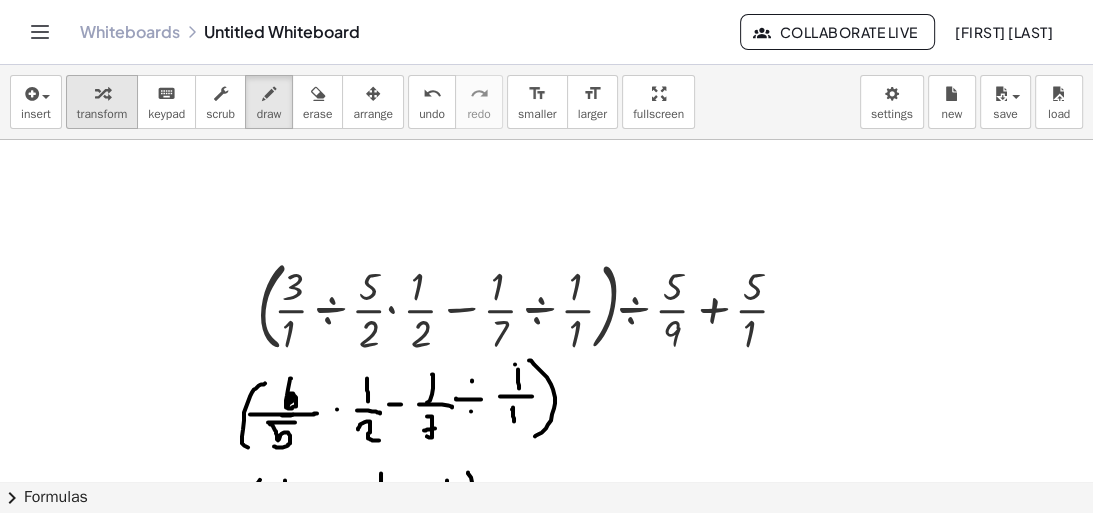 click on "transform" at bounding box center (102, 114) 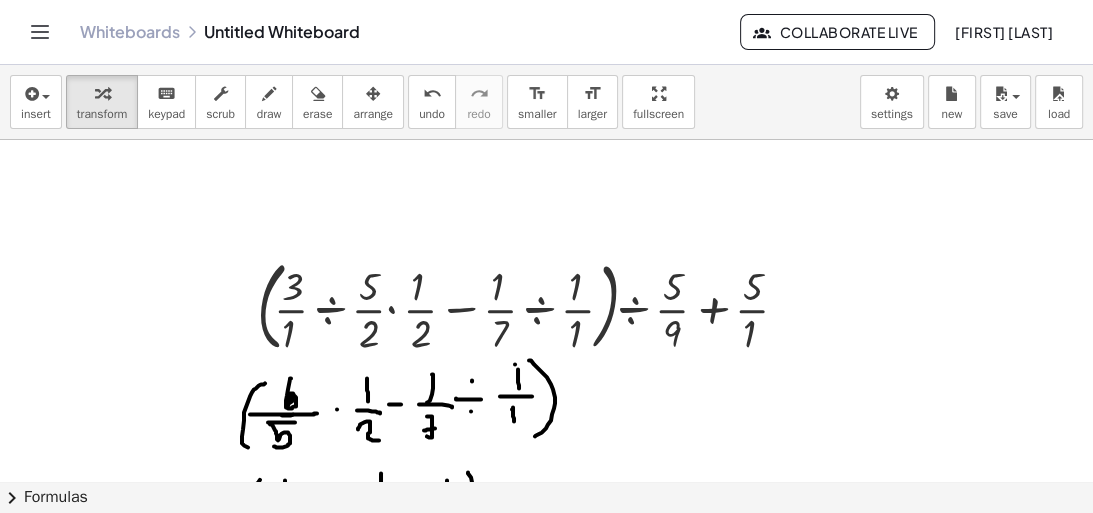 click at bounding box center [546, 439] 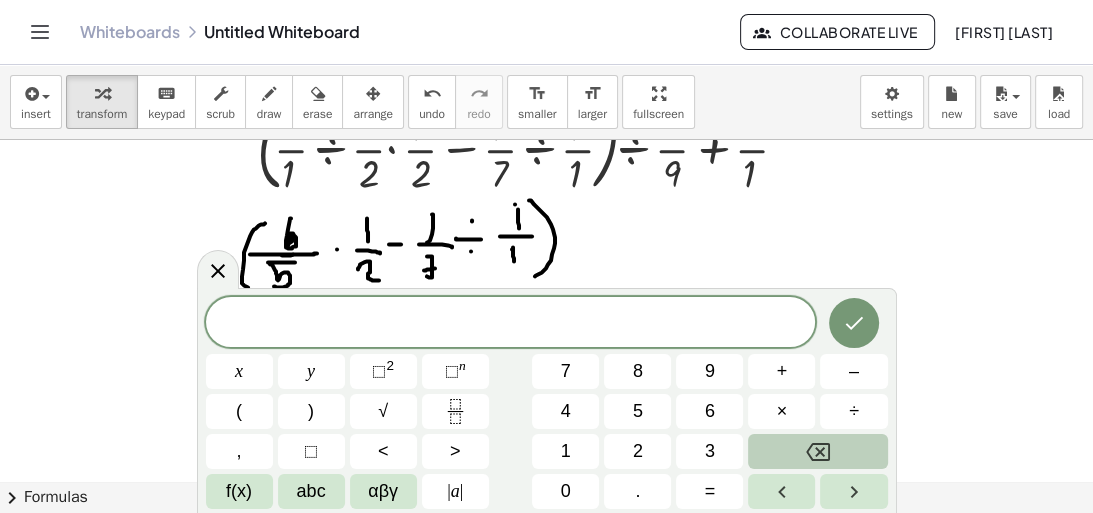 scroll, scrollTop: 966, scrollLeft: 0, axis: vertical 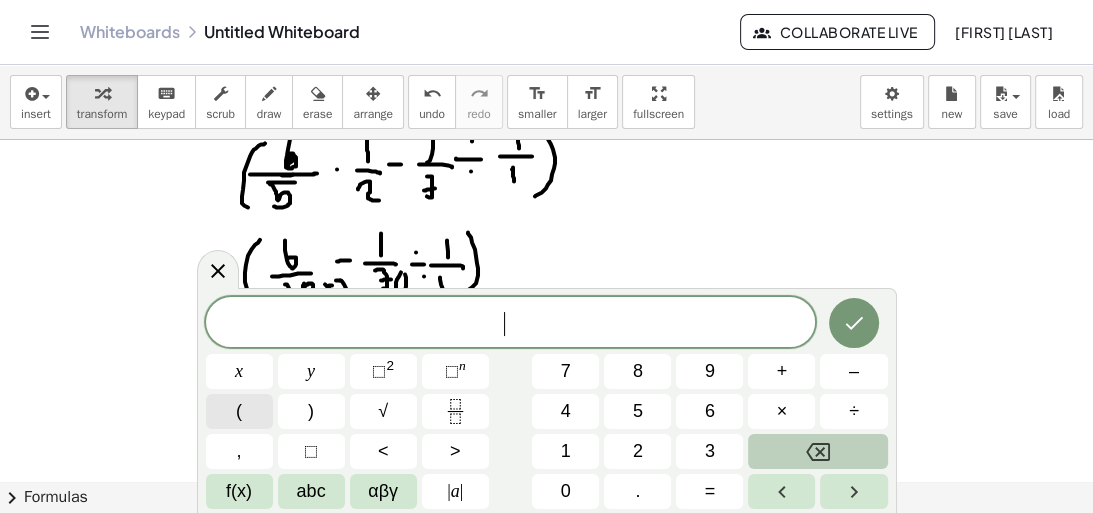 click on "(" at bounding box center [239, 411] 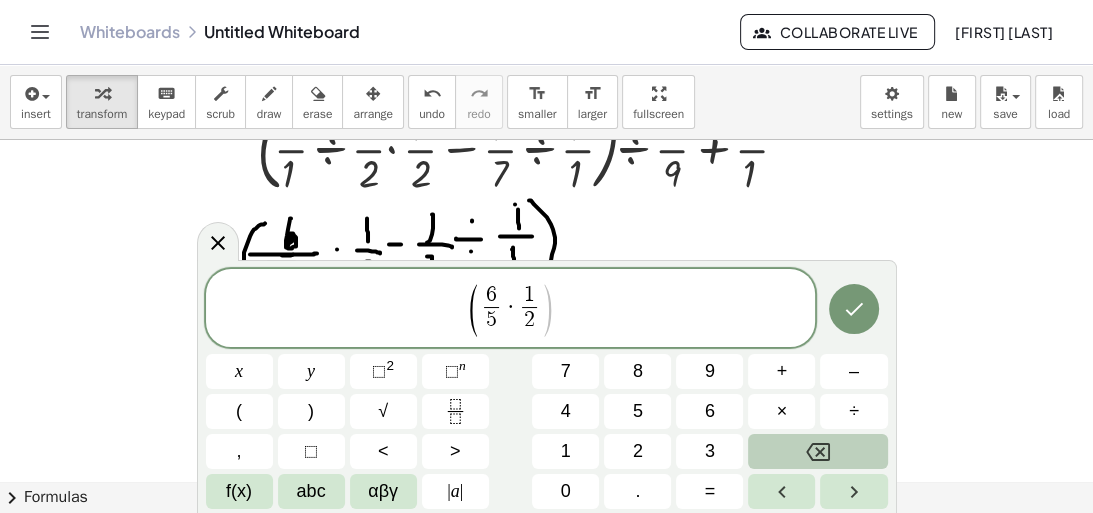 scroll, scrollTop: 966, scrollLeft: 0, axis: vertical 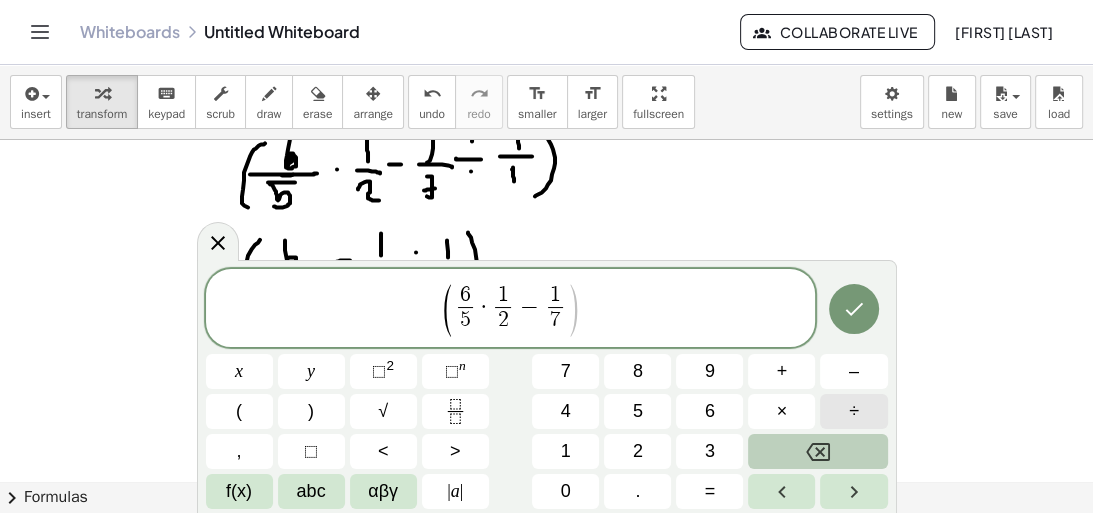 click on "÷" at bounding box center [853, 411] 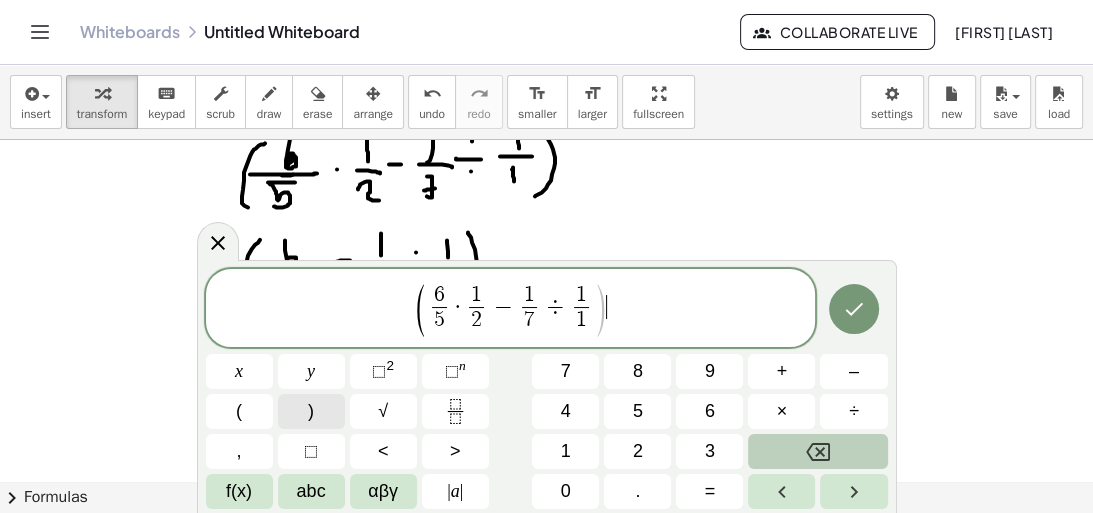 click on ")" at bounding box center (311, 411) 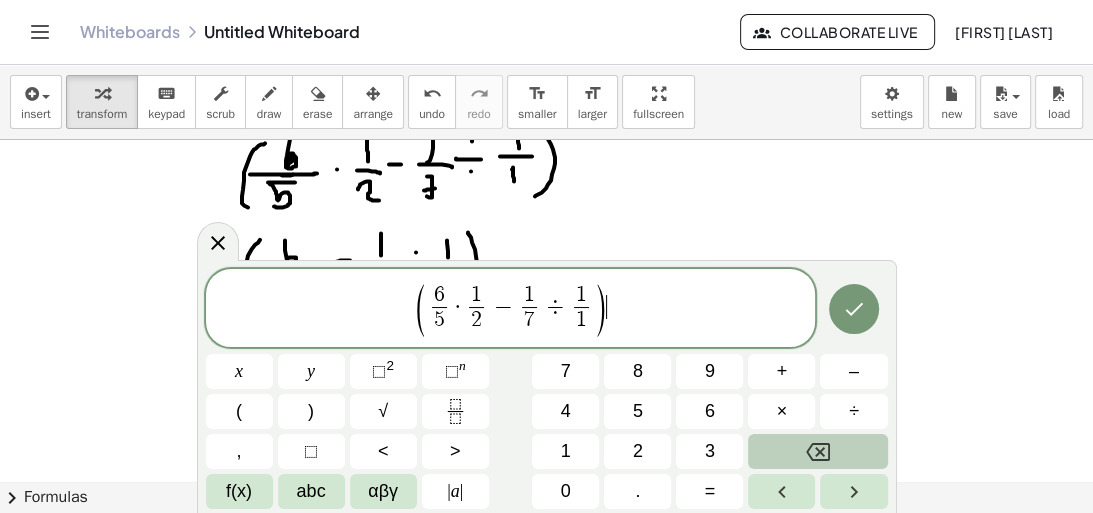 scroll, scrollTop: 1046, scrollLeft: 0, axis: vertical 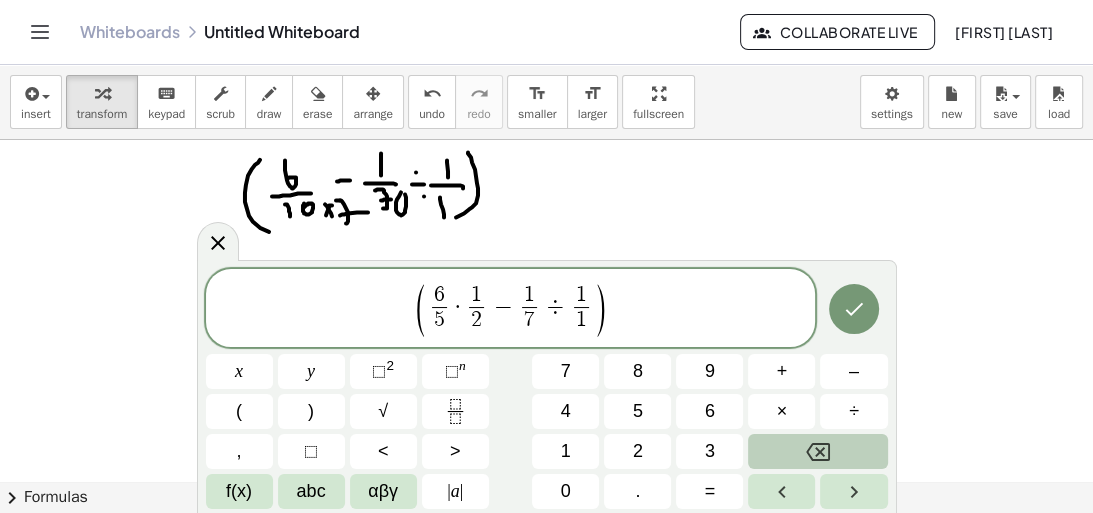 click on "−" at bounding box center (503, 307) 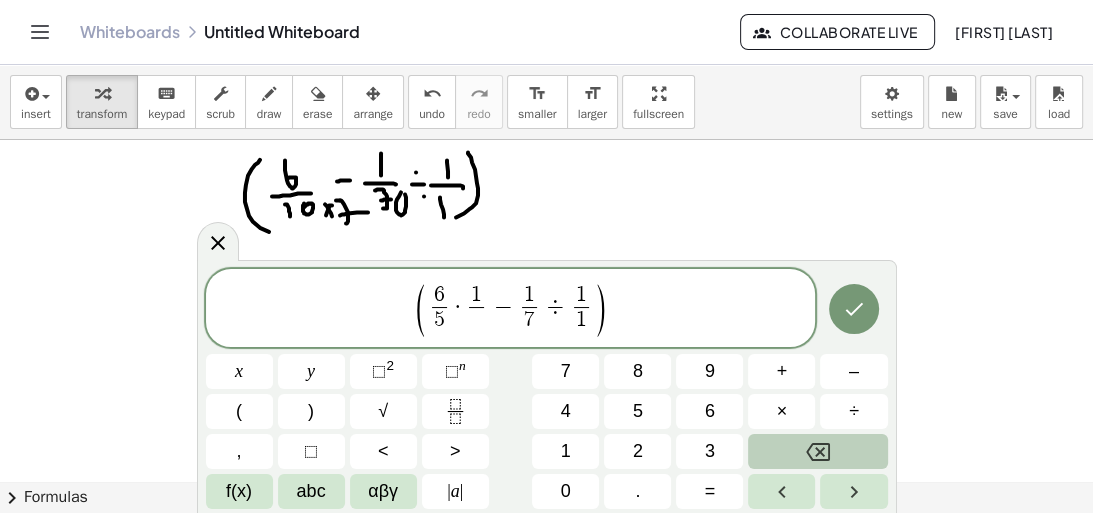 click on "1" at bounding box center [476, 296] 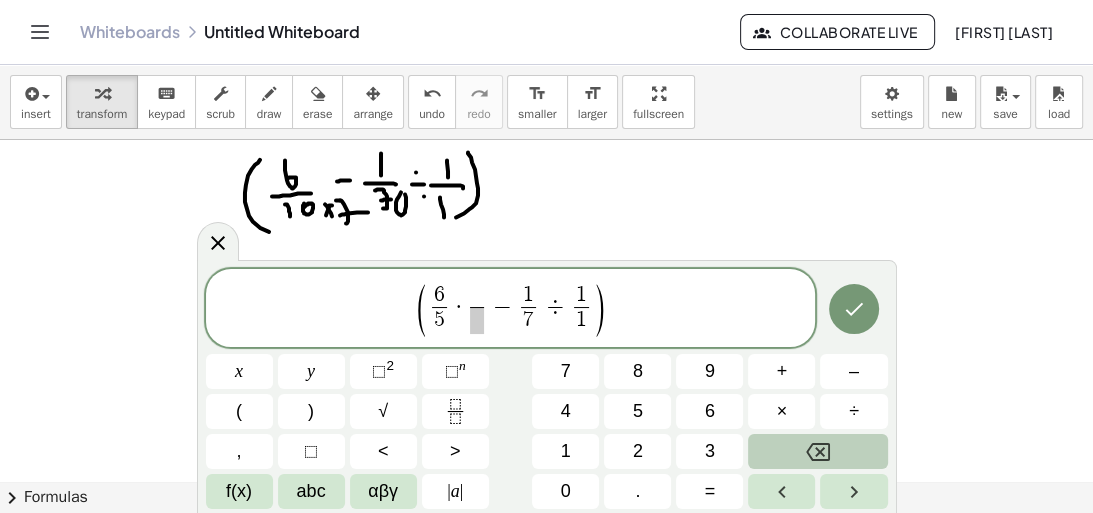 click on "−" at bounding box center (502, 307) 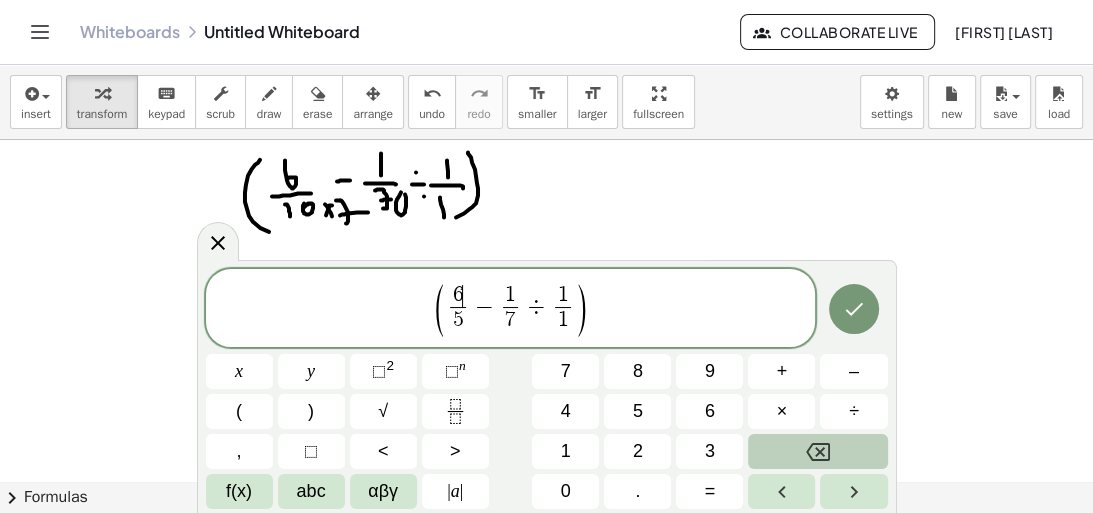 click on "6 ​ 5 ​" at bounding box center [458, 309] 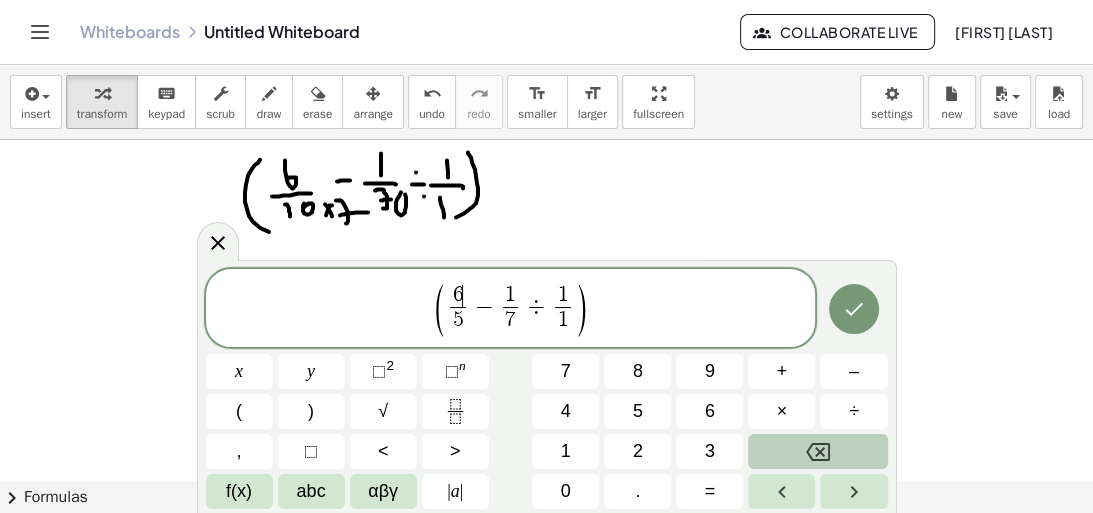 click on "5" at bounding box center (457, 320) 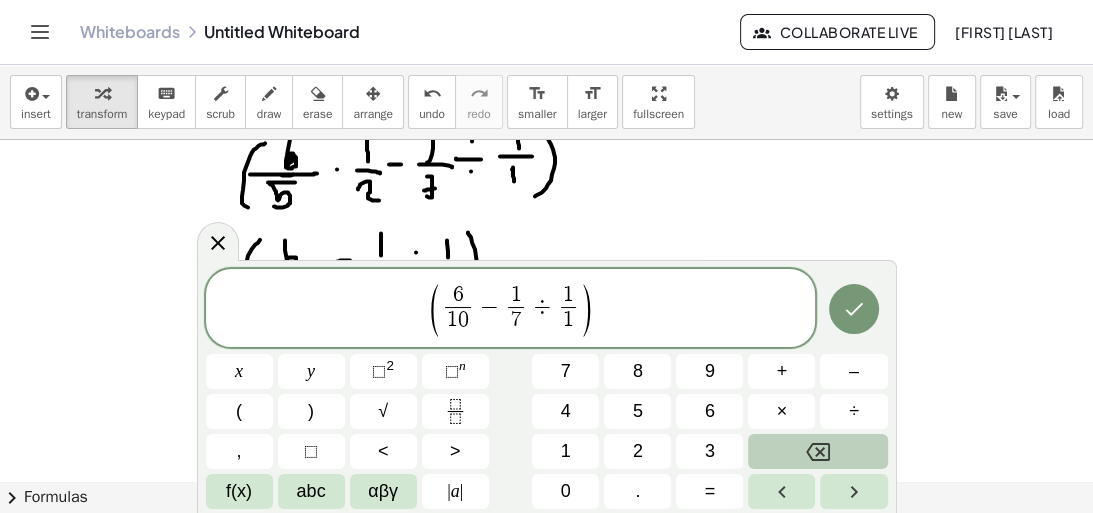 scroll, scrollTop: 1046, scrollLeft: 0, axis: vertical 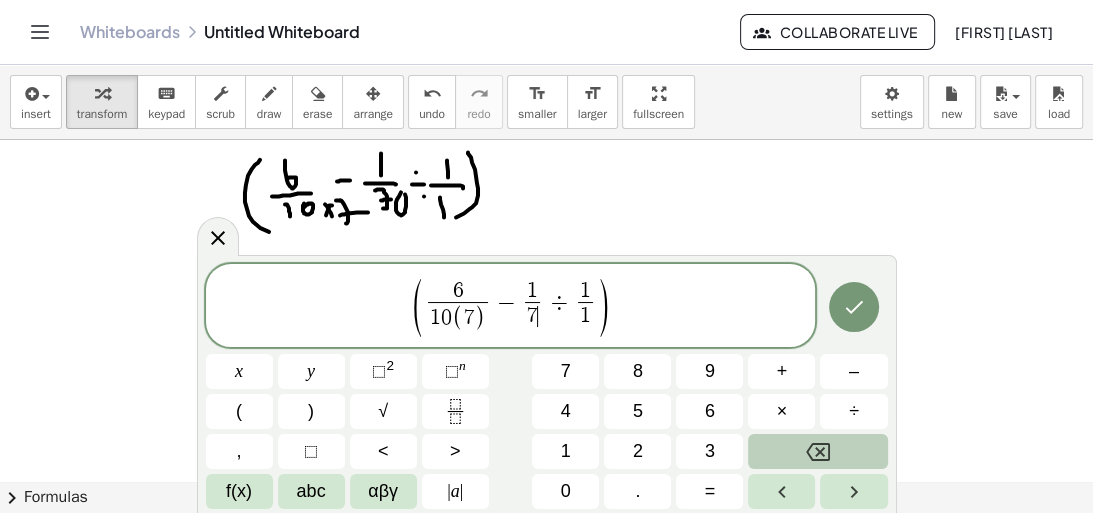 click on "7 ​" at bounding box center (532, 315) 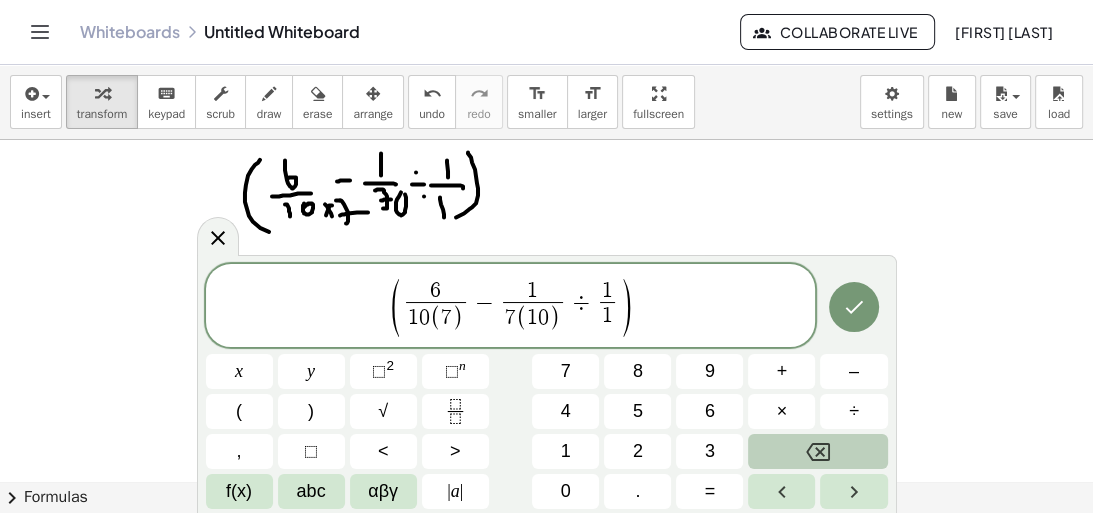 click on "1" at bounding box center (533, 292) 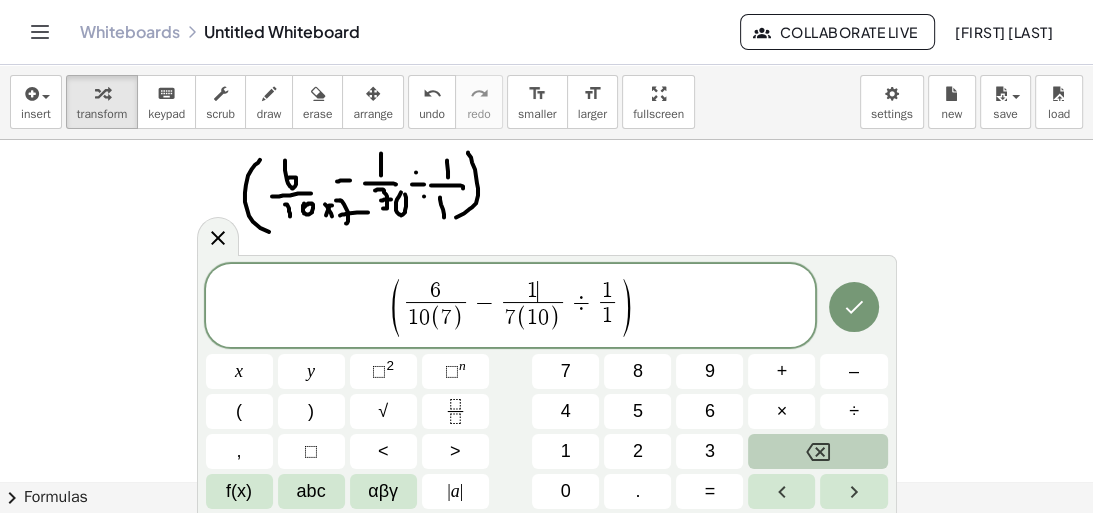 click on "( 6 1 0 ( 7 ) ​ − 1 ​ 7 ( 1 0 ) ​ ÷ 1 1 ​ )" at bounding box center (511, 307) 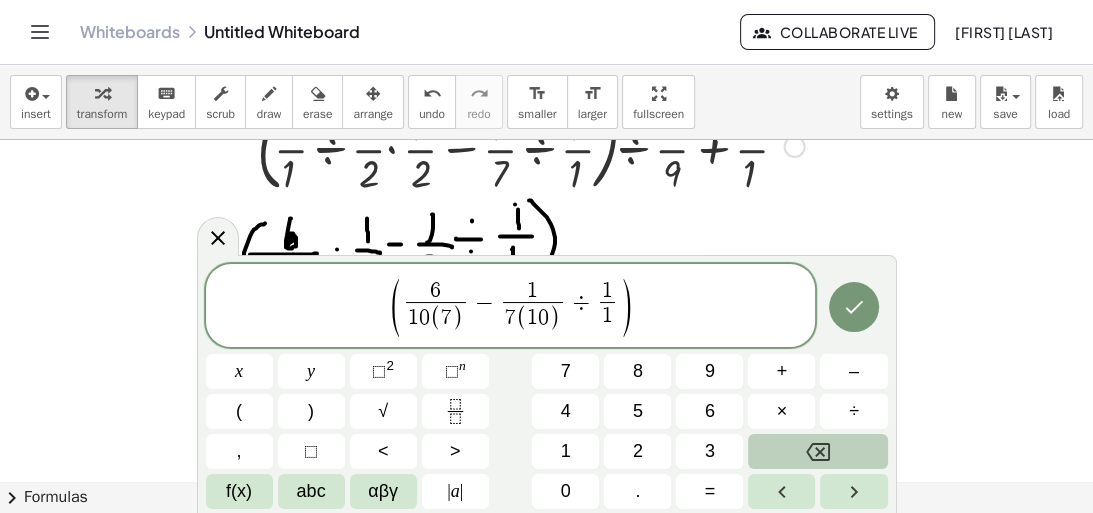 scroll, scrollTop: 806, scrollLeft: 0, axis: vertical 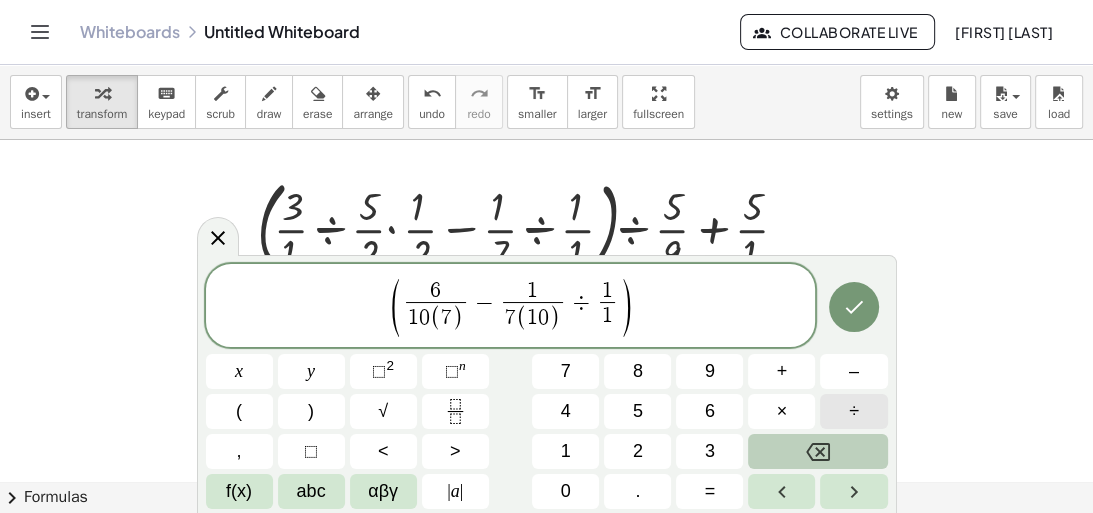 click on "÷" at bounding box center (854, 411) 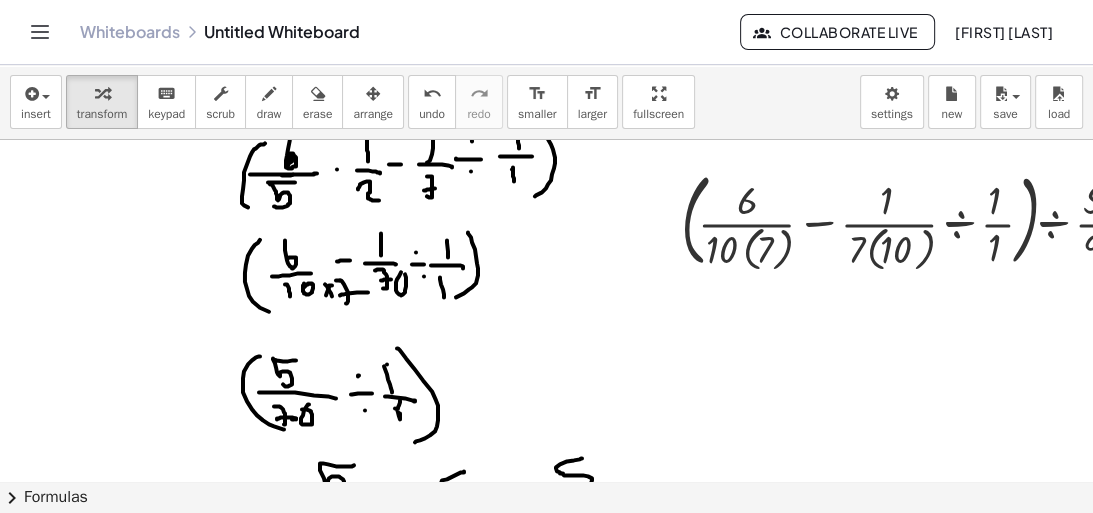 scroll, scrollTop: 886, scrollLeft: 0, axis: vertical 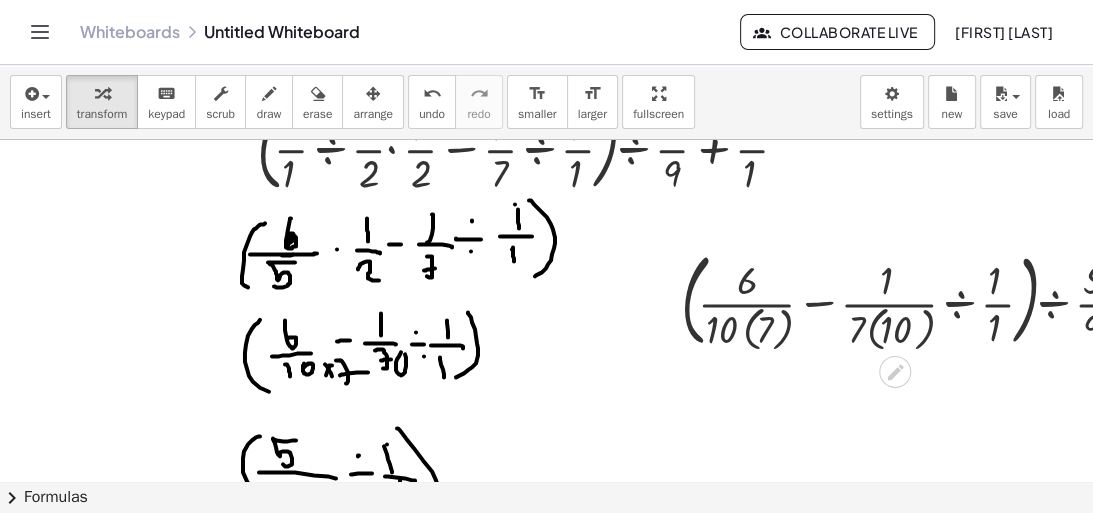 click at bounding box center (912, 298) 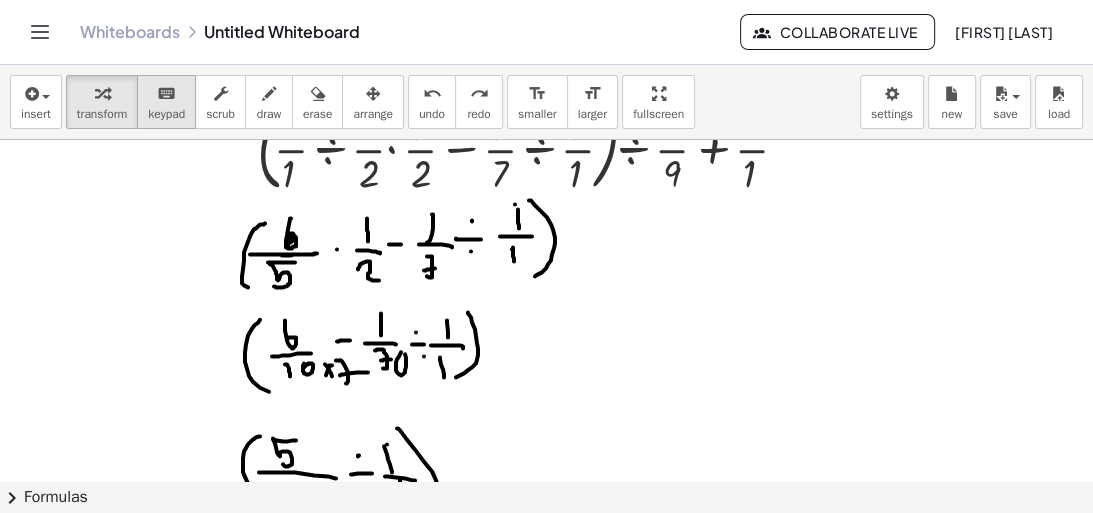 click on "keypad" at bounding box center (166, 114) 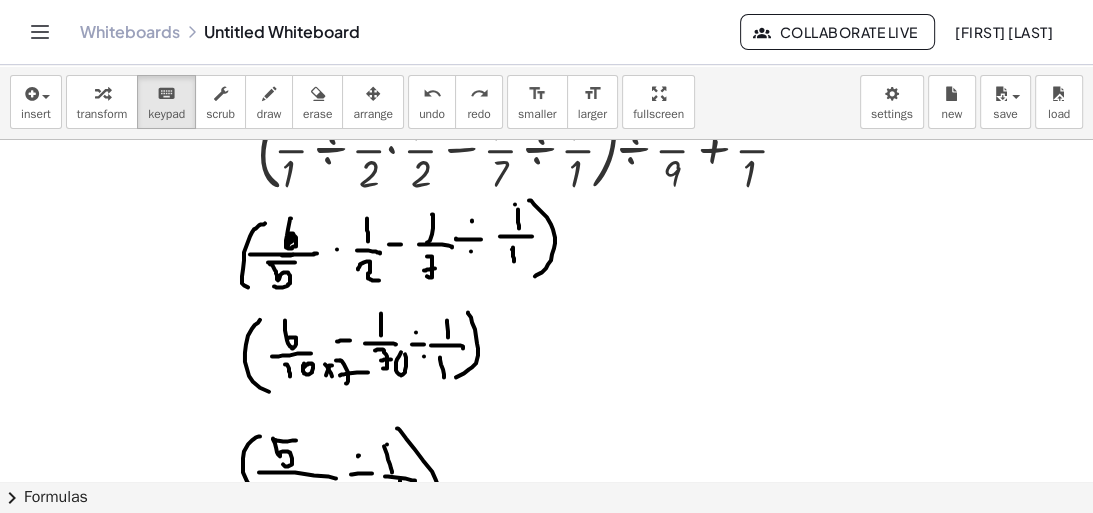 click at bounding box center (582, 279) 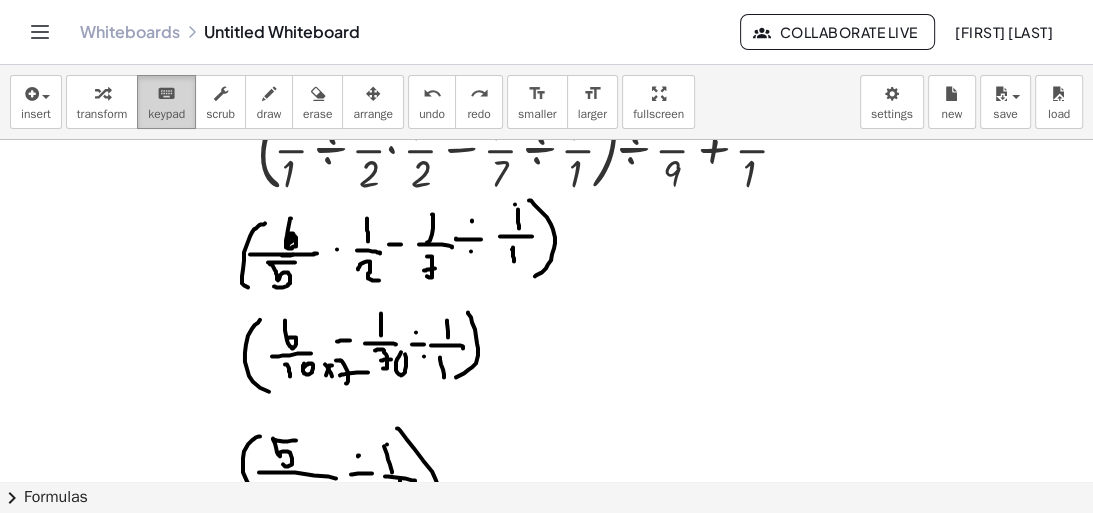 click on "keyboard keypad" at bounding box center (166, 102) 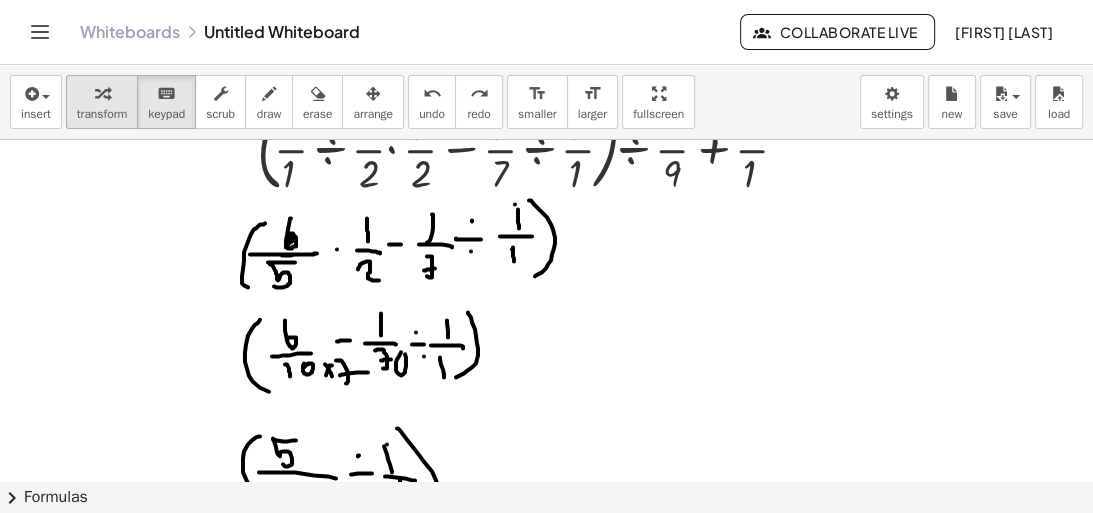 click on "transform" at bounding box center (102, 102) 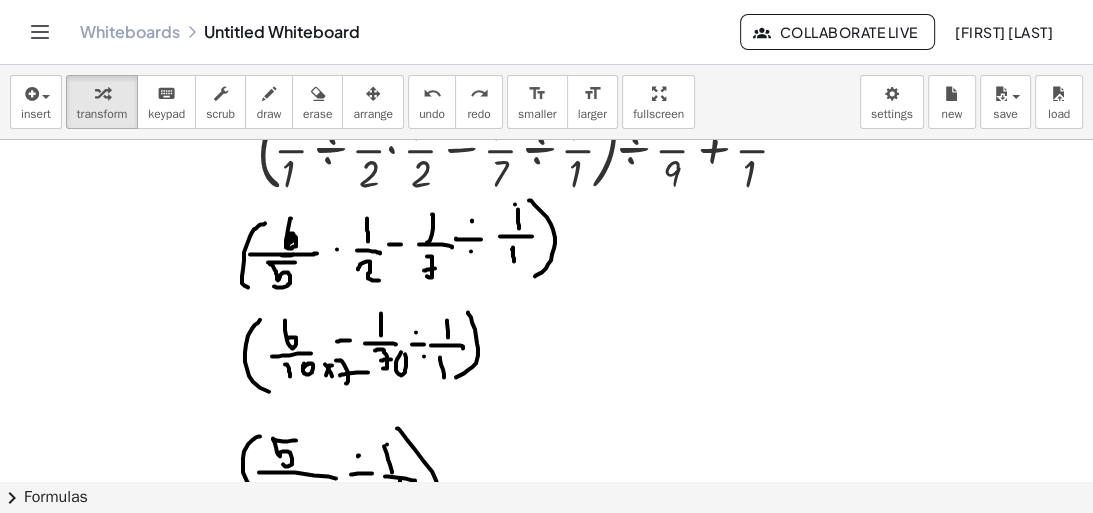 click at bounding box center [582, 279] 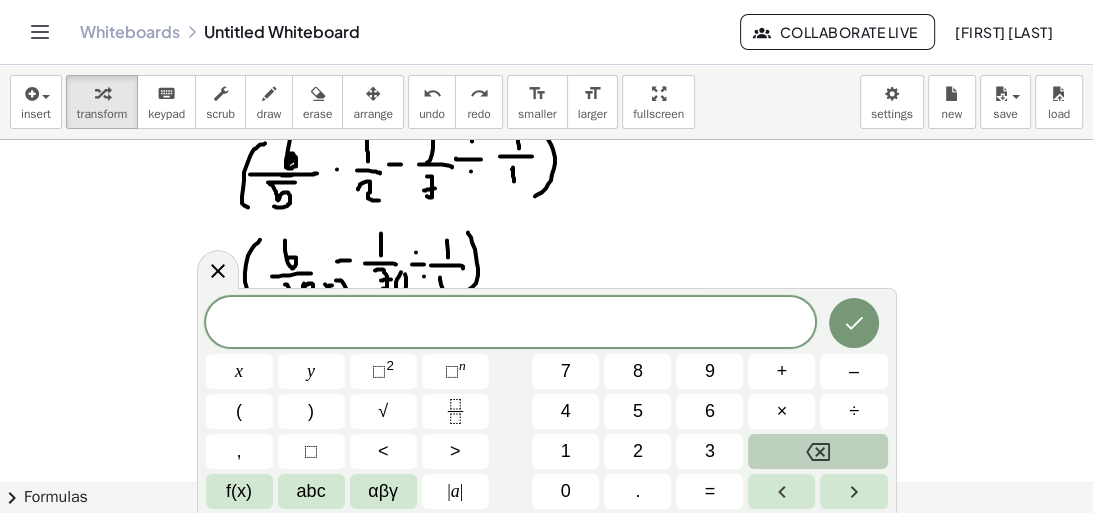 scroll, scrollTop: 1046, scrollLeft: 0, axis: vertical 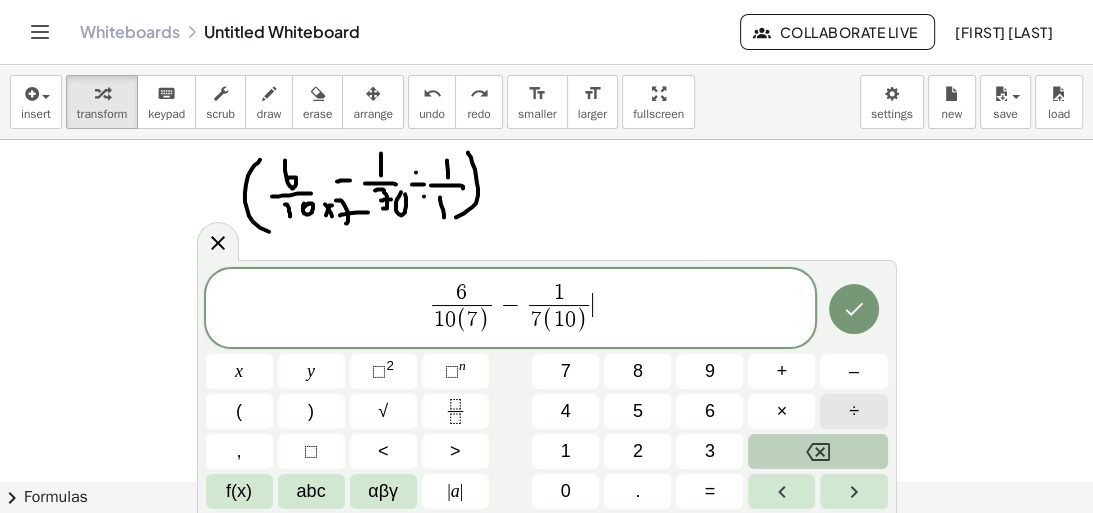 click on "÷" at bounding box center [854, 411] 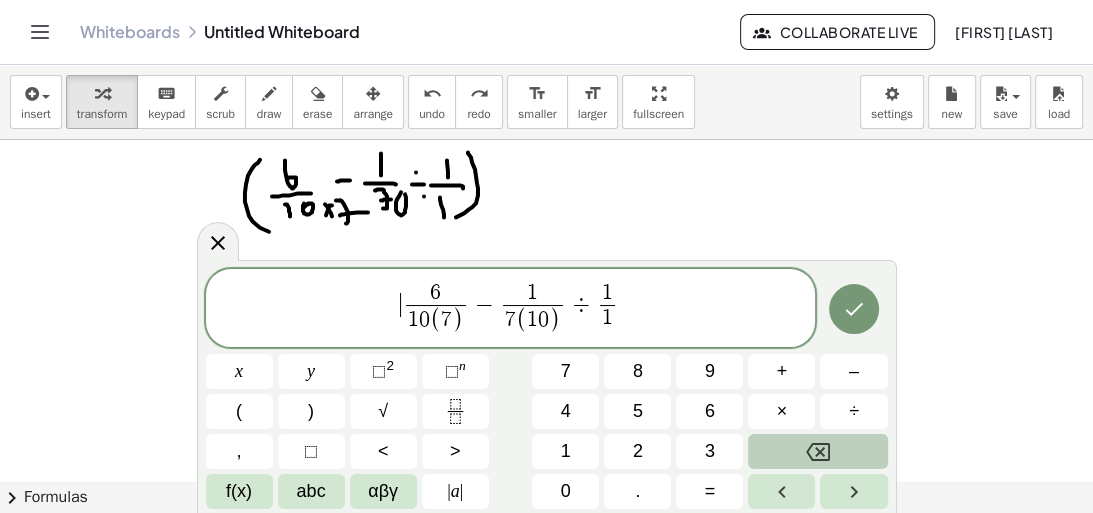 click on "​ 6 1 0 ( 7 ) ​ − 1 7 ( 1 0 ) ​ ÷ 1 1 ​" at bounding box center [511, 309] 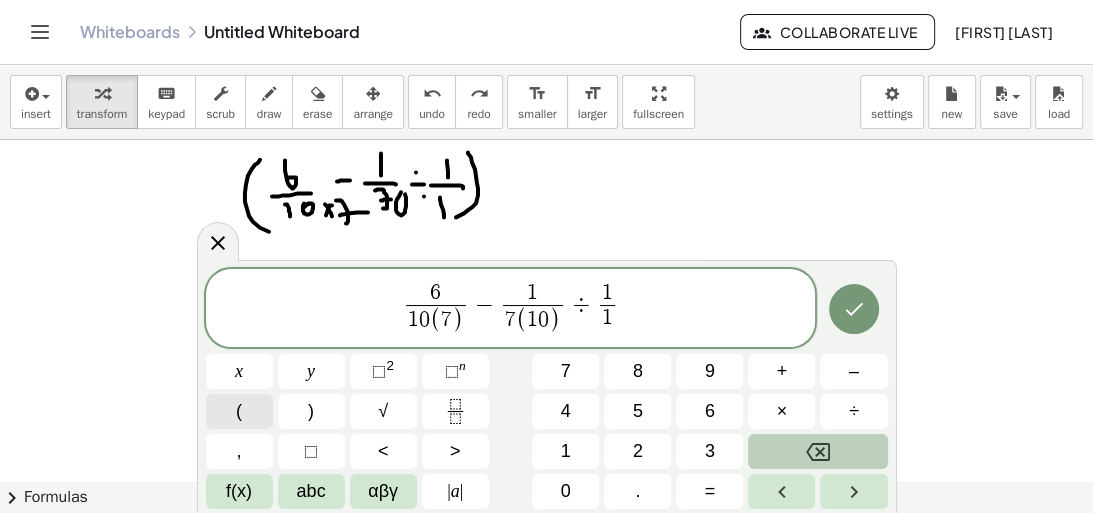 click on "(" at bounding box center [239, 411] 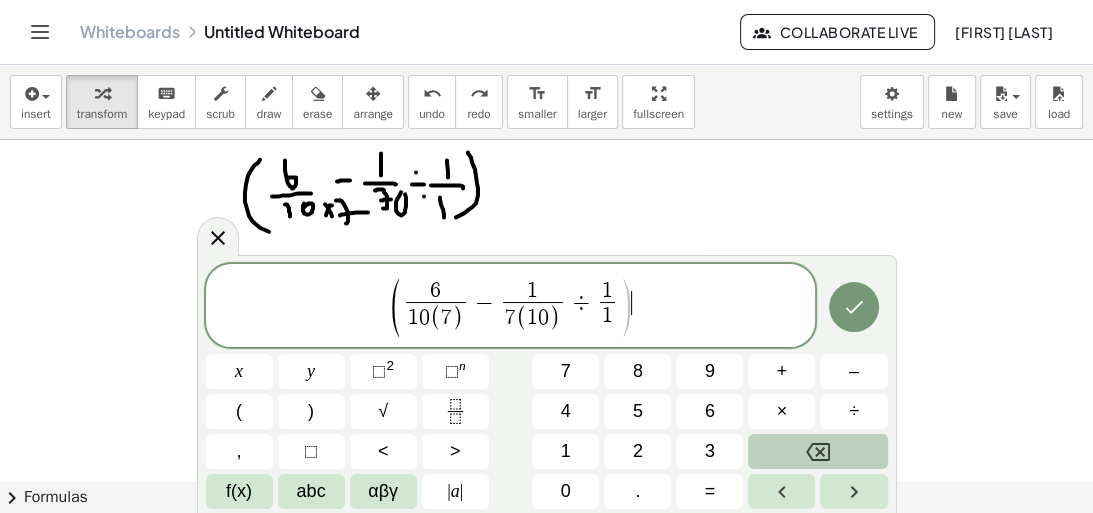 click on "( 6 1 0 ( 7 ) ​ − 1 7 ( 1 0 ) ​ ÷ 1 1 ​ ) ​" at bounding box center [511, 307] 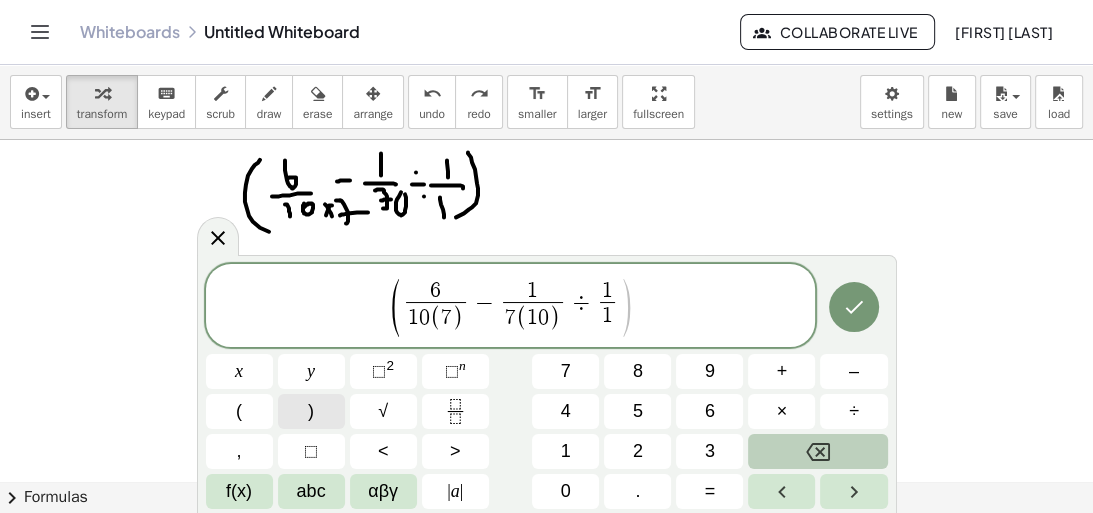 click on ")" at bounding box center [311, 411] 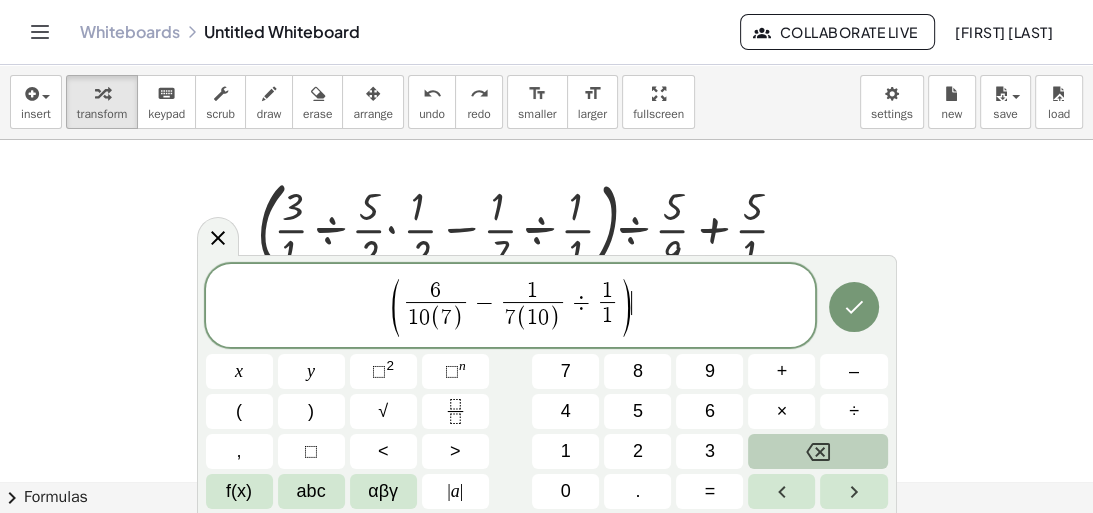 scroll, scrollTop: 886, scrollLeft: 0, axis: vertical 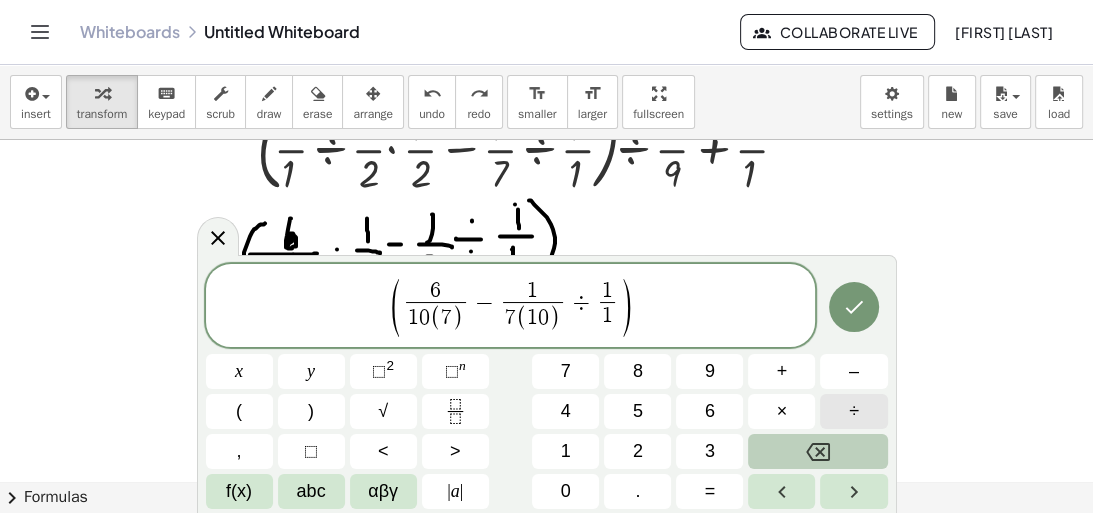 click on "÷" at bounding box center [853, 411] 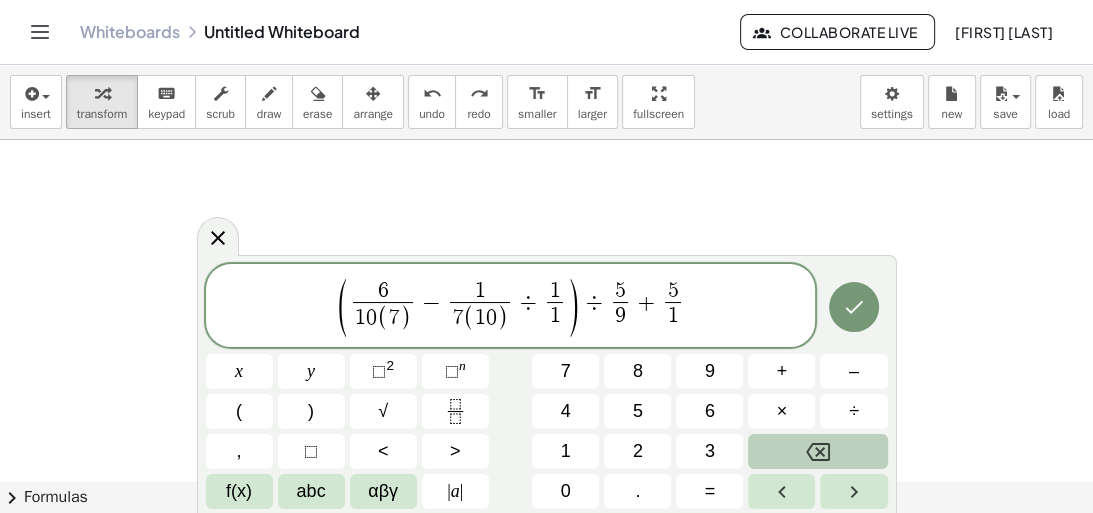 scroll, scrollTop: 1526, scrollLeft: 0, axis: vertical 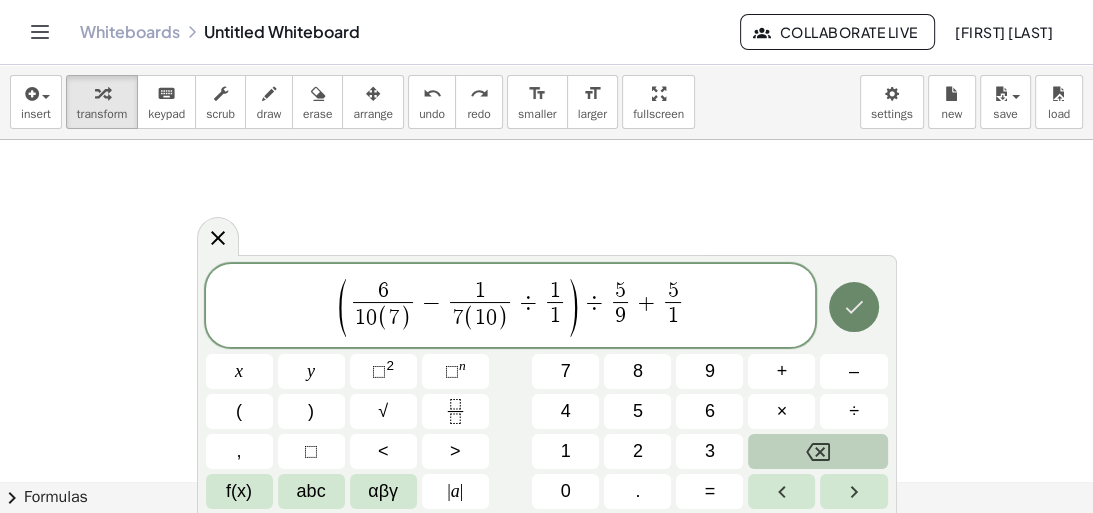 click 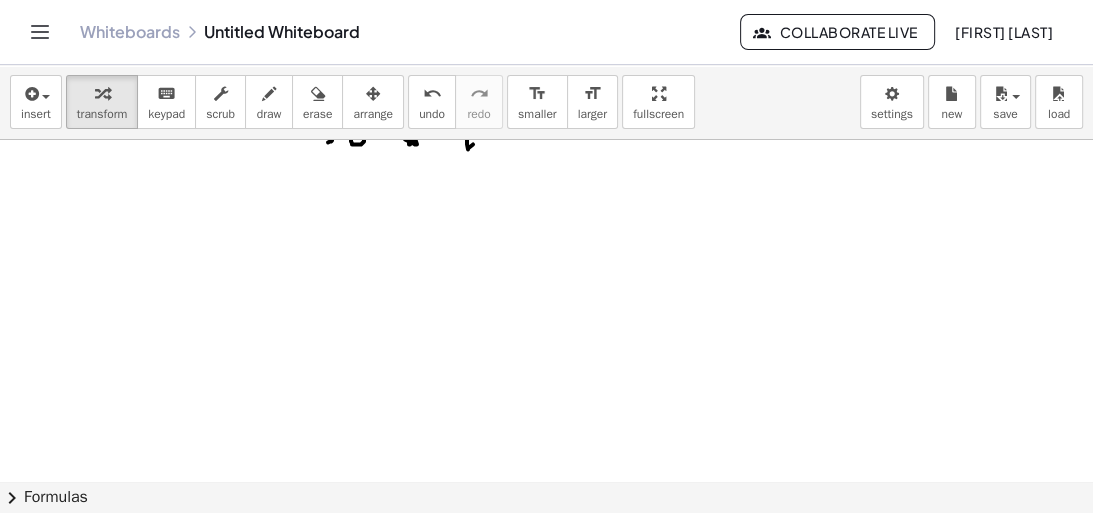 scroll, scrollTop: 1046, scrollLeft: 0, axis: vertical 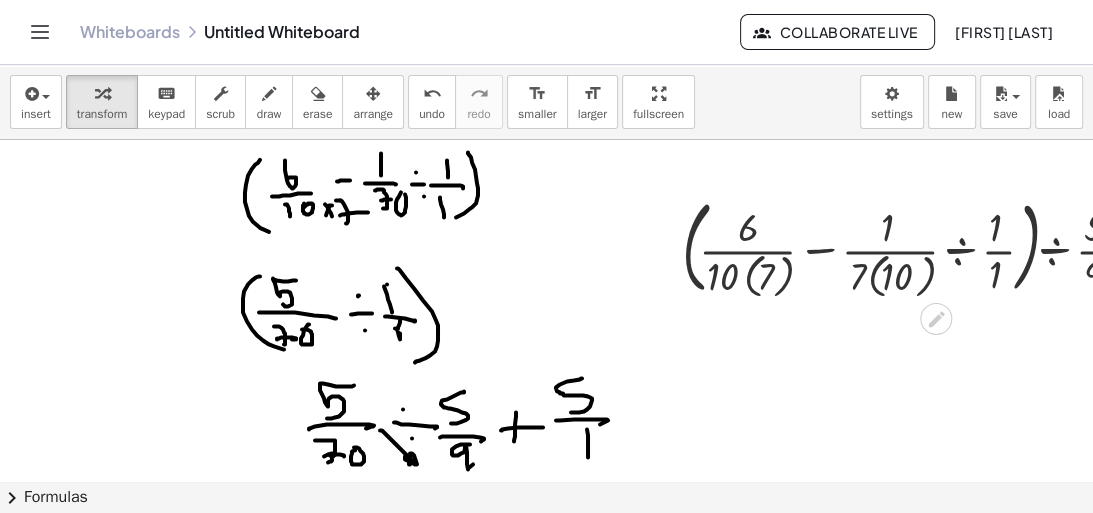 click at bounding box center [953, 245] 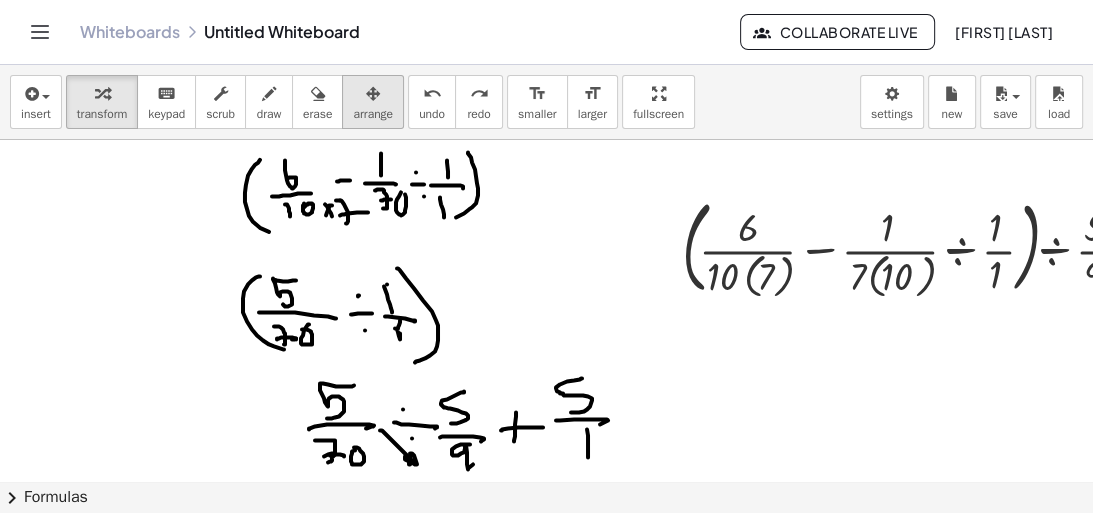 click at bounding box center [373, 93] 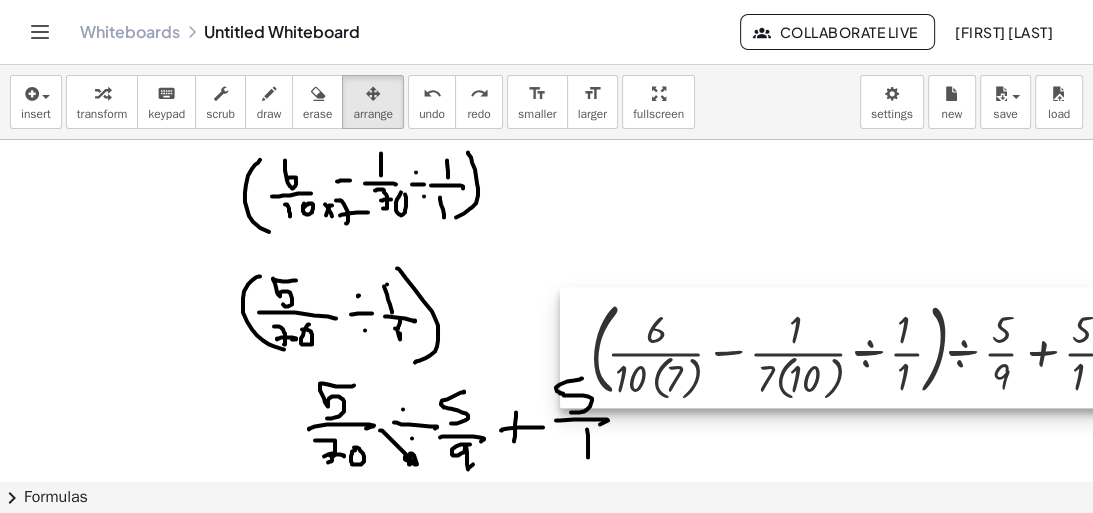 drag, startPoint x: 764, startPoint y: 256, endPoint x: 653, endPoint y: 360, distance: 152.10852 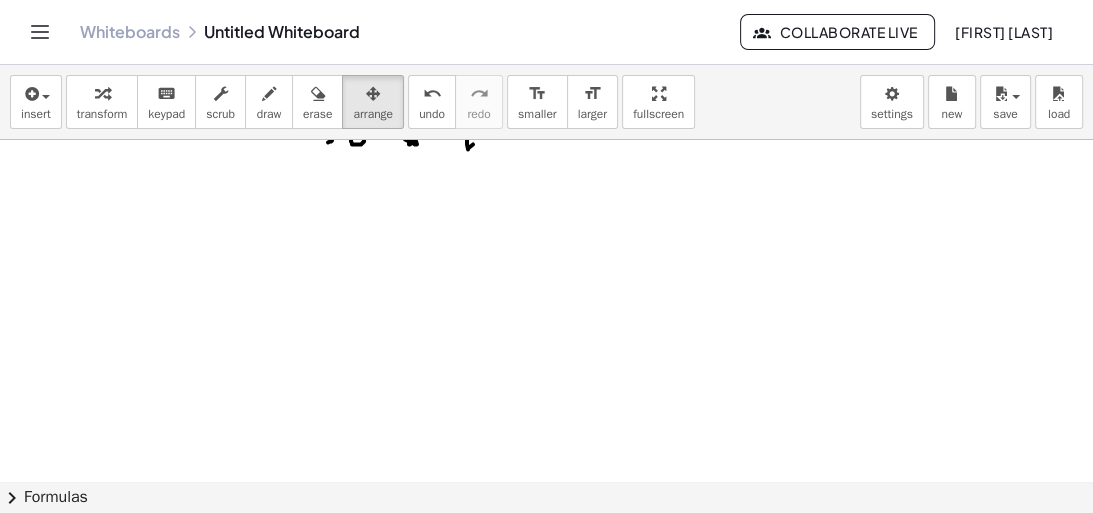 scroll, scrollTop: 1206, scrollLeft: 0, axis: vertical 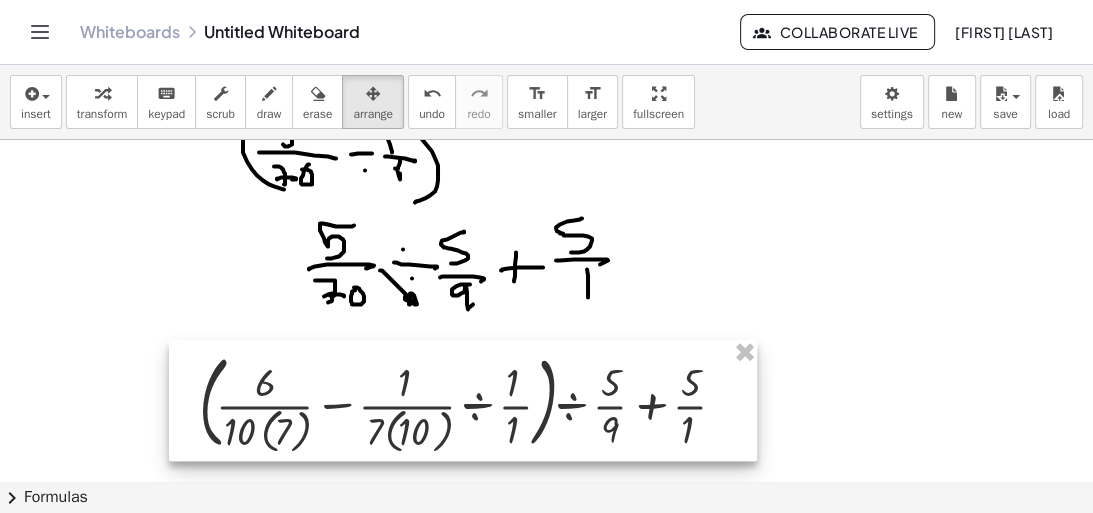 drag, startPoint x: 726, startPoint y: 267, endPoint x: 400, endPoint y: 428, distance: 363.58905 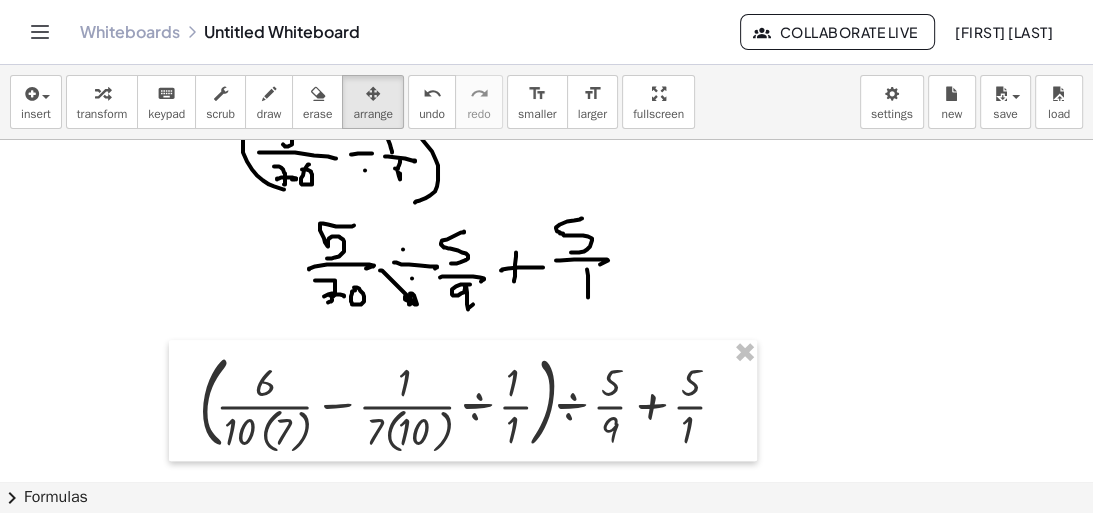 click at bounding box center [622, -41] 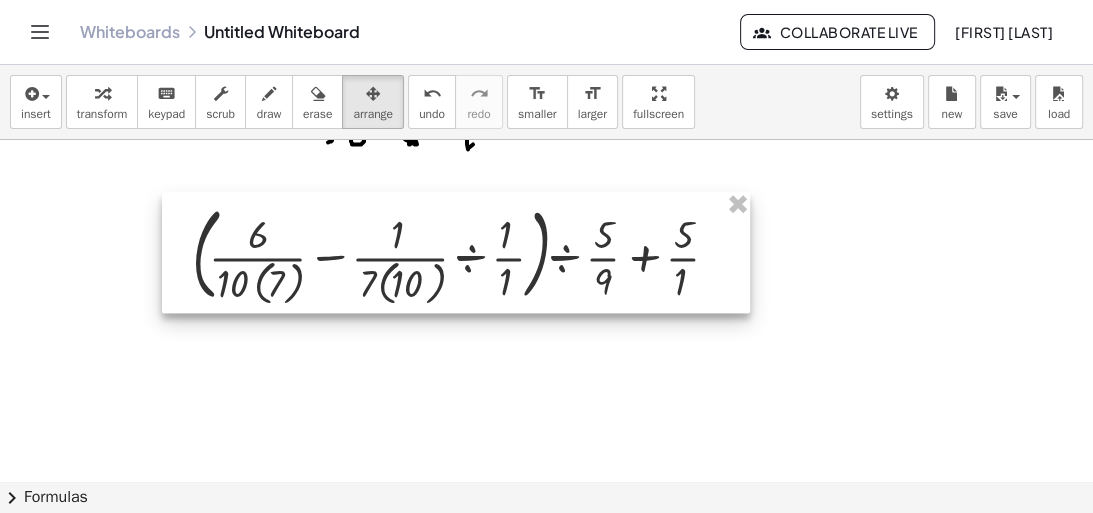 drag, startPoint x: 627, startPoint y: 288, endPoint x: 620, endPoint y: 300, distance: 13.892444 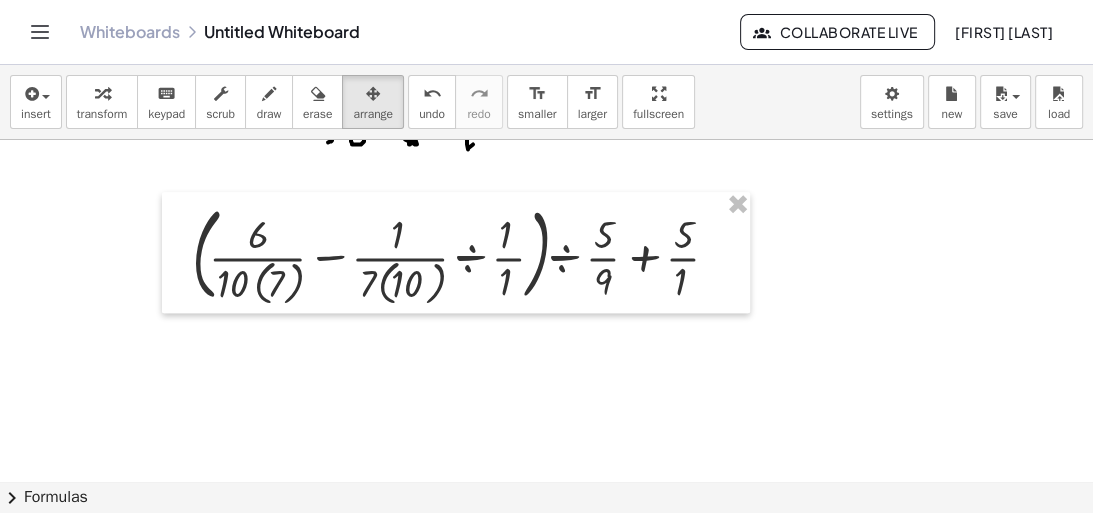 click at bounding box center (622, -201) 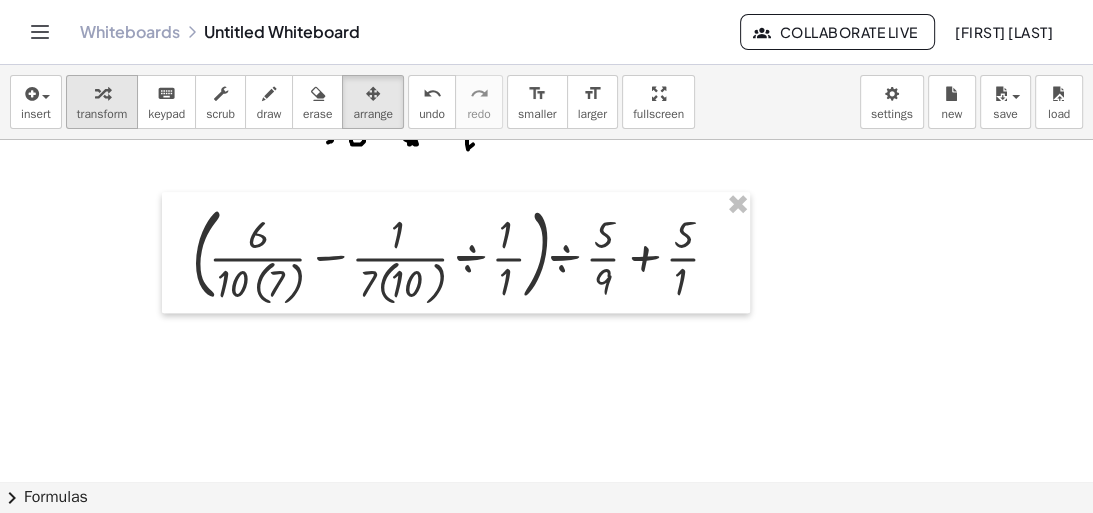 click on "transform" at bounding box center (102, 114) 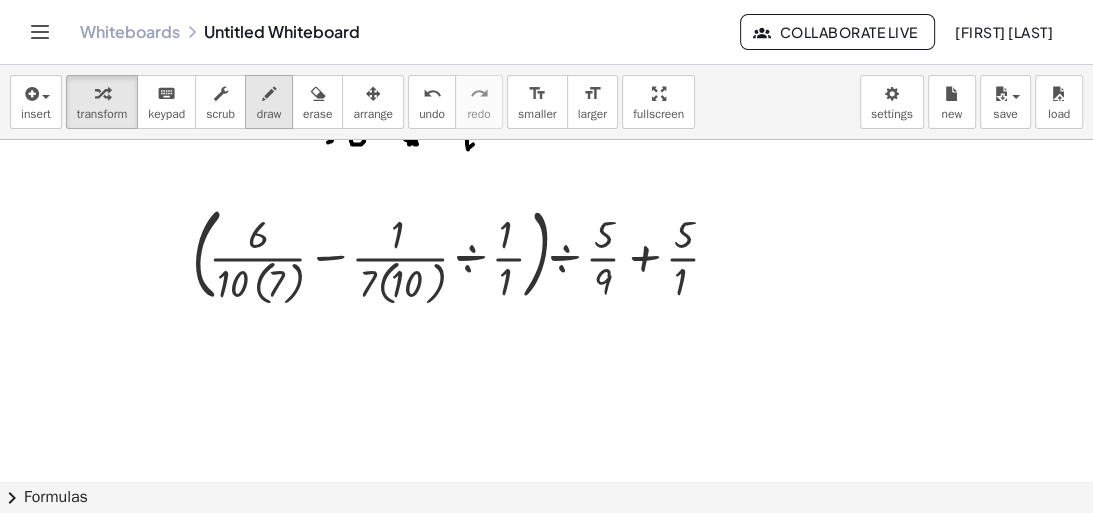 click on "draw" at bounding box center [269, 114] 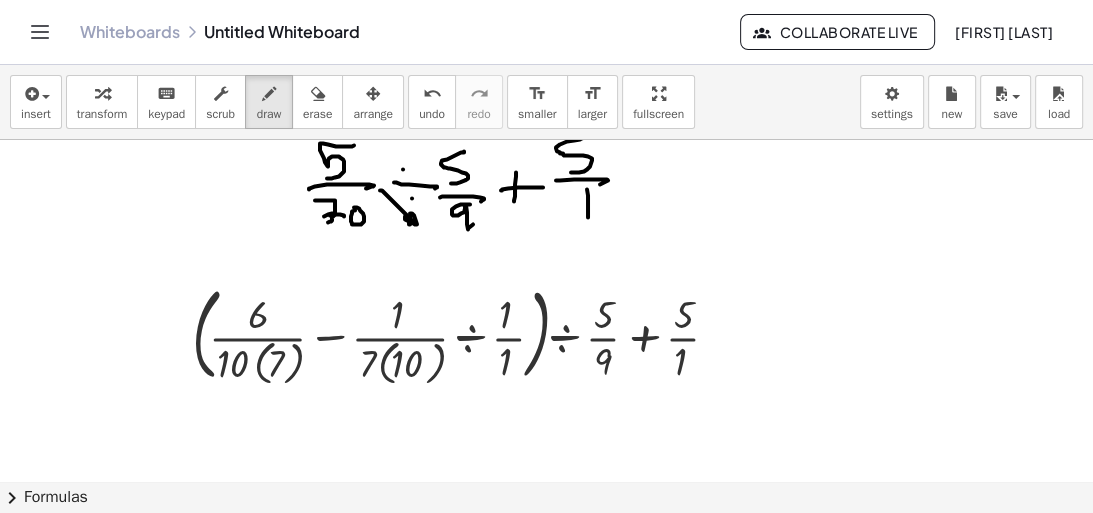 scroll, scrollTop: 1366, scrollLeft: 0, axis: vertical 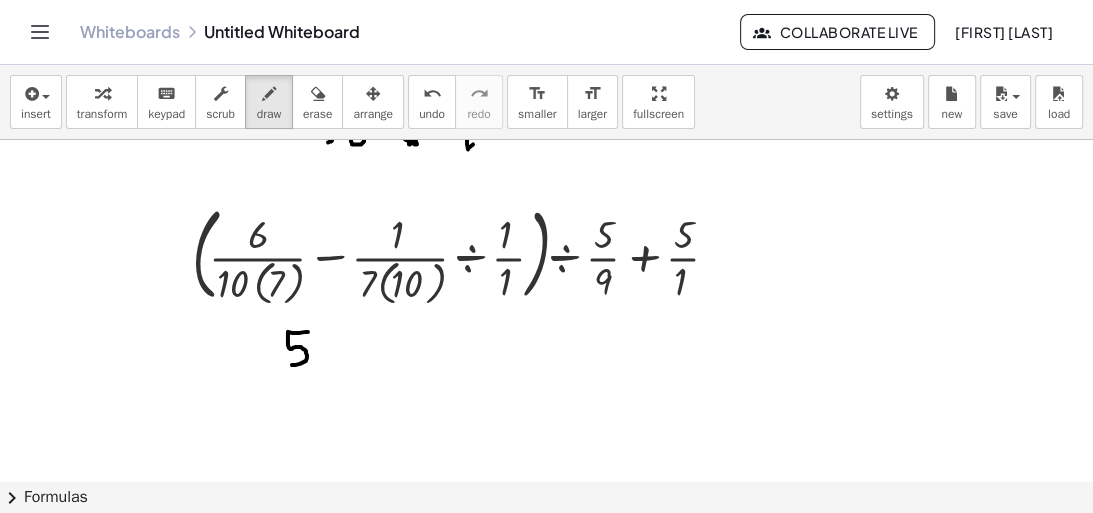 drag, startPoint x: 308, startPoint y: 331, endPoint x: 284, endPoint y: 370, distance: 45.79301 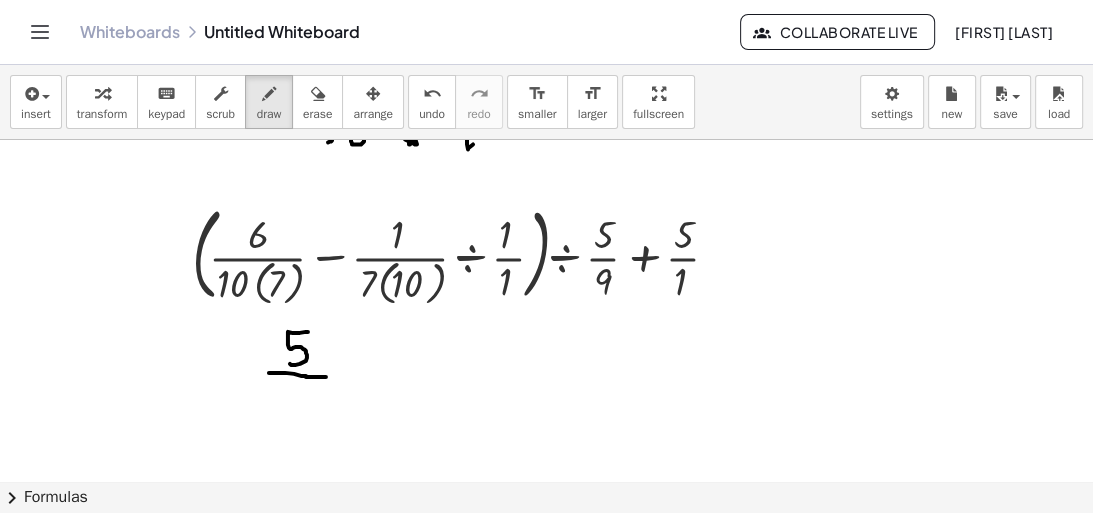 drag, startPoint x: 269, startPoint y: 372, endPoint x: 328, endPoint y: 376, distance: 59.135437 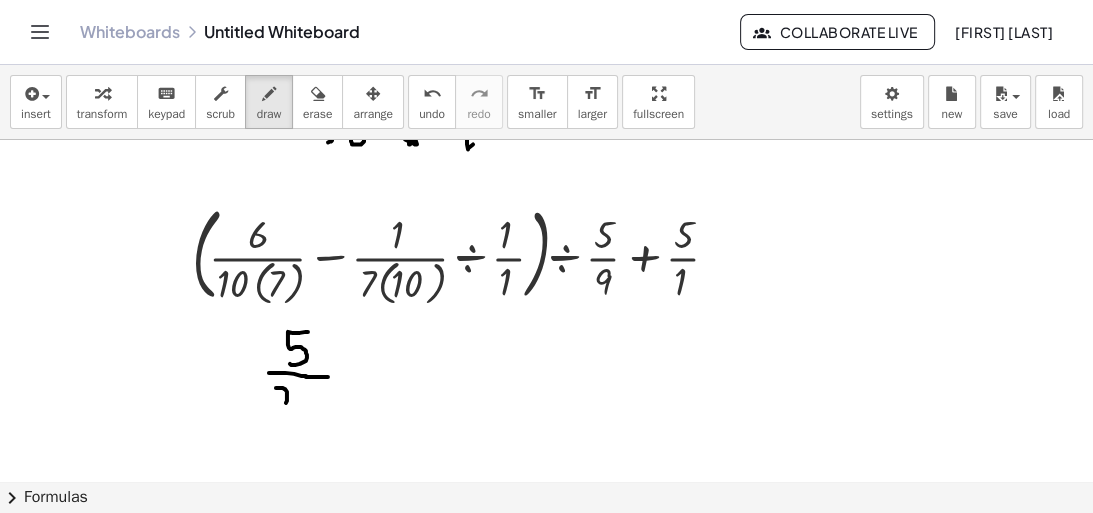drag, startPoint x: 276, startPoint y: 387, endPoint x: 280, endPoint y: 402, distance: 15.524175 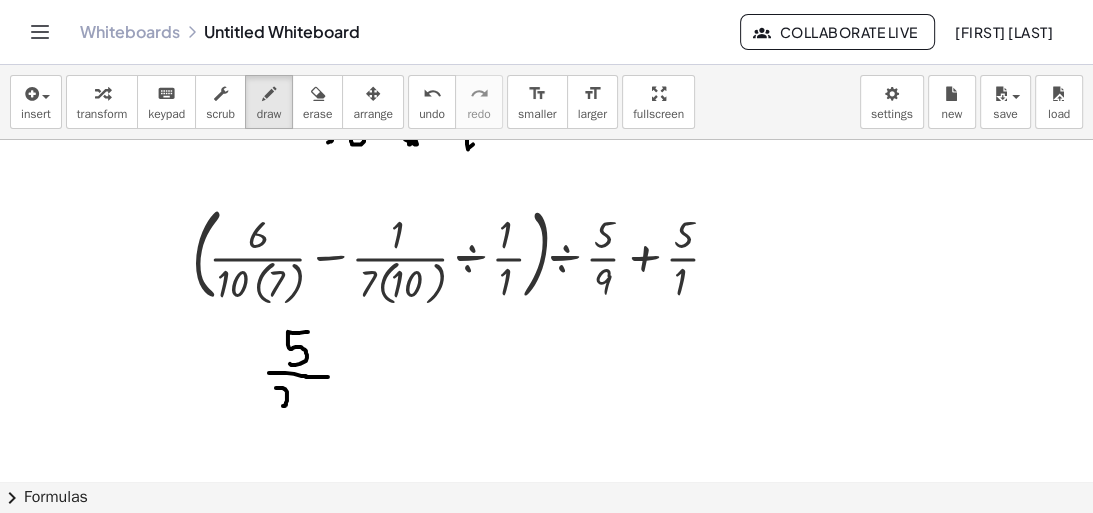 click at bounding box center (622, -201) 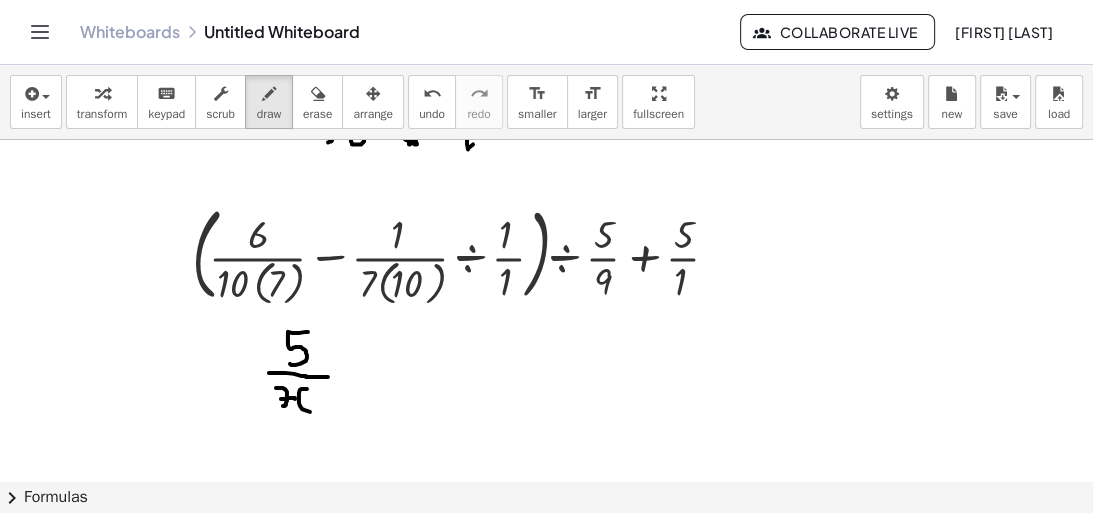 click at bounding box center [622, -201] 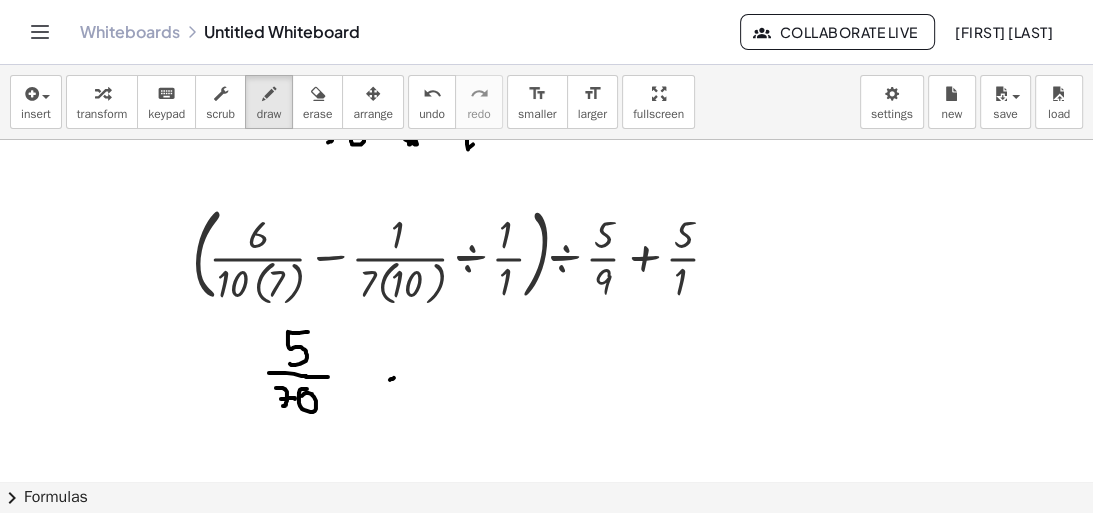 click at bounding box center (622, -201) 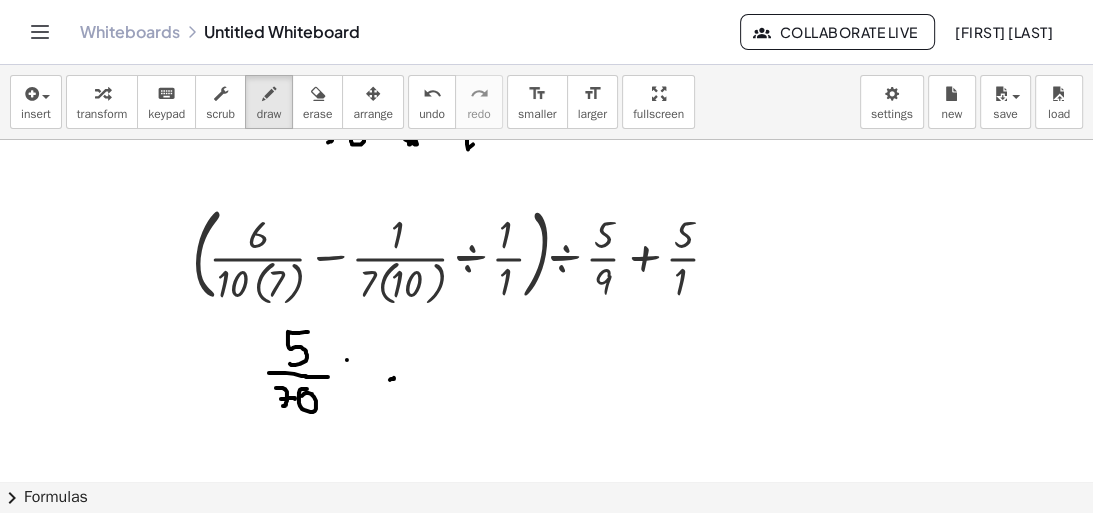 click at bounding box center (622, -201) 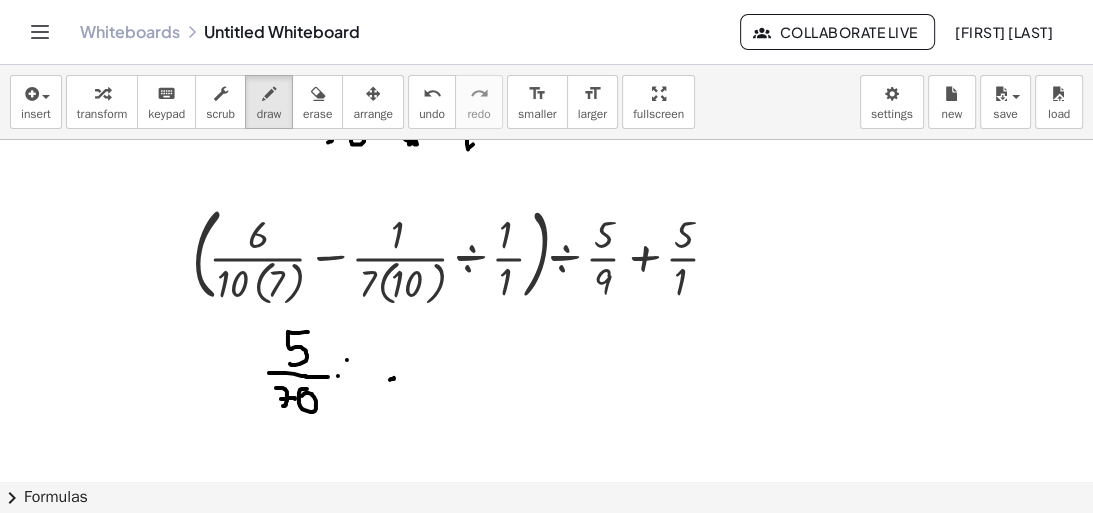 drag, startPoint x: 338, startPoint y: 375, endPoint x: 356, endPoint y: 375, distance: 18 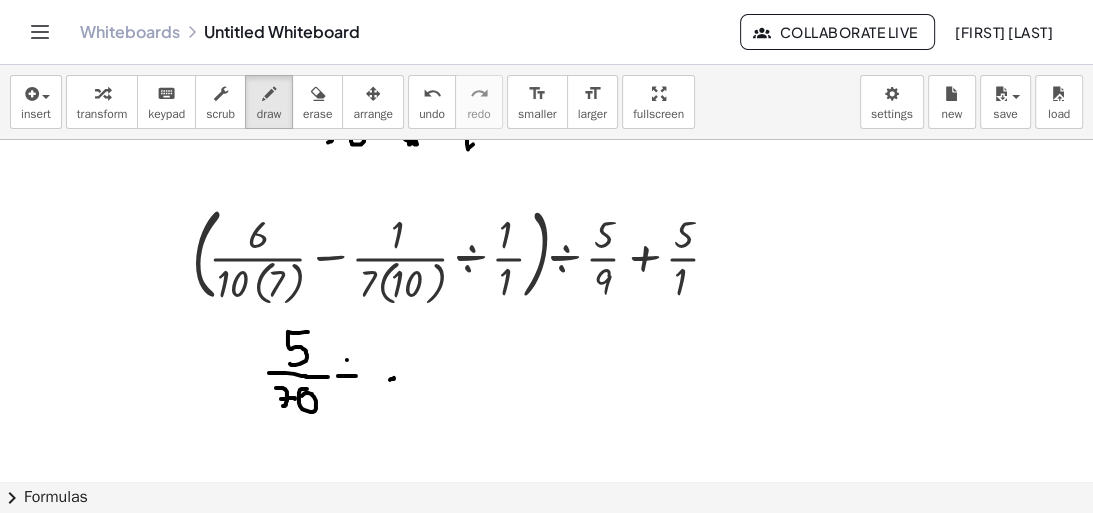 click at bounding box center [622, -201] 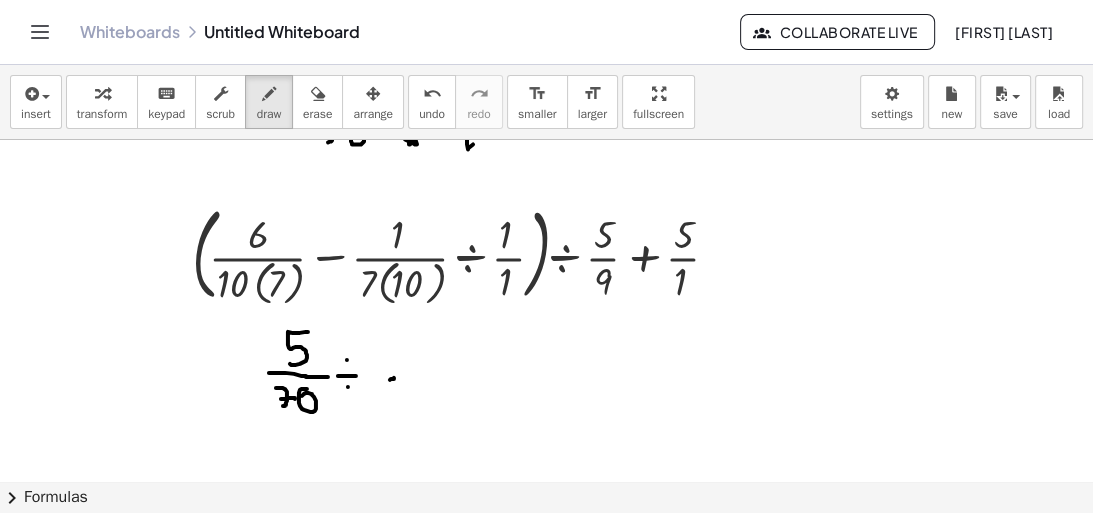 click at bounding box center [622, -201] 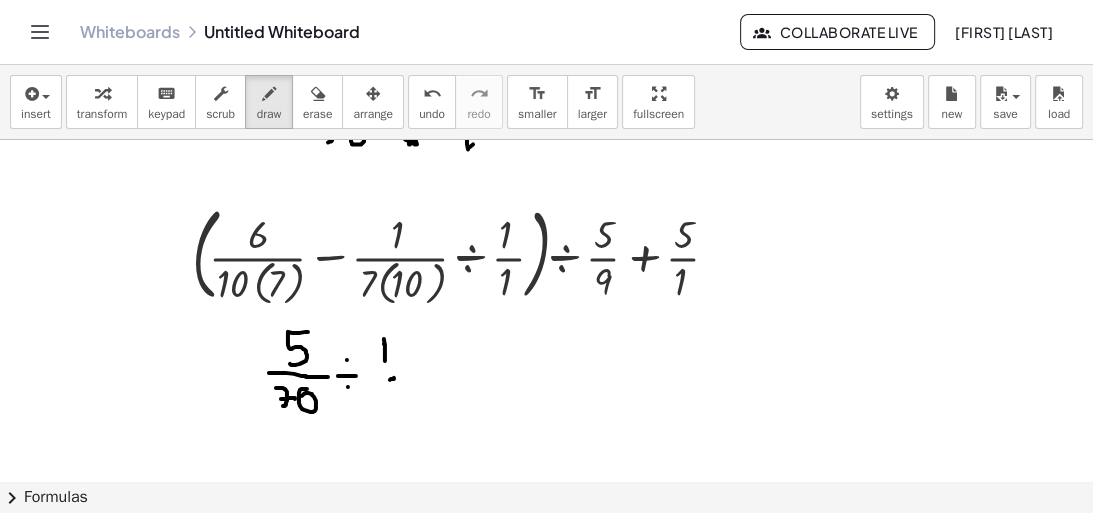 click at bounding box center [622, -201] 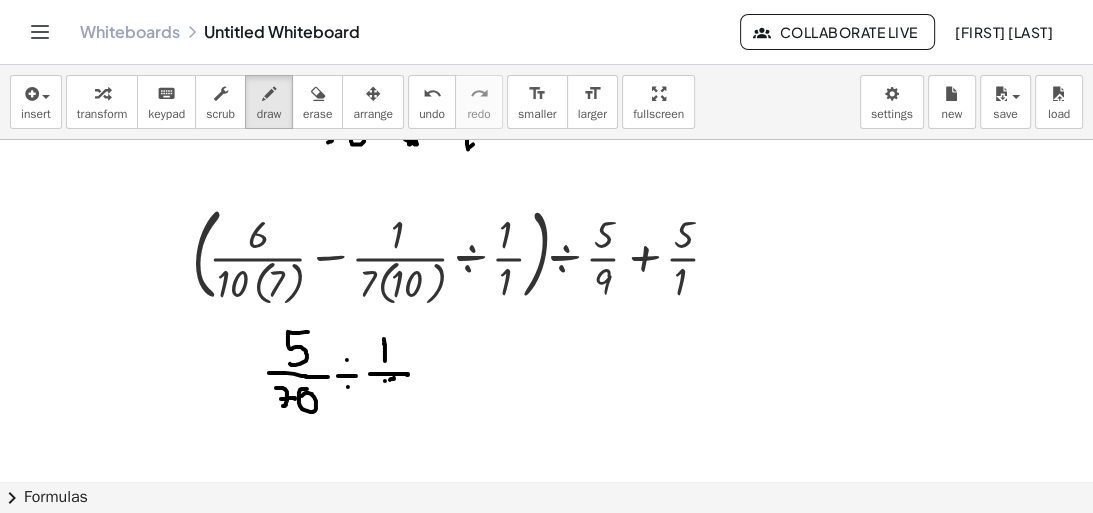 drag, startPoint x: 385, startPoint y: 380, endPoint x: 388, endPoint y: 399, distance: 19.235384 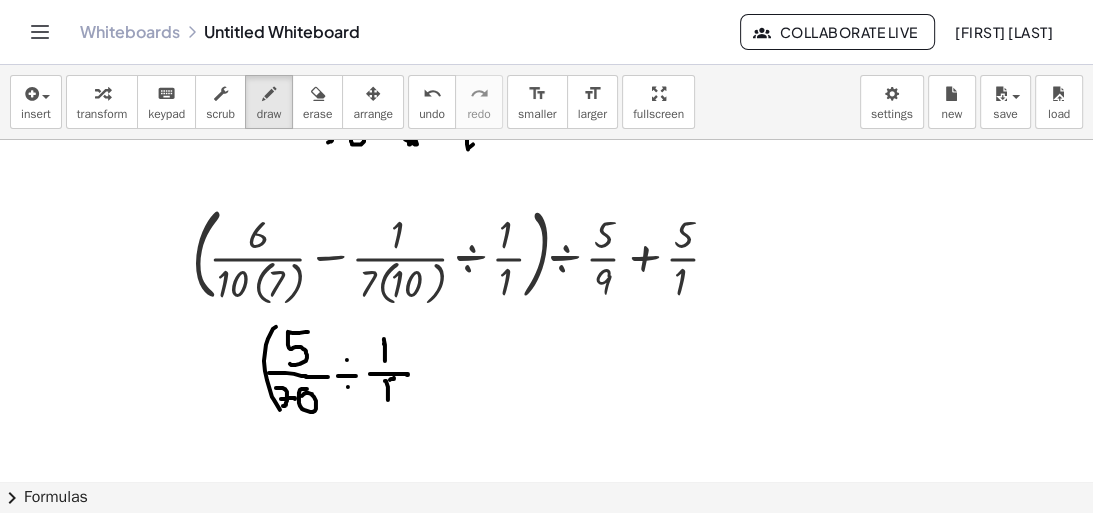 drag, startPoint x: 276, startPoint y: 326, endPoint x: 330, endPoint y: 424, distance: 111.89281 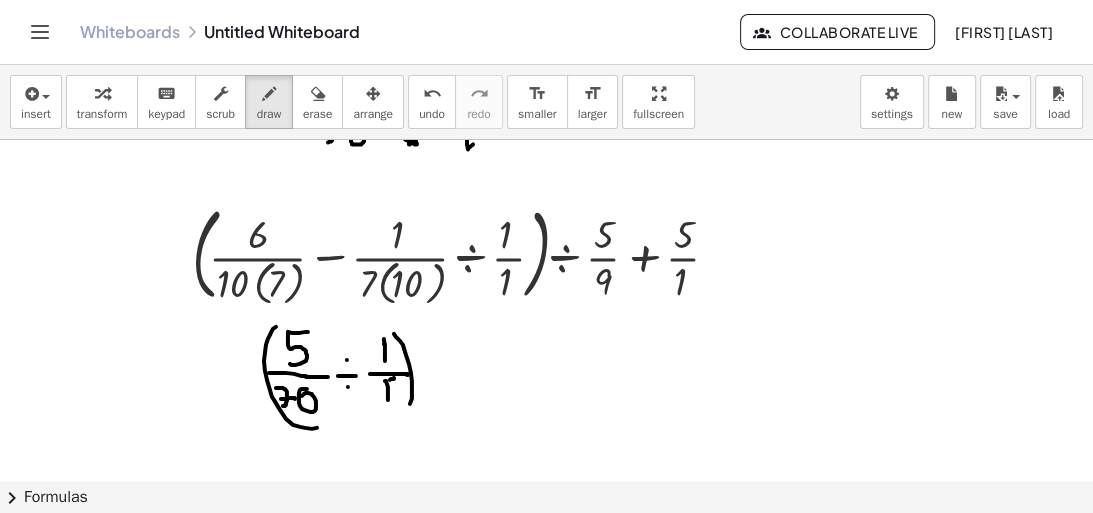 drag, startPoint x: 394, startPoint y: 333, endPoint x: 400, endPoint y: 419, distance: 86.209045 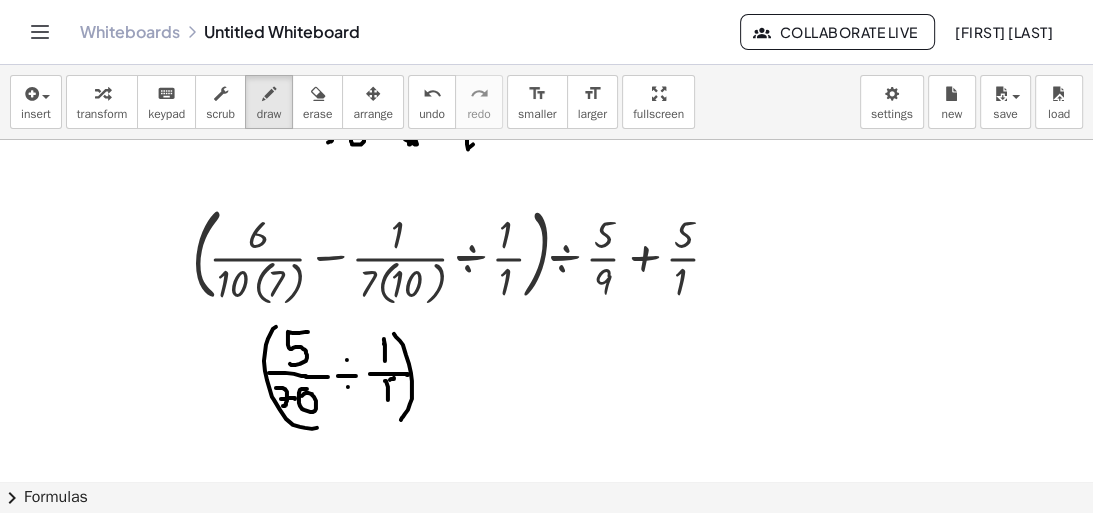 click at bounding box center [622, -201] 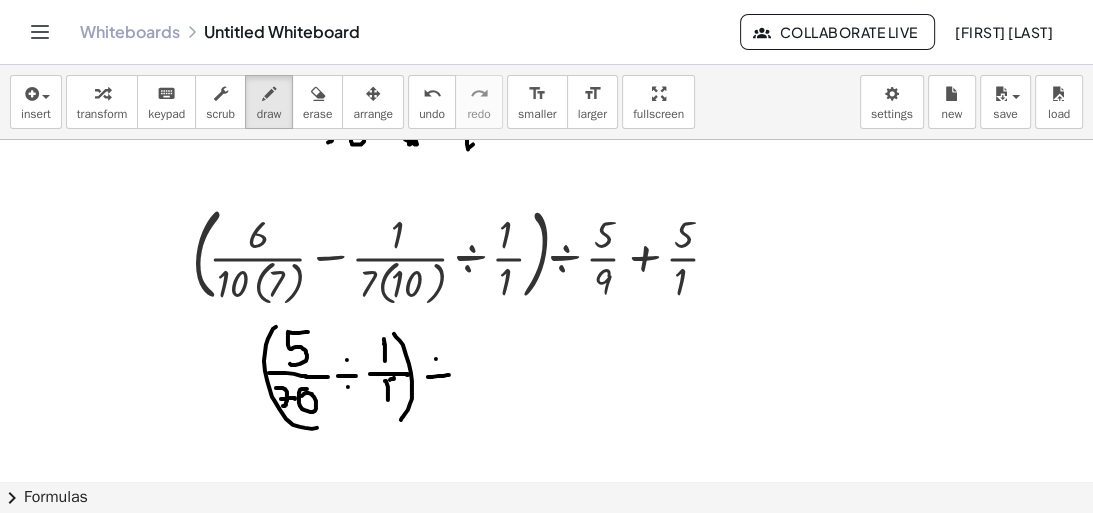 drag, startPoint x: 428, startPoint y: 376, endPoint x: 449, endPoint y: 374, distance: 21.095022 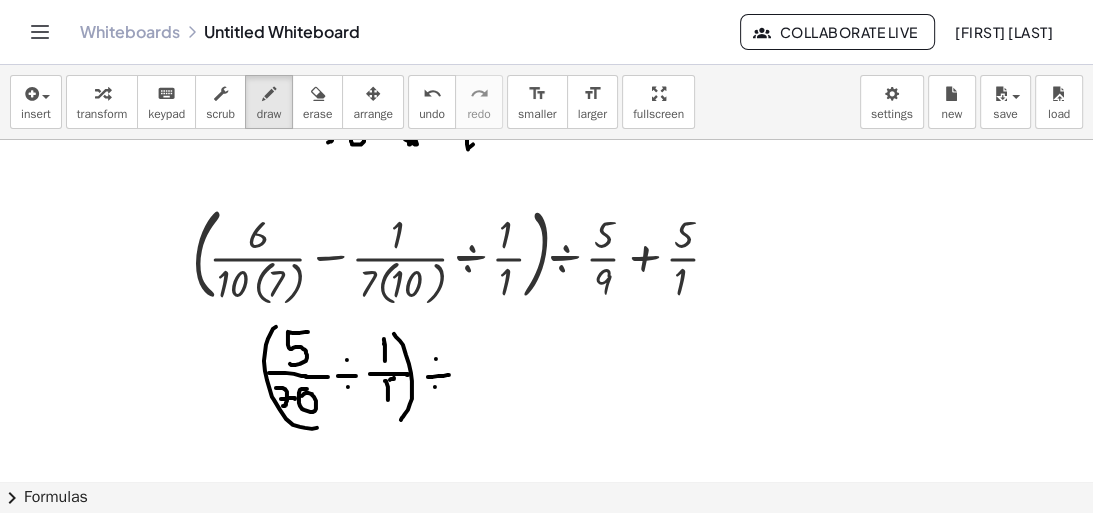click at bounding box center [622, -201] 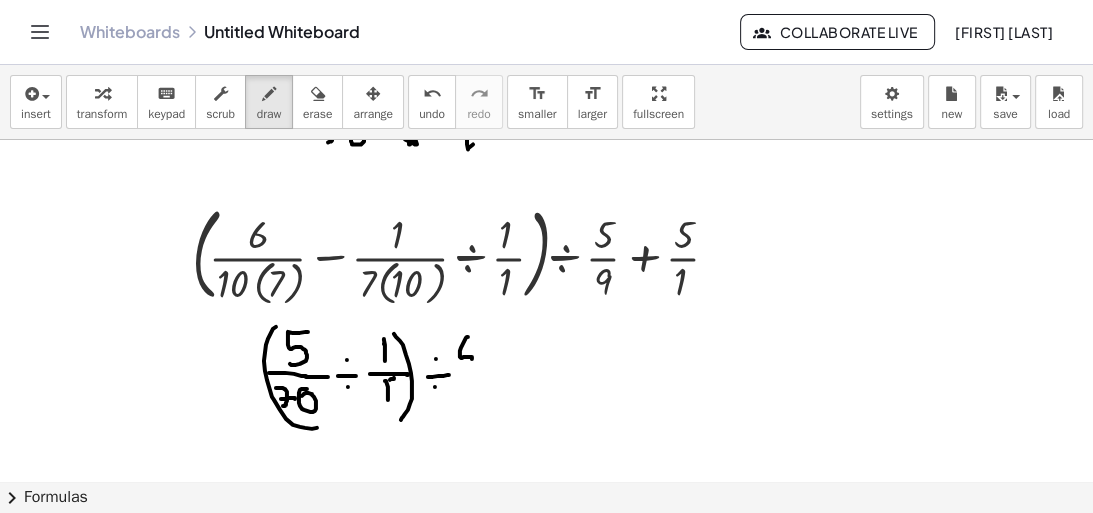 drag, startPoint x: 468, startPoint y: 336, endPoint x: 458, endPoint y: 365, distance: 30.675724 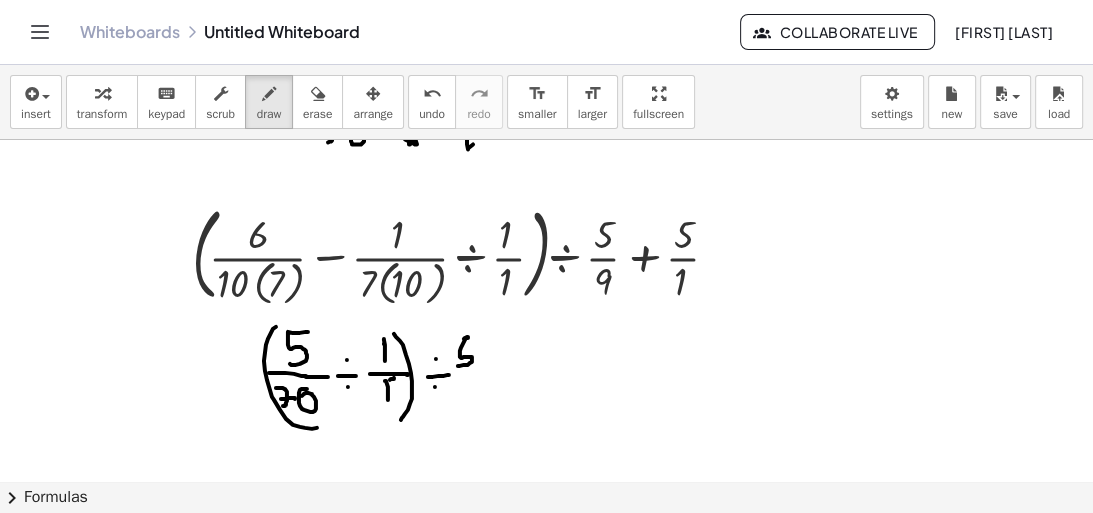 drag, startPoint x: 464, startPoint y: 338, endPoint x: 476, endPoint y: 337, distance: 12.0415945 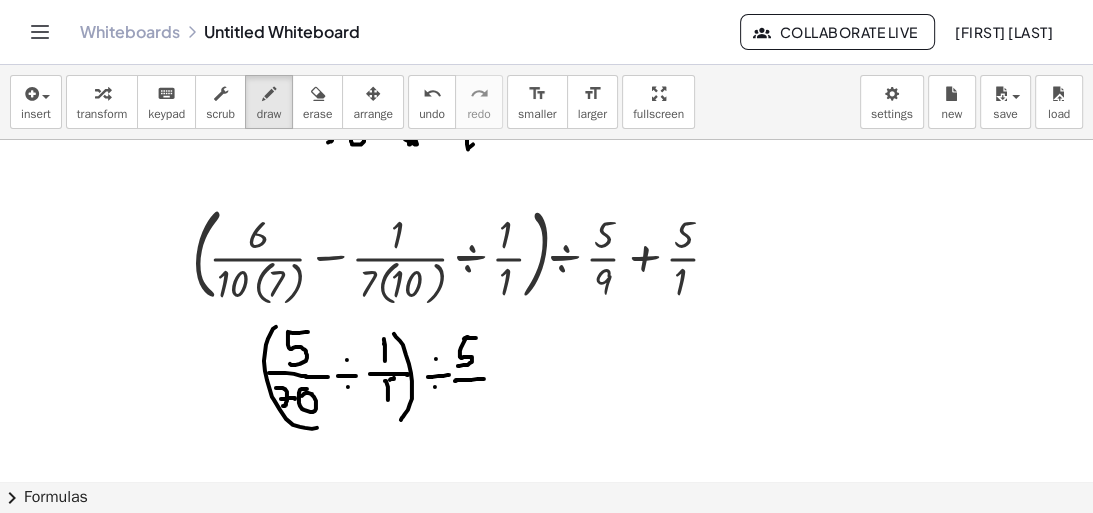 drag, startPoint x: 456, startPoint y: 380, endPoint x: 472, endPoint y: 386, distance: 17.088007 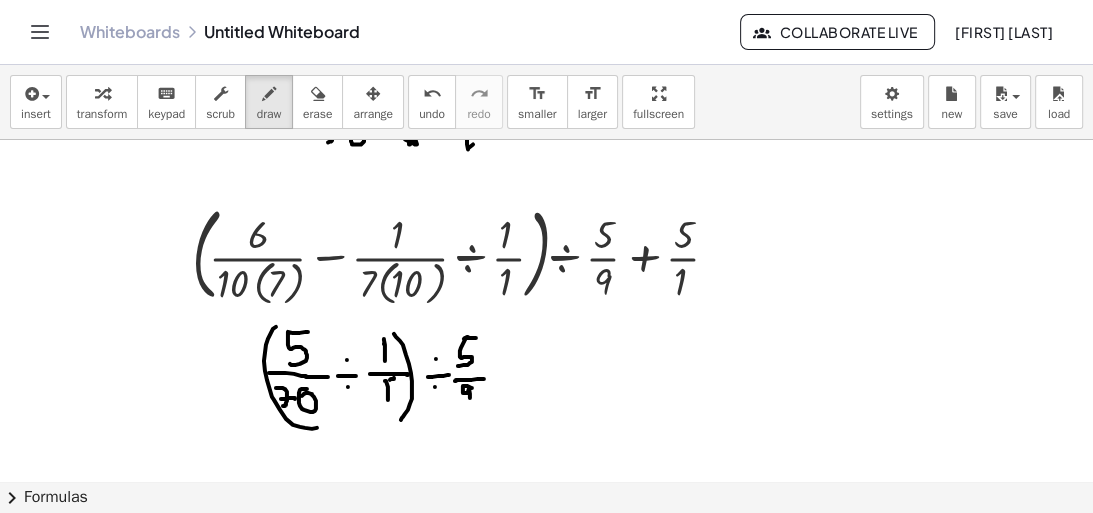click at bounding box center (622, -201) 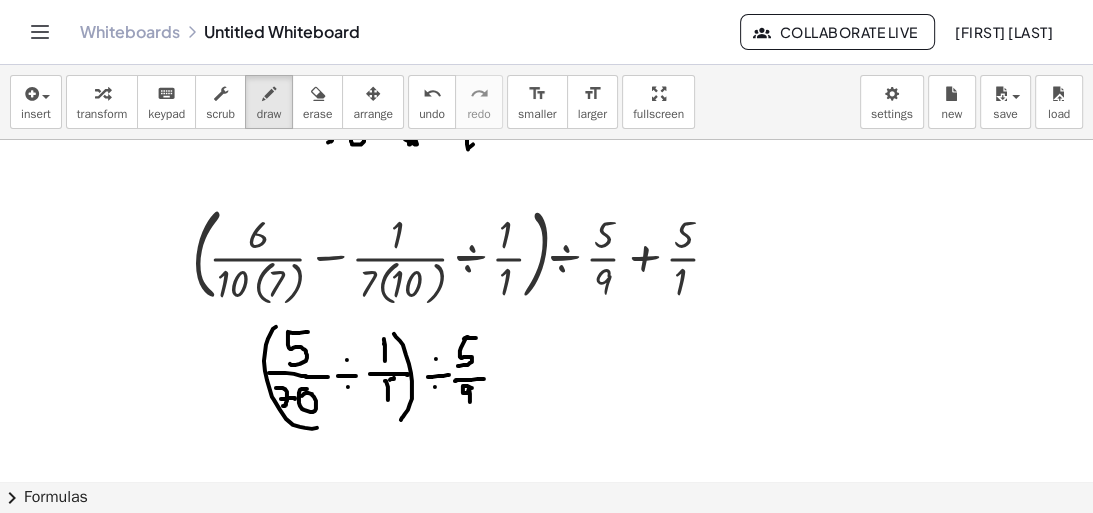 drag, startPoint x: 506, startPoint y: 350, endPoint x: 496, endPoint y: 371, distance: 23.259407 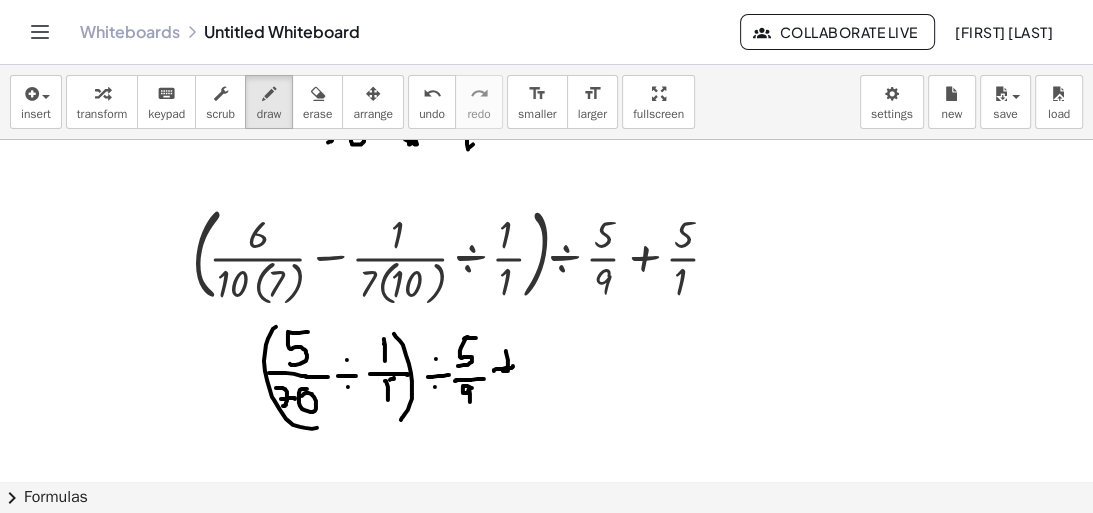 drag, startPoint x: 494, startPoint y: 370, endPoint x: 513, endPoint y: 365, distance: 19.646883 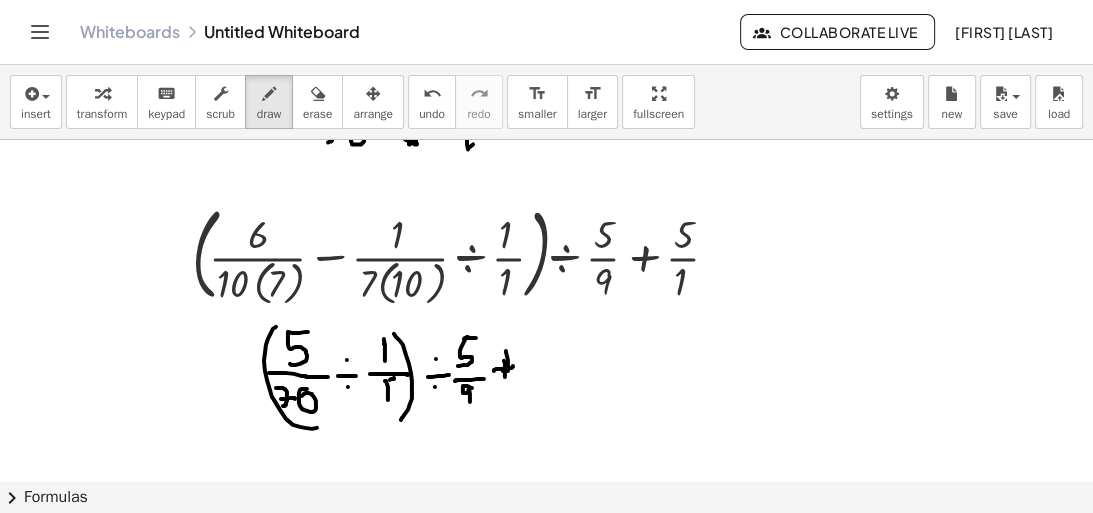 click at bounding box center [622, -201] 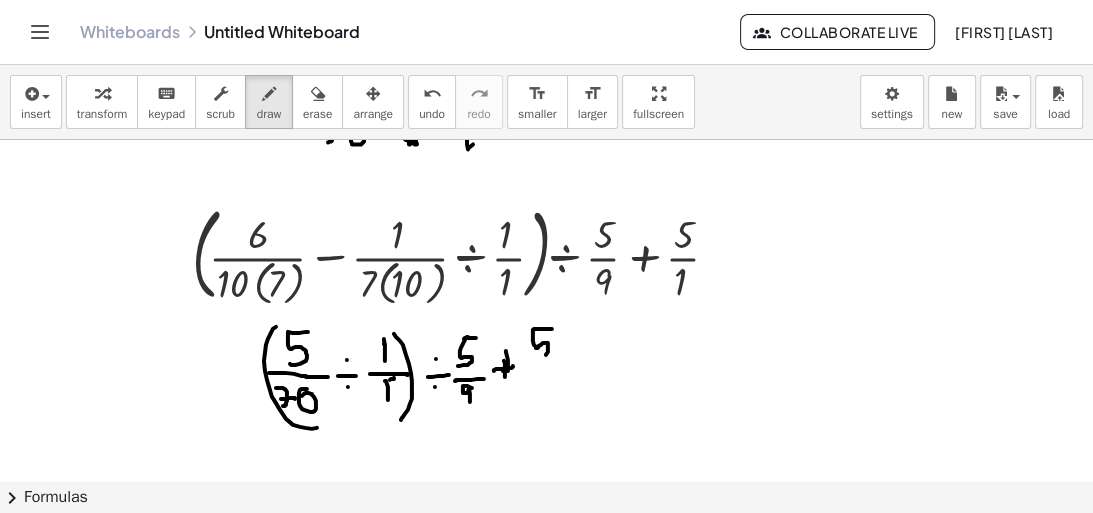 drag, startPoint x: 552, startPoint y: 328, endPoint x: 536, endPoint y: 356, distance: 32.24903 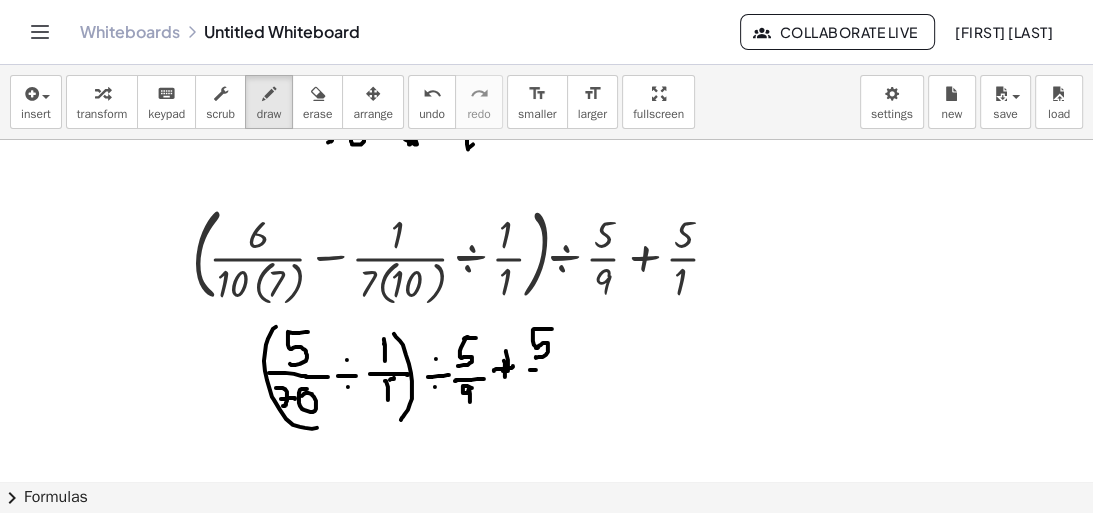 drag, startPoint x: 530, startPoint y: 369, endPoint x: 564, endPoint y: 367, distance: 34.058773 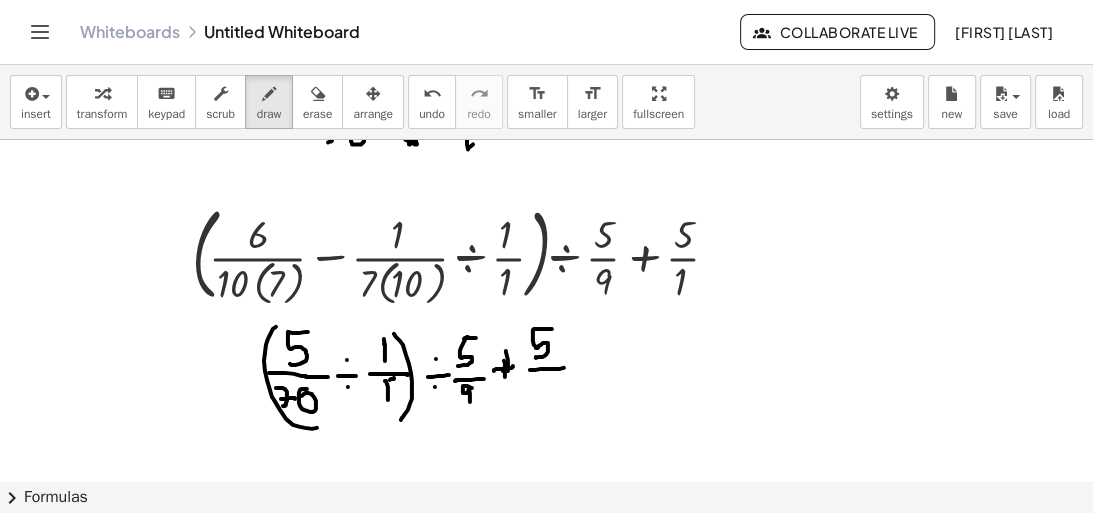 drag, startPoint x: 547, startPoint y: 384, endPoint x: 548, endPoint y: 404, distance: 20.024984 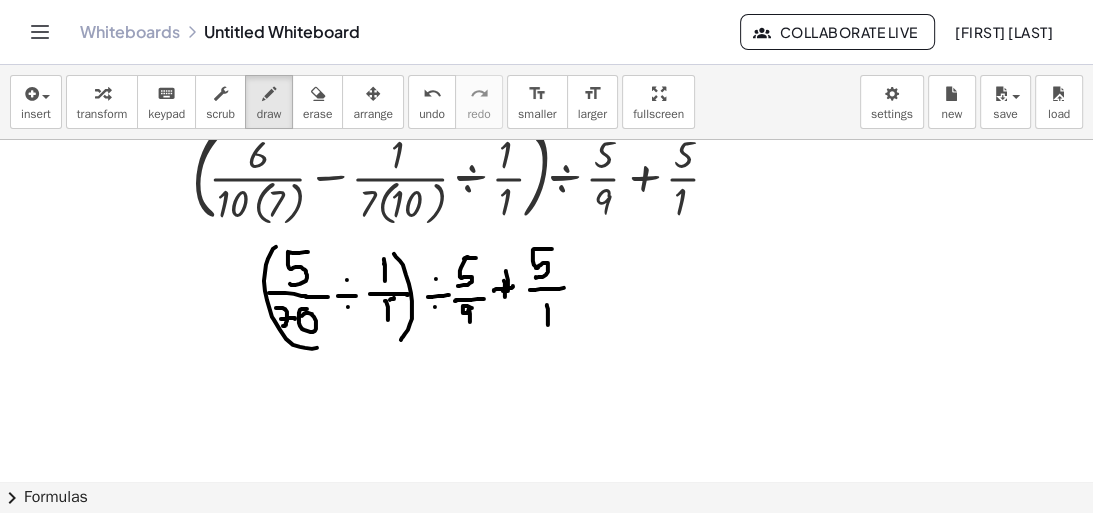scroll, scrollTop: 1526, scrollLeft: 0, axis: vertical 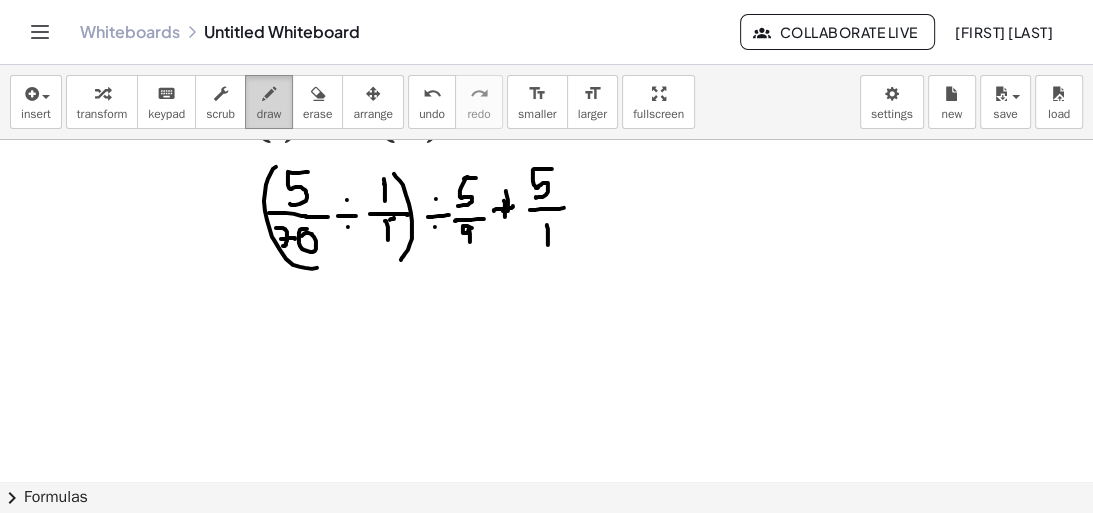 click on "draw" at bounding box center [269, 114] 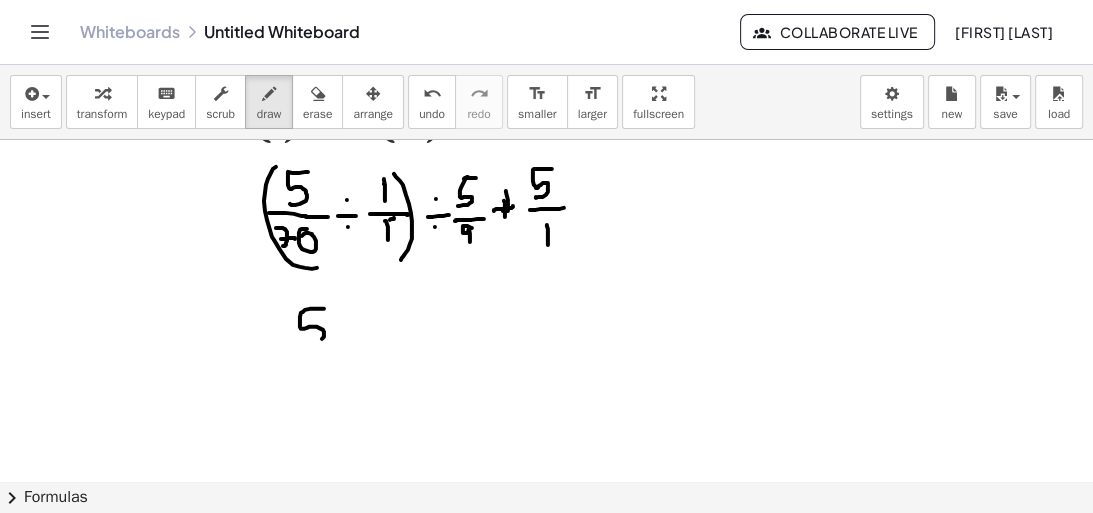 drag, startPoint x: 324, startPoint y: 308, endPoint x: 296, endPoint y: 341, distance: 43.27817 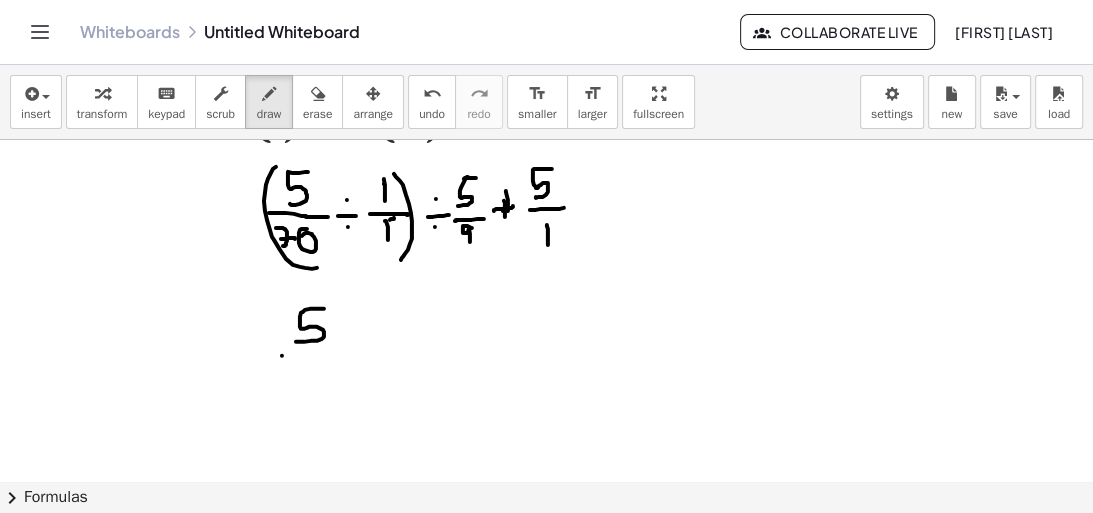 drag, startPoint x: 282, startPoint y: 355, endPoint x: 322, endPoint y: 361, distance: 40.4475 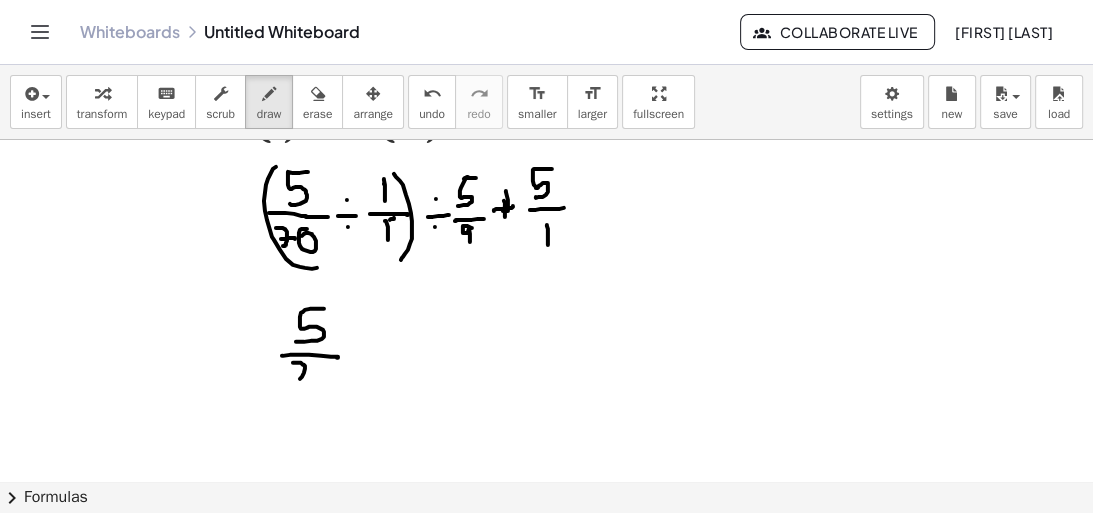 drag, startPoint x: 303, startPoint y: 364, endPoint x: 300, endPoint y: 383, distance: 19.235384 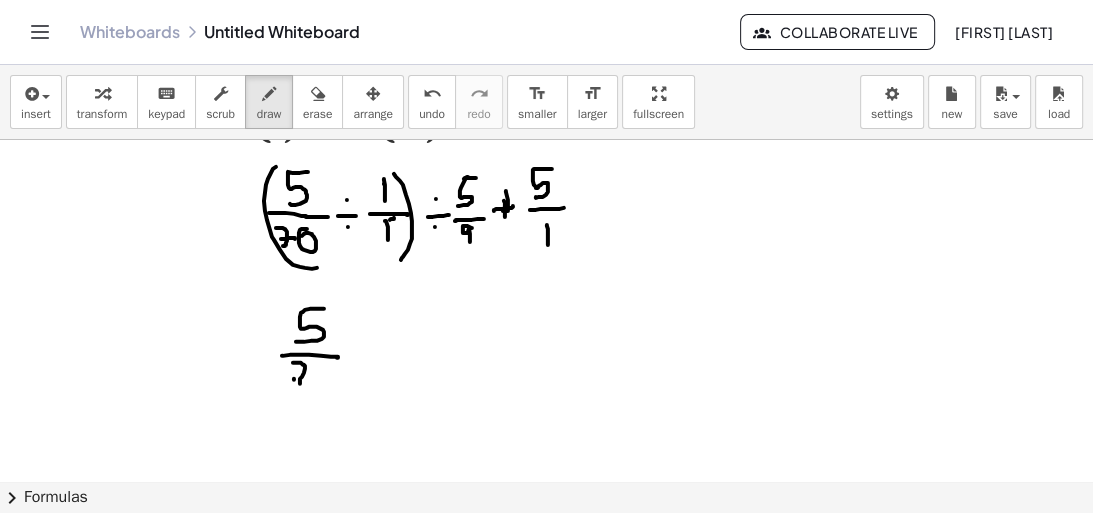 drag, startPoint x: 294, startPoint y: 378, endPoint x: 309, endPoint y: 378, distance: 15 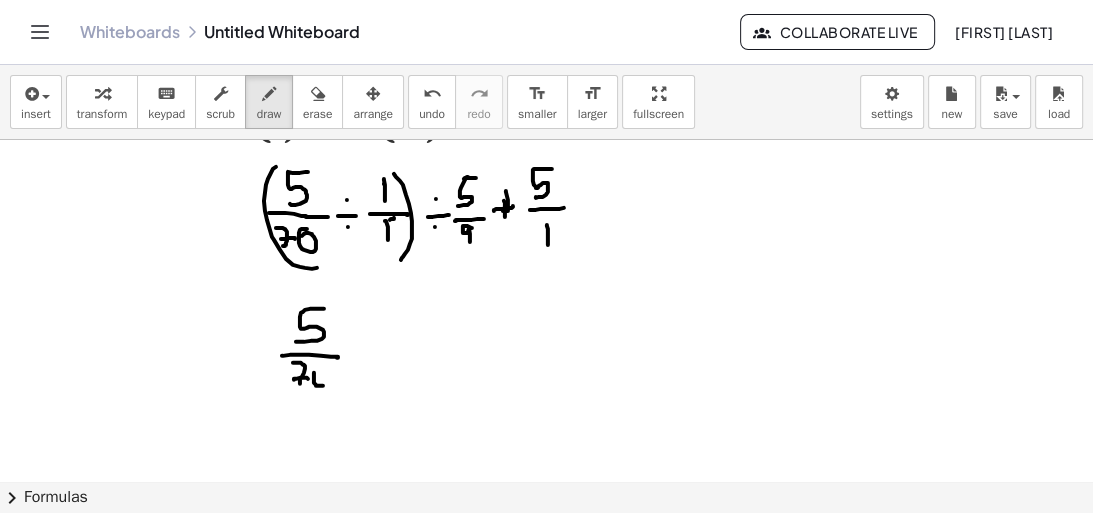 click at bounding box center [622, -361] 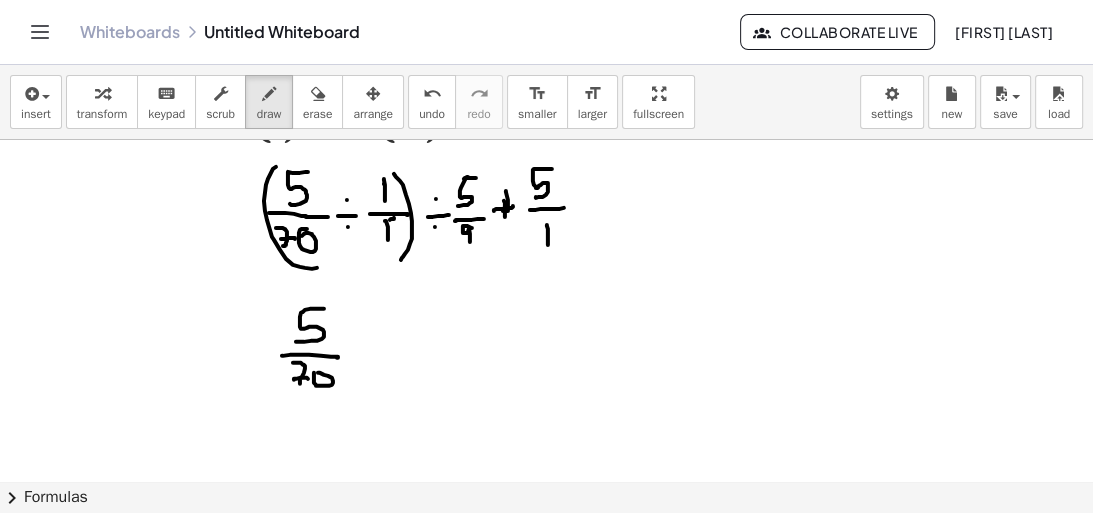 drag, startPoint x: 357, startPoint y: 334, endPoint x: 370, endPoint y: 351, distance: 21.400934 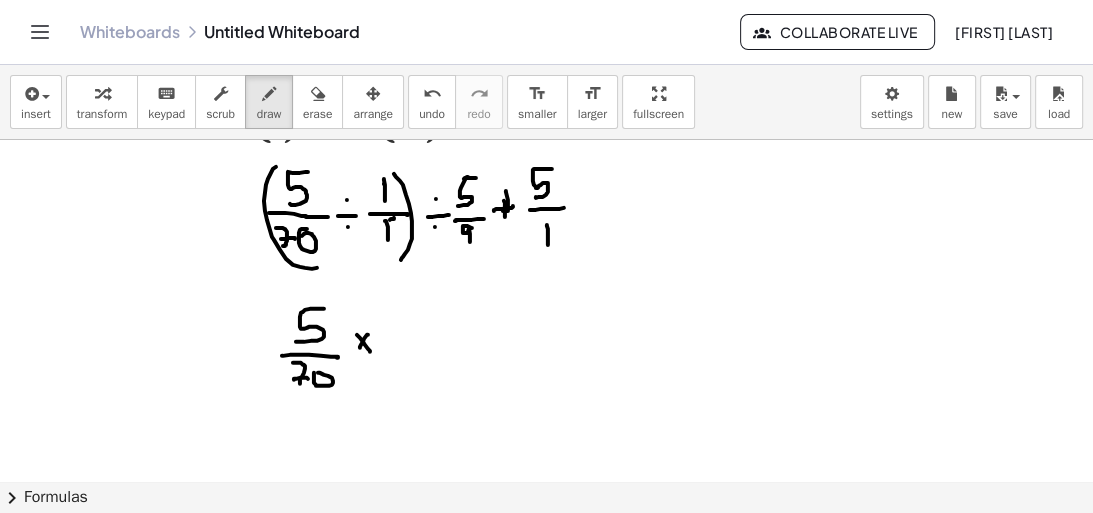 drag, startPoint x: 368, startPoint y: 334, endPoint x: 360, endPoint y: 347, distance: 15.264338 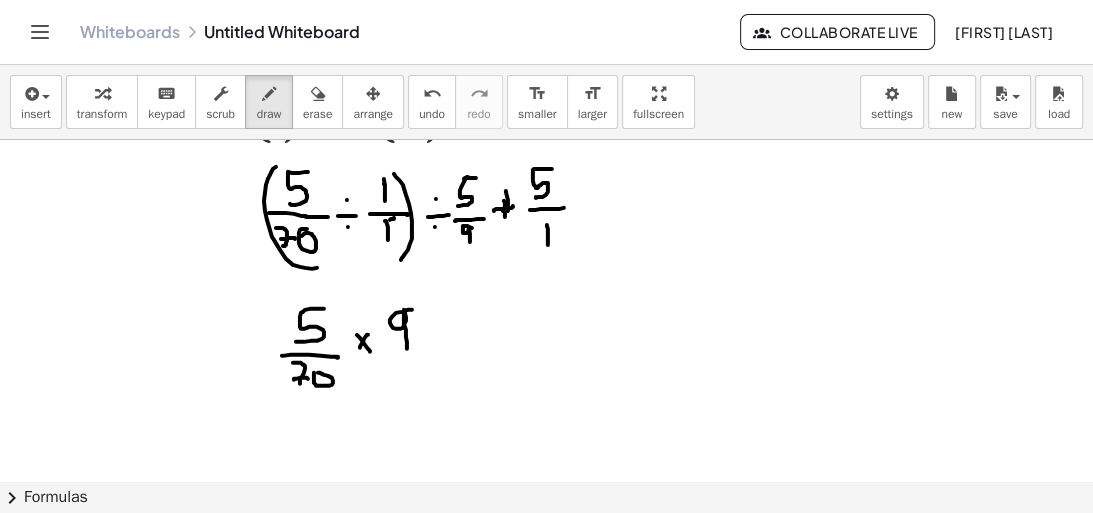 drag, startPoint x: 412, startPoint y: 309, endPoint x: 384, endPoint y: 360, distance: 58.18075 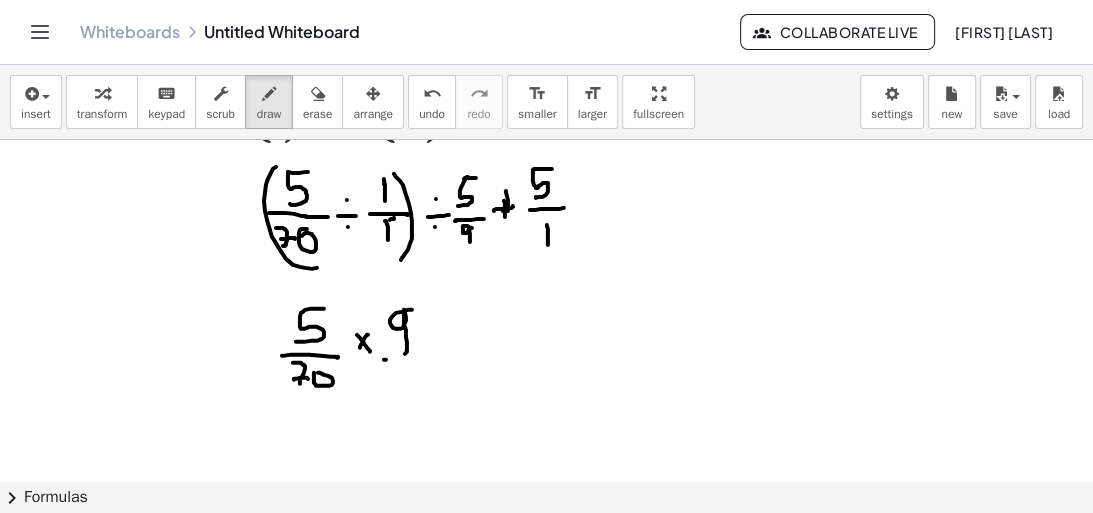drag, startPoint x: 386, startPoint y: 359, endPoint x: 398, endPoint y: 368, distance: 15 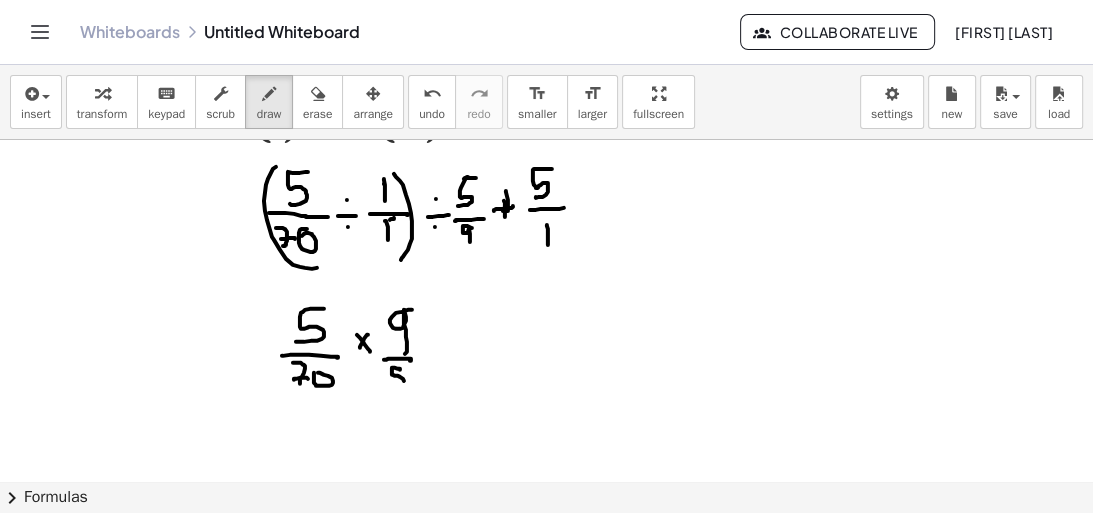 drag, startPoint x: 395, startPoint y: 367, endPoint x: 390, endPoint y: 380, distance: 13.928389 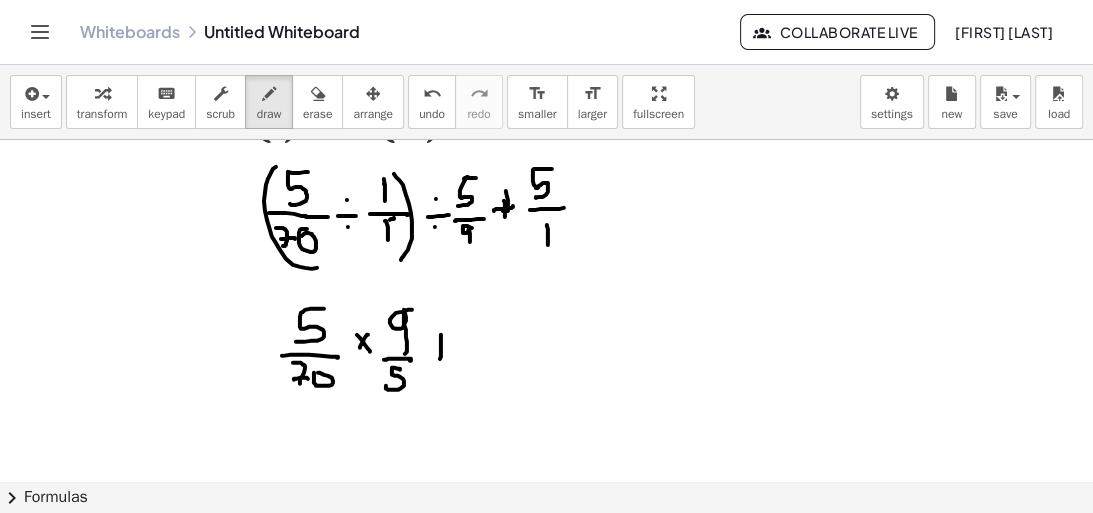 drag, startPoint x: 441, startPoint y: 356, endPoint x: 425, endPoint y: 353, distance: 16.27882 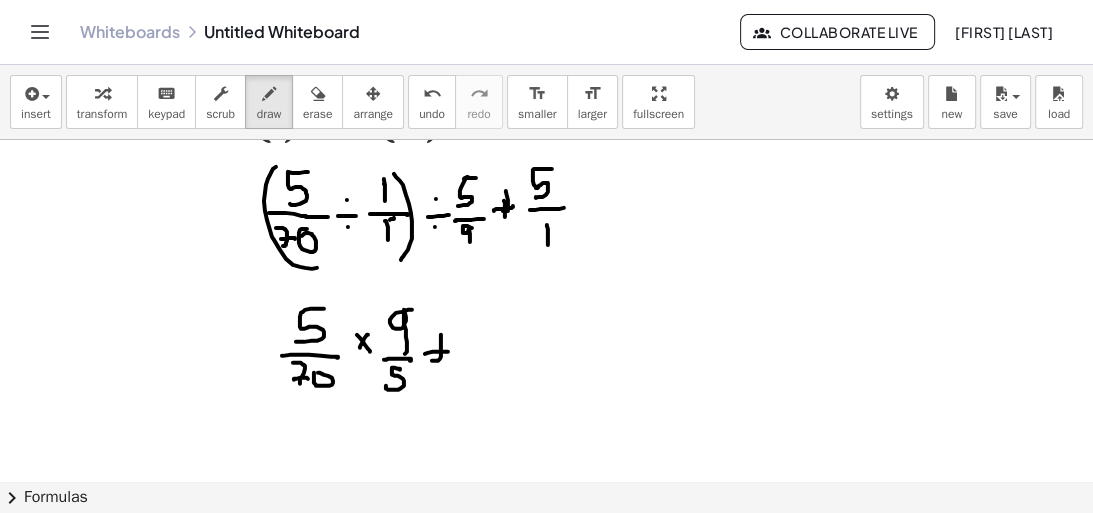 drag, startPoint x: 425, startPoint y: 353, endPoint x: 452, endPoint y: 351, distance: 27.073973 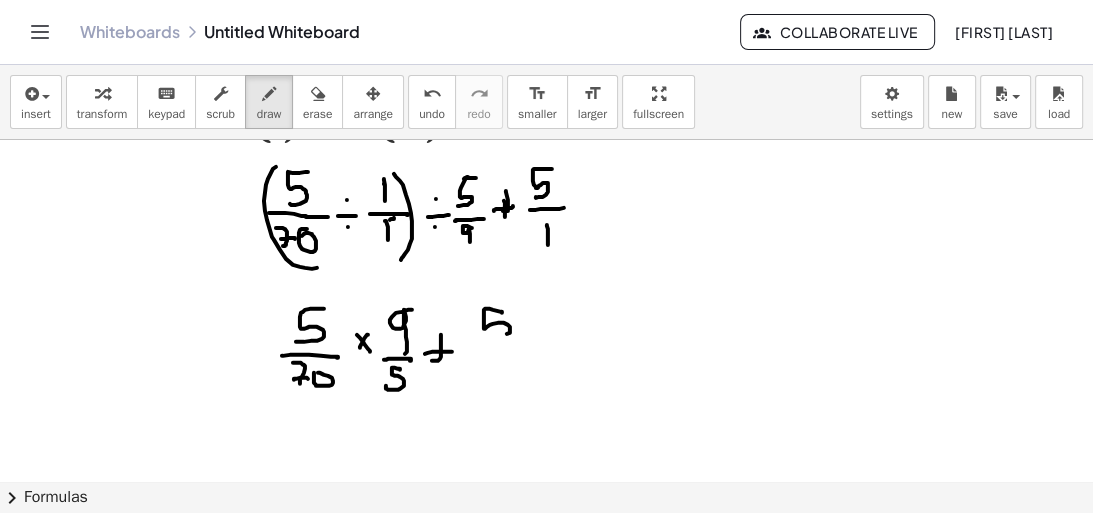 drag, startPoint x: 502, startPoint y: 312, endPoint x: 476, endPoint y: 357, distance: 51.971146 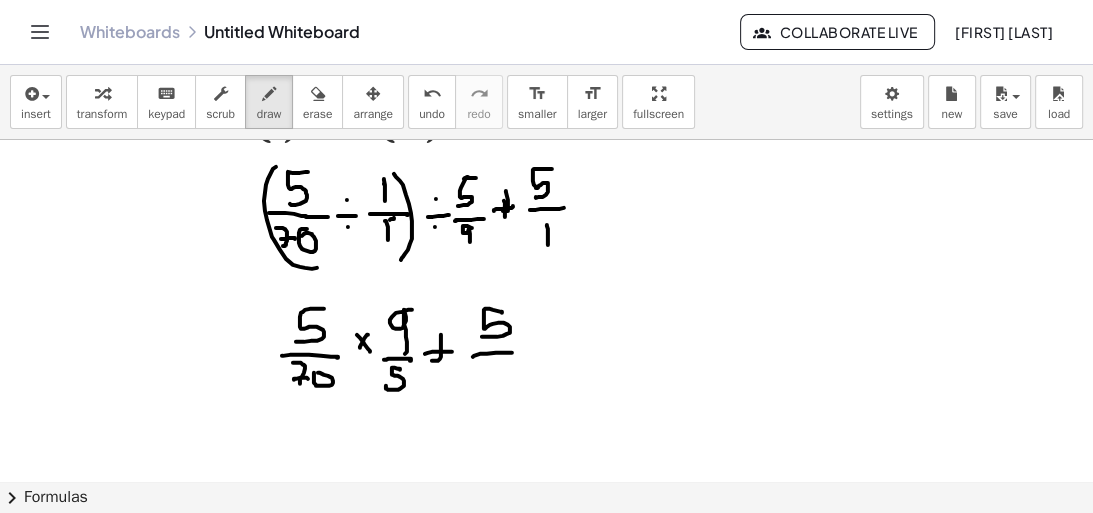 drag, startPoint x: 473, startPoint y: 356, endPoint x: 486, endPoint y: 362, distance: 14.3178215 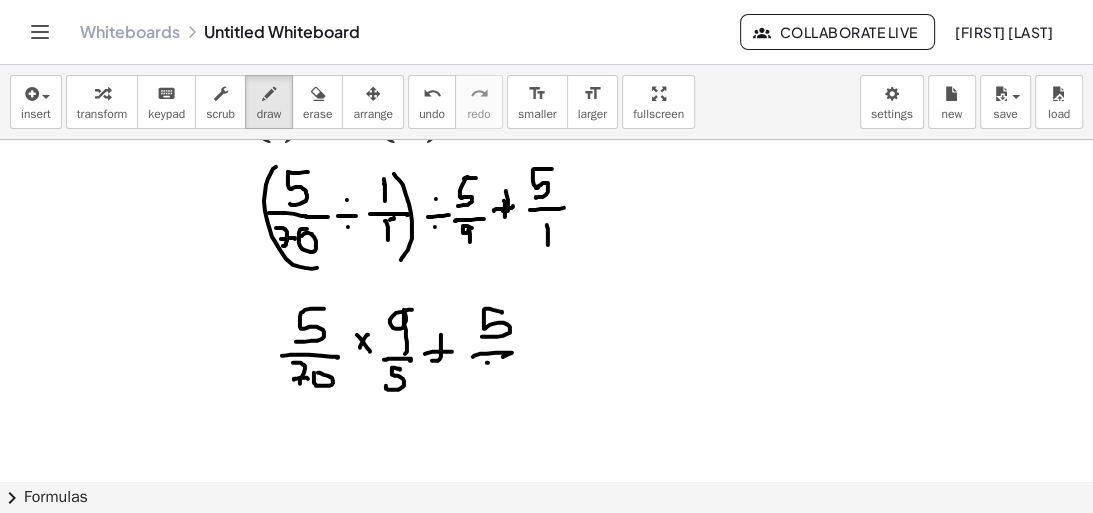 drag, startPoint x: 488, startPoint y: 362, endPoint x: 488, endPoint y: 385, distance: 23 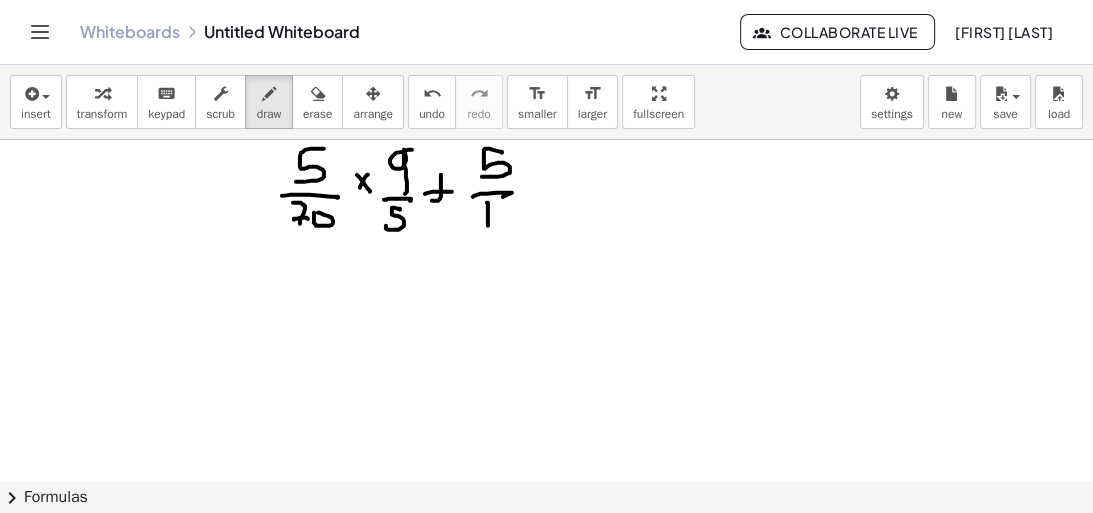 scroll, scrollTop: 1606, scrollLeft: 0, axis: vertical 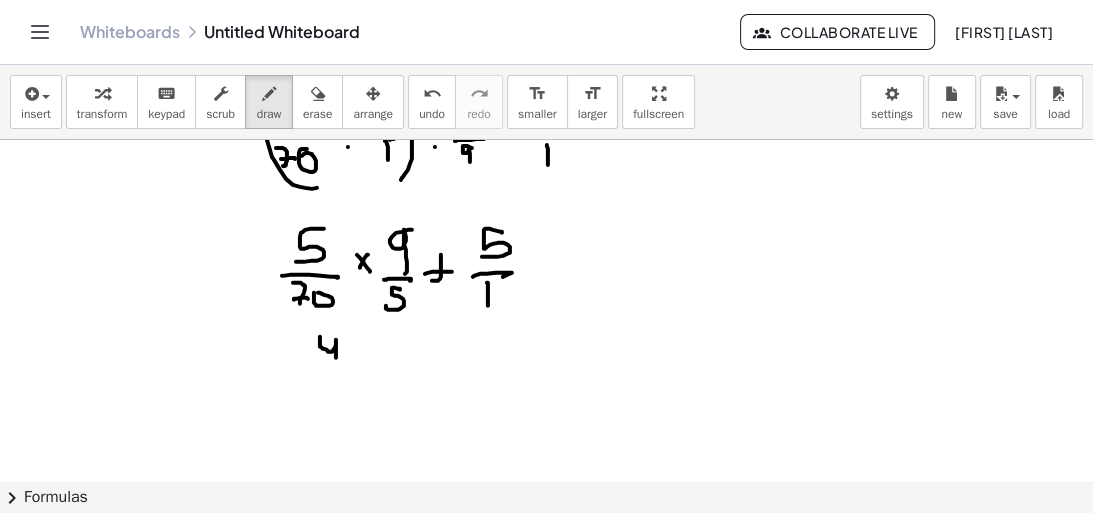 drag, startPoint x: 320, startPoint y: 340, endPoint x: 336, endPoint y: 361, distance: 26.400757 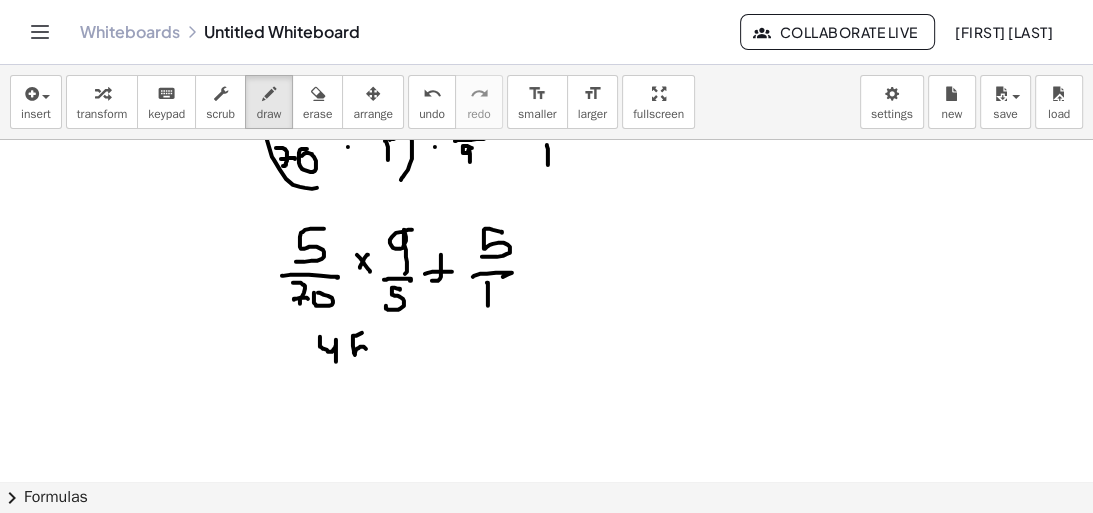 drag, startPoint x: 353, startPoint y: 335, endPoint x: 354, endPoint y: 364, distance: 29.017237 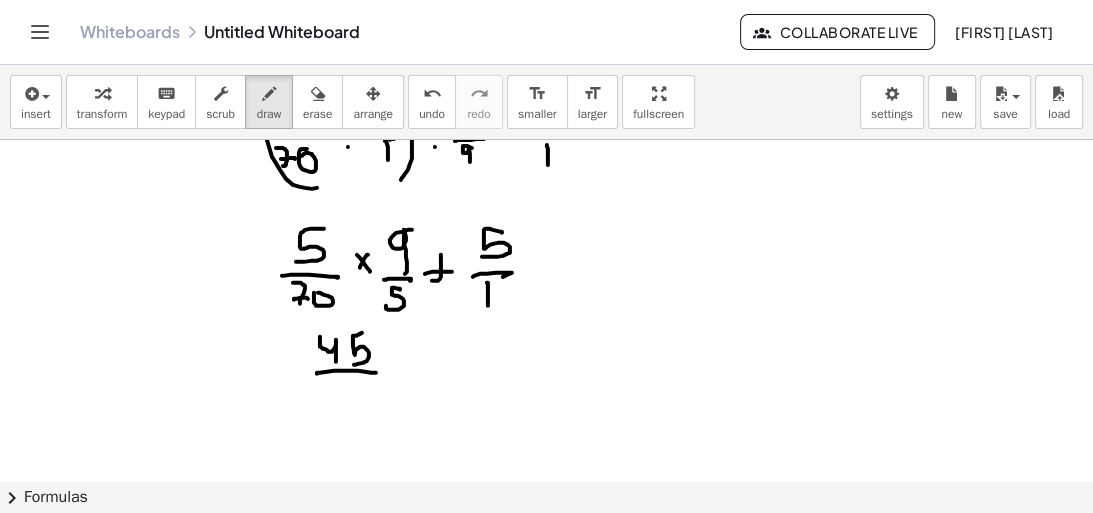 drag, startPoint x: 317, startPoint y: 373, endPoint x: 376, endPoint y: 372, distance: 59.008472 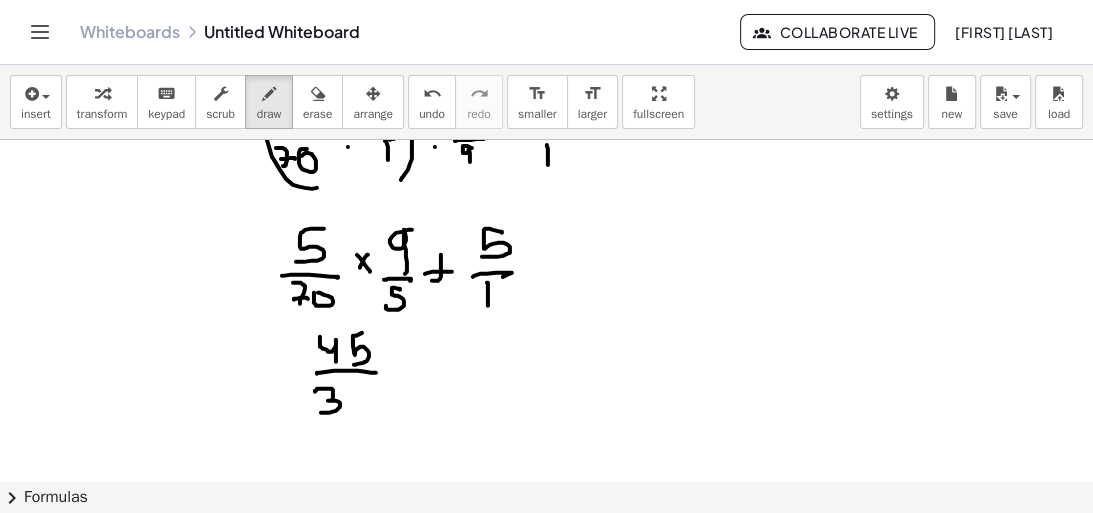 drag, startPoint x: 315, startPoint y: 391, endPoint x: 356, endPoint y: 397, distance: 41.4367 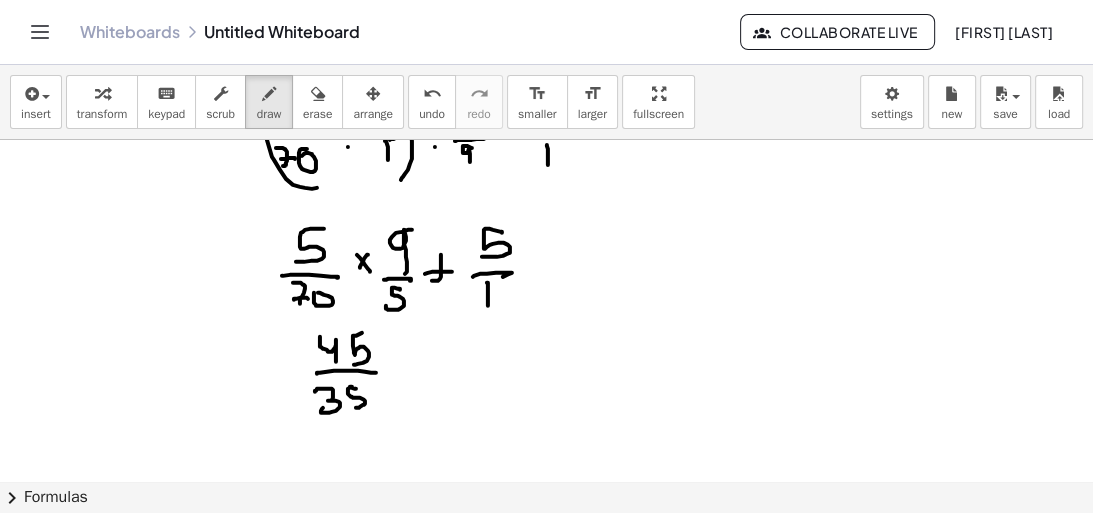 drag, startPoint x: 352, startPoint y: 387, endPoint x: 362, endPoint y: 400, distance: 16.40122 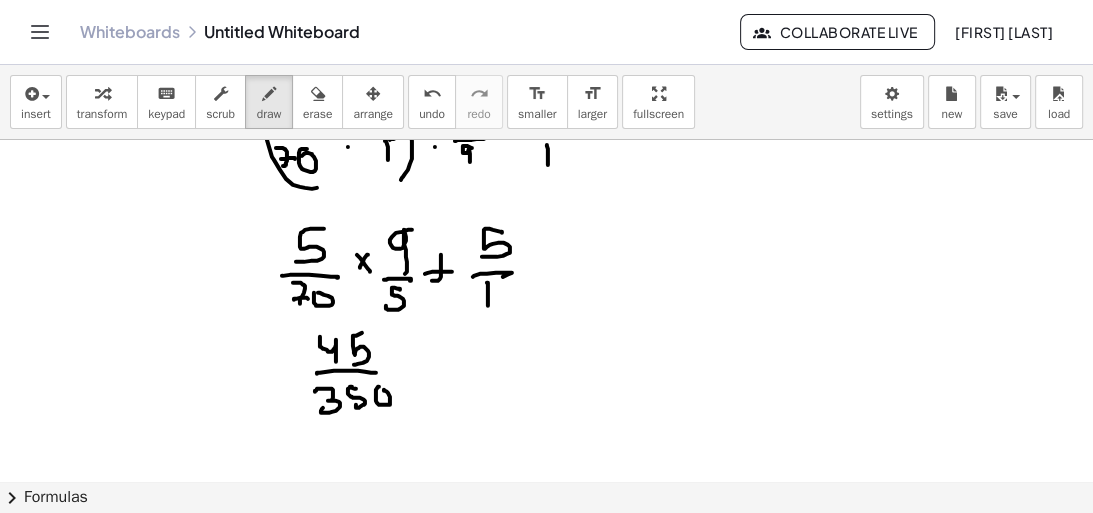 click at bounding box center (622, -441) 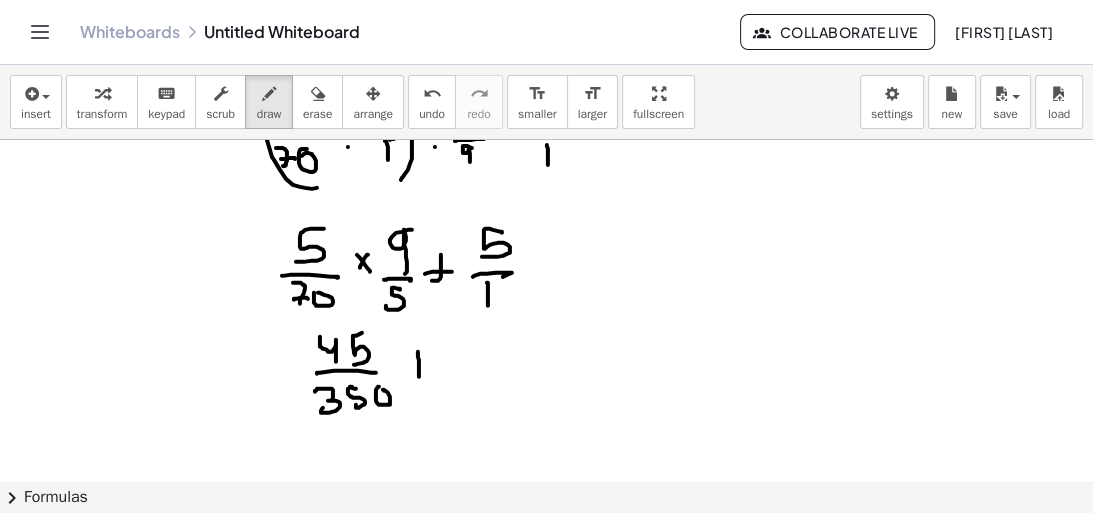drag, startPoint x: 418, startPoint y: 356, endPoint x: 416, endPoint y: 378, distance: 22.090721 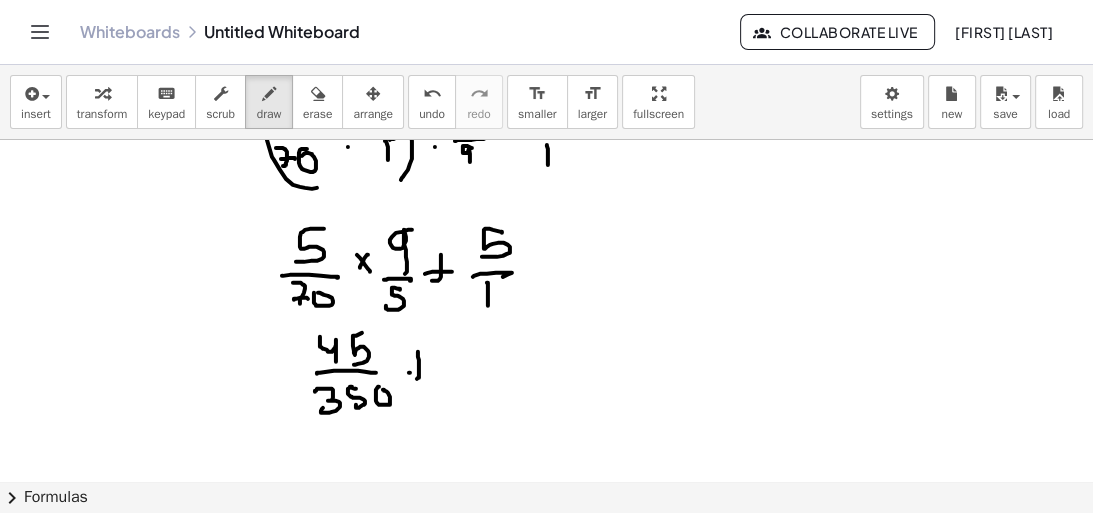 drag, startPoint x: 409, startPoint y: 372, endPoint x: 427, endPoint y: 368, distance: 18.439089 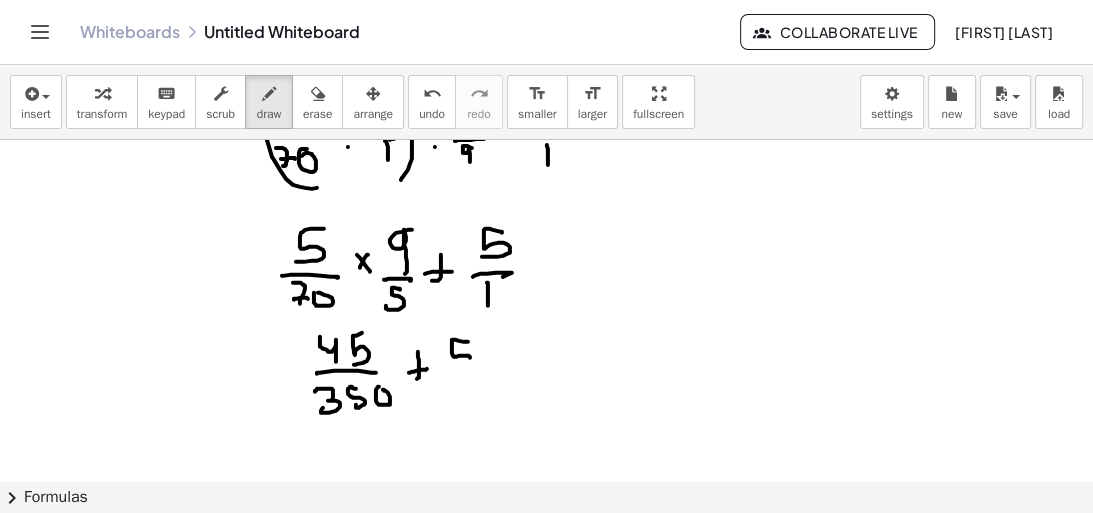 drag, startPoint x: 468, startPoint y: 341, endPoint x: 454, endPoint y: 375, distance: 36.769554 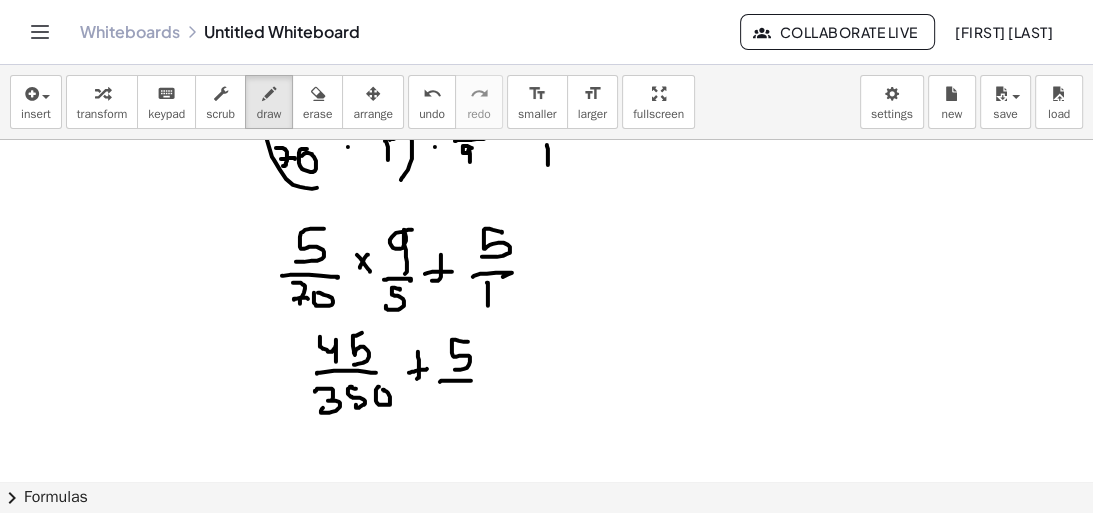 drag, startPoint x: 440, startPoint y: 381, endPoint x: 476, endPoint y: 380, distance: 36.013885 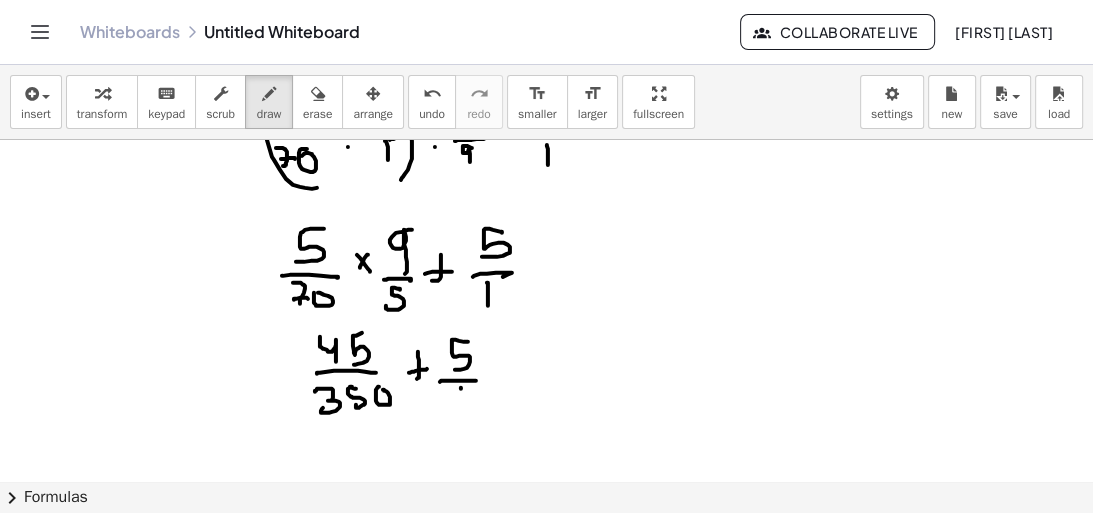 drag, startPoint x: 461, startPoint y: 387, endPoint x: 459, endPoint y: 413, distance: 26.076809 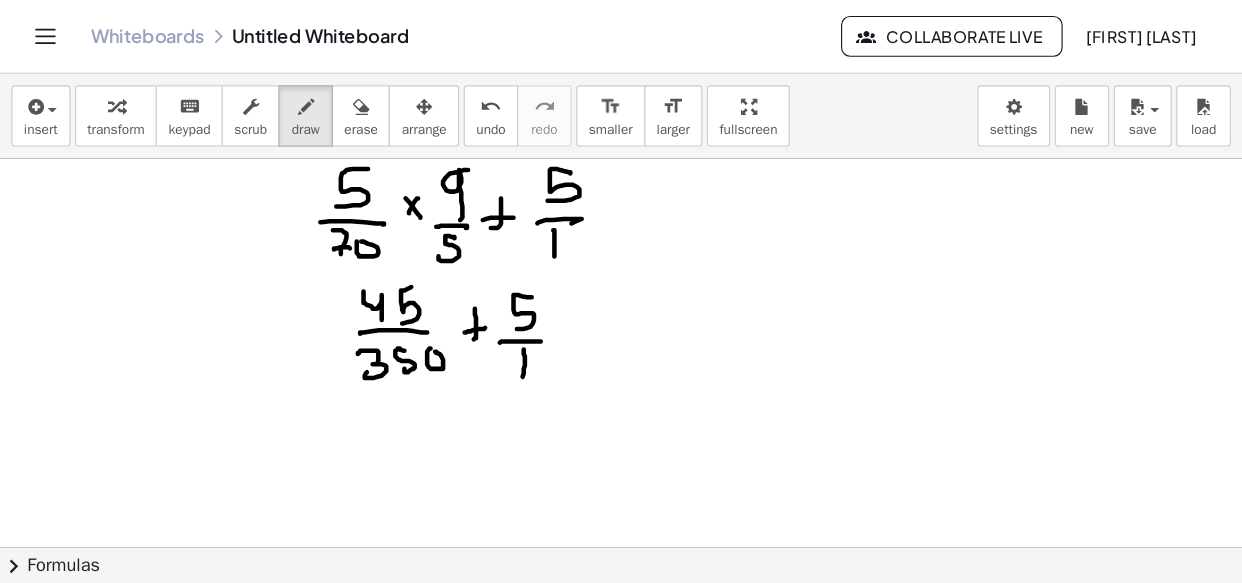 scroll, scrollTop: 1720, scrollLeft: 0, axis: vertical 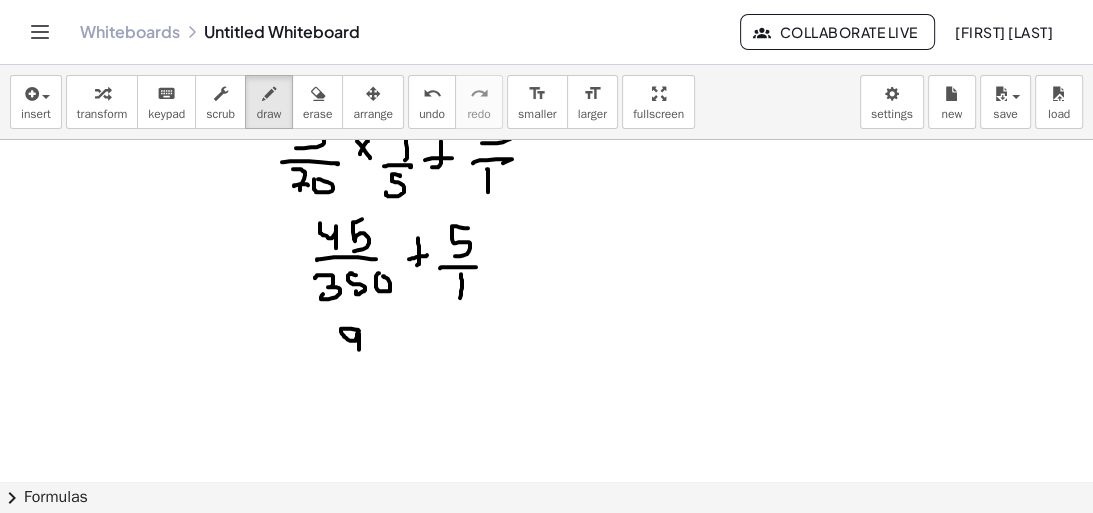 drag, startPoint x: 357, startPoint y: 329, endPoint x: 353, endPoint y: 356, distance: 27.294687 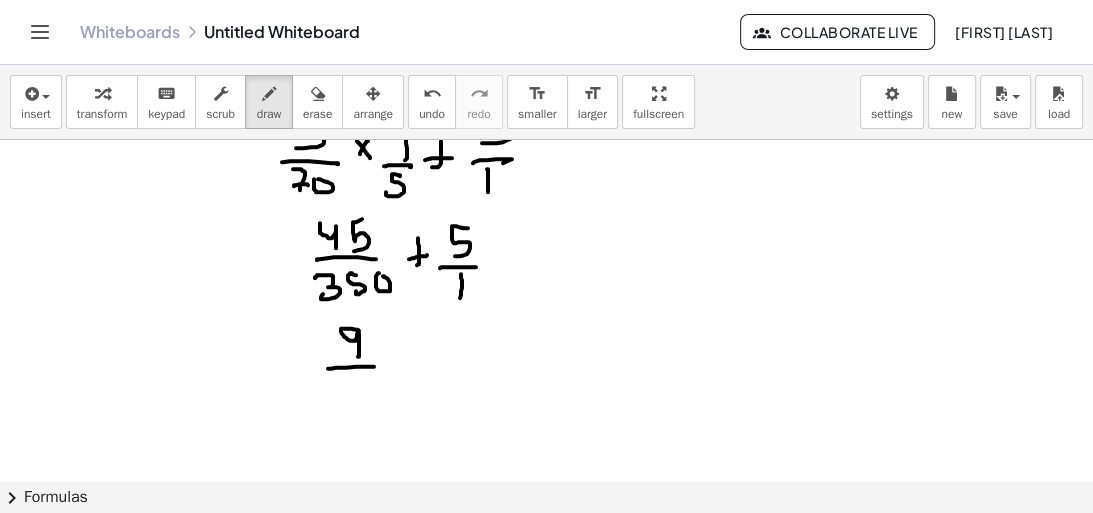drag, startPoint x: 356, startPoint y: 366, endPoint x: 374, endPoint y: 370, distance: 18.439089 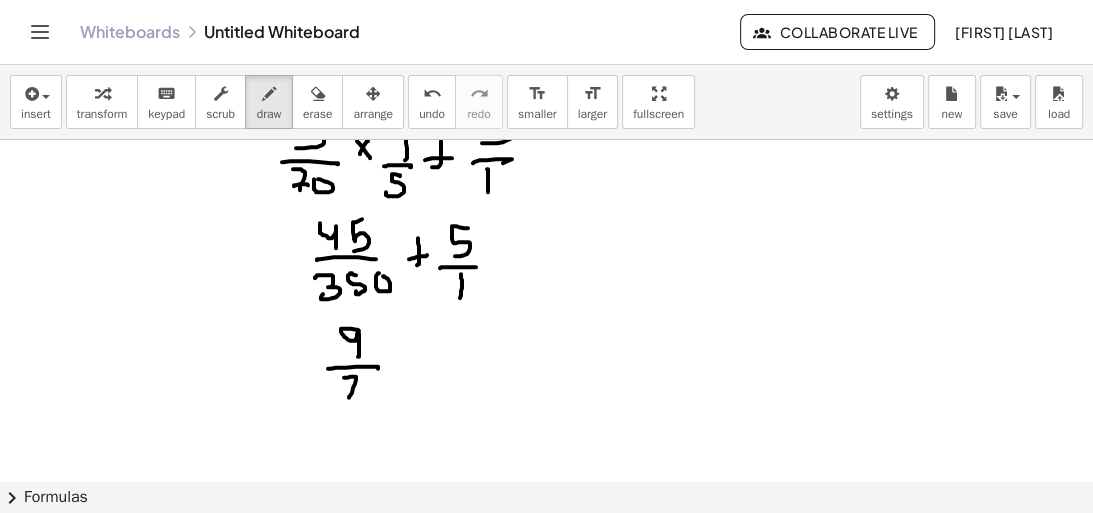 drag, startPoint x: 344, startPoint y: 377, endPoint x: 349, endPoint y: 397, distance: 20.615528 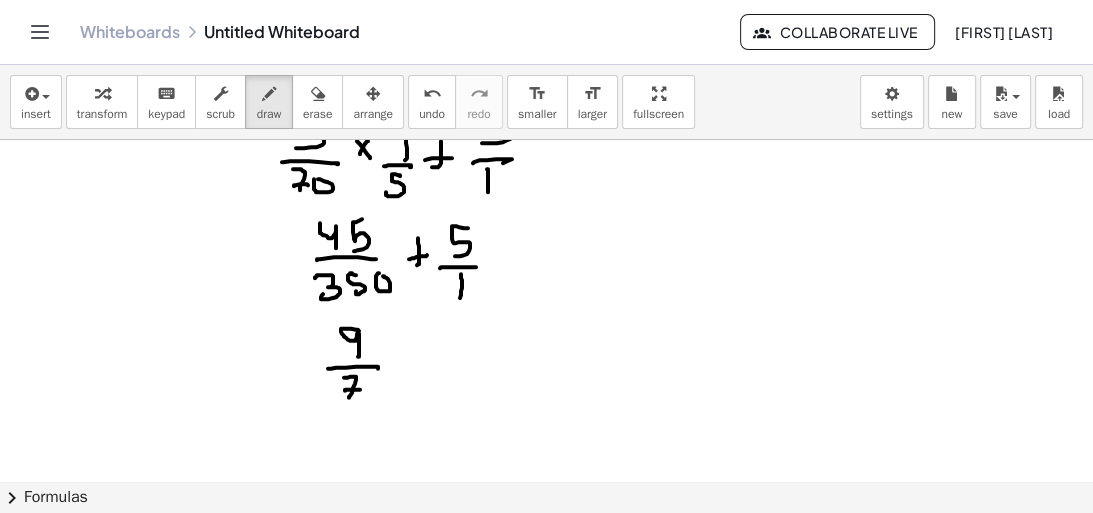 drag, startPoint x: 352, startPoint y: 389, endPoint x: 365, endPoint y: 388, distance: 13.038404 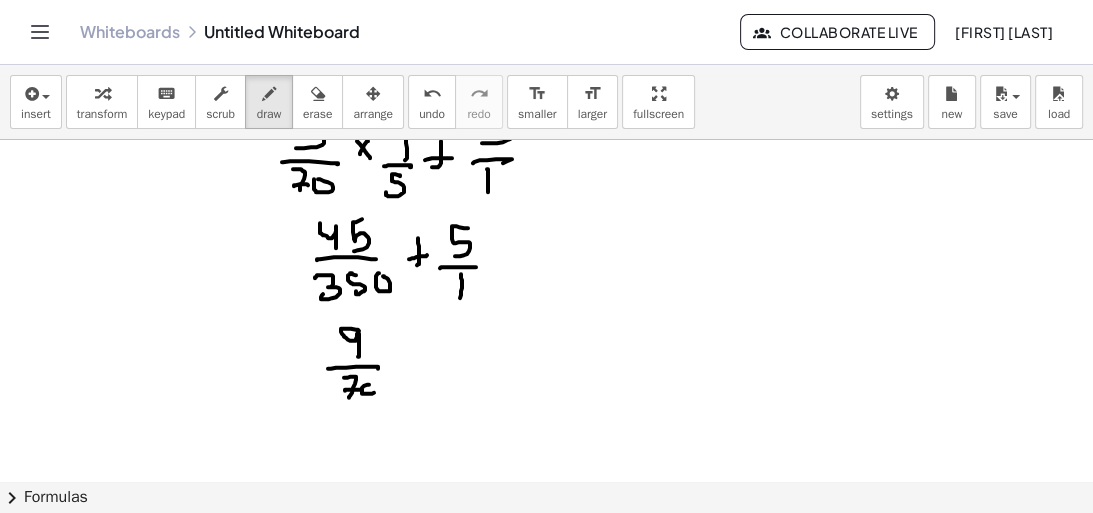 click at bounding box center [622, -385] 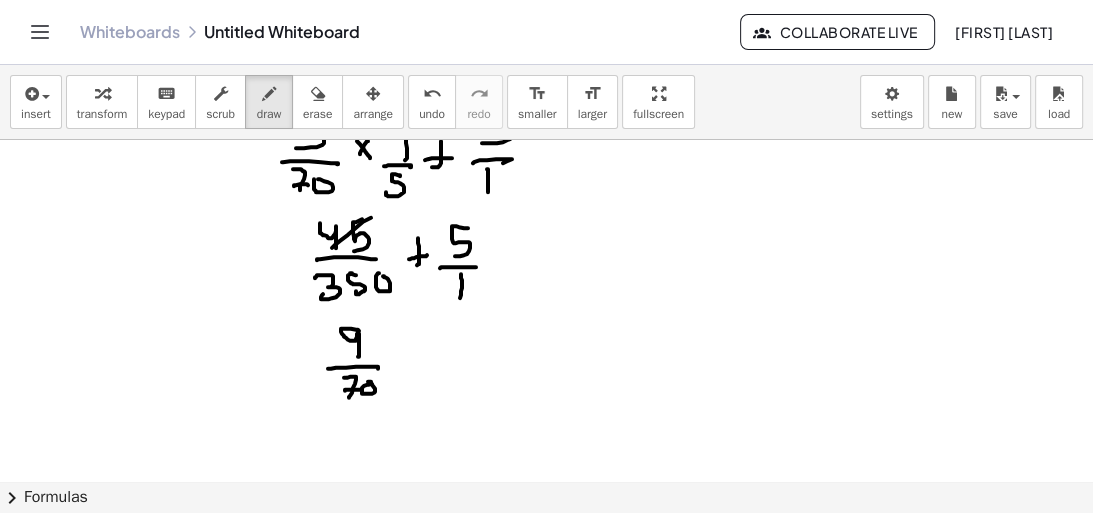 click at bounding box center (622, -385) 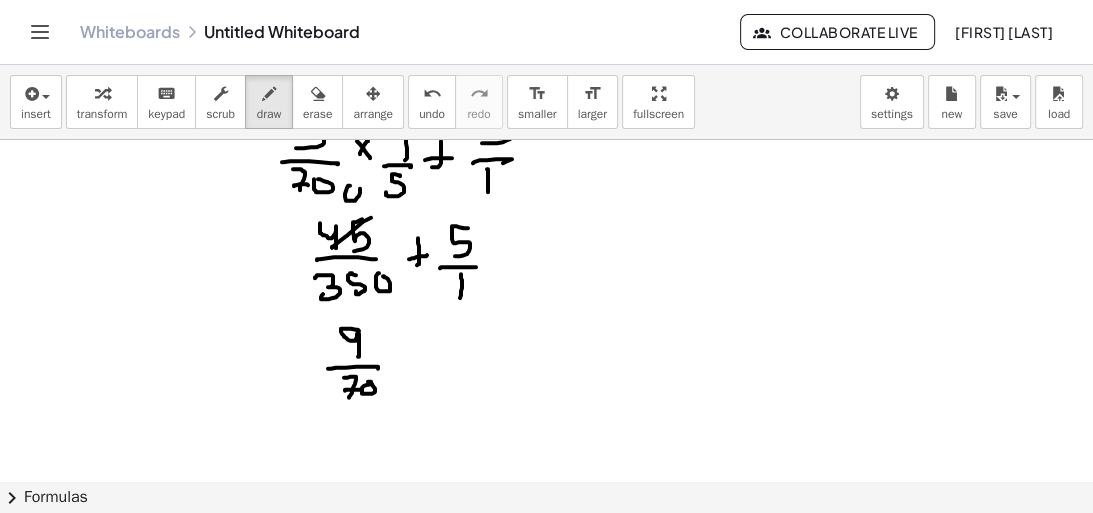 drag, startPoint x: 345, startPoint y: 193, endPoint x: 363, endPoint y: 216, distance: 29.206163 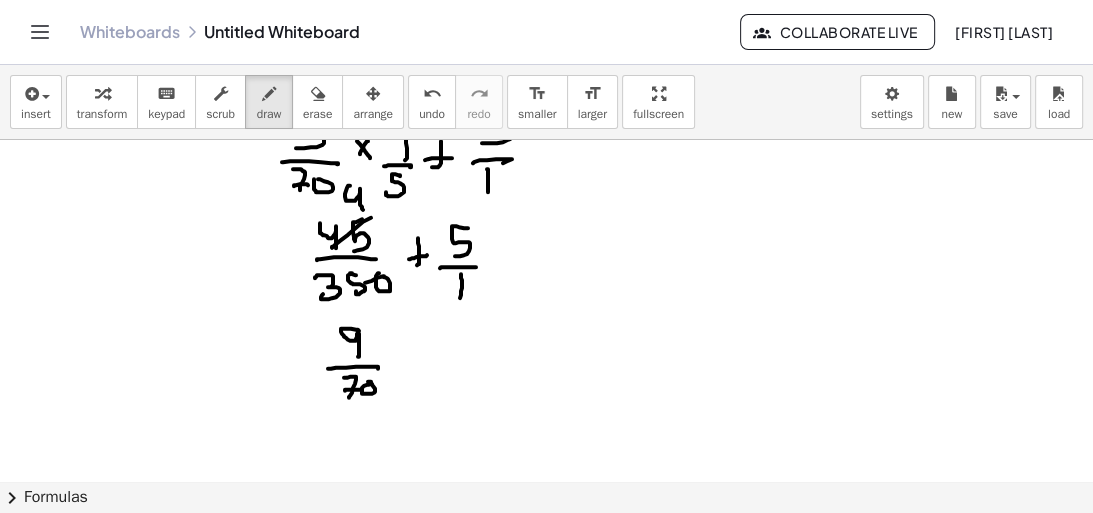 drag, startPoint x: 365, startPoint y: 282, endPoint x: 348, endPoint y: 300, distance: 24.758837 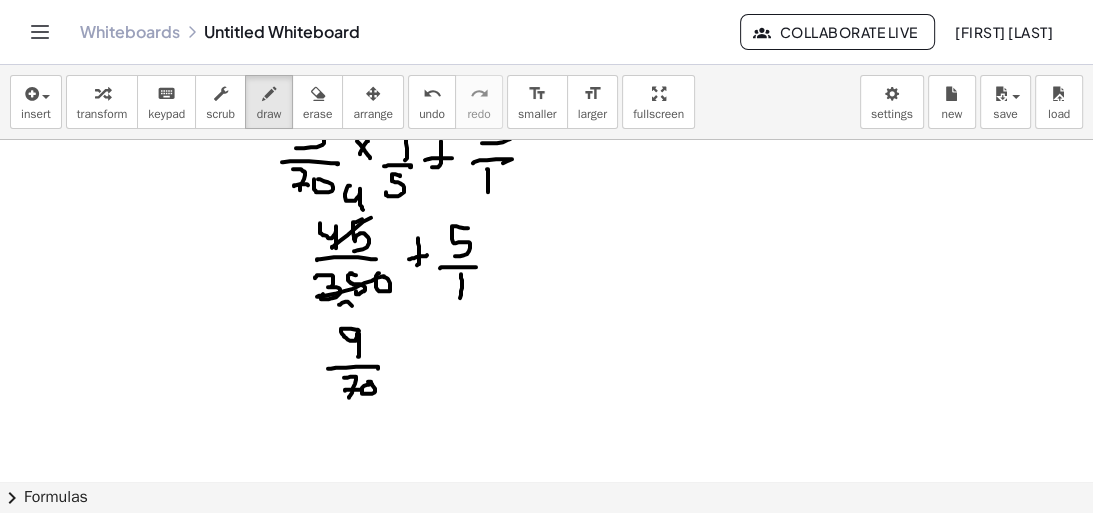 drag, startPoint x: 352, startPoint y: 305, endPoint x: 352, endPoint y: 322, distance: 17 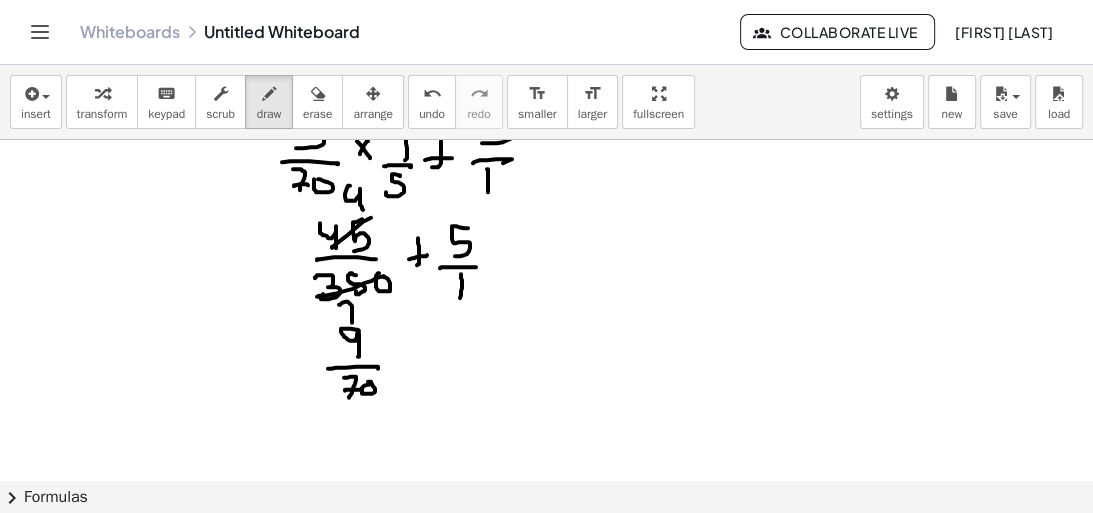 drag, startPoint x: 357, startPoint y: 311, endPoint x: 372, endPoint y: 306, distance: 15.811388 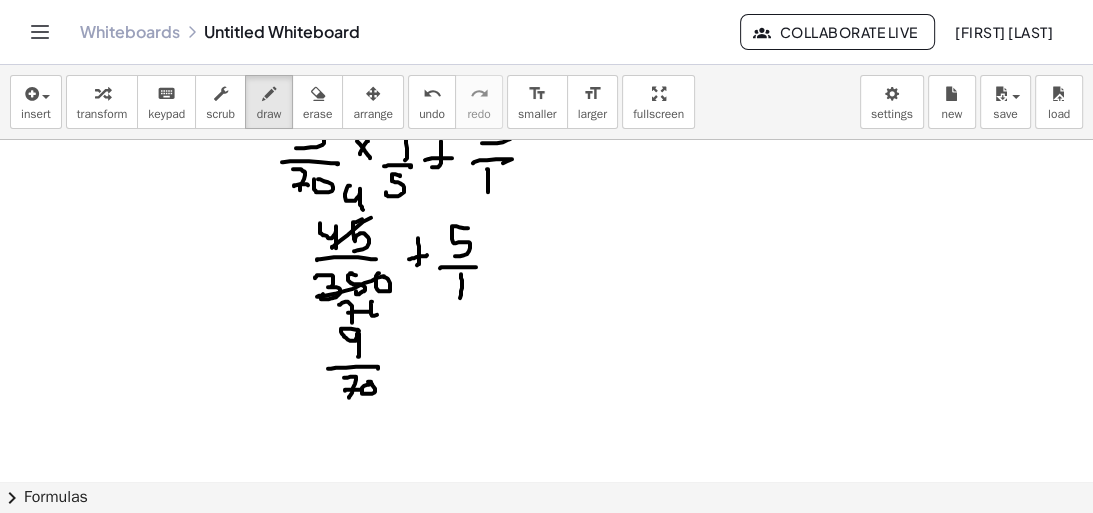 click at bounding box center (622, -385) 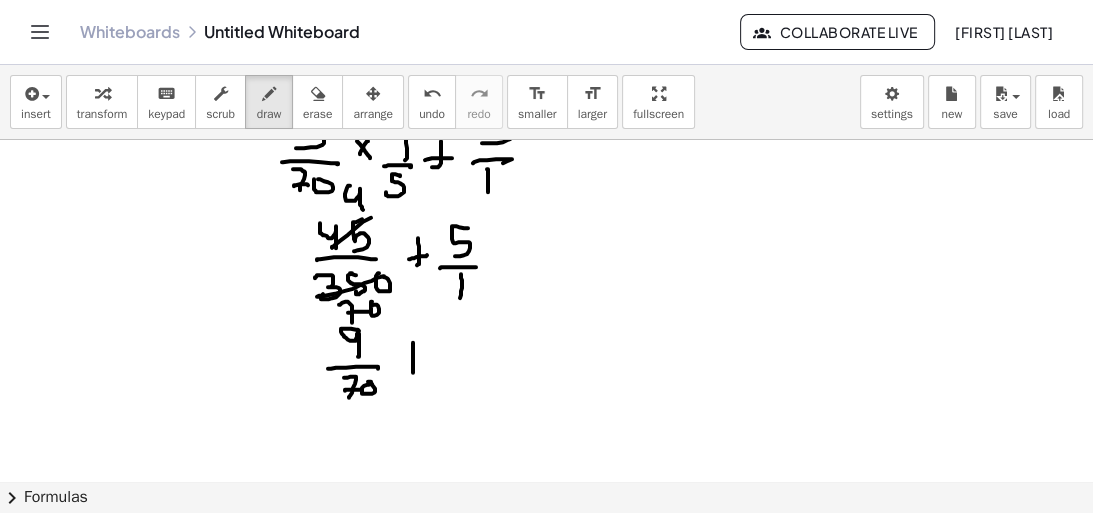 drag, startPoint x: 413, startPoint y: 342, endPoint x: 413, endPoint y: 372, distance: 30 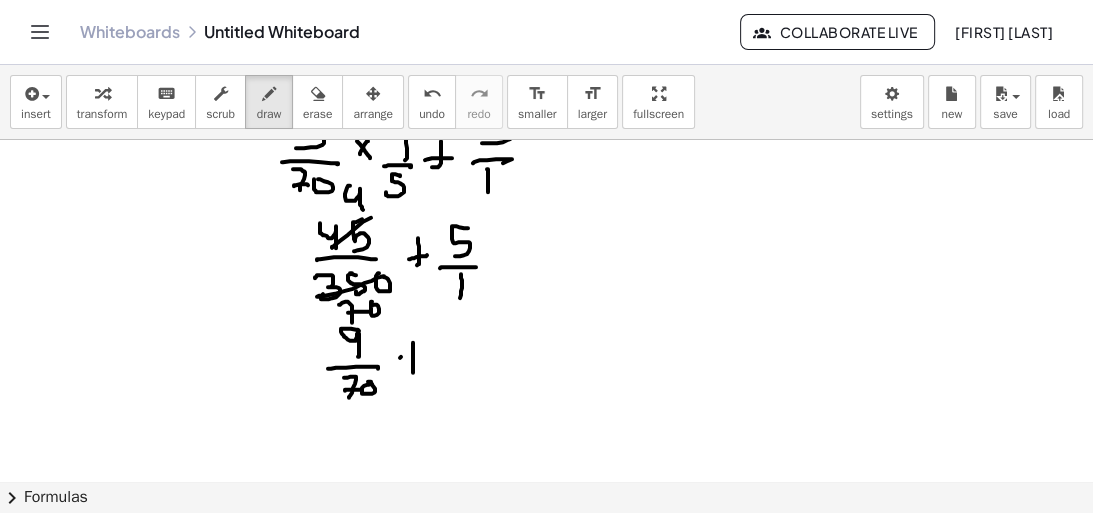 drag, startPoint x: 401, startPoint y: 356, endPoint x: 424, endPoint y: 356, distance: 23 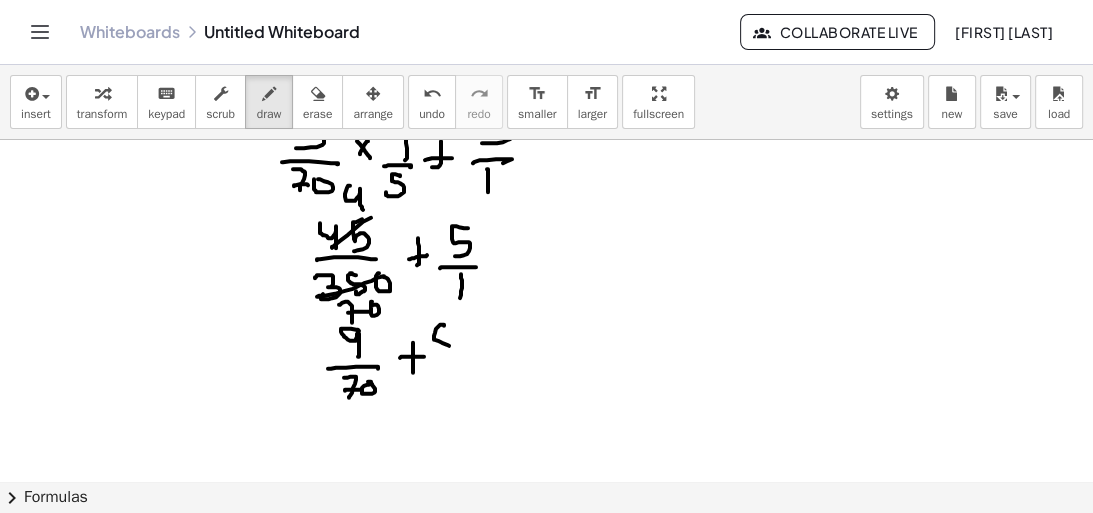 drag, startPoint x: 444, startPoint y: 325, endPoint x: 439, endPoint y: 357, distance: 32.38827 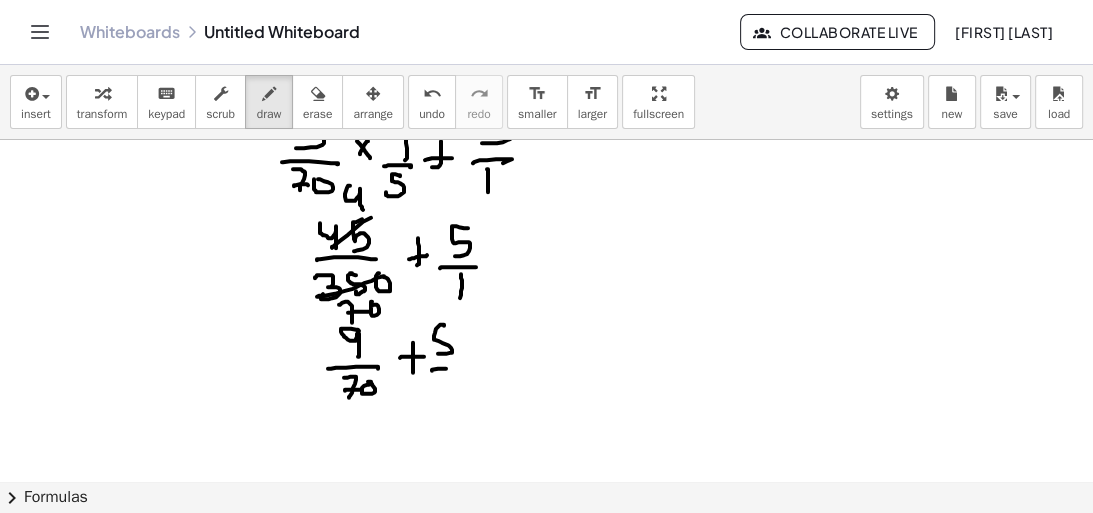 drag, startPoint x: 432, startPoint y: 370, endPoint x: 466, endPoint y: 368, distance: 34.058773 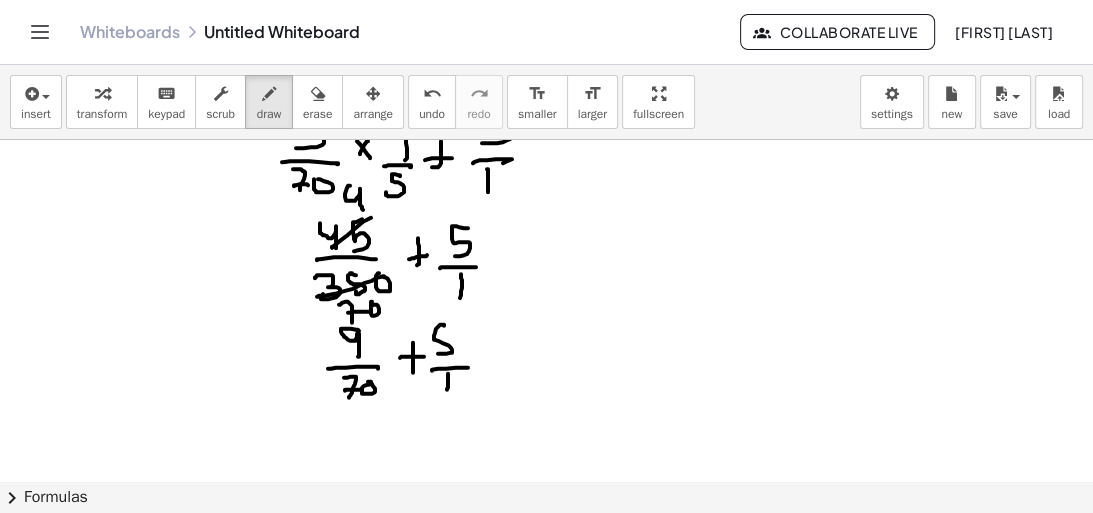 click at bounding box center (622, -385) 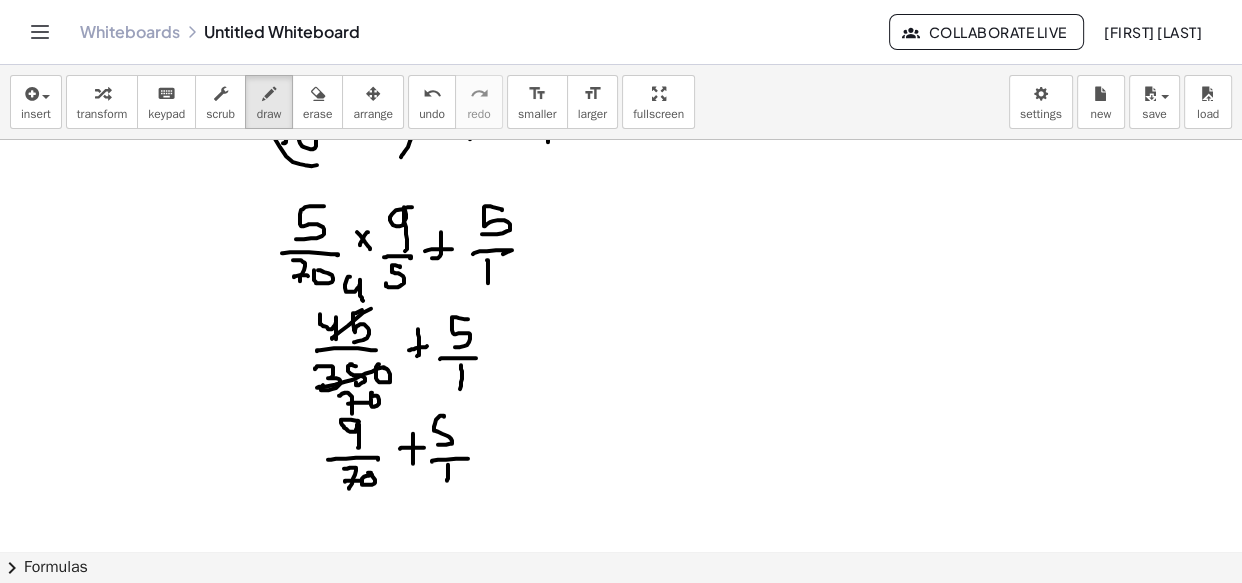 scroll, scrollTop: 1810, scrollLeft: 0, axis: vertical 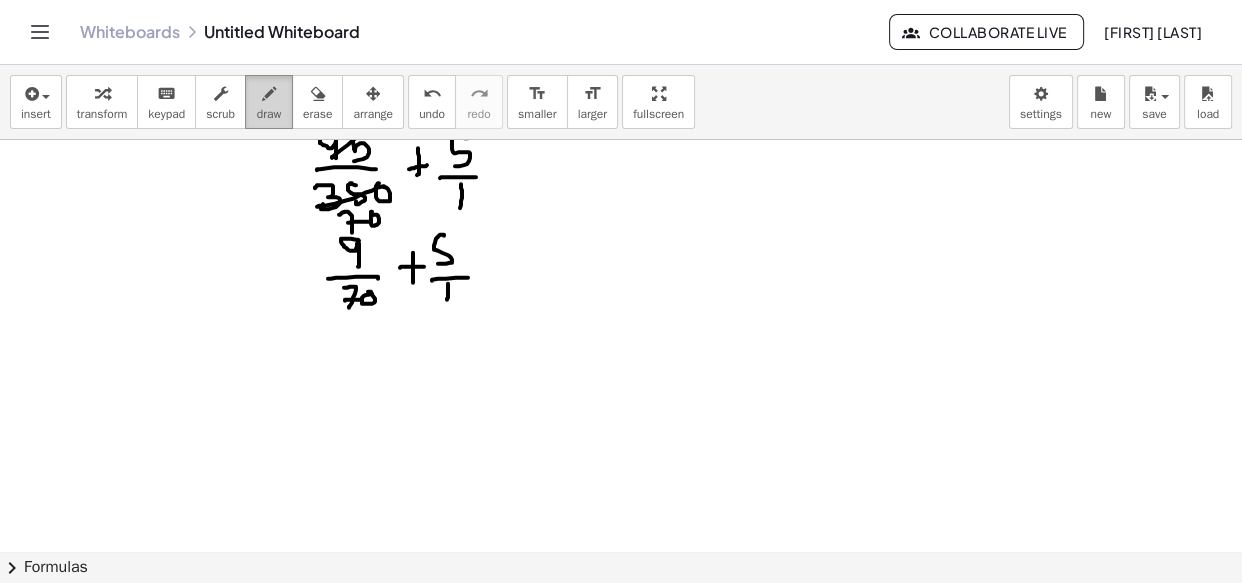 click on "draw" at bounding box center (269, 102) 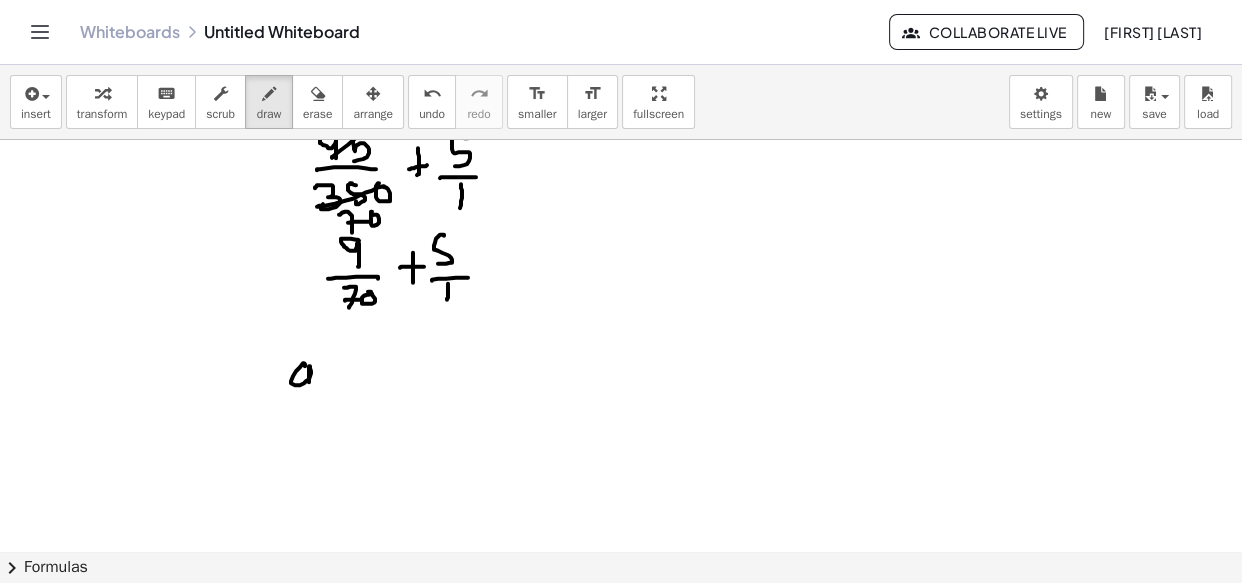 drag, startPoint x: 304, startPoint y: 362, endPoint x: 305, endPoint y: 410, distance: 48.010414 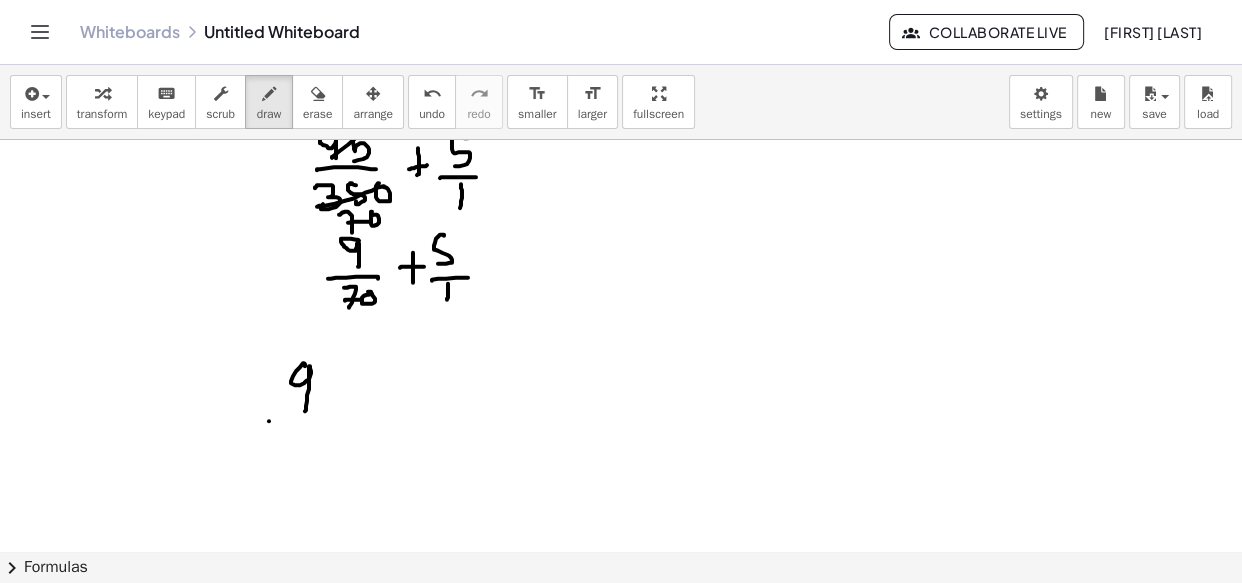 drag, startPoint x: 269, startPoint y: 420, endPoint x: 319, endPoint y: 425, distance: 50.24938 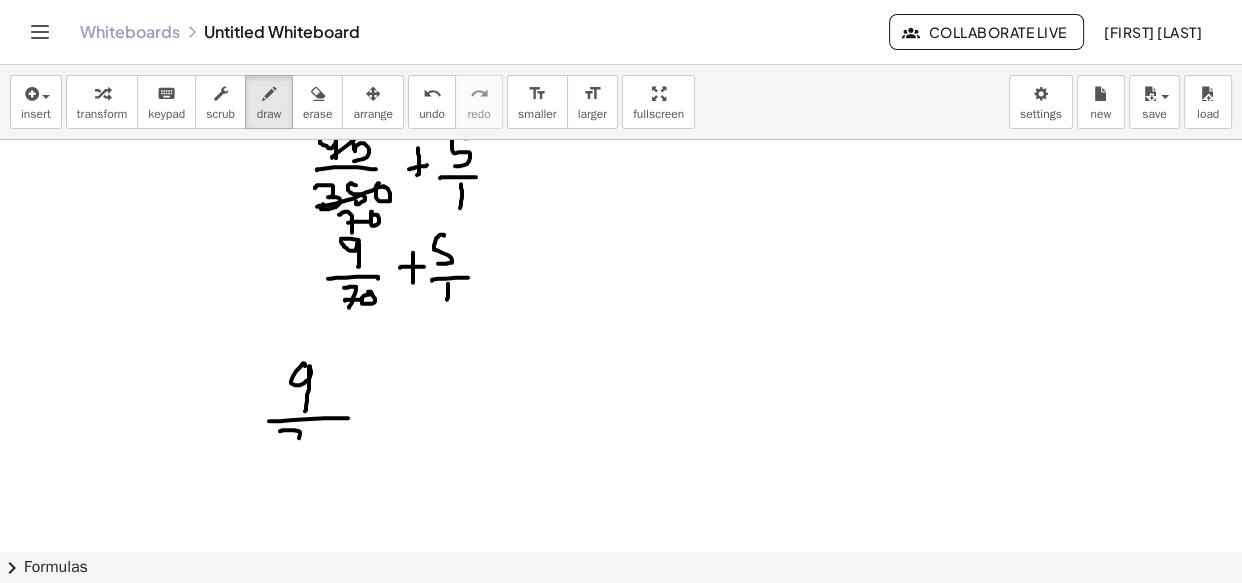 drag, startPoint x: 283, startPoint y: 429, endPoint x: 289, endPoint y: 459, distance: 30.594116 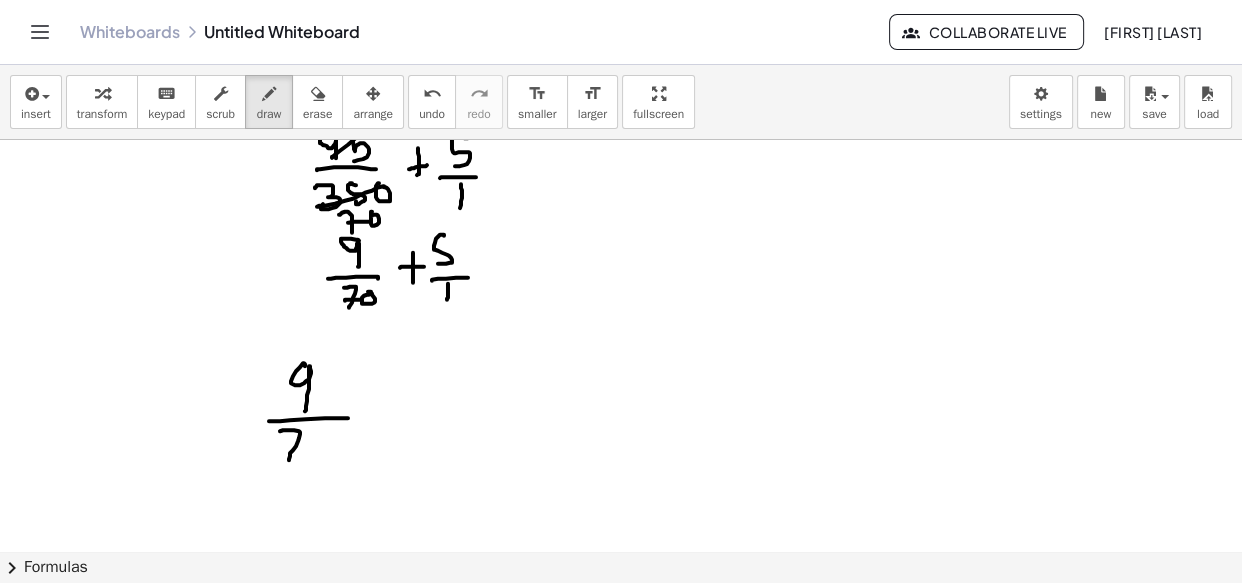 drag, startPoint x: 292, startPoint y: 446, endPoint x: 311, endPoint y: 446, distance: 19 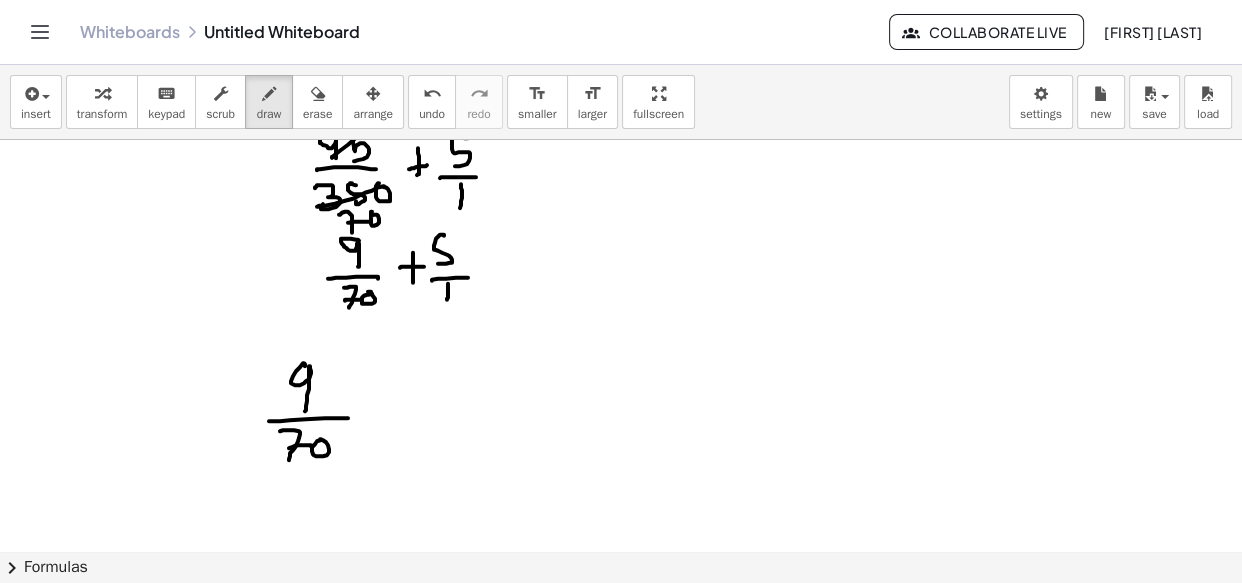 drag, startPoint x: 320, startPoint y: 439, endPoint x: 306, endPoint y: 447, distance: 16.124516 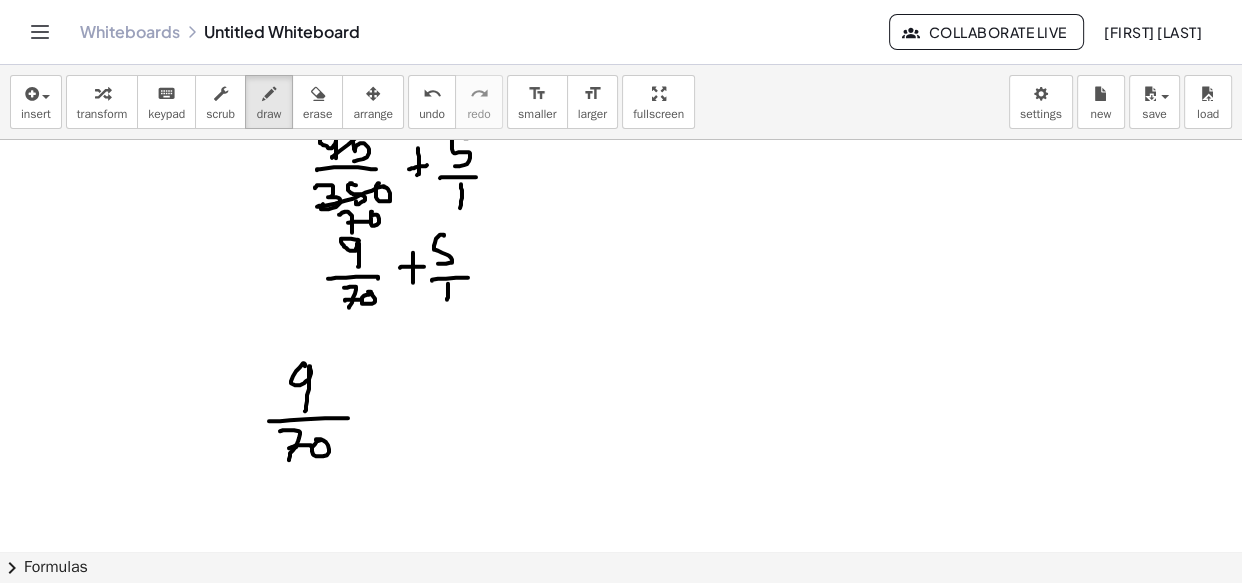 drag, startPoint x: 296, startPoint y: 446, endPoint x: 285, endPoint y: 445, distance: 11.045361 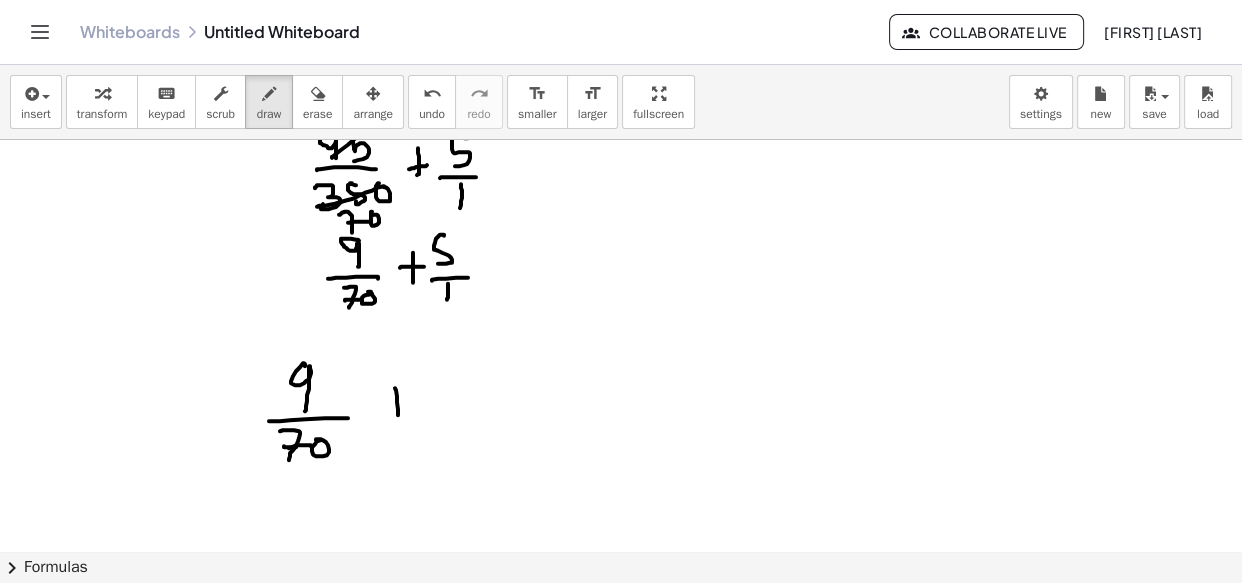 drag, startPoint x: 395, startPoint y: 387, endPoint x: 387, endPoint y: 412, distance: 26.24881 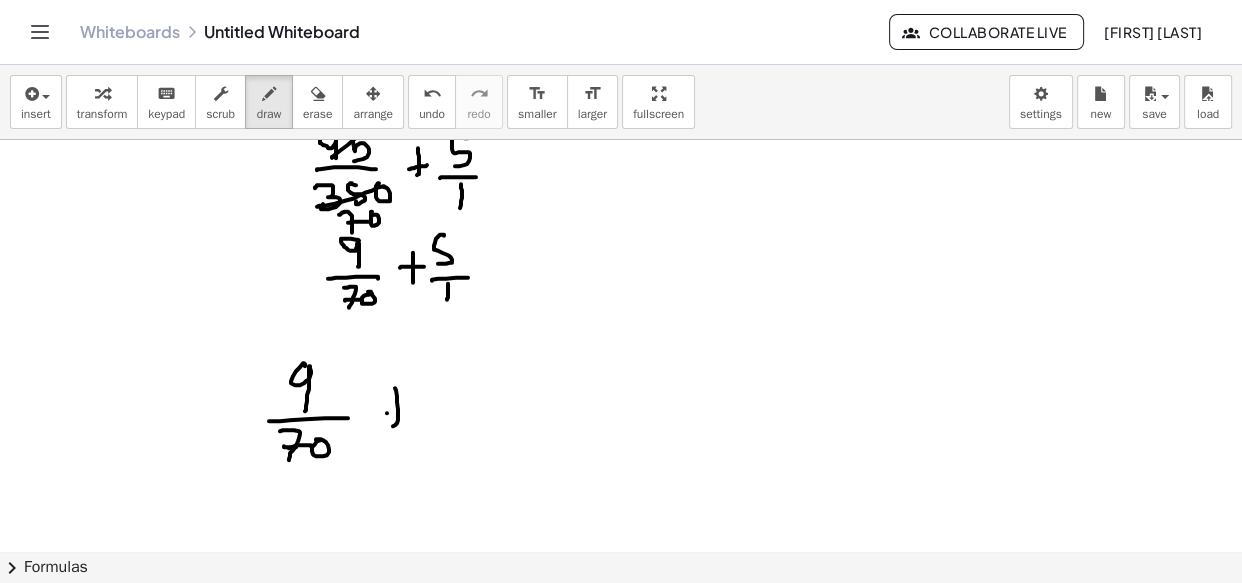 drag, startPoint x: 387, startPoint y: 412, endPoint x: 413, endPoint y: 410, distance: 26.076809 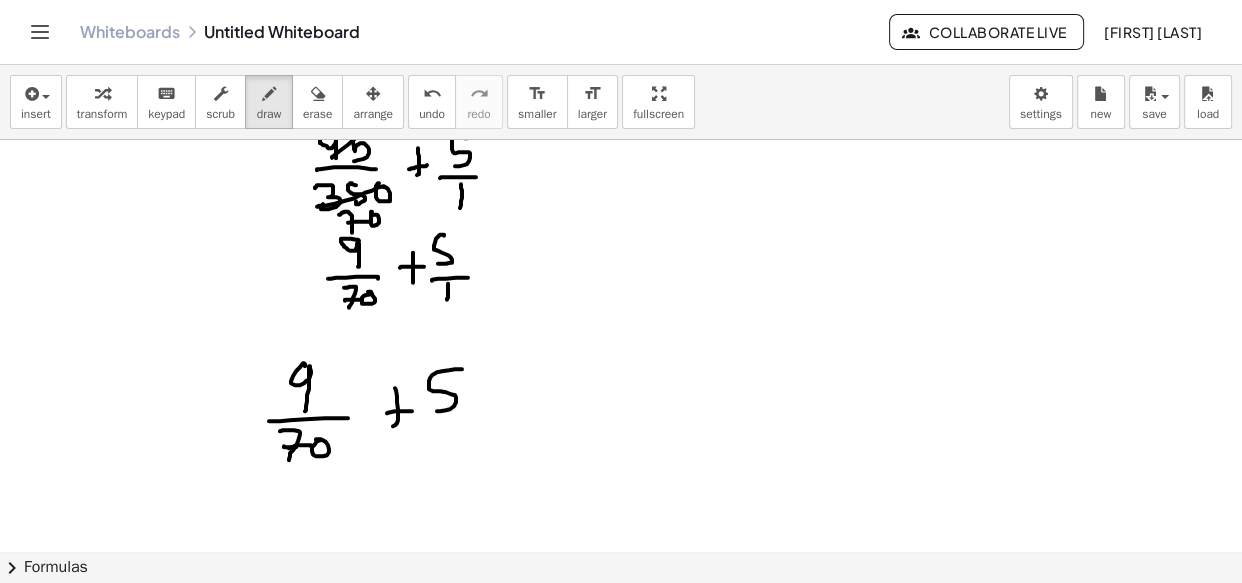 drag, startPoint x: 462, startPoint y: 368, endPoint x: 420, endPoint y: 423, distance: 69.2026 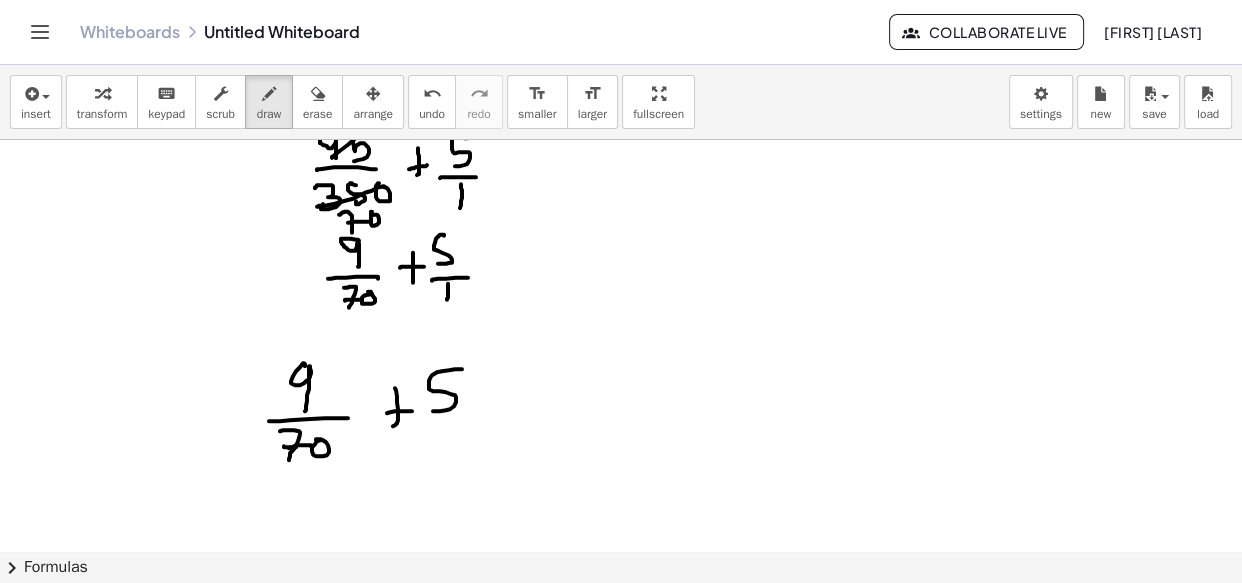 drag, startPoint x: 472, startPoint y: 419, endPoint x: 447, endPoint y: 430, distance: 27.313 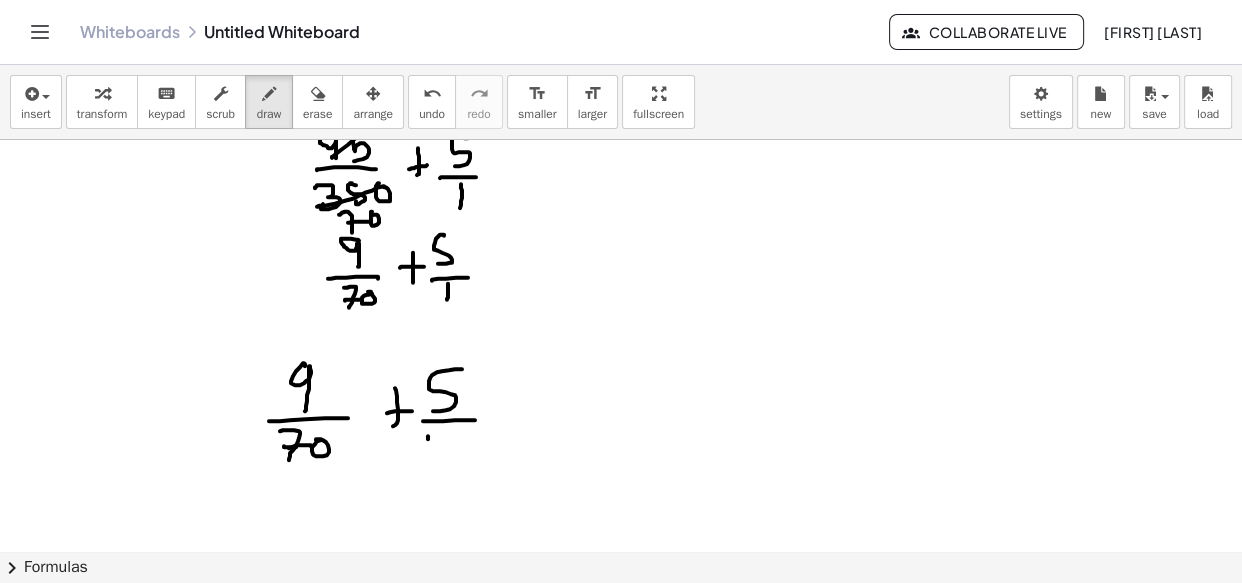 drag, startPoint x: 428, startPoint y: 438, endPoint x: 444, endPoint y: 450, distance: 20 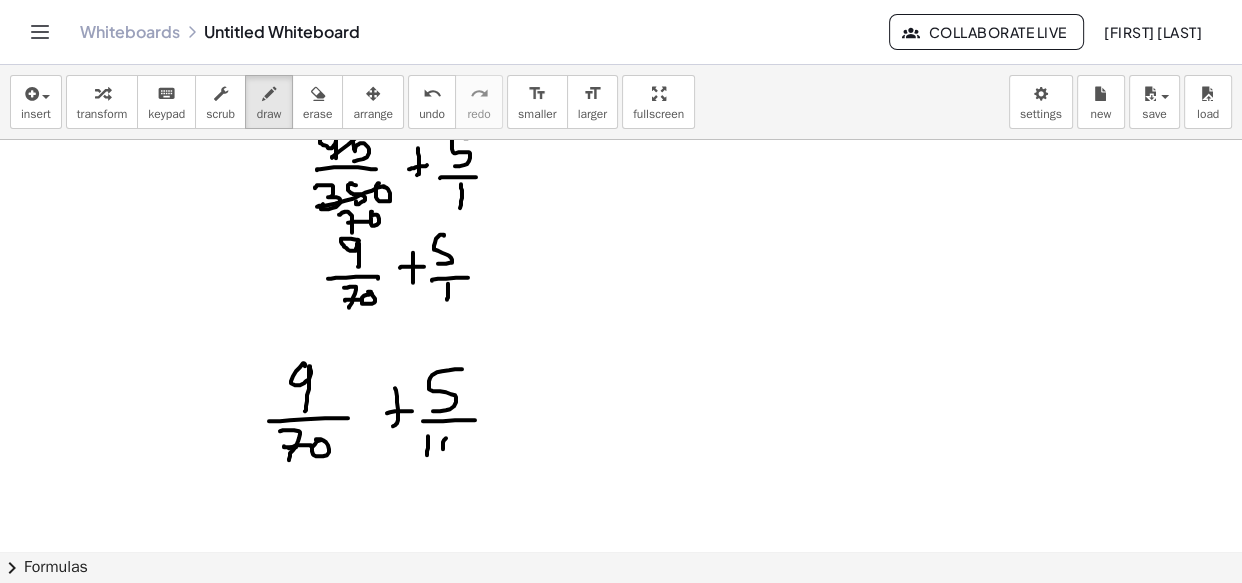 drag, startPoint x: 443, startPoint y: 448, endPoint x: 463, endPoint y: 453, distance: 20.615528 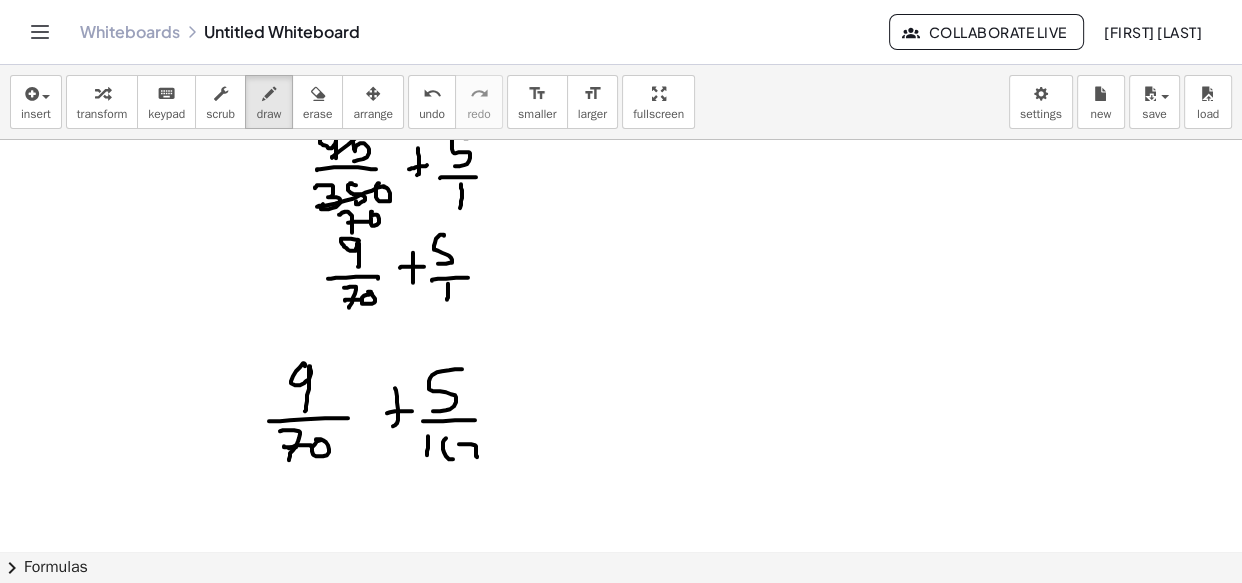 click at bounding box center (622, -475) 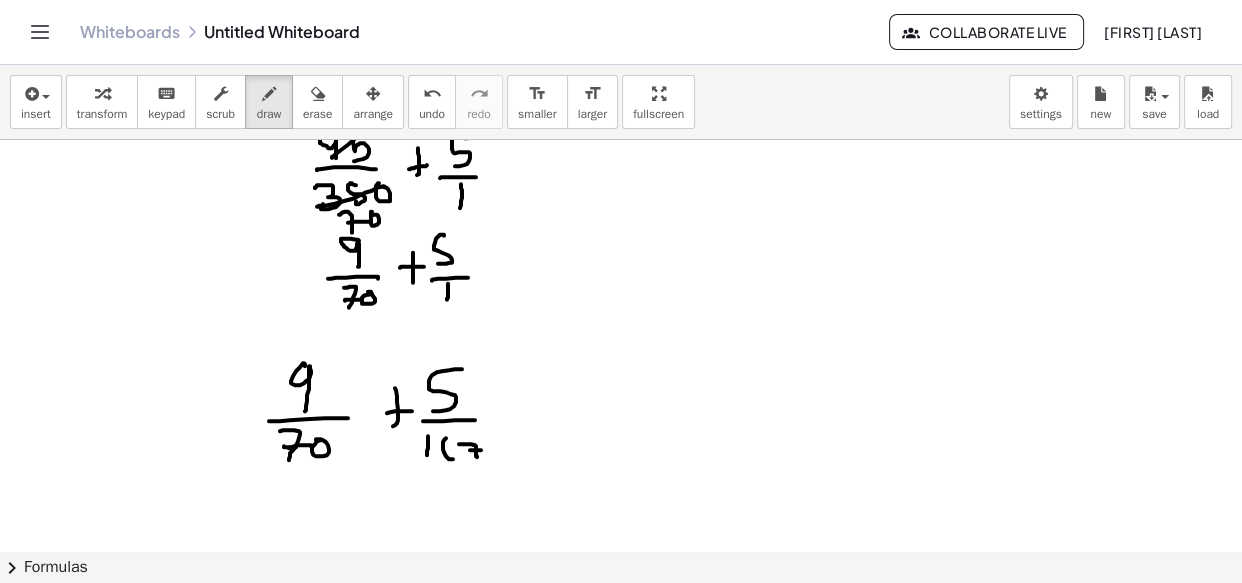 drag, startPoint x: 471, startPoint y: 449, endPoint x: 501, endPoint y: 446, distance: 30.149628 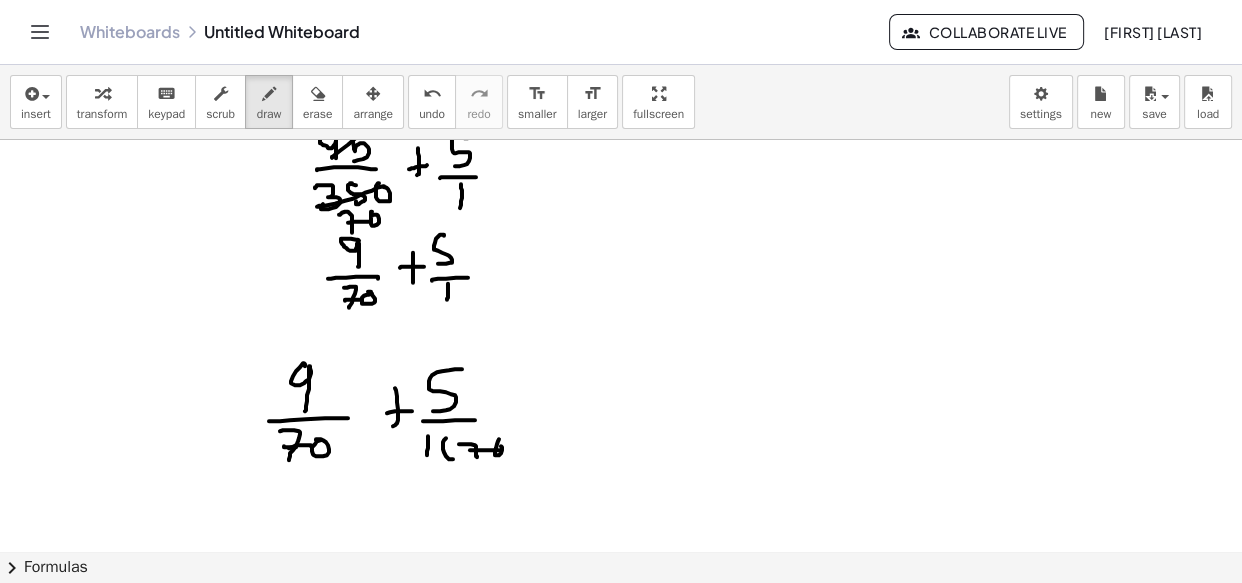 click at bounding box center [622, -475] 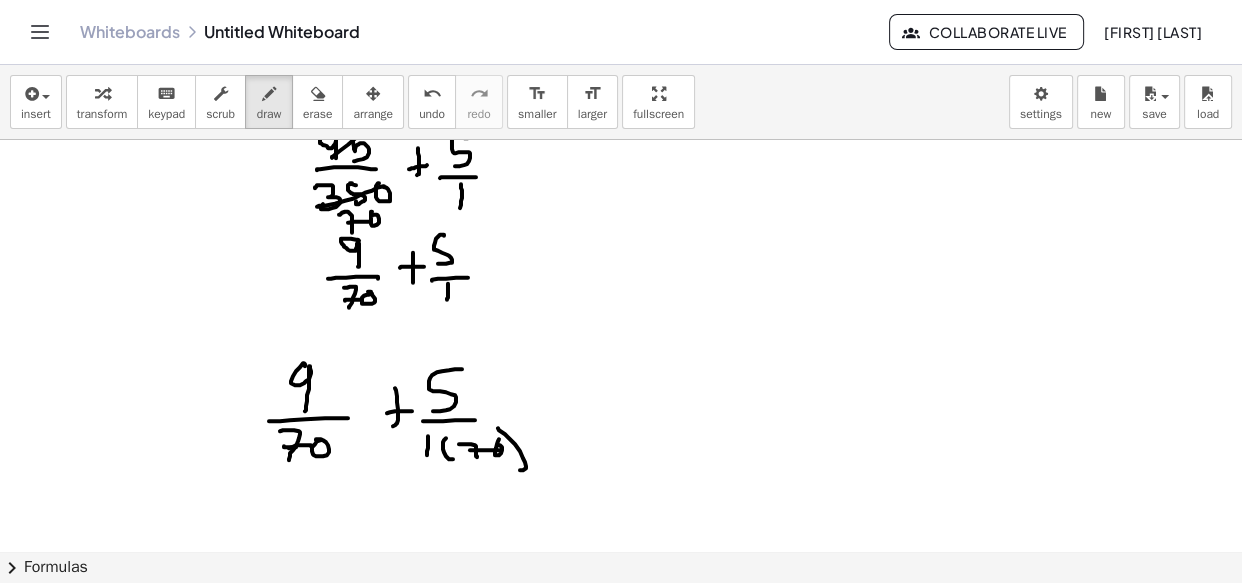 drag, startPoint x: 498, startPoint y: 427, endPoint x: 516, endPoint y: 469, distance: 45.694637 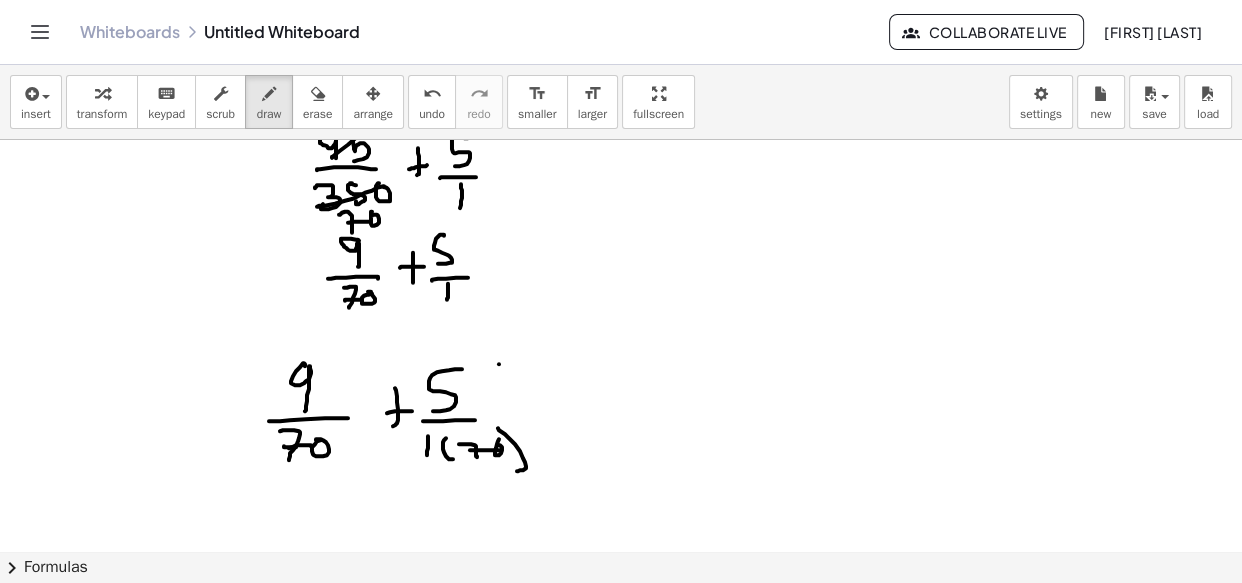 drag, startPoint x: 499, startPoint y: 363, endPoint x: 498, endPoint y: 411, distance: 48.010414 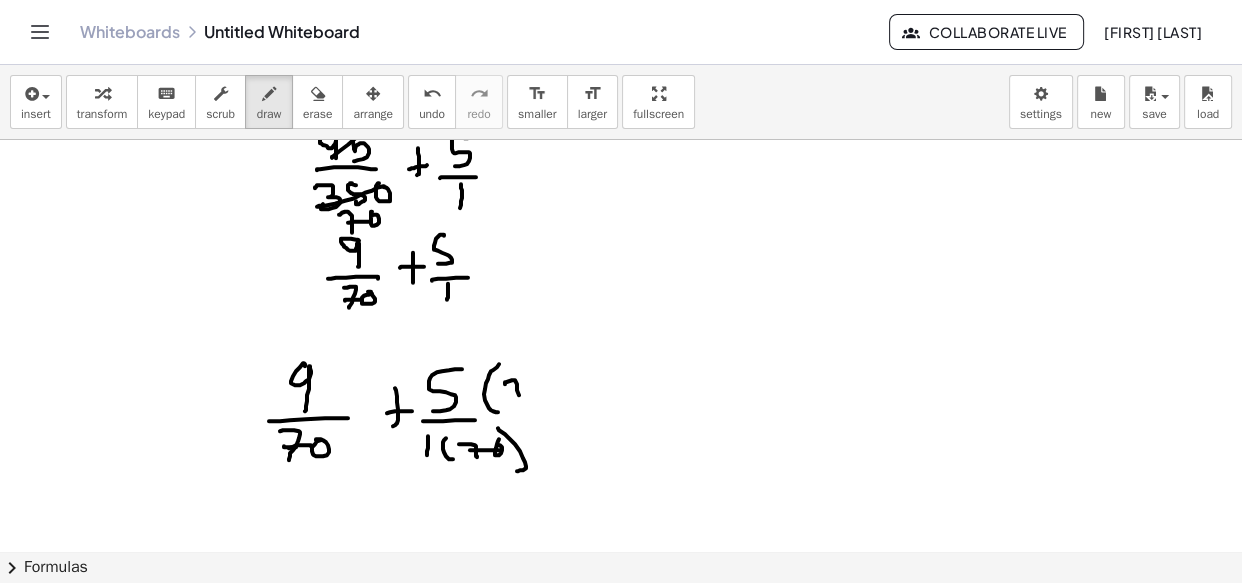 drag, startPoint x: 505, startPoint y: 383, endPoint x: 516, endPoint y: 402, distance: 21.954498 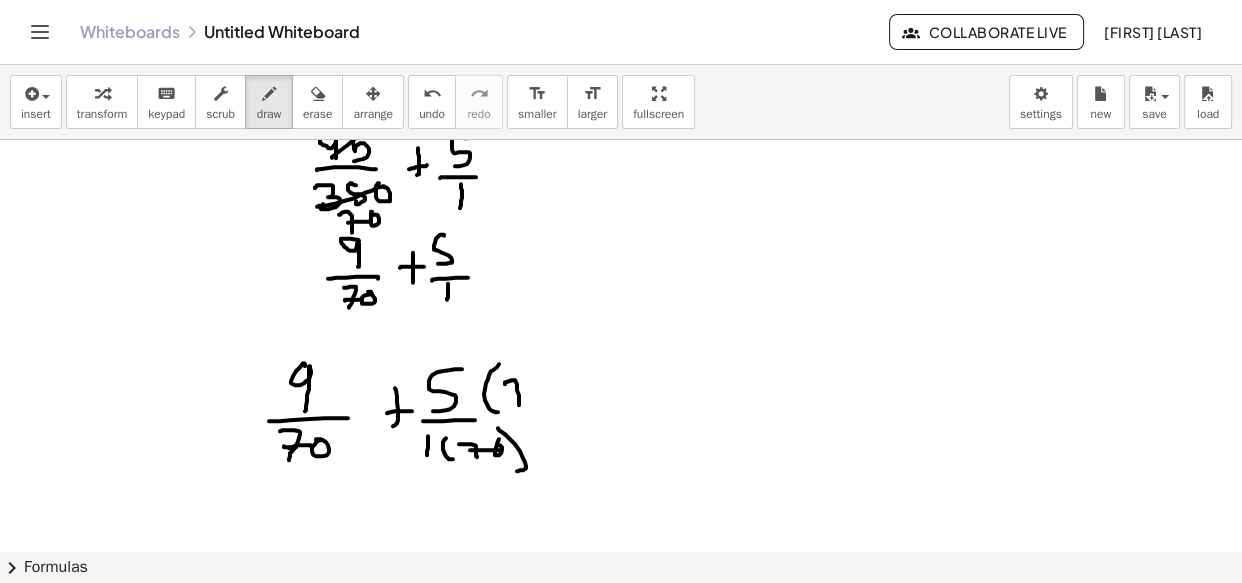 drag, startPoint x: 512, startPoint y: 394, endPoint x: 550, endPoint y: 390, distance: 38.209946 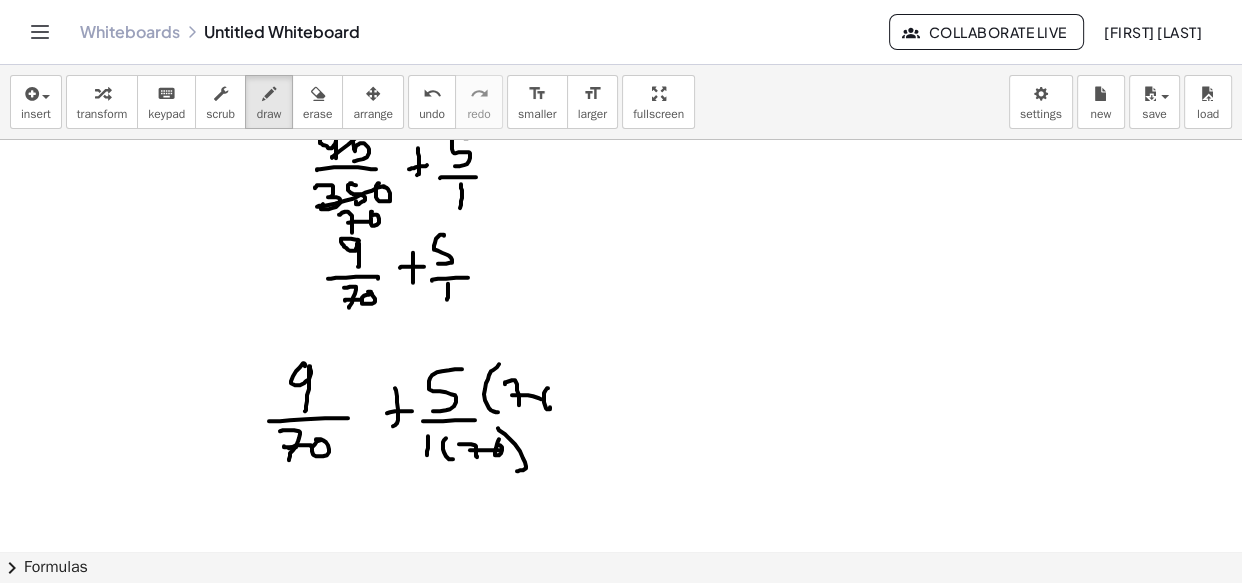 click at bounding box center [622, -475] 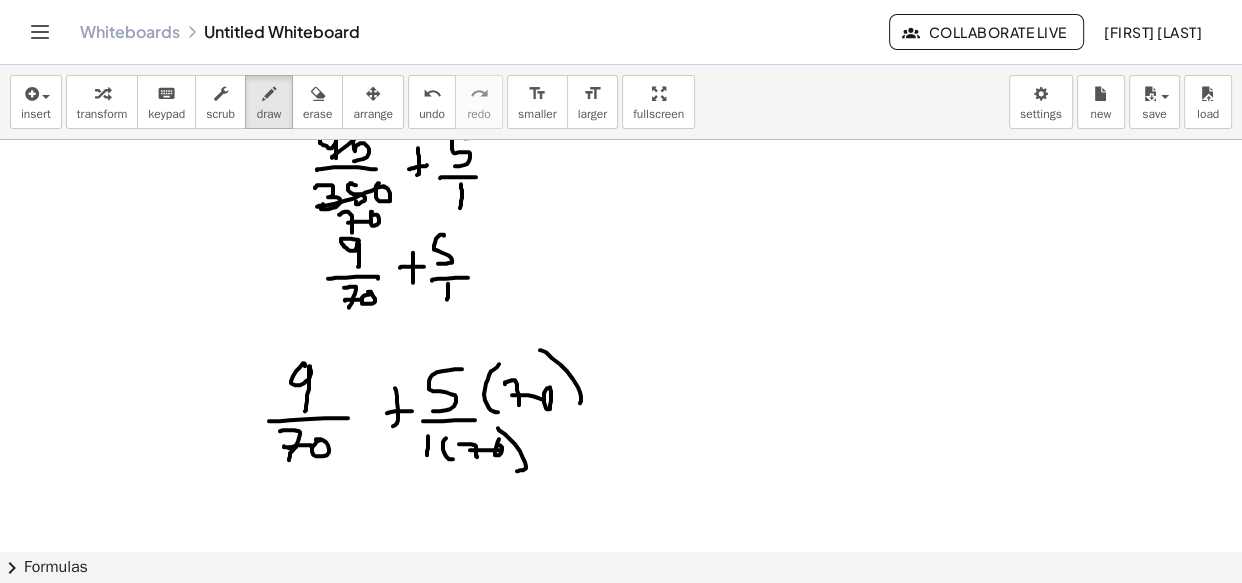 drag, startPoint x: 540, startPoint y: 349, endPoint x: 570, endPoint y: 410, distance: 67.977936 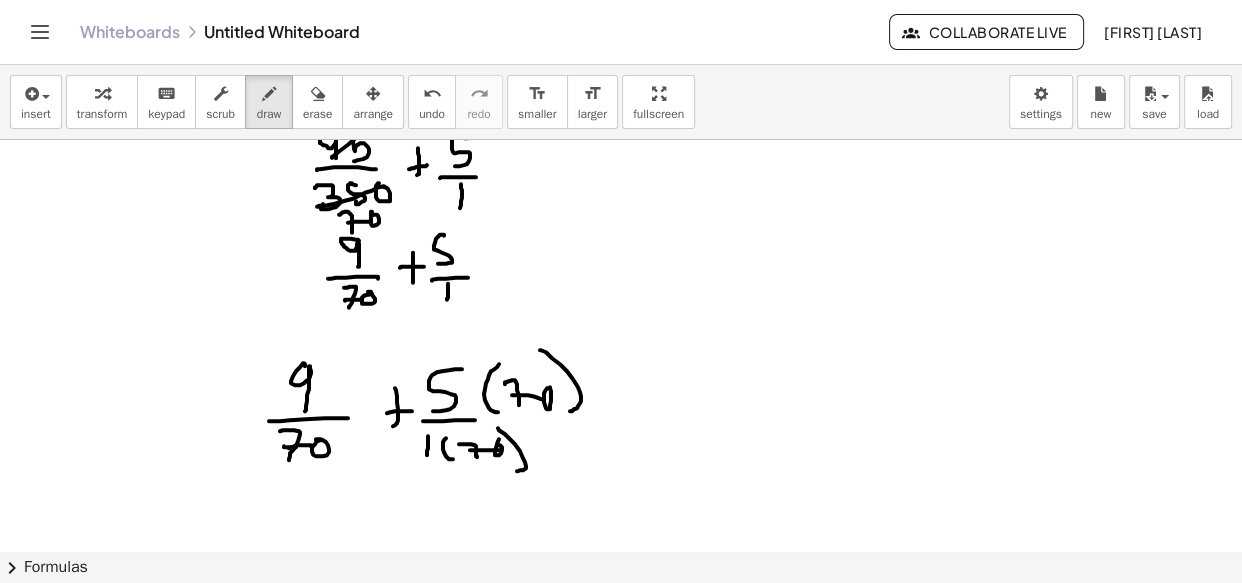 scroll, scrollTop: 1901, scrollLeft: 0, axis: vertical 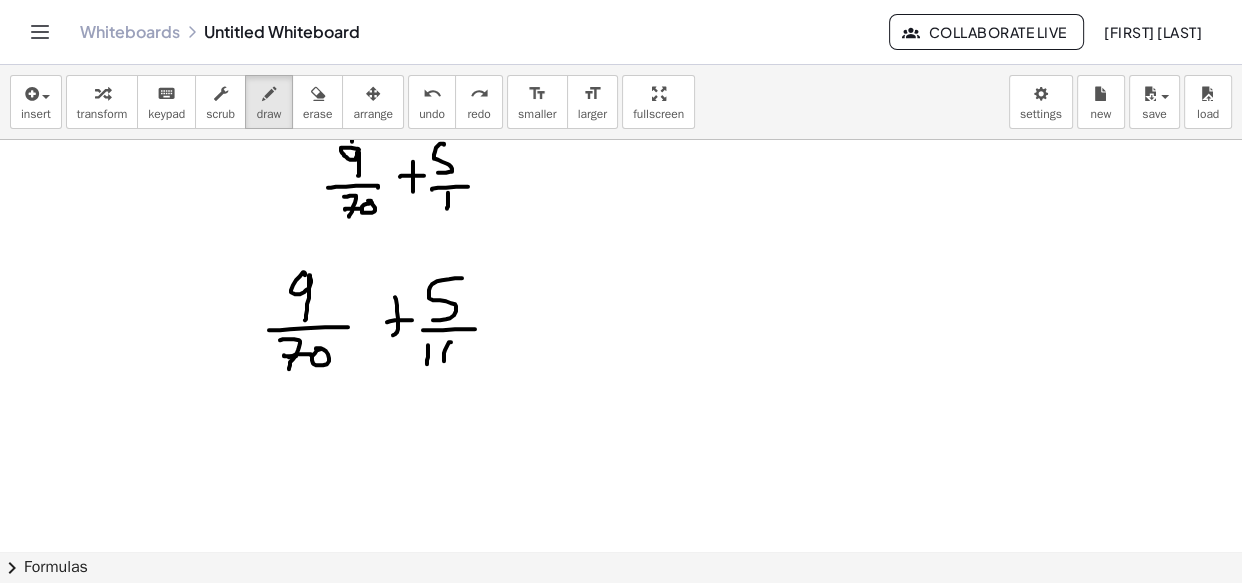 drag, startPoint x: 450, startPoint y: 341, endPoint x: 453, endPoint y: 371, distance: 30.149628 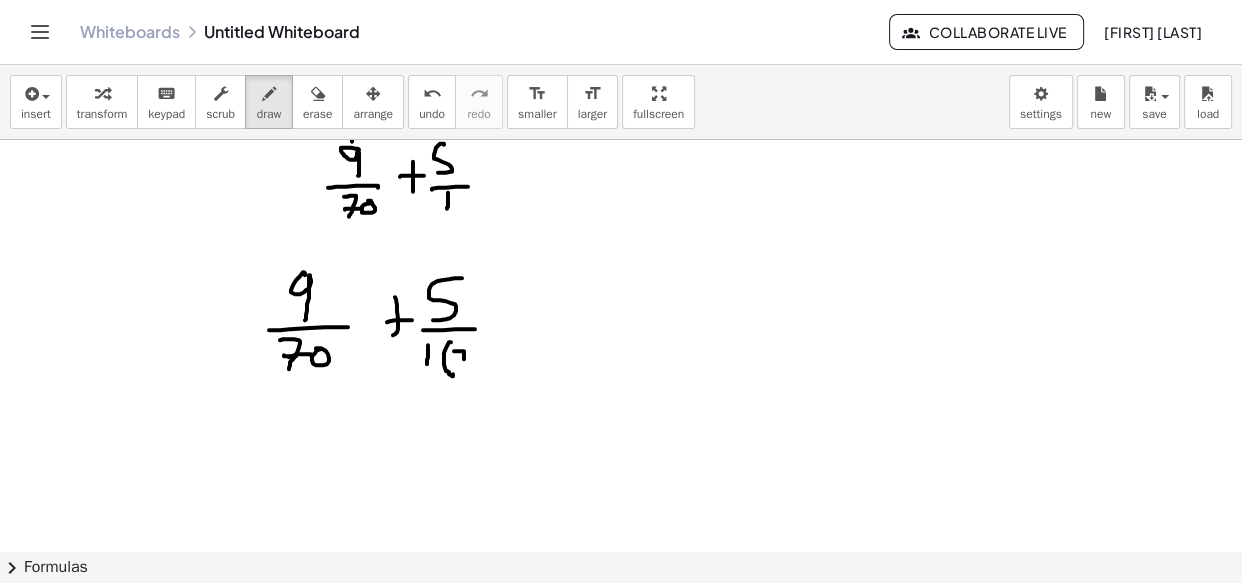 drag, startPoint x: 454, startPoint y: 350, endPoint x: 464, endPoint y: 363, distance: 16.40122 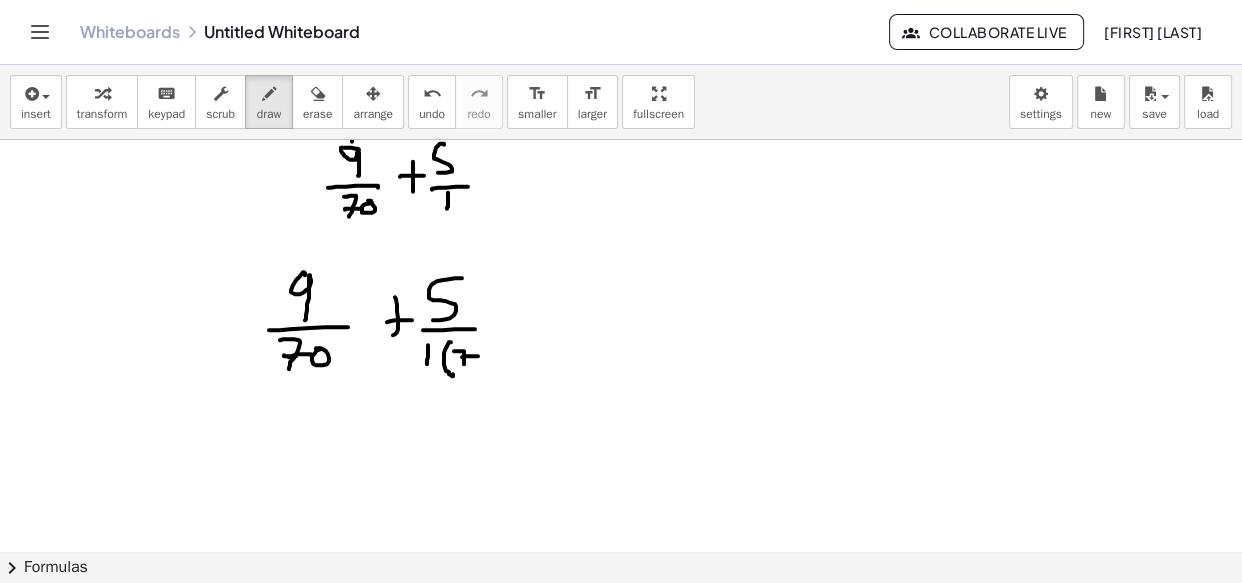 click at bounding box center (622, -566) 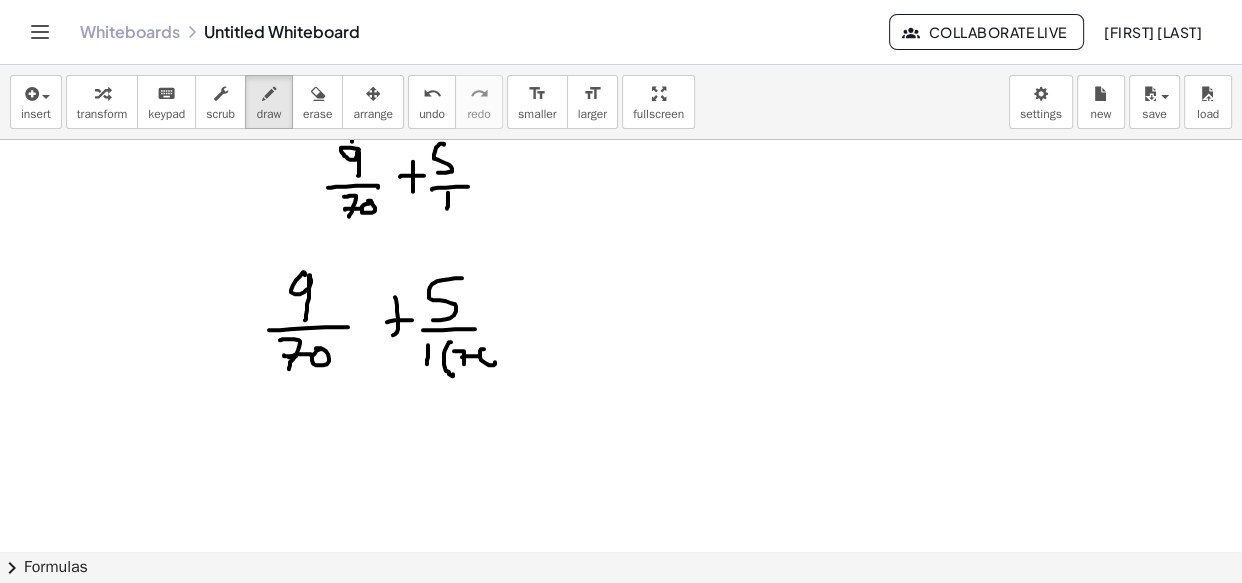 click at bounding box center (622, -566) 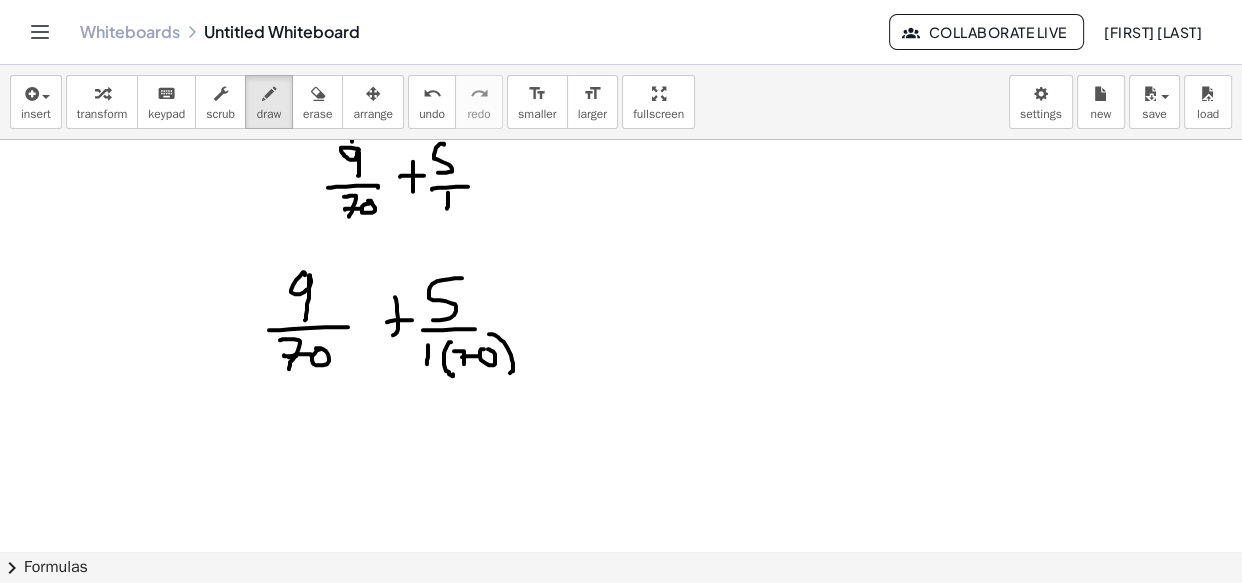 click at bounding box center (622, -566) 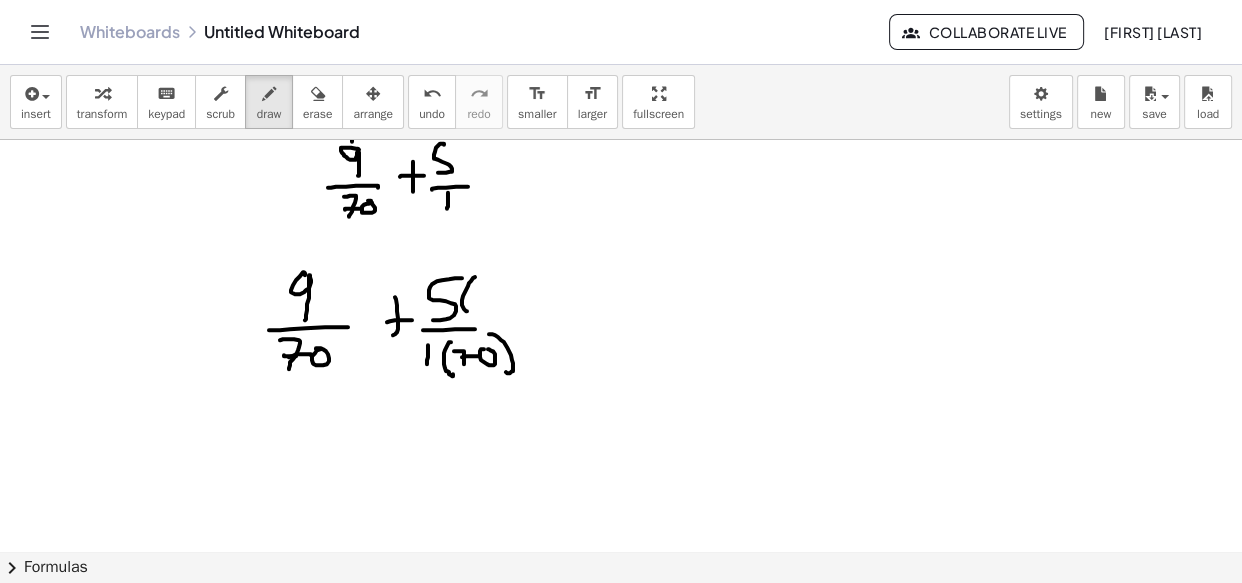 drag, startPoint x: 475, startPoint y: 276, endPoint x: 475, endPoint y: 312, distance: 36 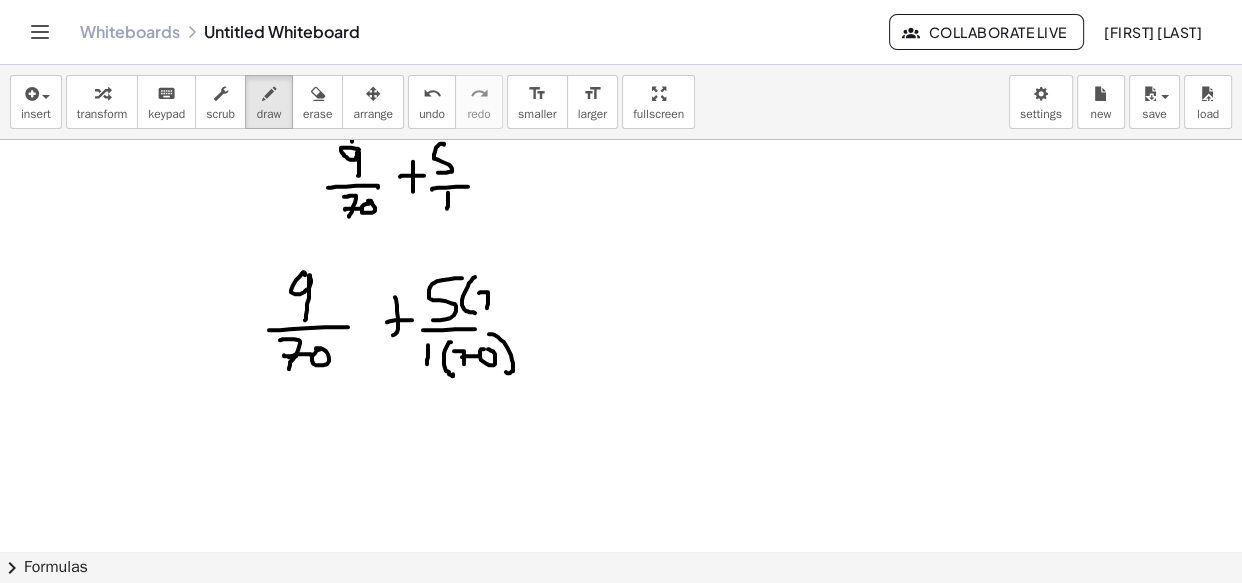 drag, startPoint x: 479, startPoint y: 292, endPoint x: 487, endPoint y: 307, distance: 17 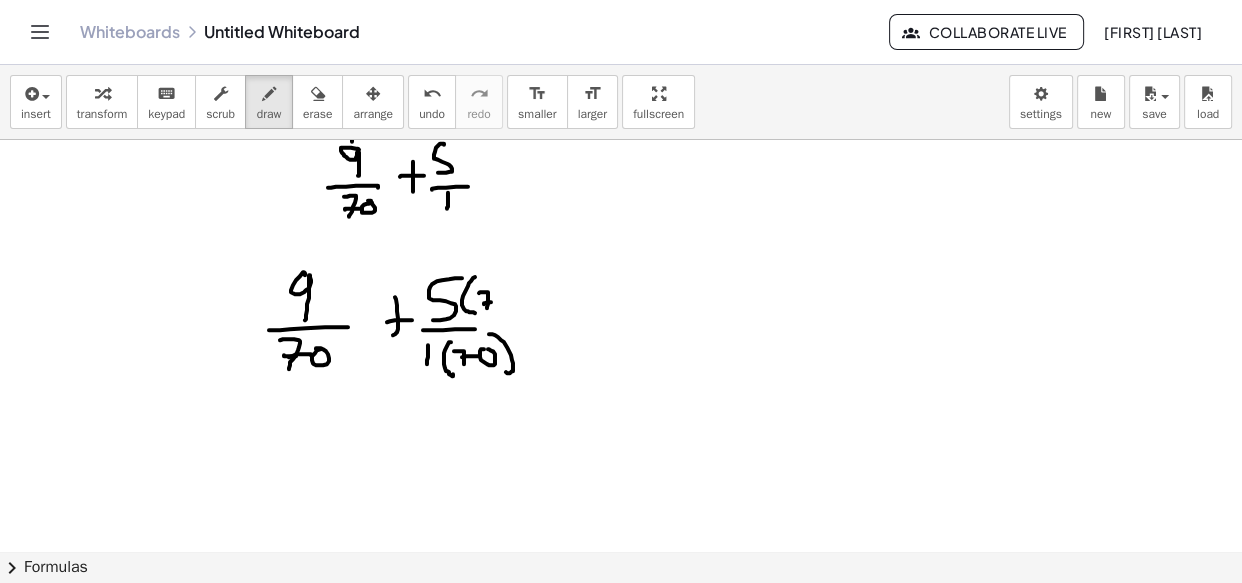 drag, startPoint x: 484, startPoint y: 302, endPoint x: 496, endPoint y: 301, distance: 12.0415945 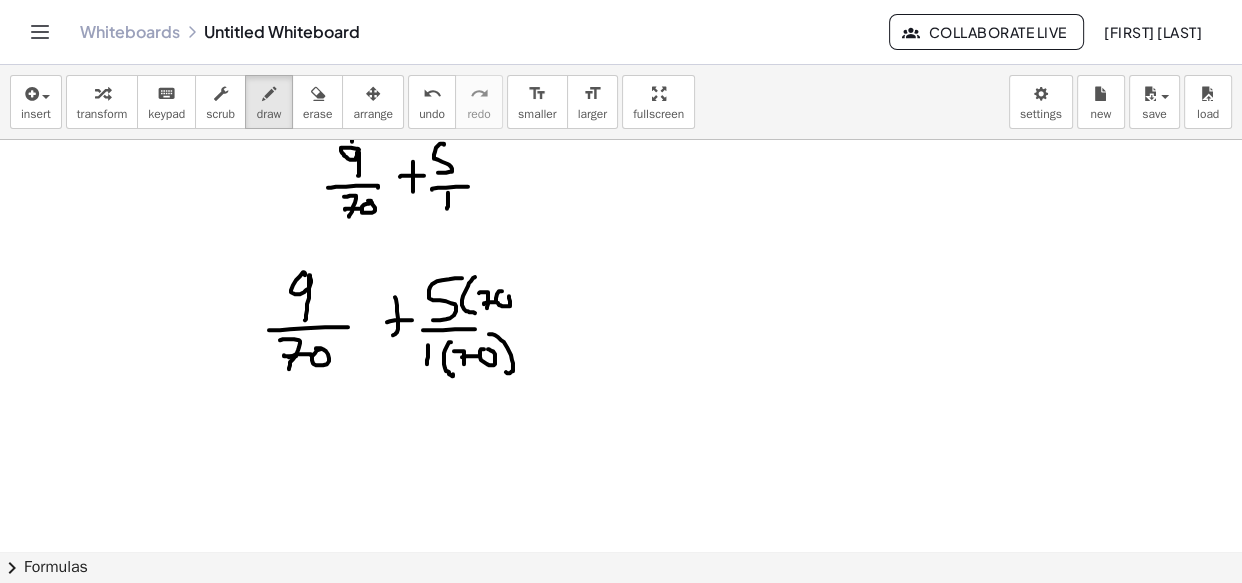 click at bounding box center (622, -566) 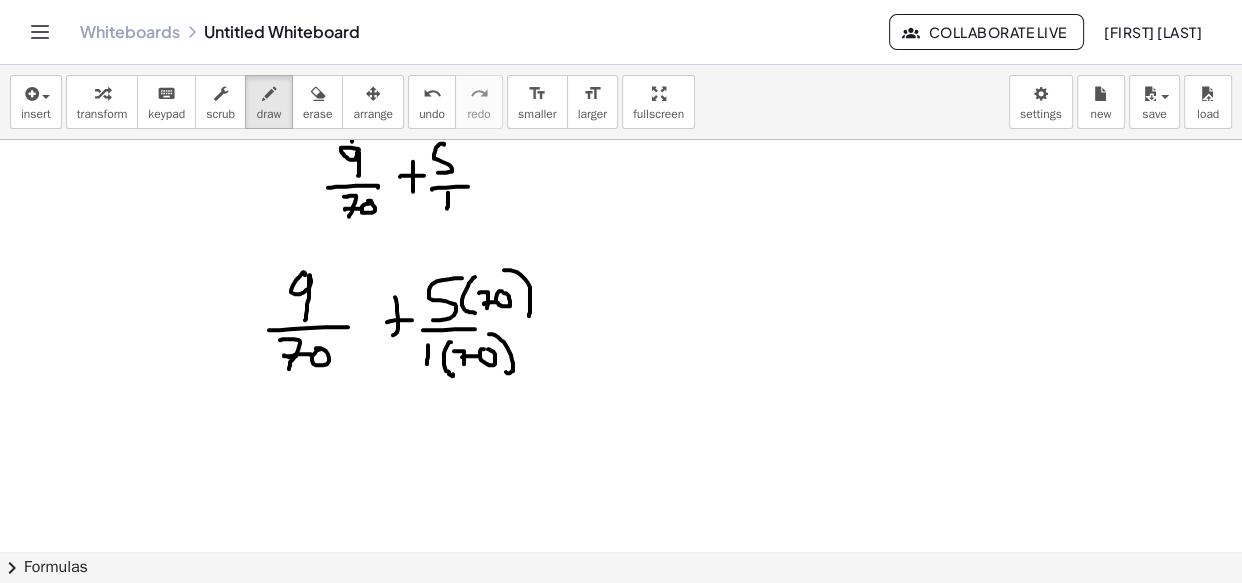drag, startPoint x: 507, startPoint y: 269, endPoint x: 529, endPoint y: 315, distance: 50.990196 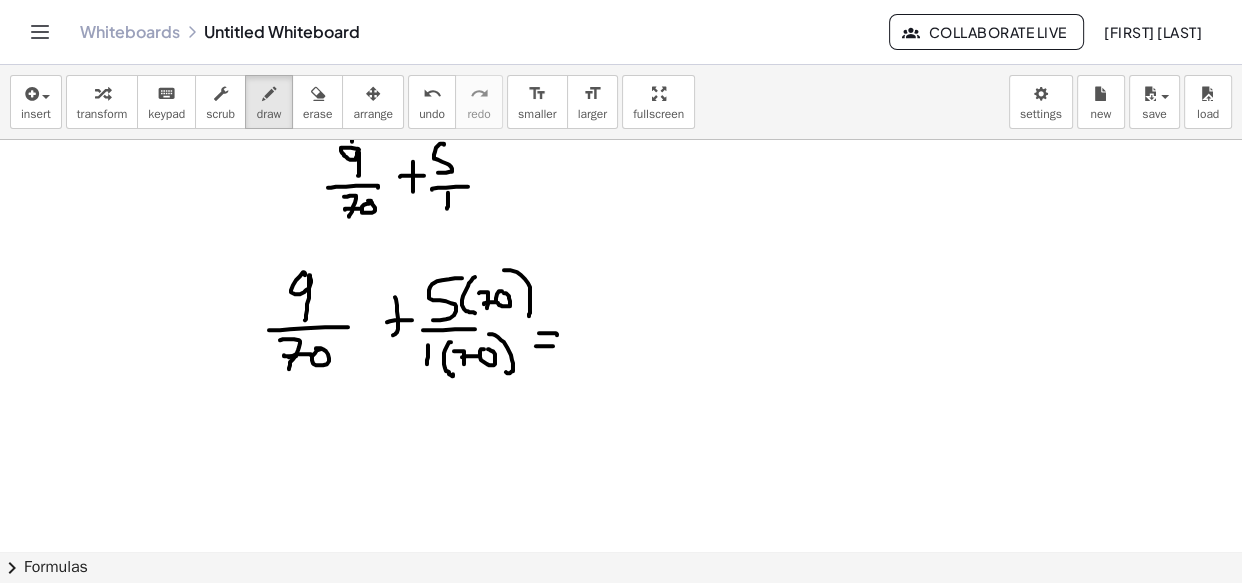 drag, startPoint x: 537, startPoint y: 345, endPoint x: 555, endPoint y: 345, distance: 18 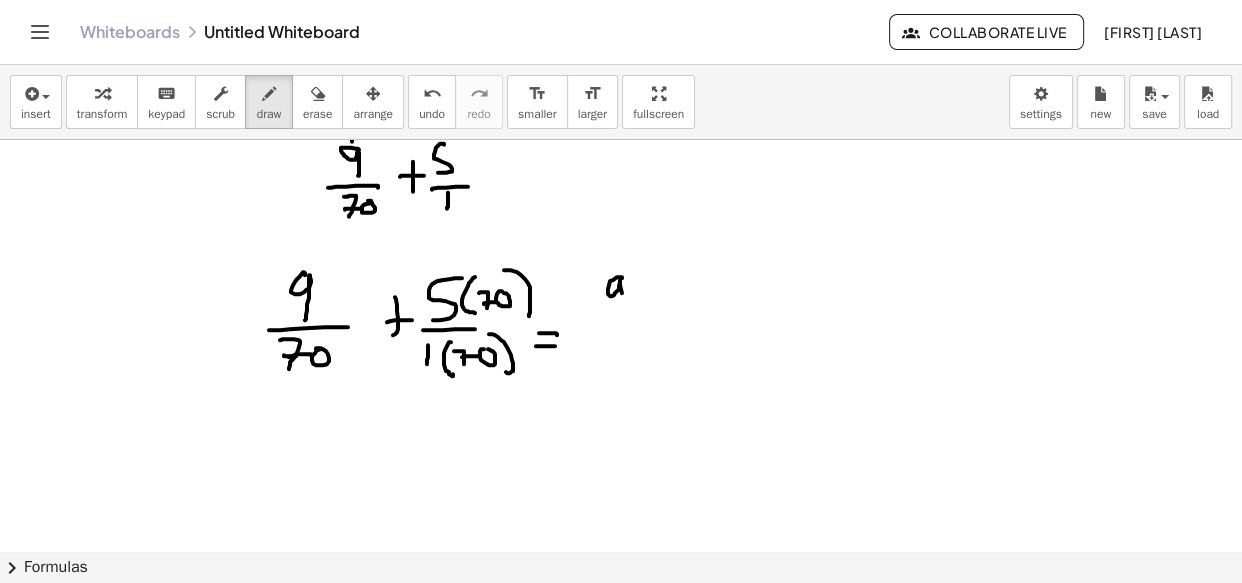 drag, startPoint x: 622, startPoint y: 277, endPoint x: 621, endPoint y: 316, distance: 39.012817 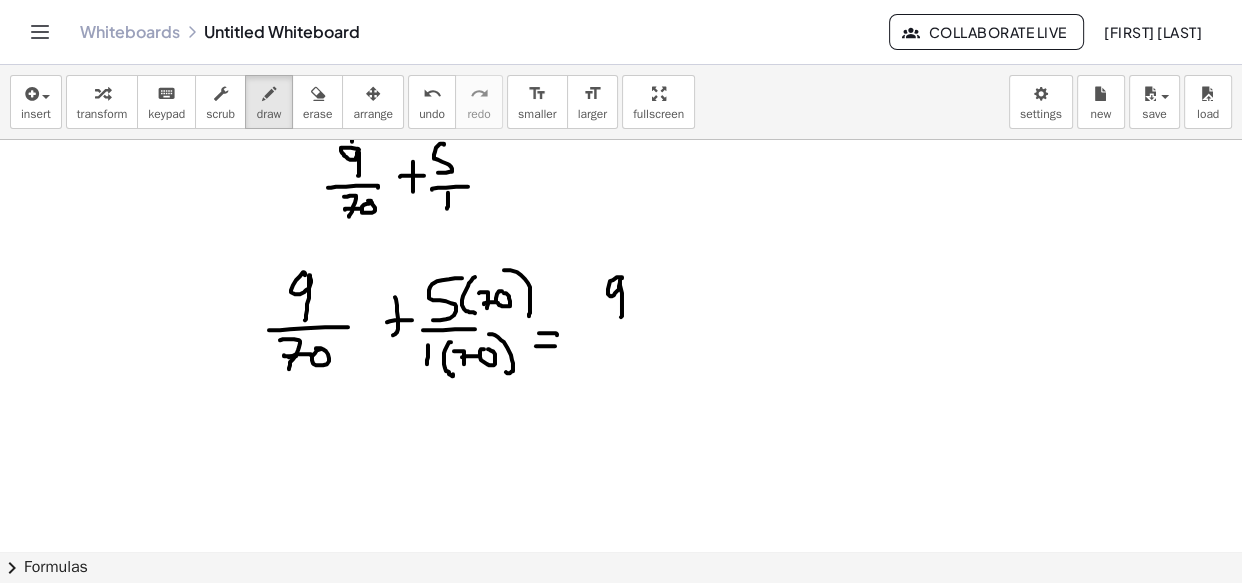 click at bounding box center (622, -566) 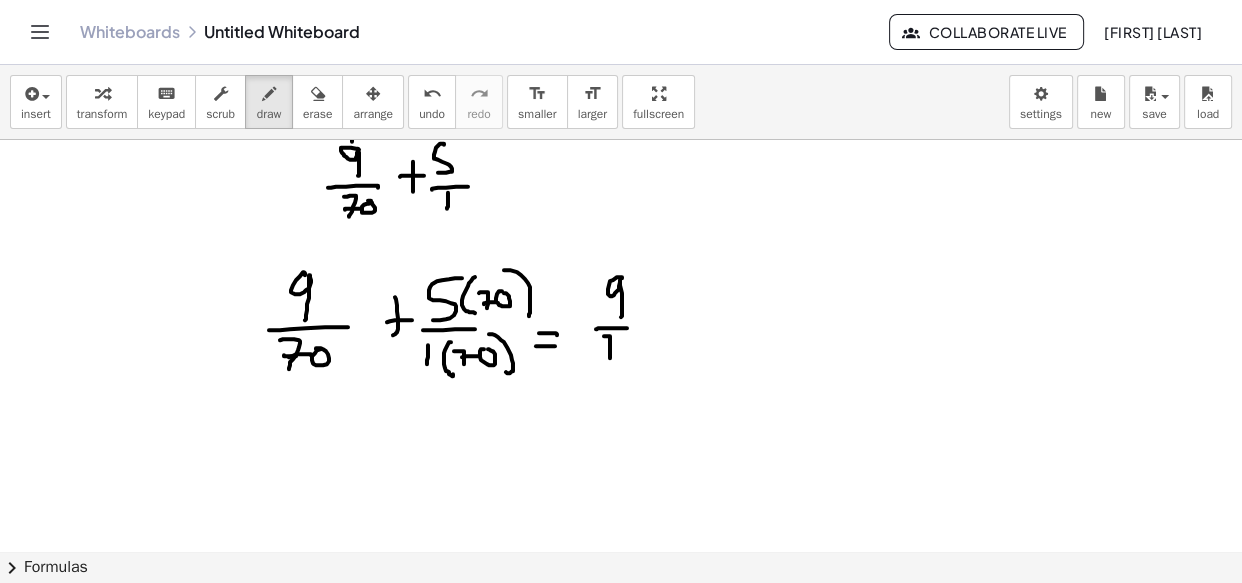drag, startPoint x: 610, startPoint y: 348, endPoint x: 605, endPoint y: 358, distance: 11.18034 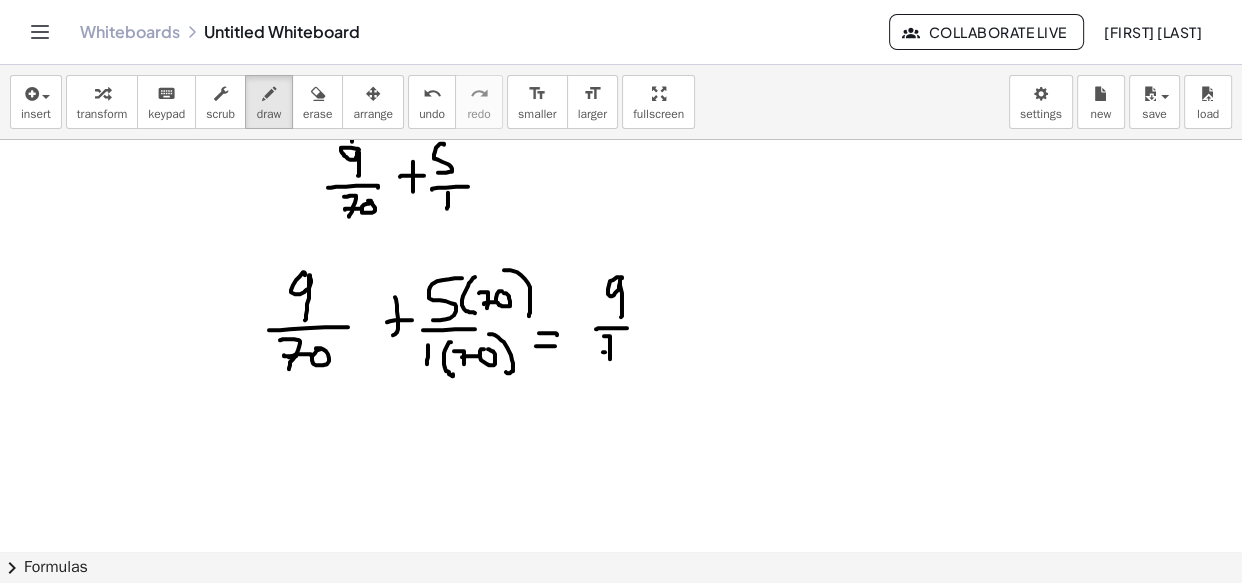 drag, startPoint x: 605, startPoint y: 351, endPoint x: 630, endPoint y: 351, distance: 25 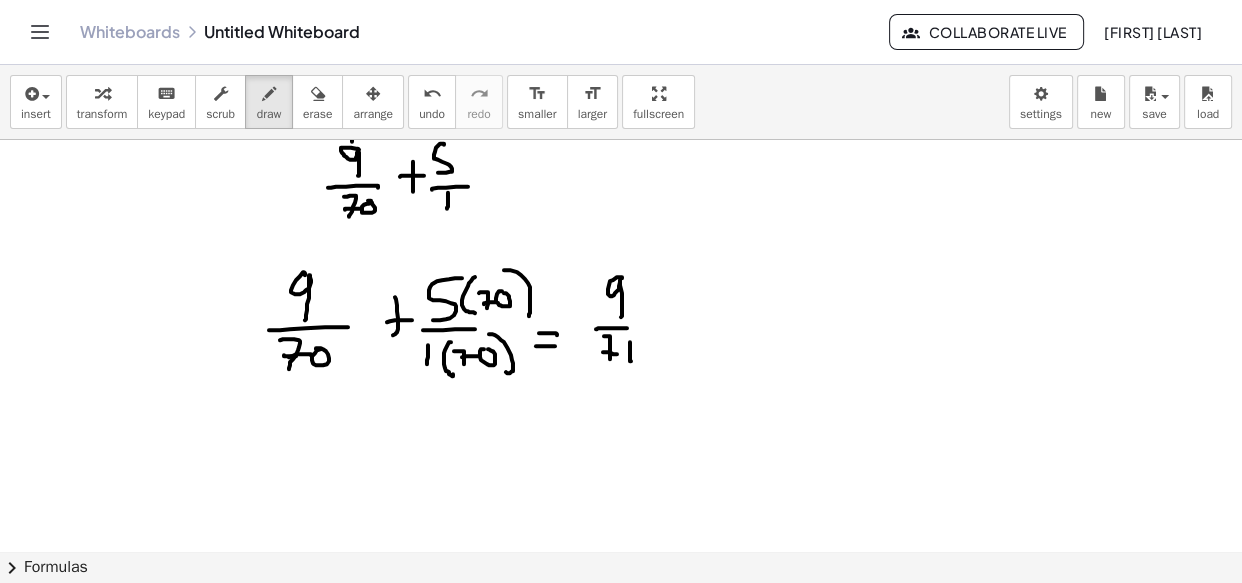 click at bounding box center (622, -566) 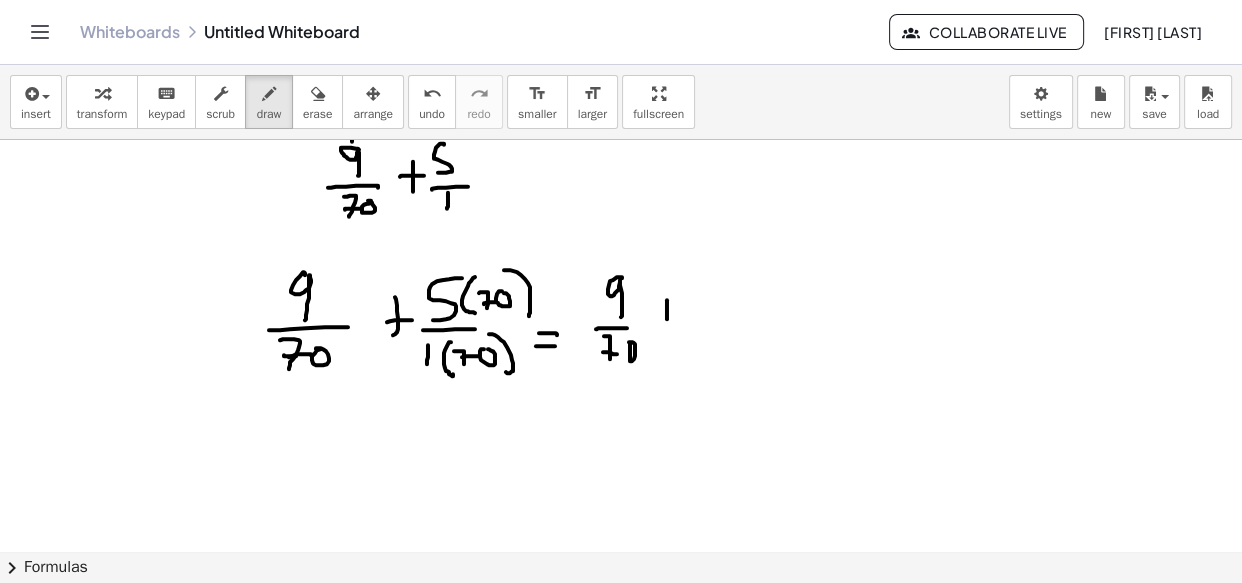 drag, startPoint x: 667, startPoint y: 299, endPoint x: 666, endPoint y: 323, distance: 24.020824 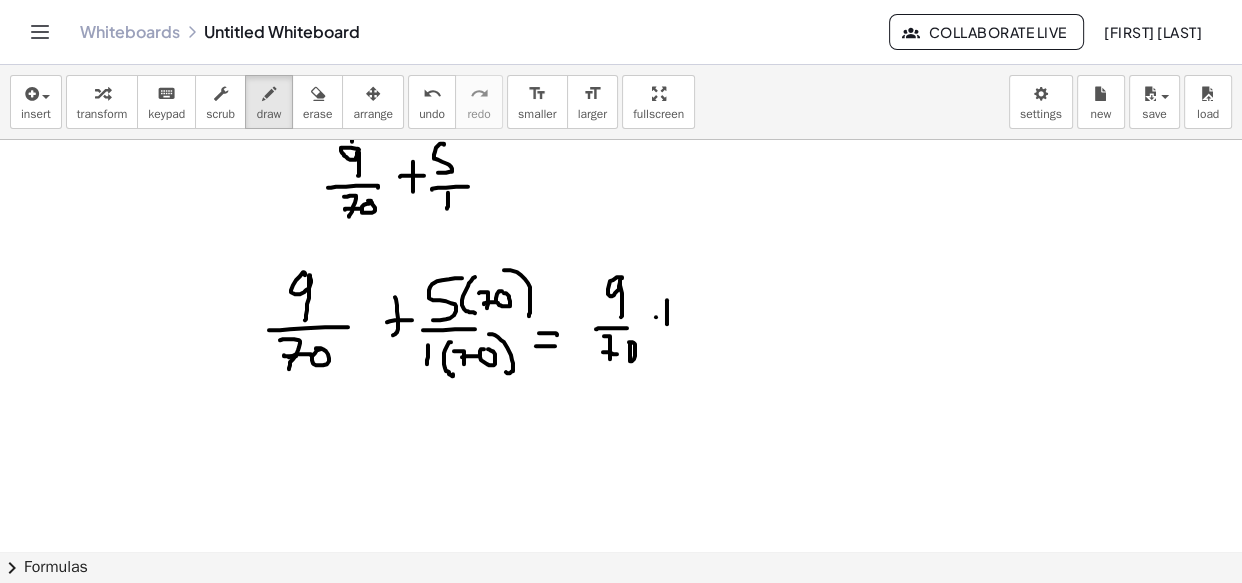 drag, startPoint x: 656, startPoint y: 316, endPoint x: 681, endPoint y: 316, distance: 25 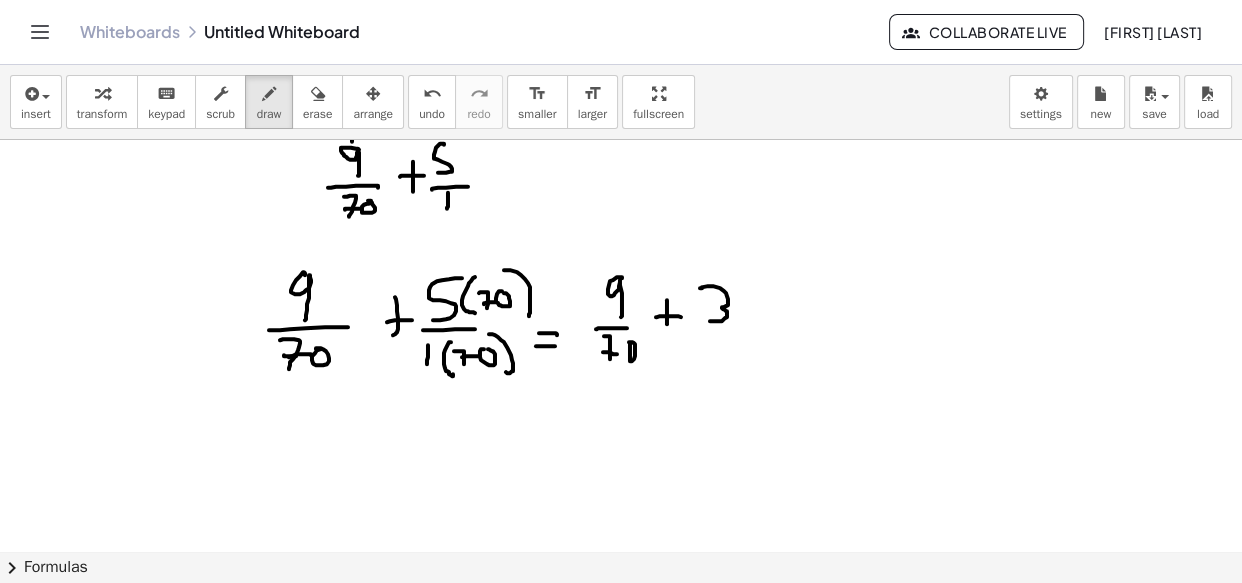 drag, startPoint x: 701, startPoint y: 287, endPoint x: 728, endPoint y: 315, distance: 38.8973 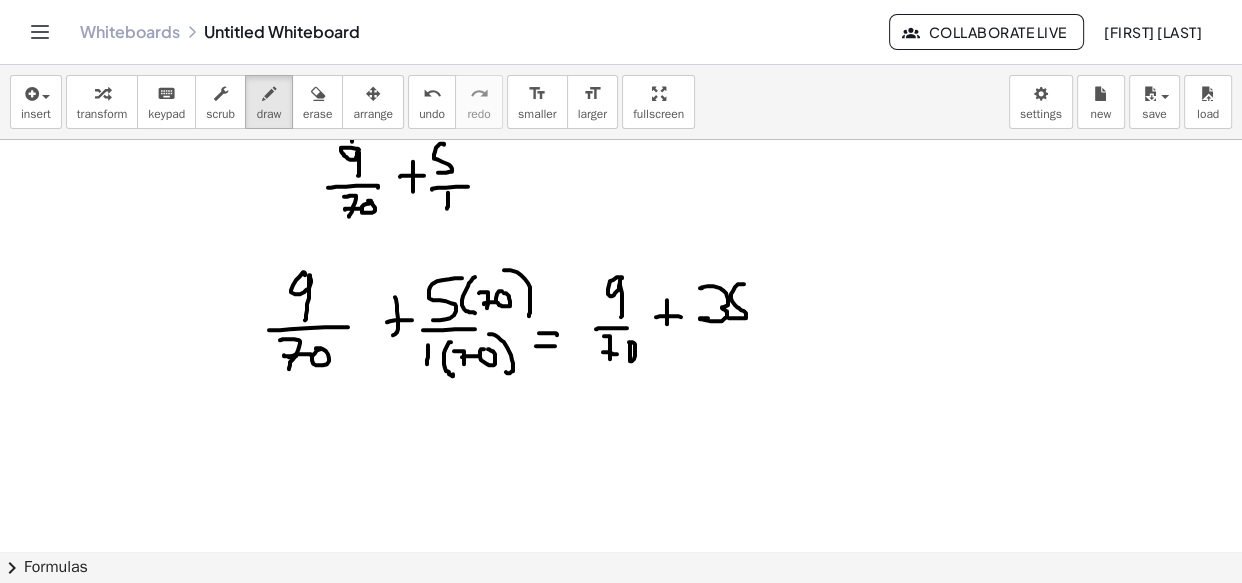 drag, startPoint x: 738, startPoint y: 283, endPoint x: 738, endPoint y: 311, distance: 28 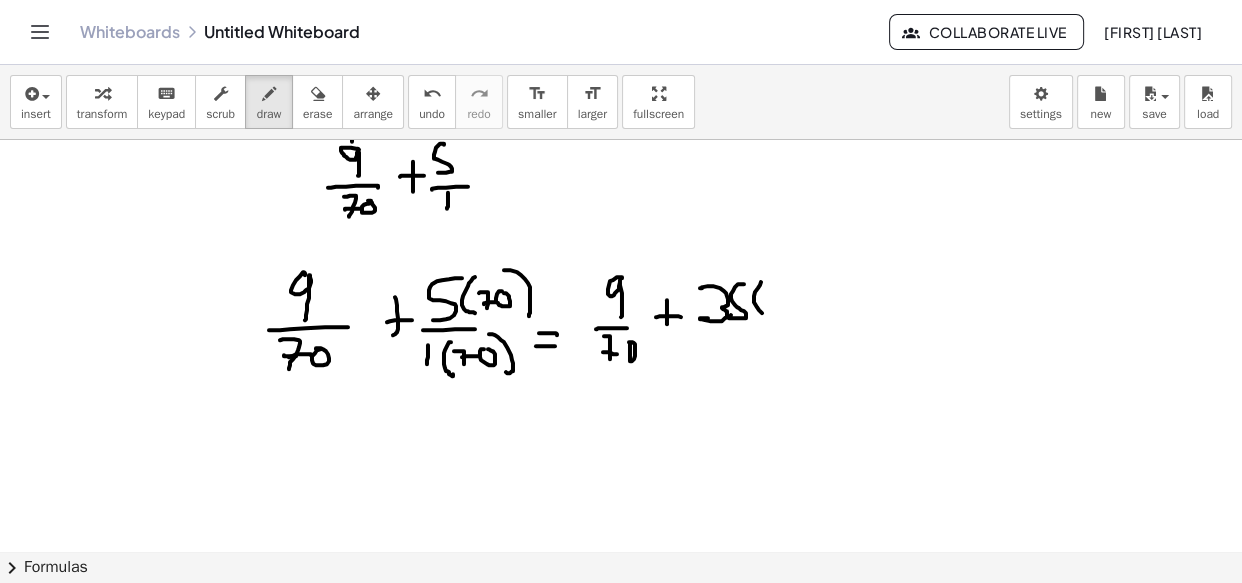 drag, startPoint x: 754, startPoint y: 295, endPoint x: 760, endPoint y: 282, distance: 14.3178215 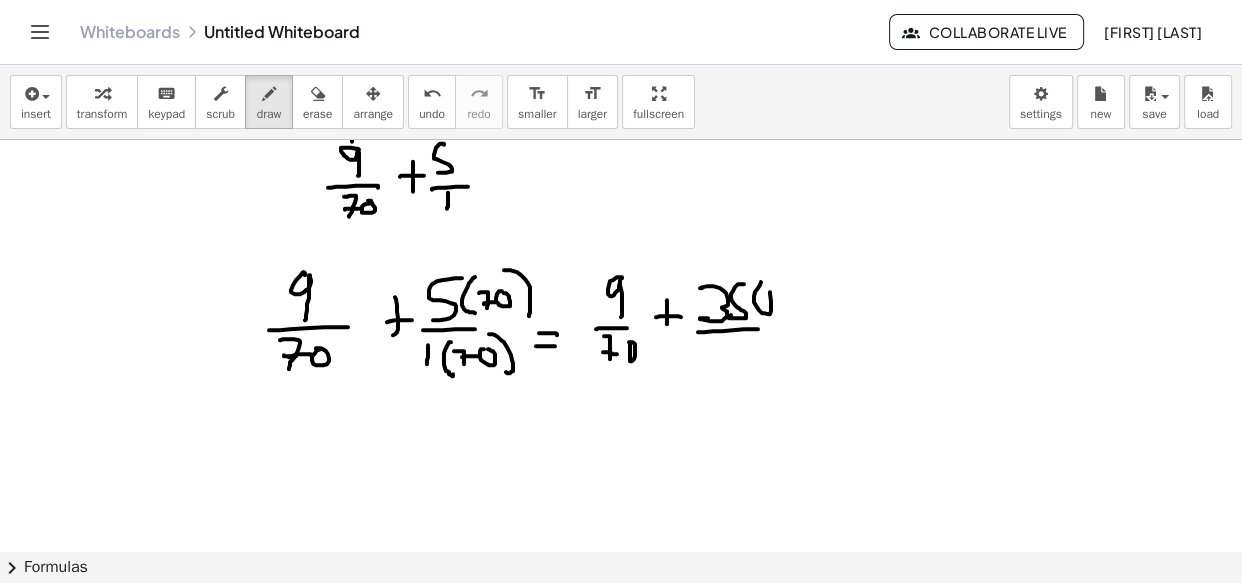 drag, startPoint x: 713, startPoint y: 330, endPoint x: 758, endPoint y: 328, distance: 45.044422 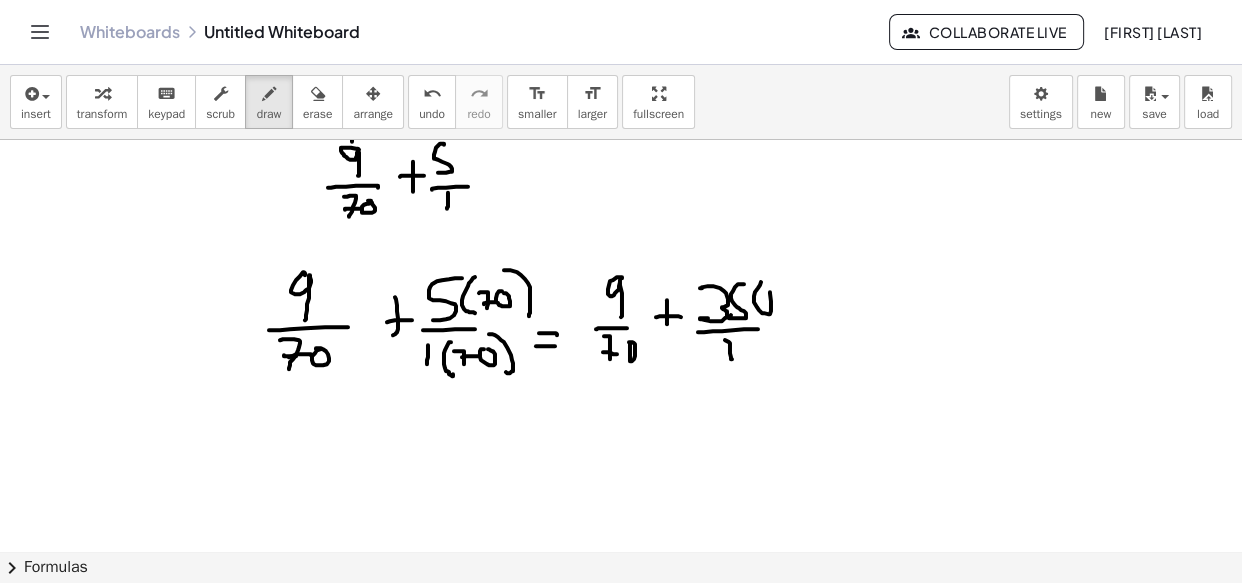drag, startPoint x: 730, startPoint y: 343, endPoint x: 732, endPoint y: 358, distance: 15.132746 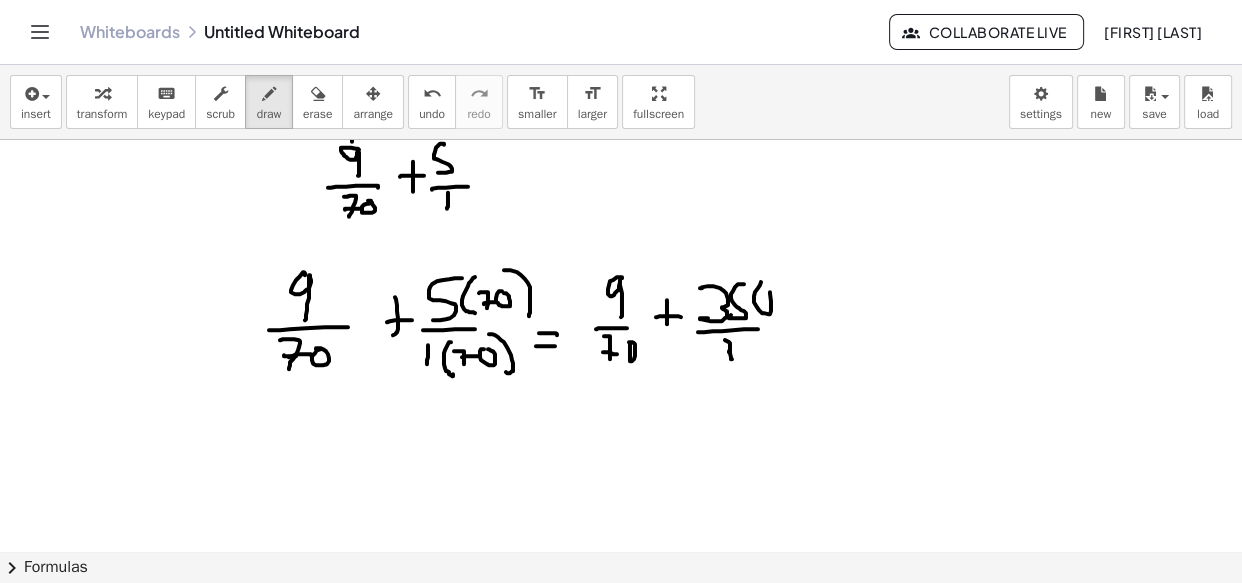 drag, startPoint x: 729, startPoint y: 351, endPoint x: 749, endPoint y: 351, distance: 20 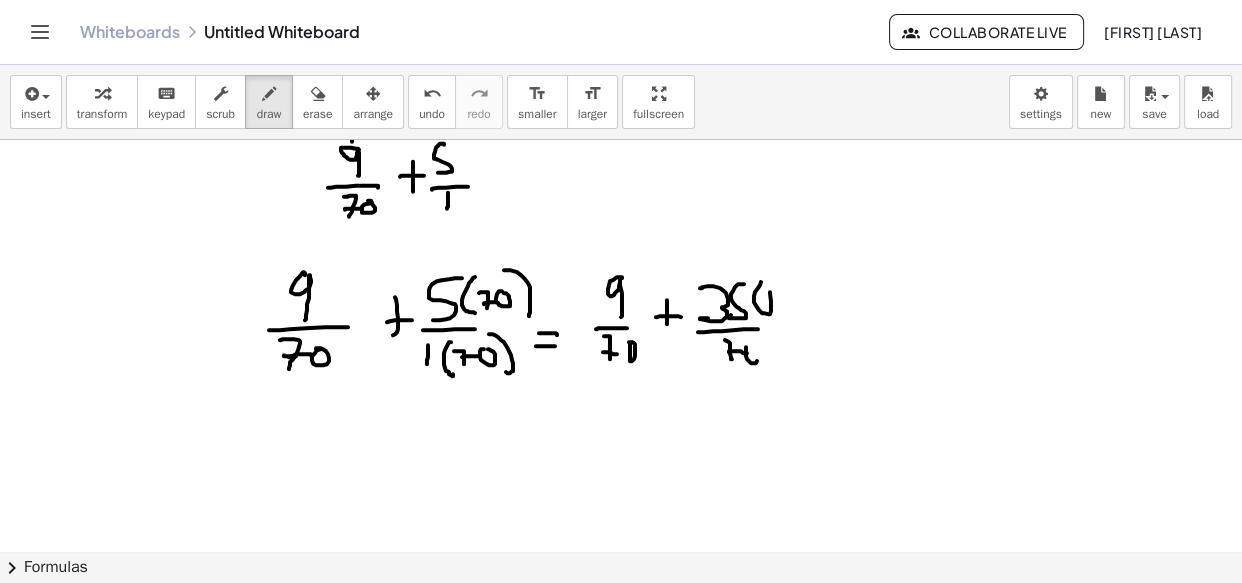 drag, startPoint x: 746, startPoint y: 346, endPoint x: 735, endPoint y: 350, distance: 11.7046995 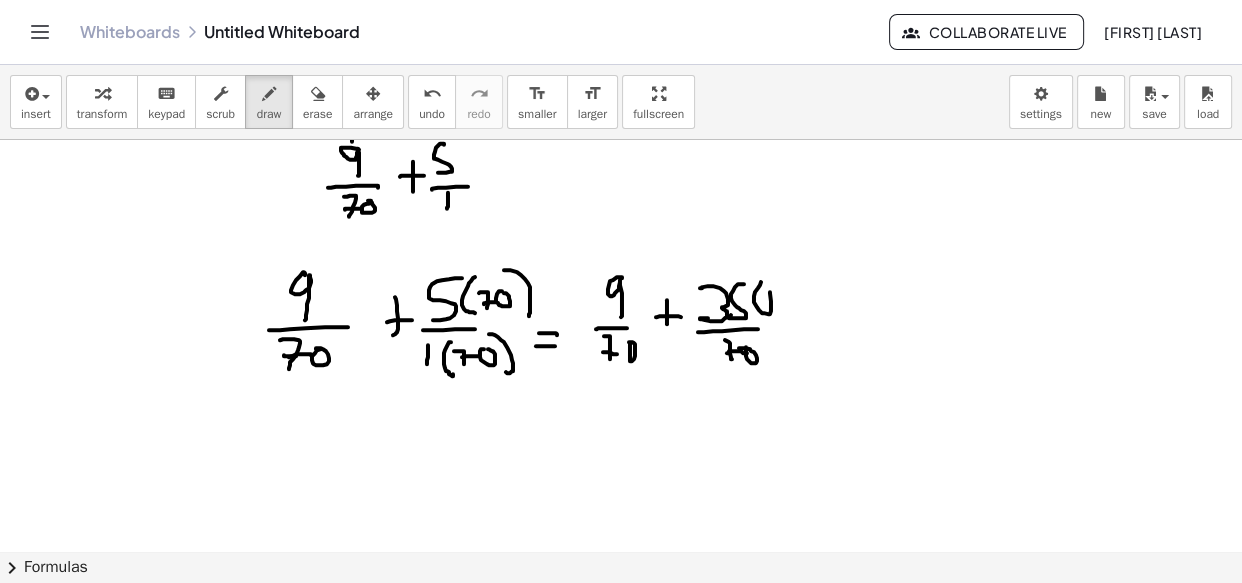 click at bounding box center [622, -566] 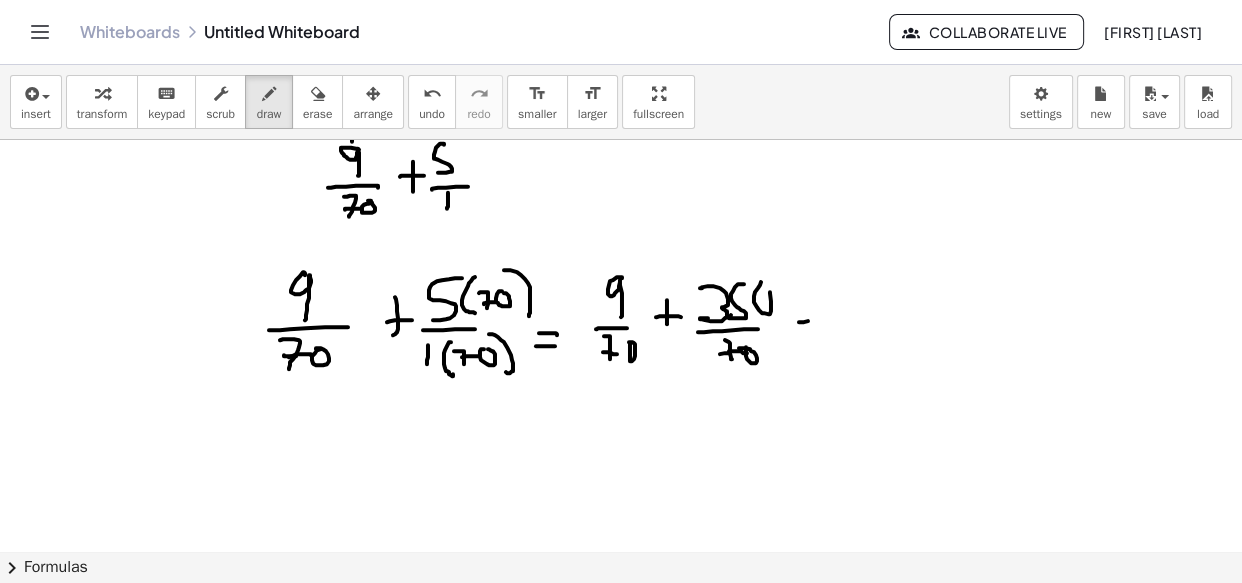 click at bounding box center [622, -566] 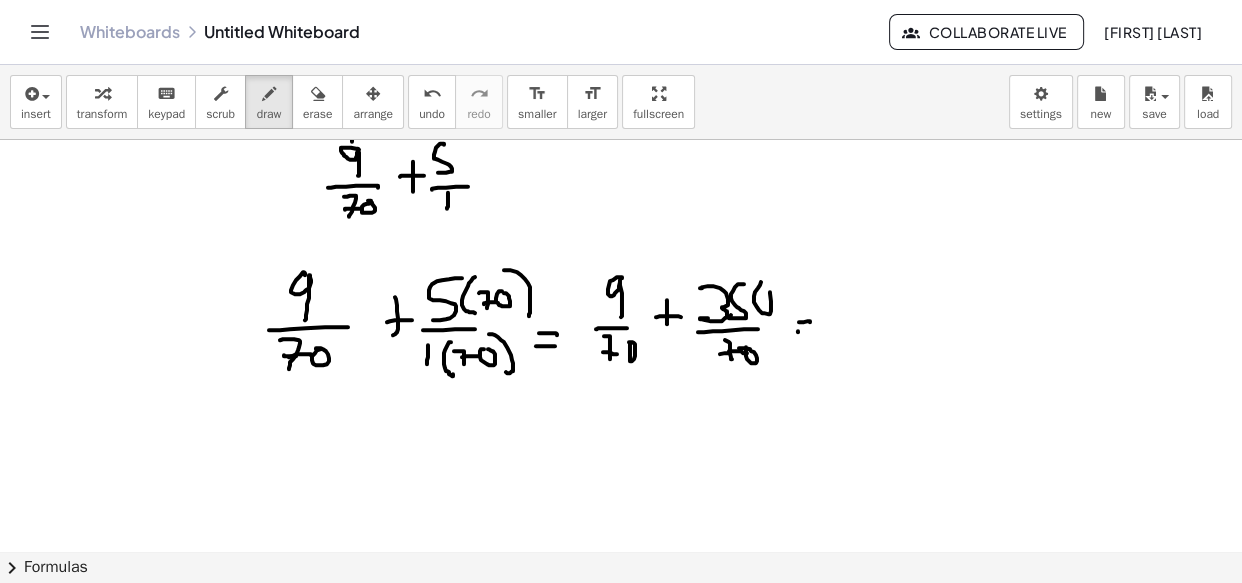 drag, startPoint x: 798, startPoint y: 331, endPoint x: 820, endPoint y: 330, distance: 22.022715 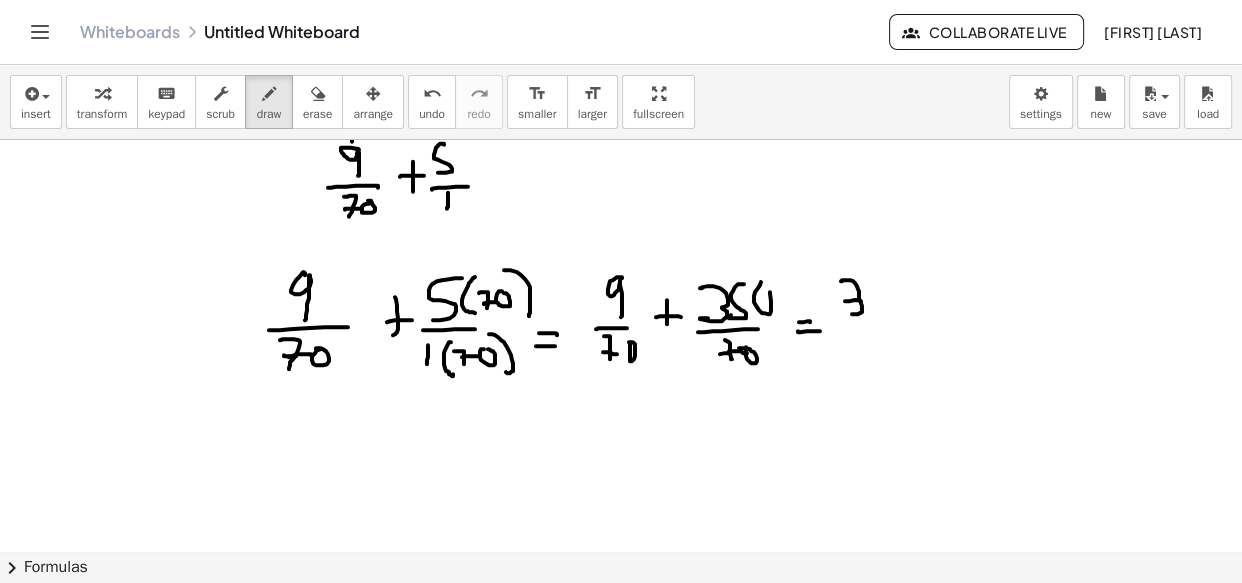 drag, startPoint x: 841, startPoint y: 280, endPoint x: 859, endPoint y: 307, distance: 32.449963 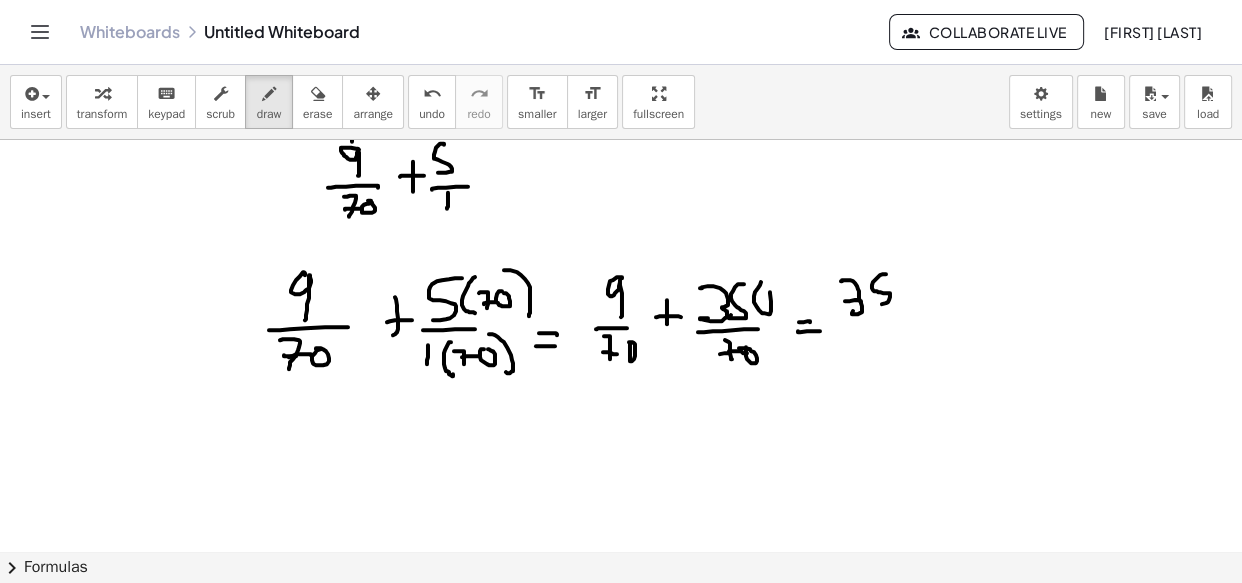 drag, startPoint x: 886, startPoint y: 273, endPoint x: 895, endPoint y: 298, distance: 26.57066 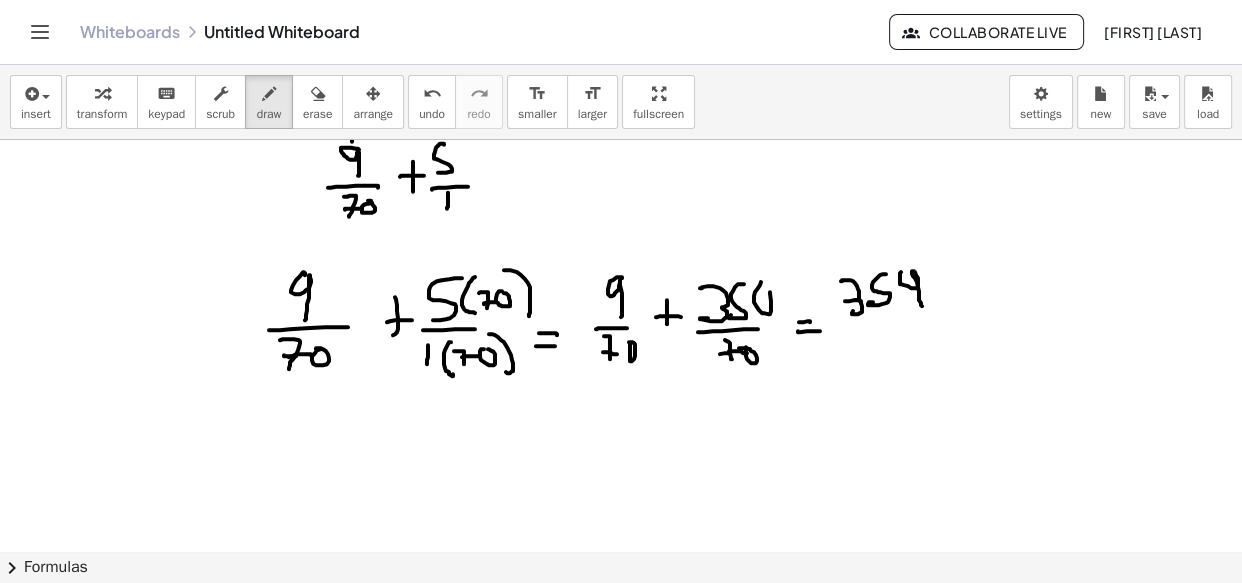 drag, startPoint x: 900, startPoint y: 282, endPoint x: 922, endPoint y: 305, distance: 31.827662 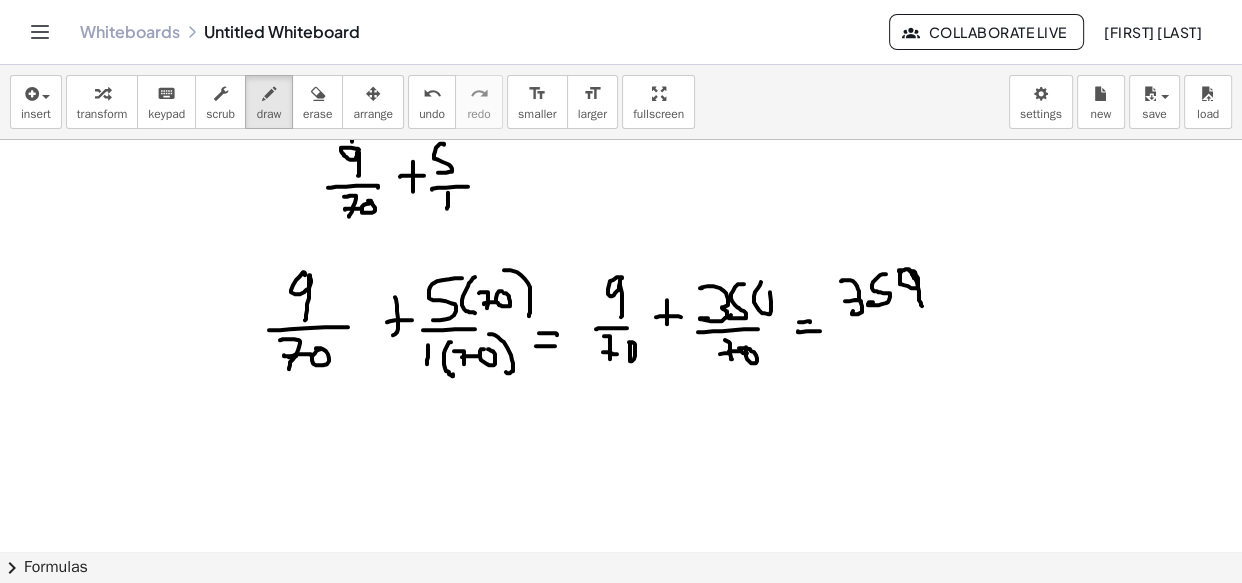 drag, startPoint x: 899, startPoint y: 270, endPoint x: 915, endPoint y: 280, distance: 18.867962 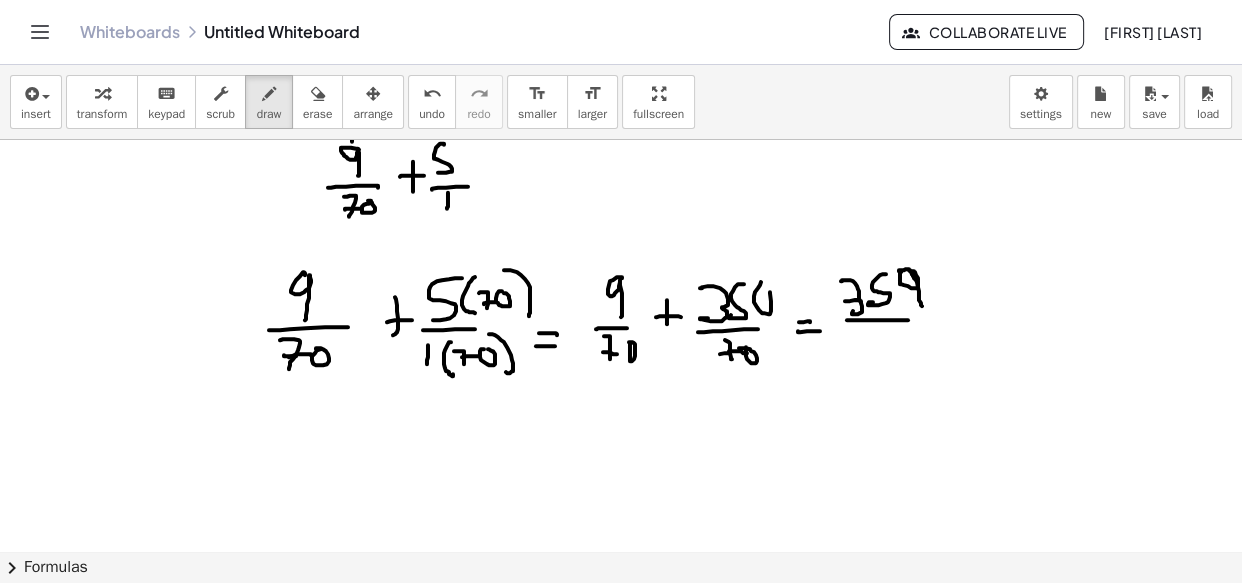 drag, startPoint x: 847, startPoint y: 319, endPoint x: 914, endPoint y: 318, distance: 67.00746 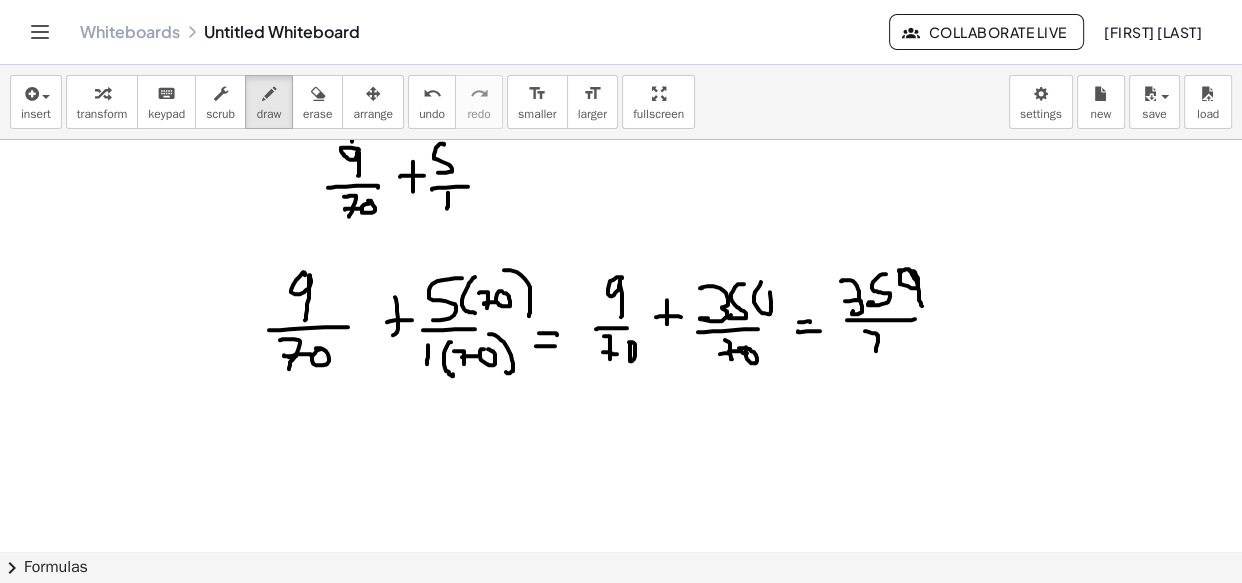 drag, startPoint x: 865, startPoint y: 330, endPoint x: 876, endPoint y: 350, distance: 22.825424 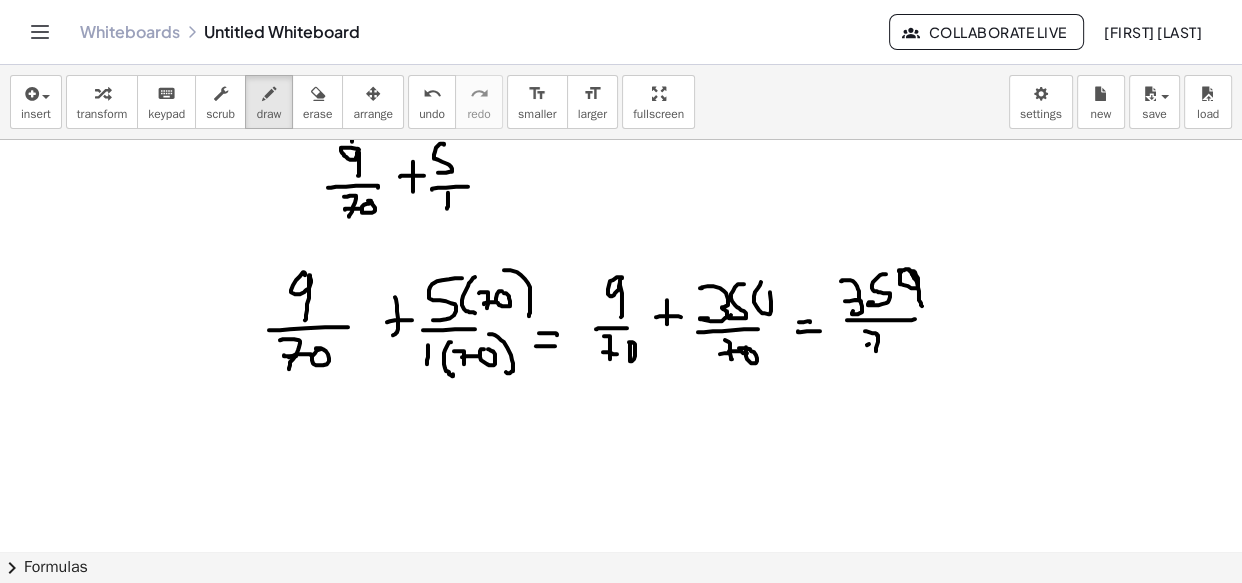 drag, startPoint x: 867, startPoint y: 344, endPoint x: 885, endPoint y: 341, distance: 18.248287 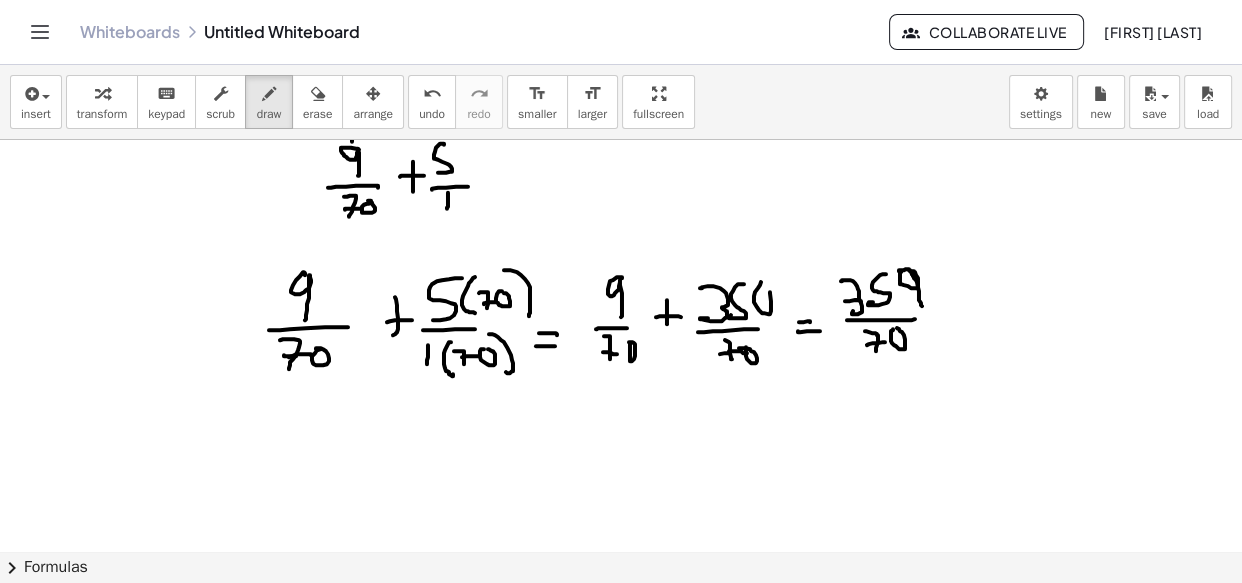 click at bounding box center (622, -566) 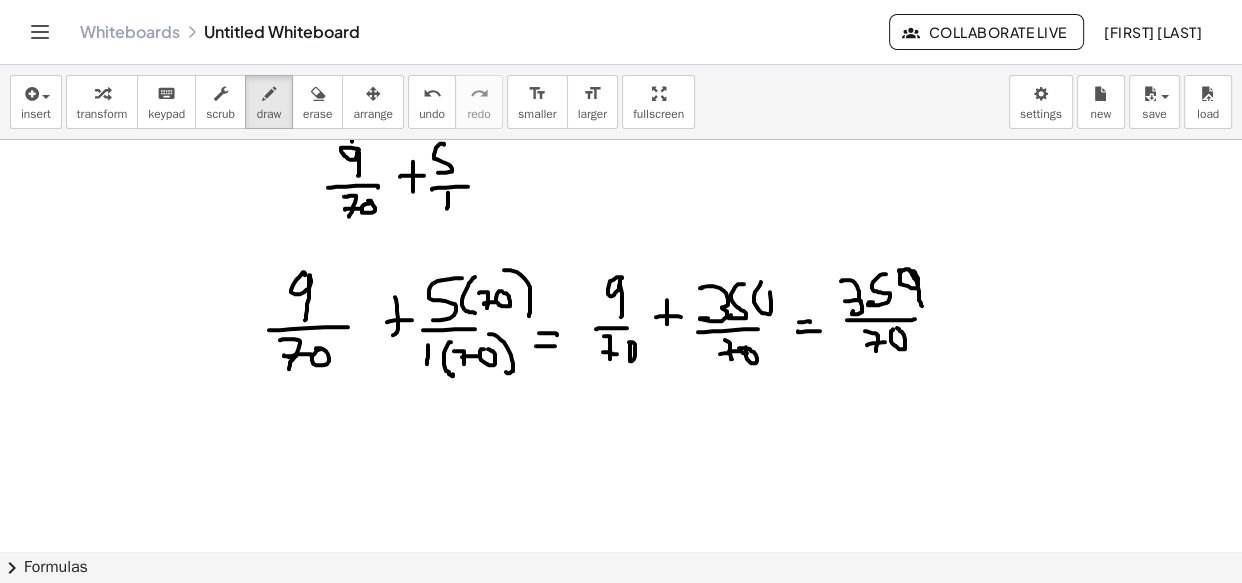 scroll, scrollTop: 2083, scrollLeft: 0, axis: vertical 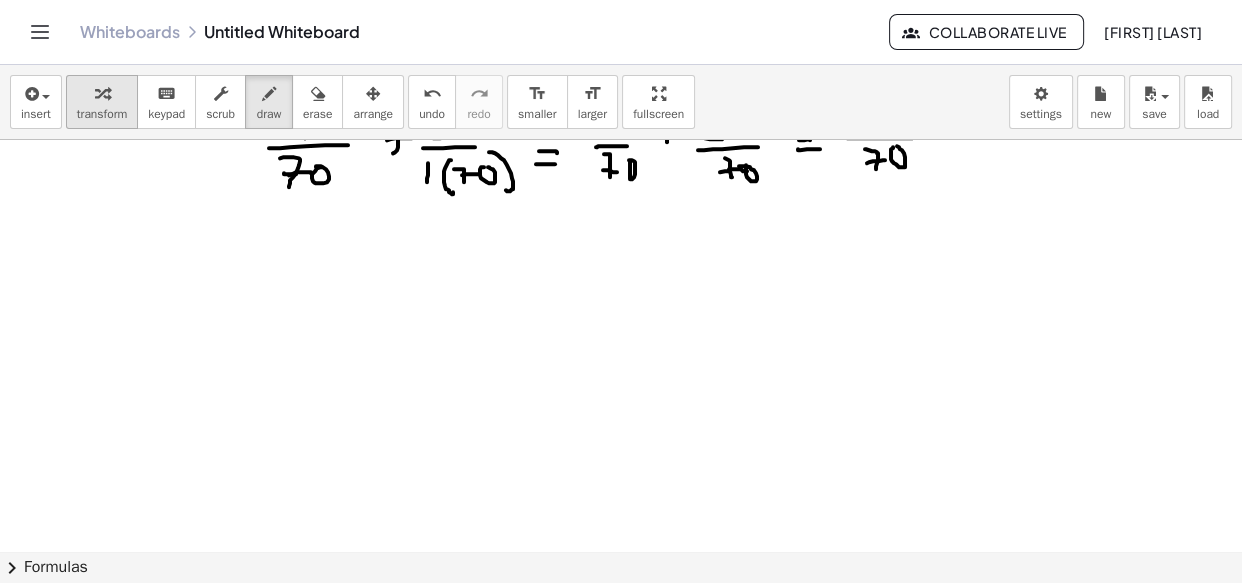 click at bounding box center (102, 93) 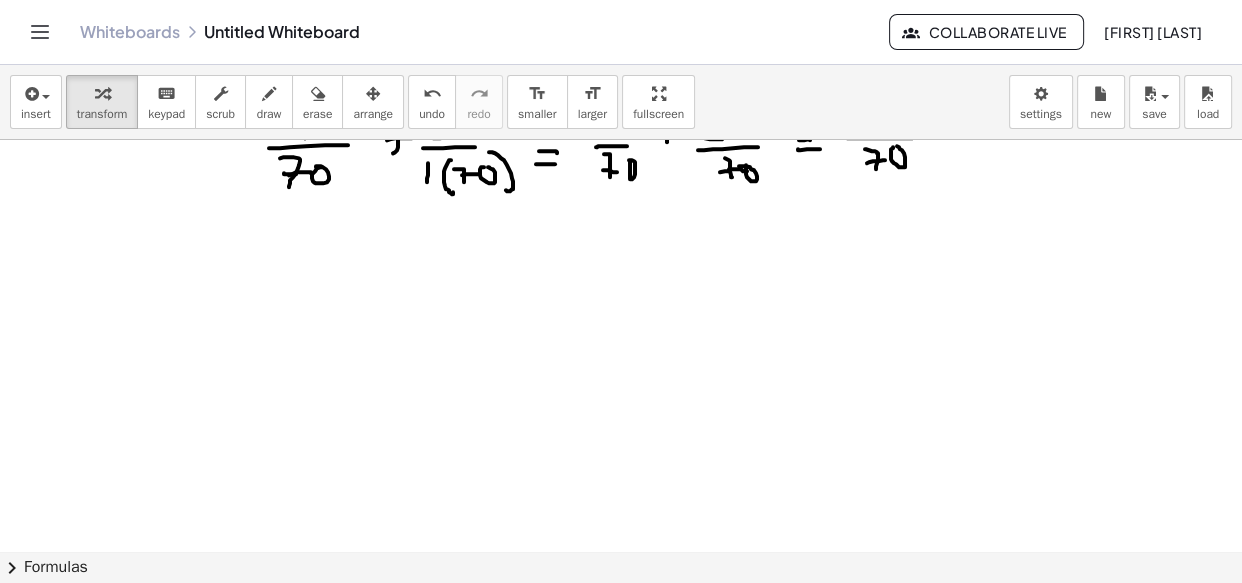 click at bounding box center [622, -504] 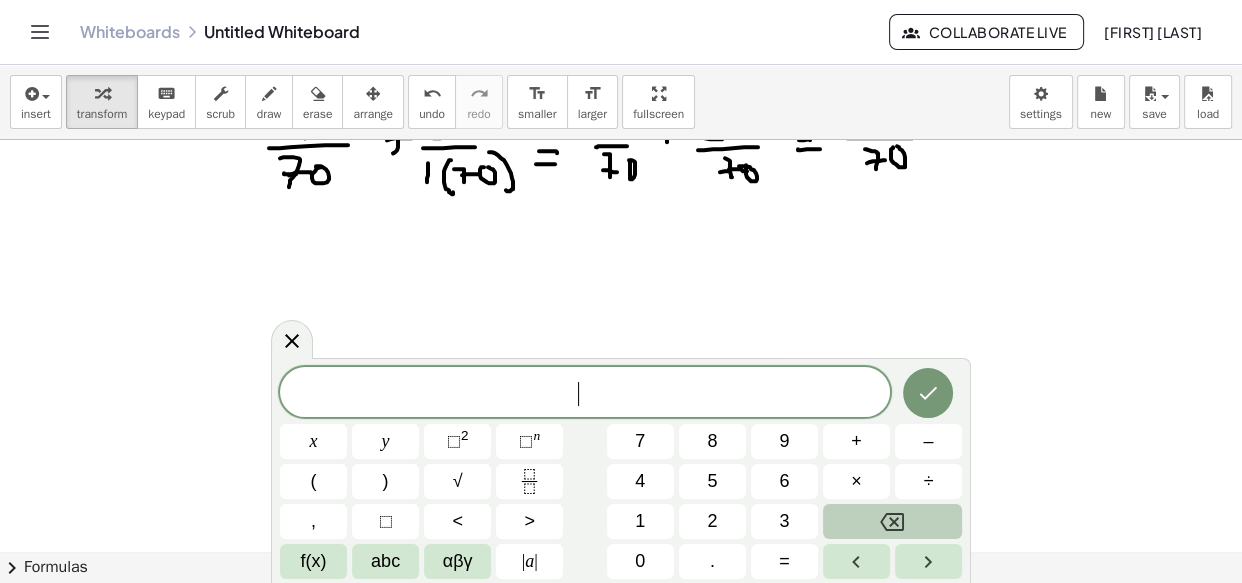 scroll, scrollTop: 1992, scrollLeft: 0, axis: vertical 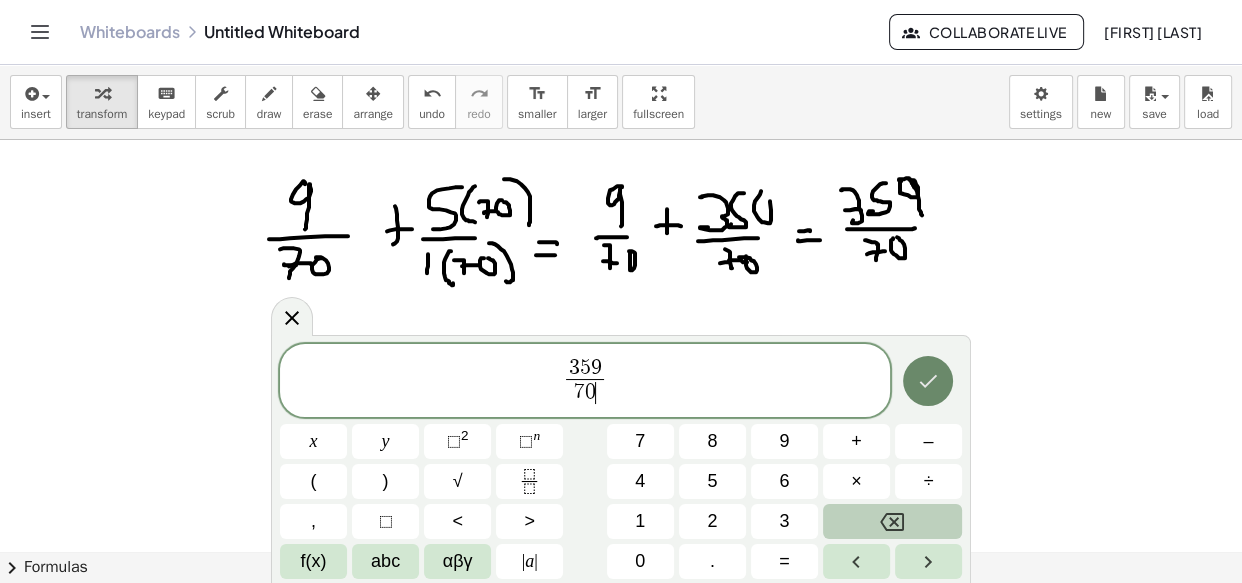 click 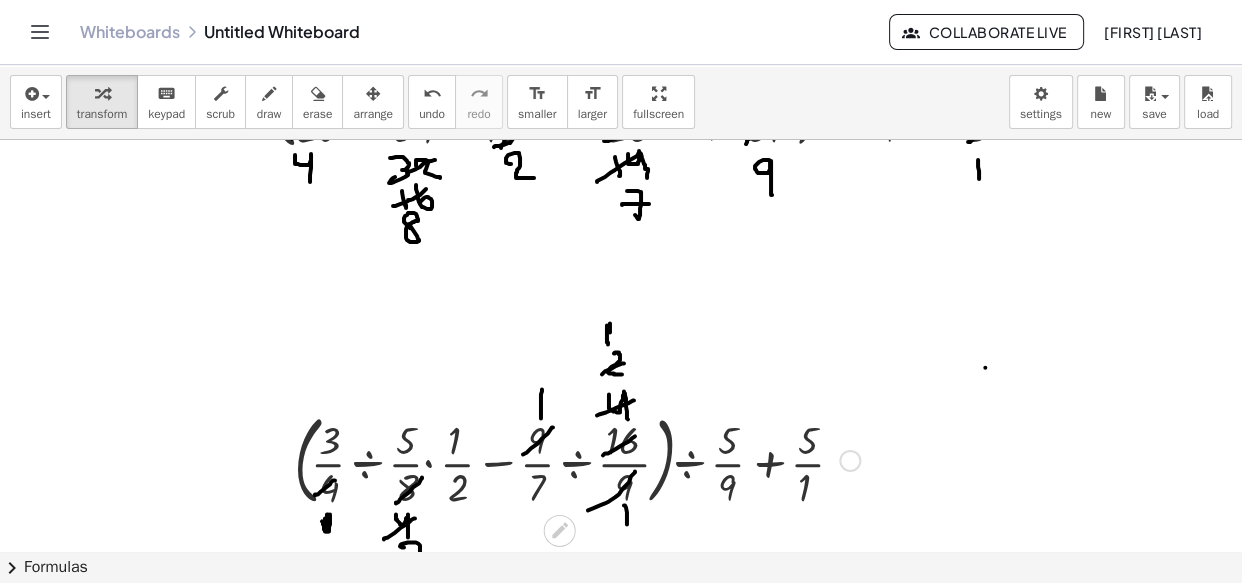 scroll, scrollTop: 0, scrollLeft: 0, axis: both 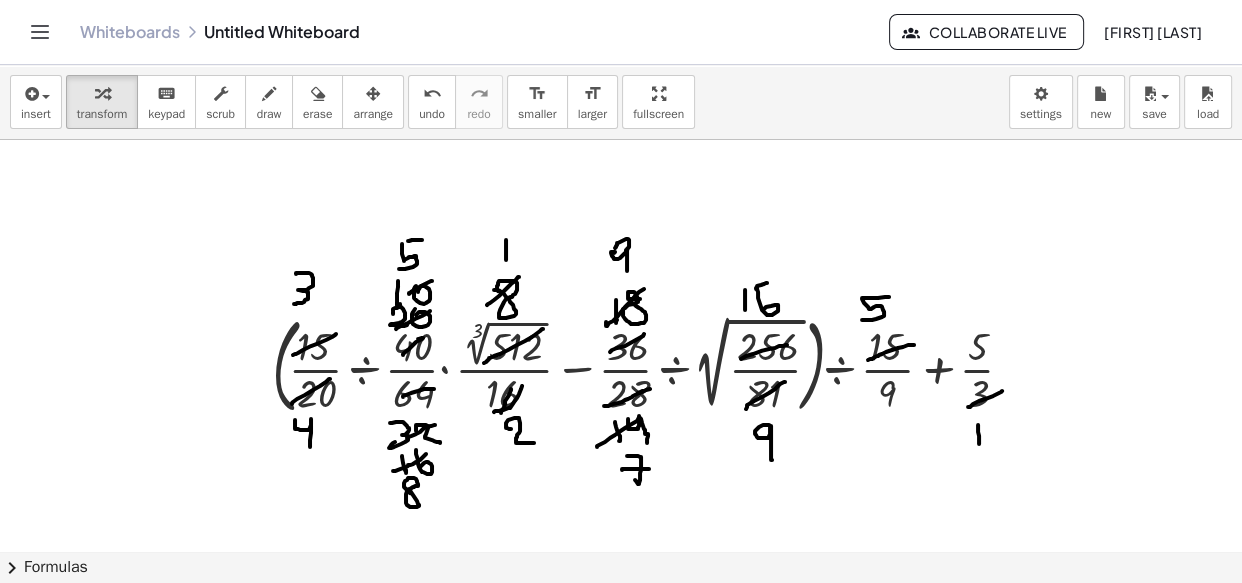 click on "chevron_right  Formulas" 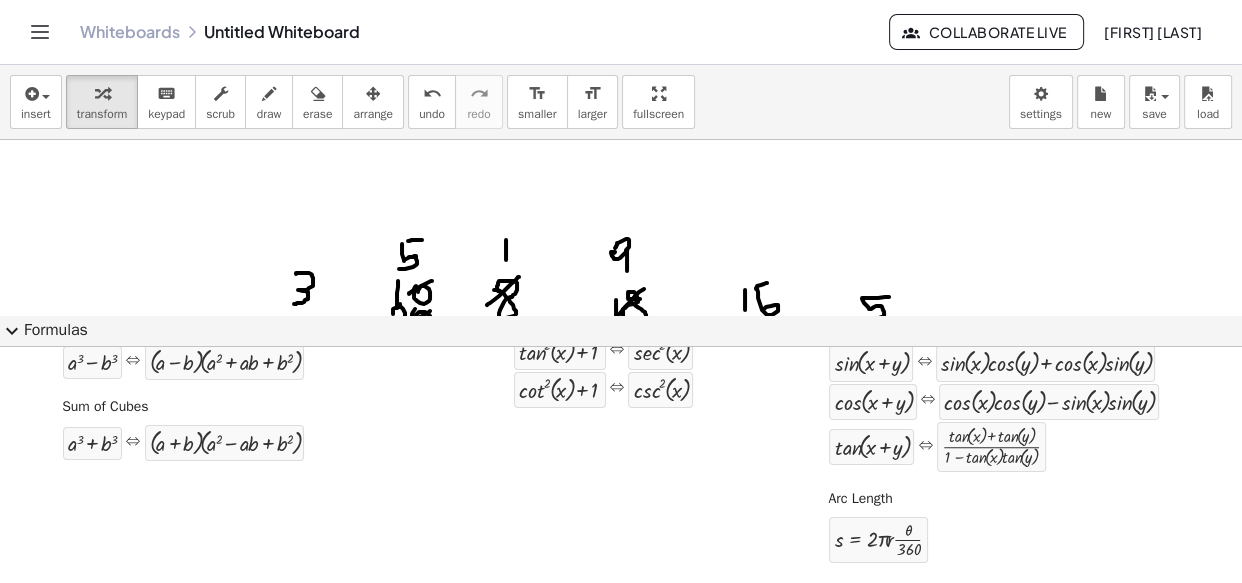 scroll, scrollTop: 9, scrollLeft: 0, axis: vertical 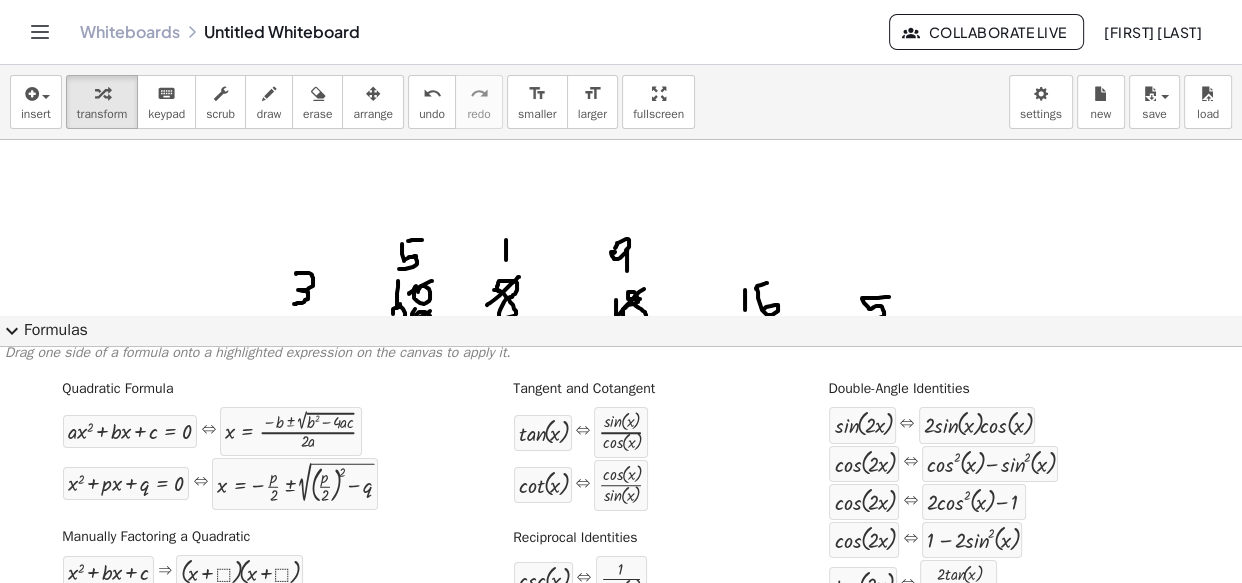 click on "expand_more" at bounding box center (12, 331) 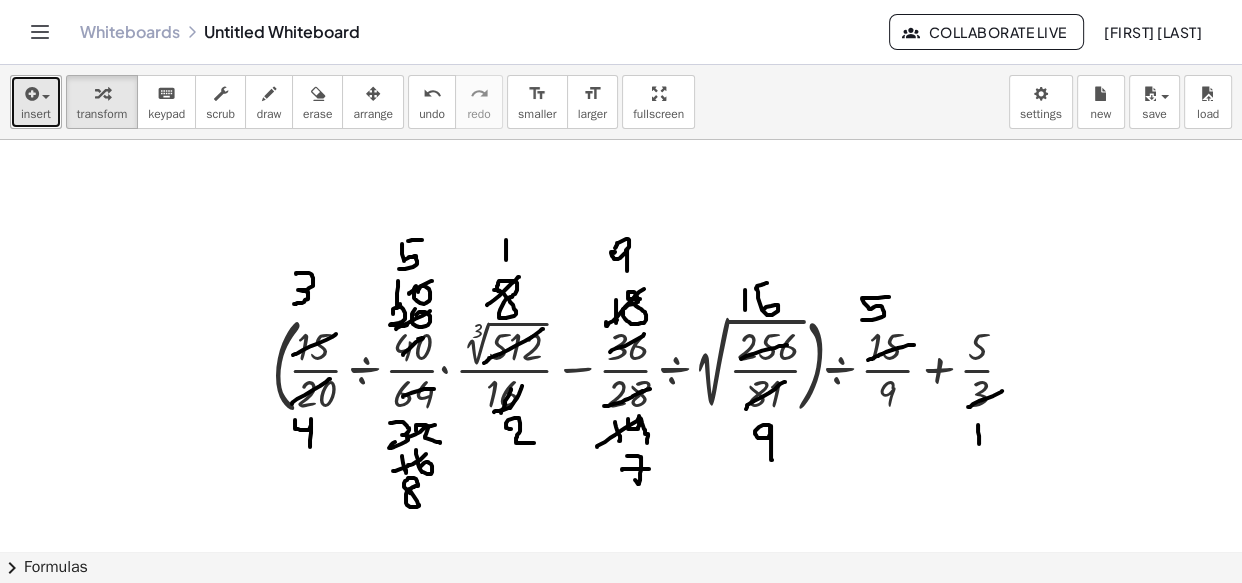 click at bounding box center (30, 94) 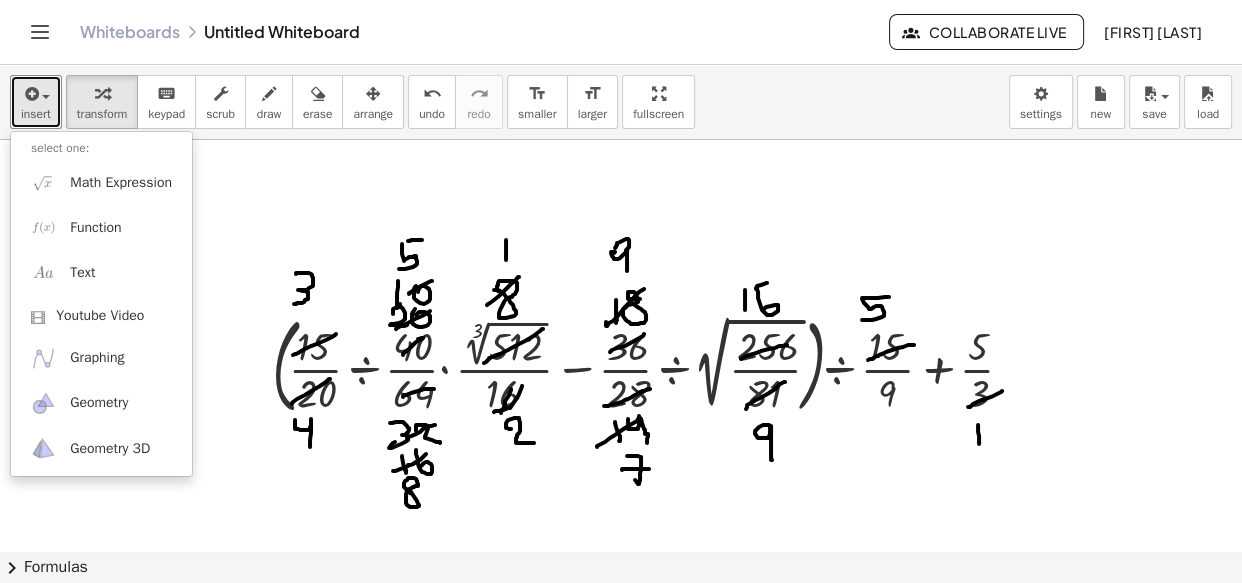 click at bounding box center [622, 1579] 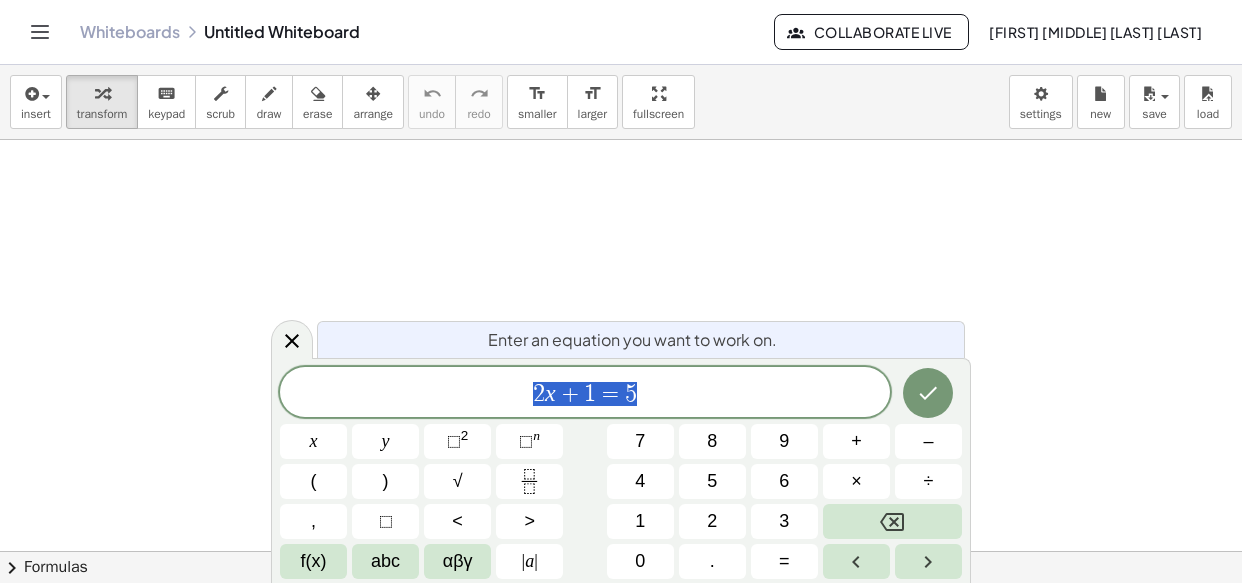 scroll, scrollTop: 0, scrollLeft: 0, axis: both 